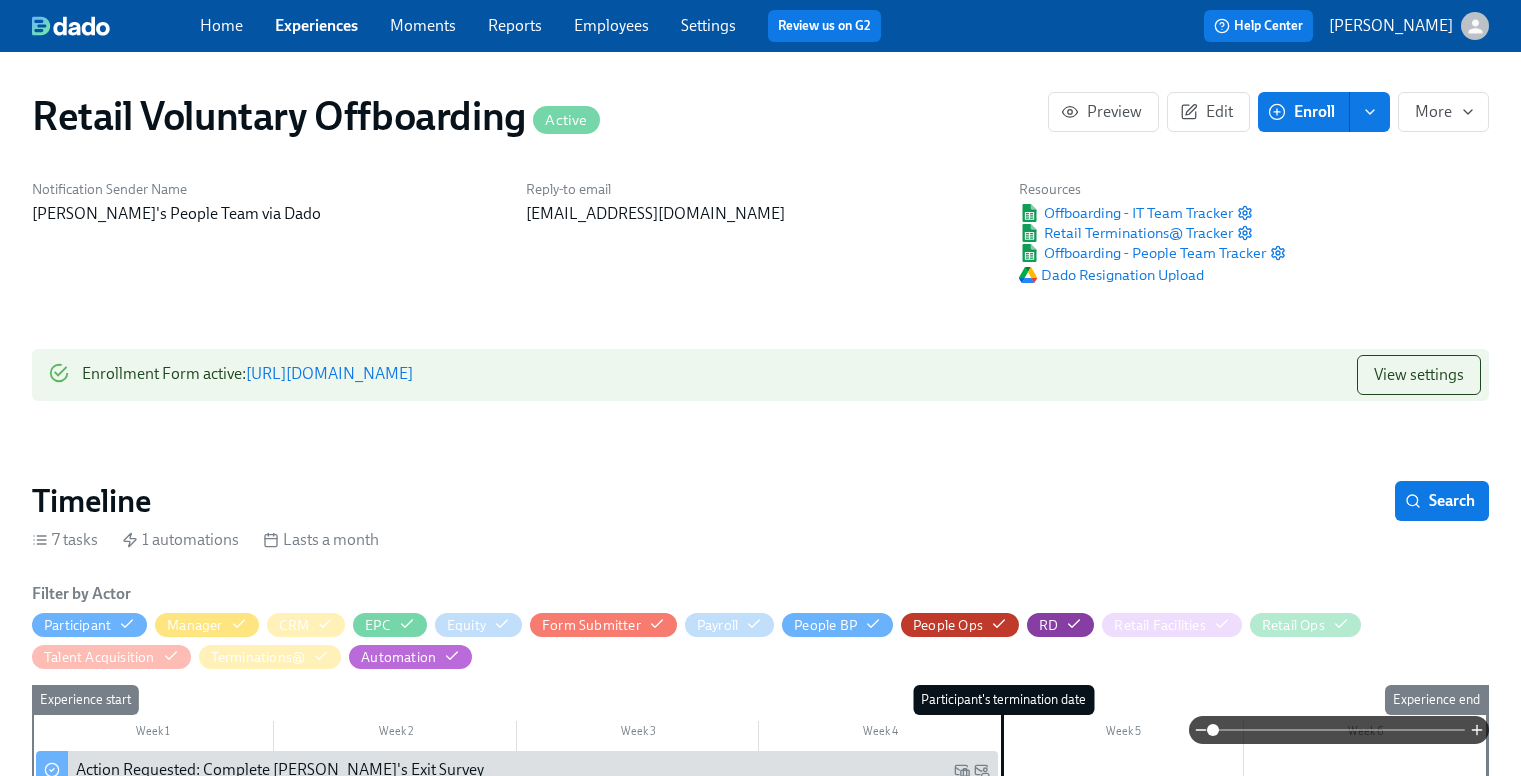 scroll, scrollTop: 2000, scrollLeft: 0, axis: vertical 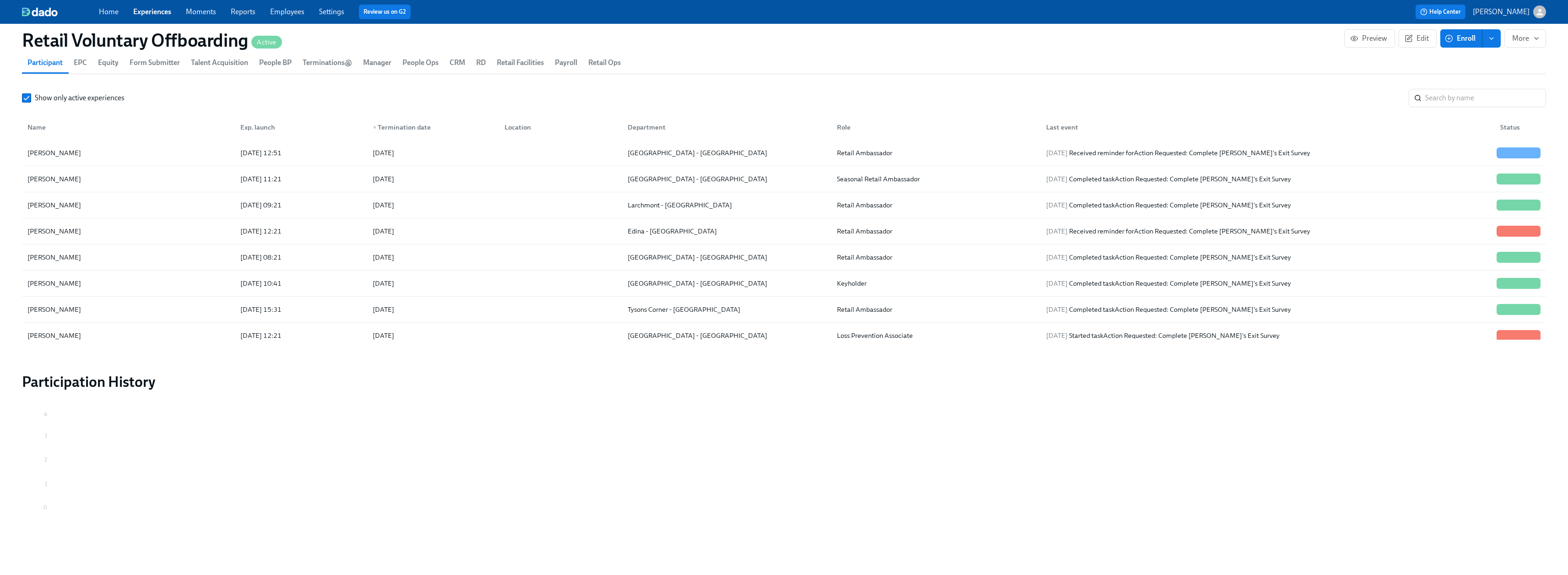 click on "Experiences" at bounding box center (152, 11) 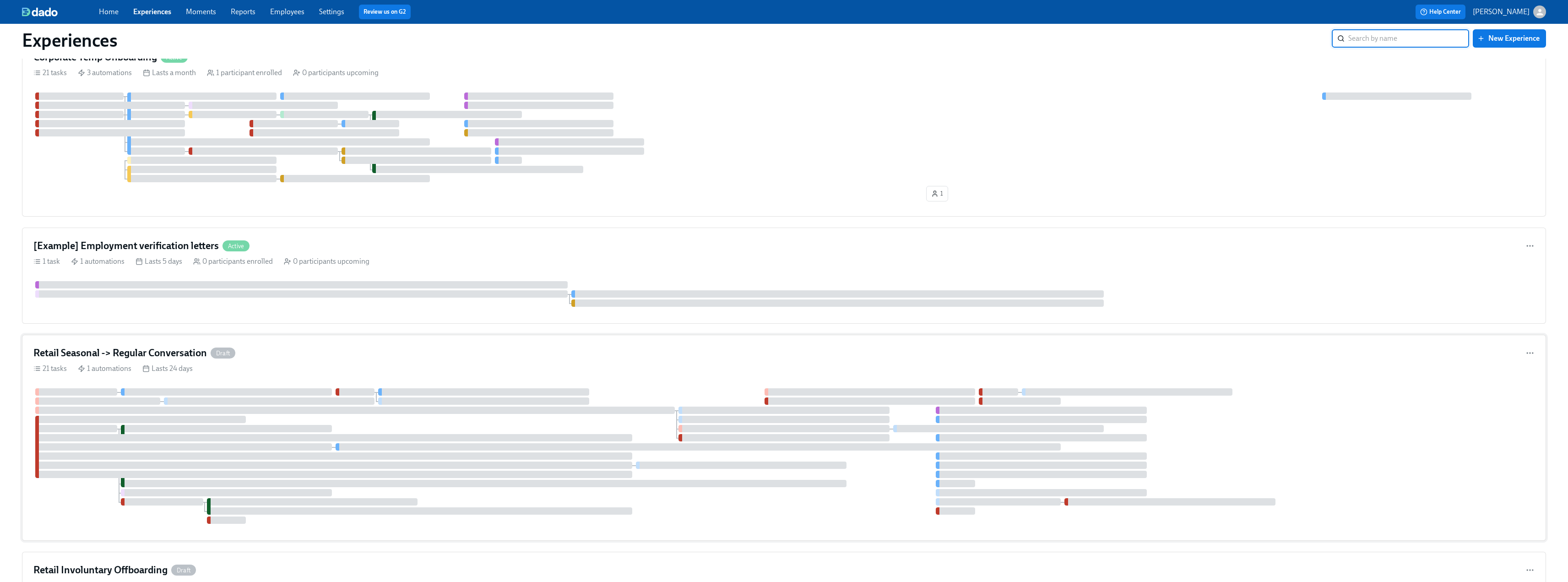 scroll, scrollTop: 1786, scrollLeft: 0, axis: vertical 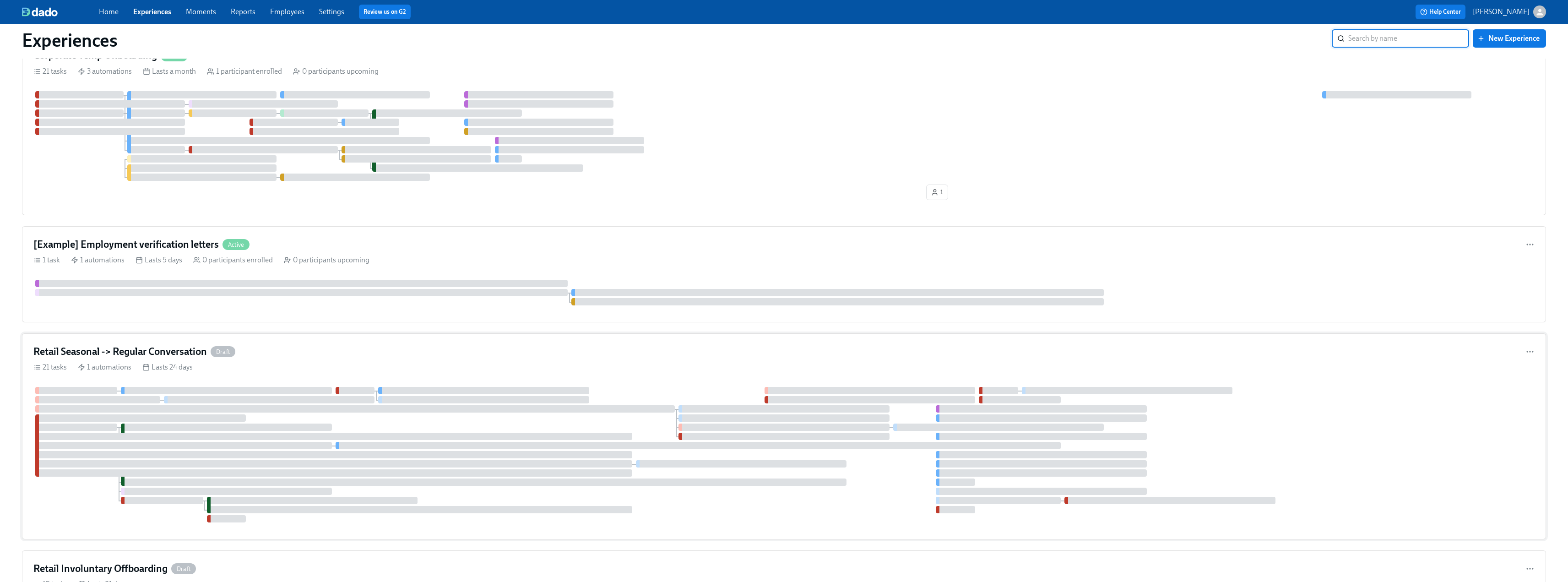 click on "Retail Seasonal -> Regular Conversation" at bounding box center [120, 352] 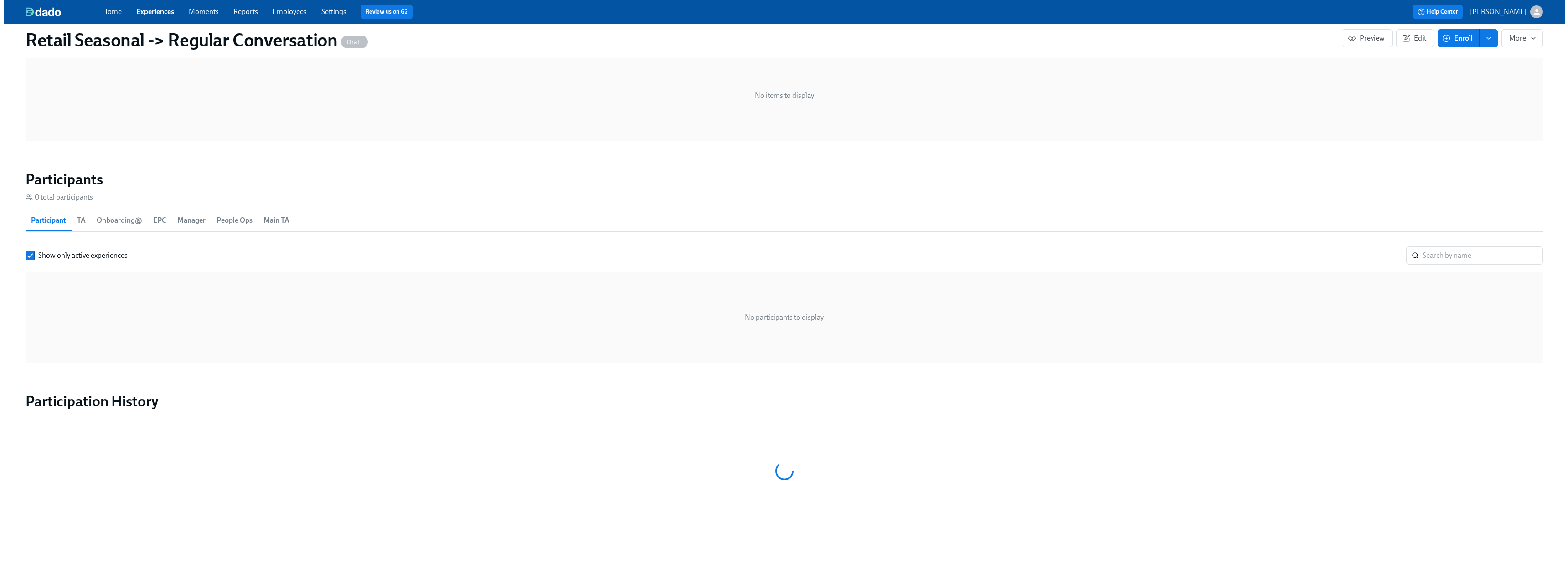 scroll, scrollTop: 0, scrollLeft: 0, axis: both 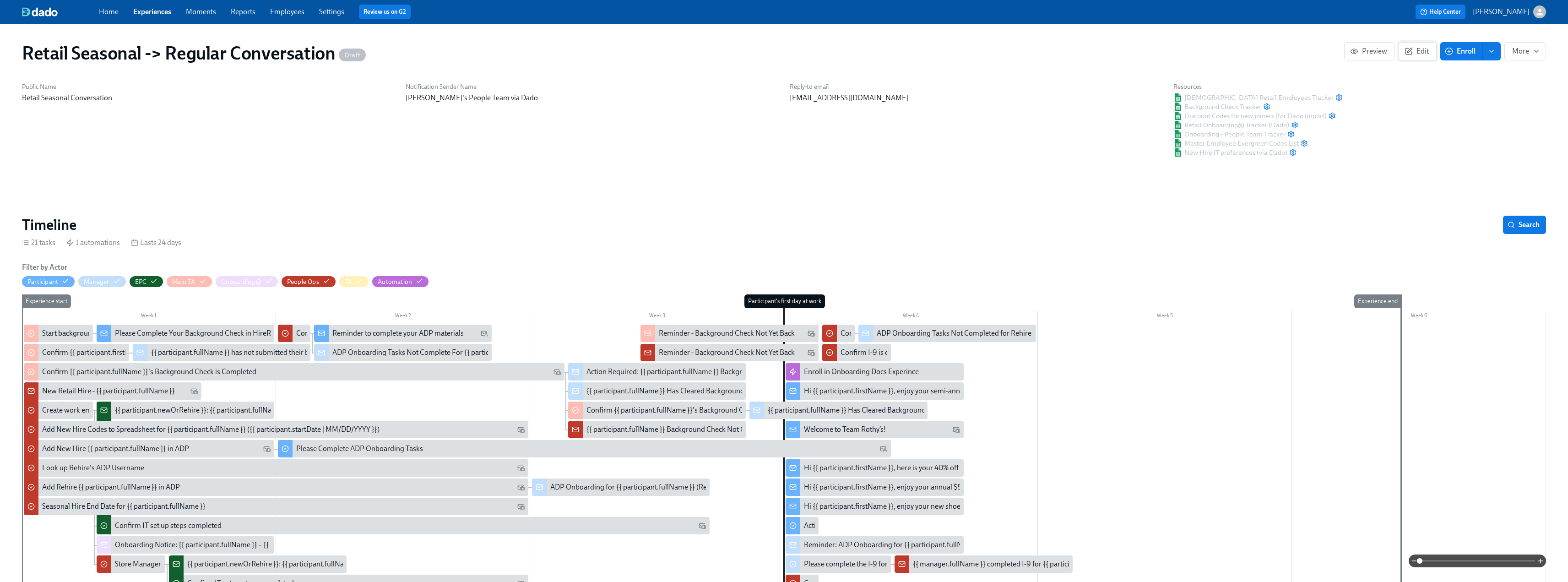 click on "Edit" at bounding box center [1417, 51] 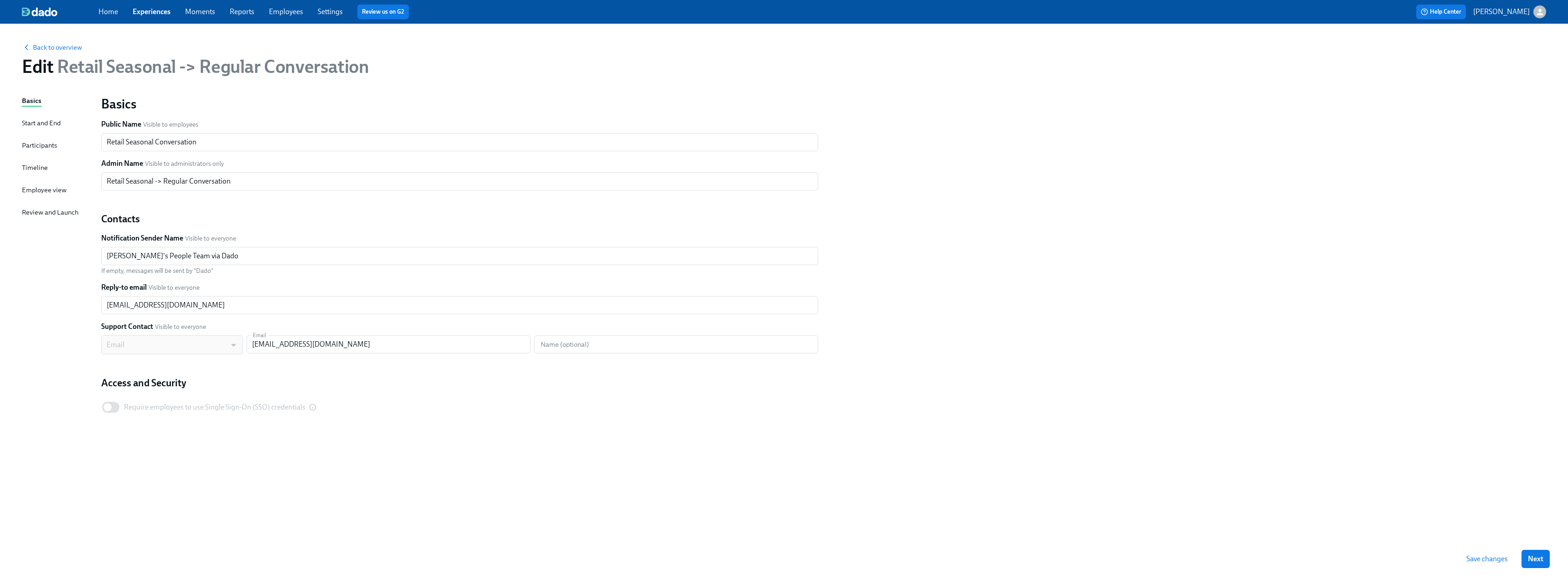 click on "Start and End" at bounding box center [41, 123] 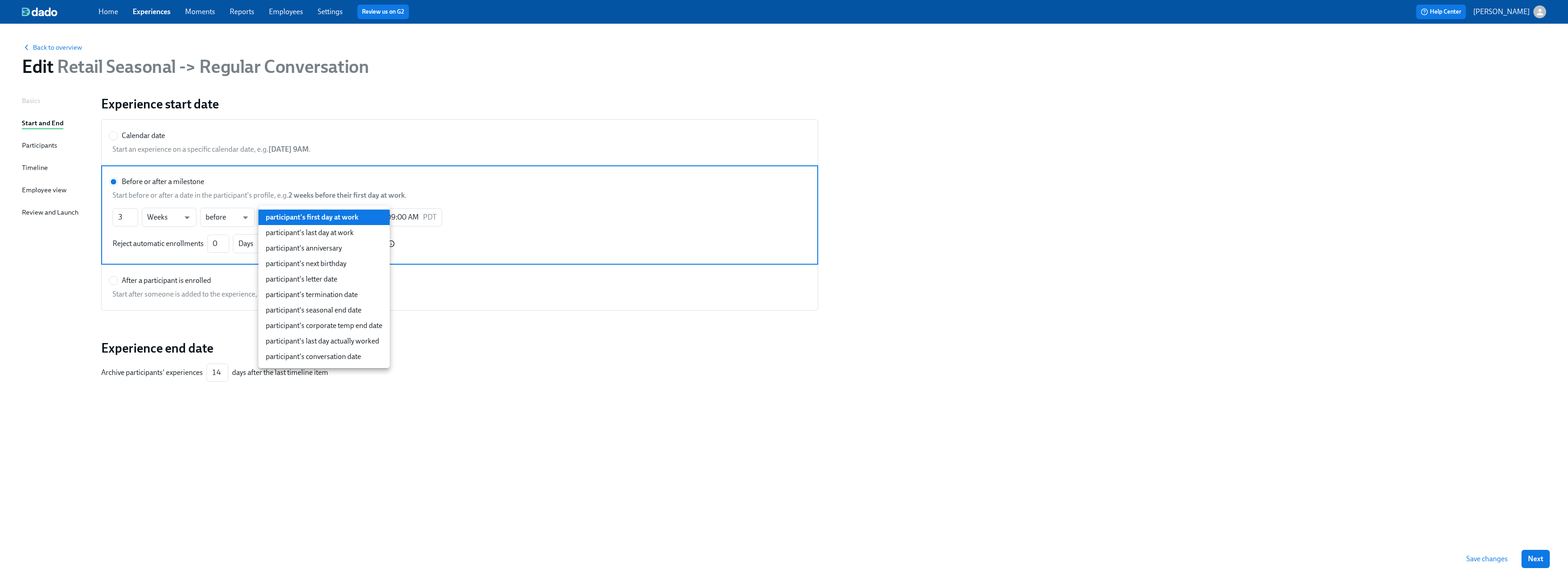click on "Home Experiences Moments Reports Employees Settings Review us on G2 Help Center [PERSON_NAME] Back to overview Edit   Retail Seasonal -> Regular Conversation Basics Start and End Participants Timeline Employee view Review and Launch Experience start date Calendar date Start an experience on a specific calendar date, e.g.  [DATE] 9AM . Before or after a milestone Start before or after a date in the participant's profile, e.g.  2 weeks before their first day at work . 3 ​ Weeks w ​ before bef ​ participant's first day at work hireDate ​ at 09:00 AM PDT ​ Reject automatic enrollments 0 ​ Days d ​ or less before first day at work After a participant is enrolled Start after someone is added to the experience, e.g.  2 days after they are enrolled . Experience end date Archive participants' experiences 14 ​ days after the last timeline item Save changes Next
Close cross-small   participant's first day at work participant's last day at work" at bounding box center (784, 289) 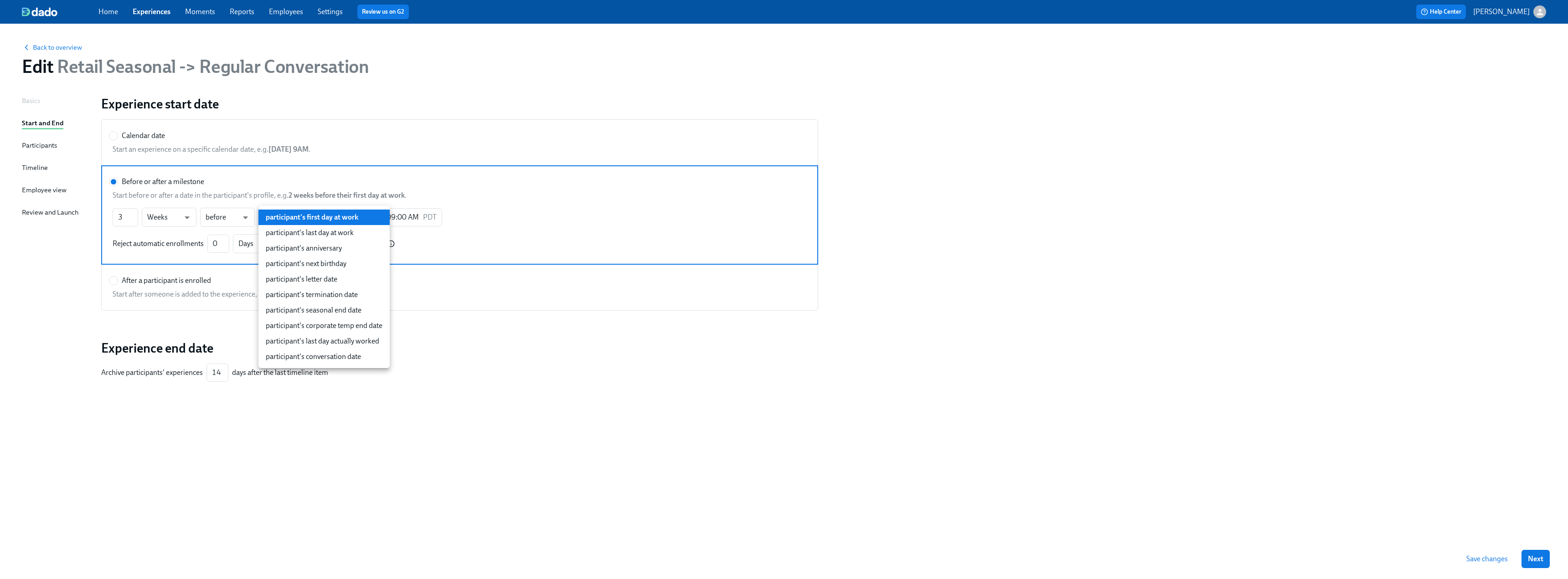 type on "customFields.conversationDate" 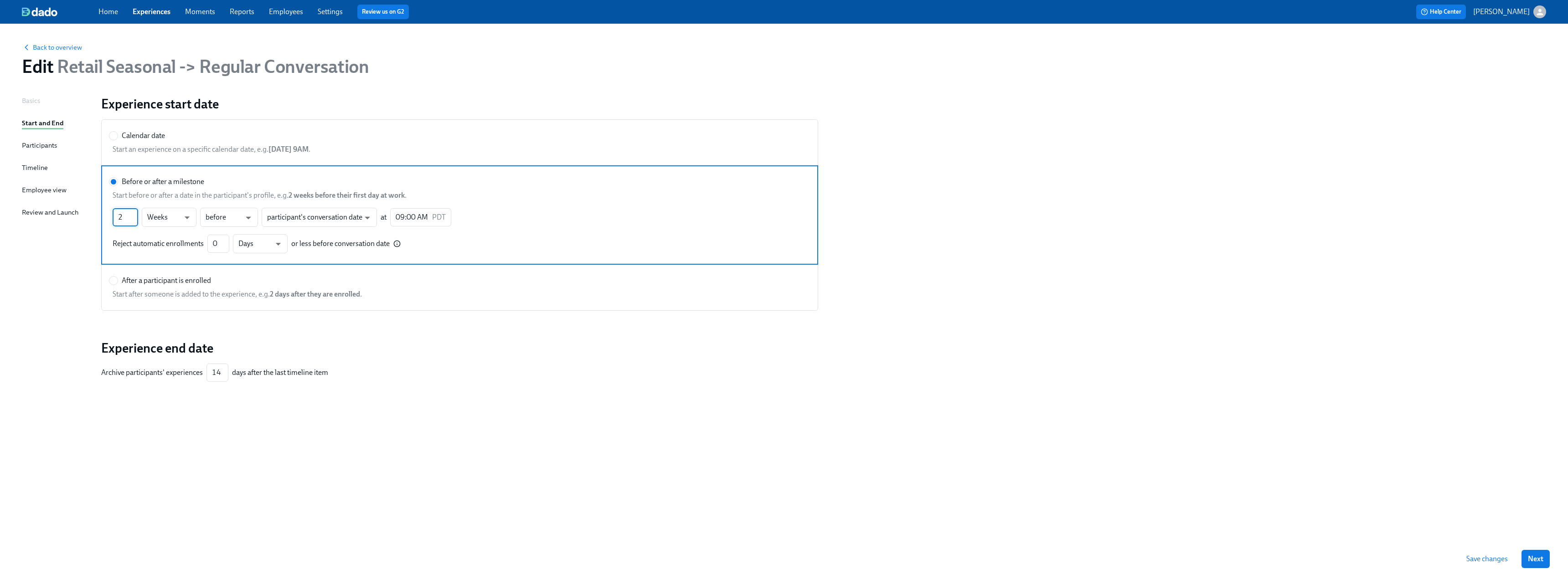 type on "2" 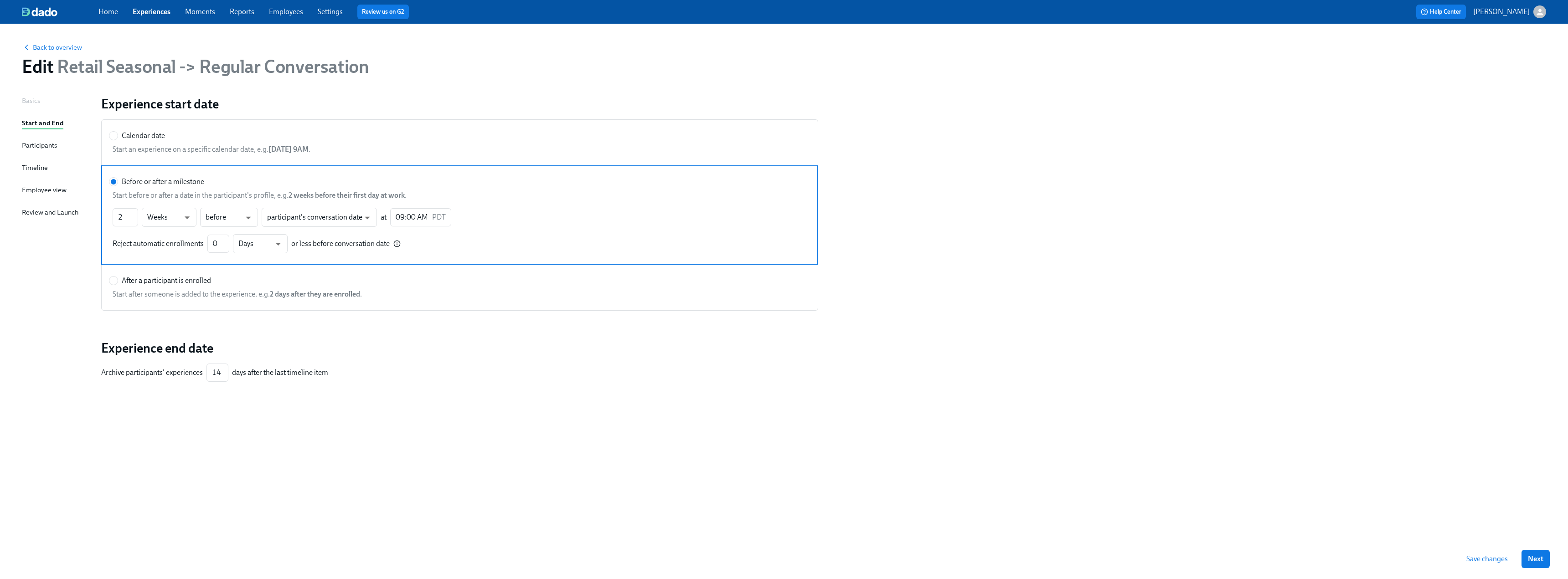 click on "Archive participants' experiences 14 ​ days after the last timeline item" at bounding box center [459, 373] 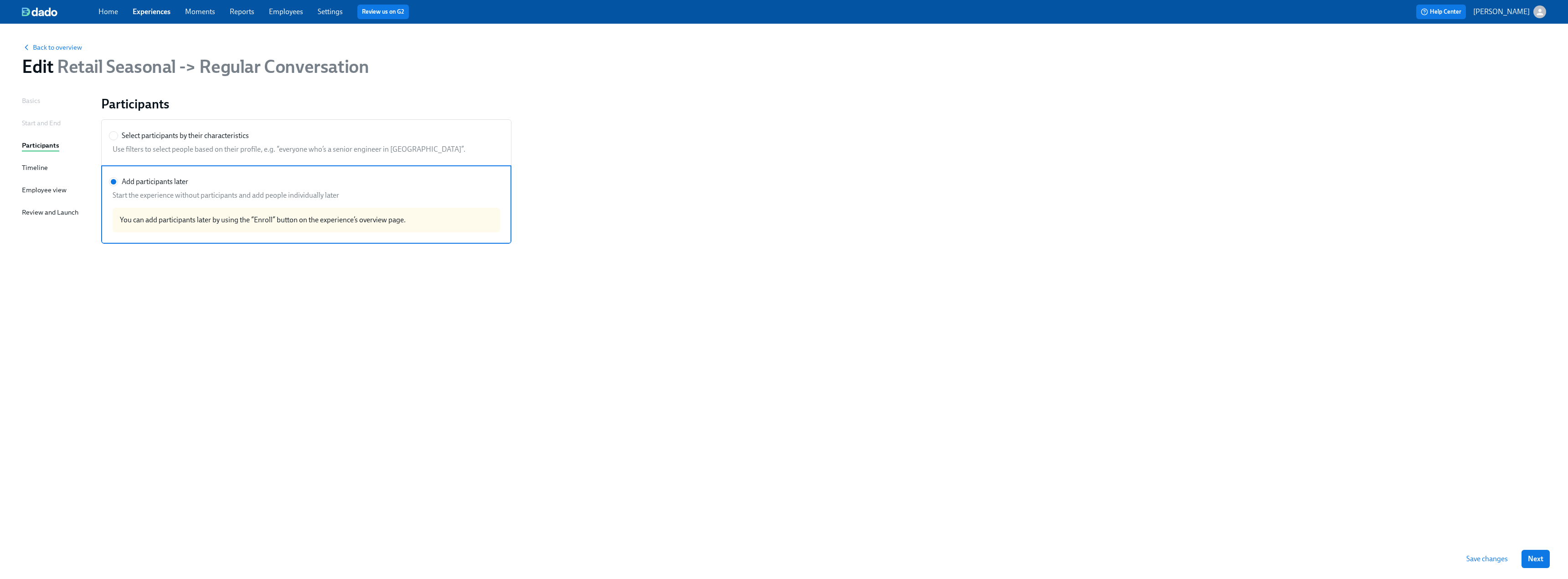 click on "Timeline" at bounding box center (35, 168) 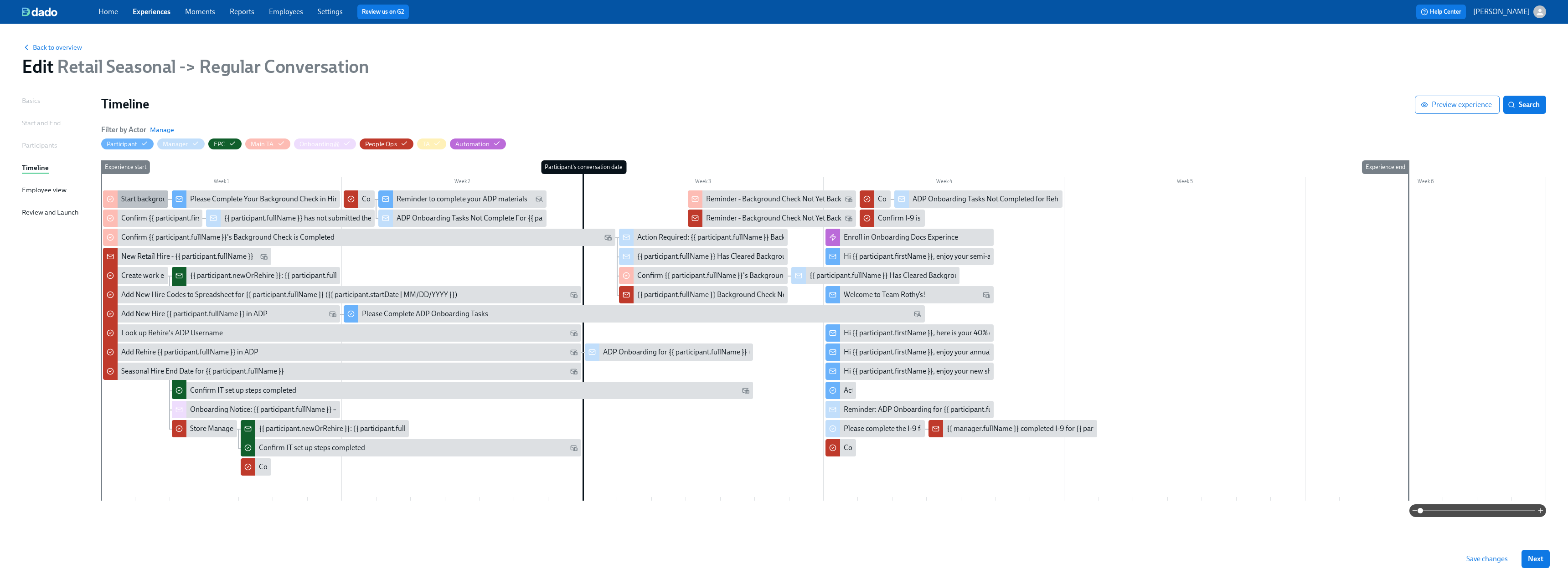 click at bounding box center [110, 199] 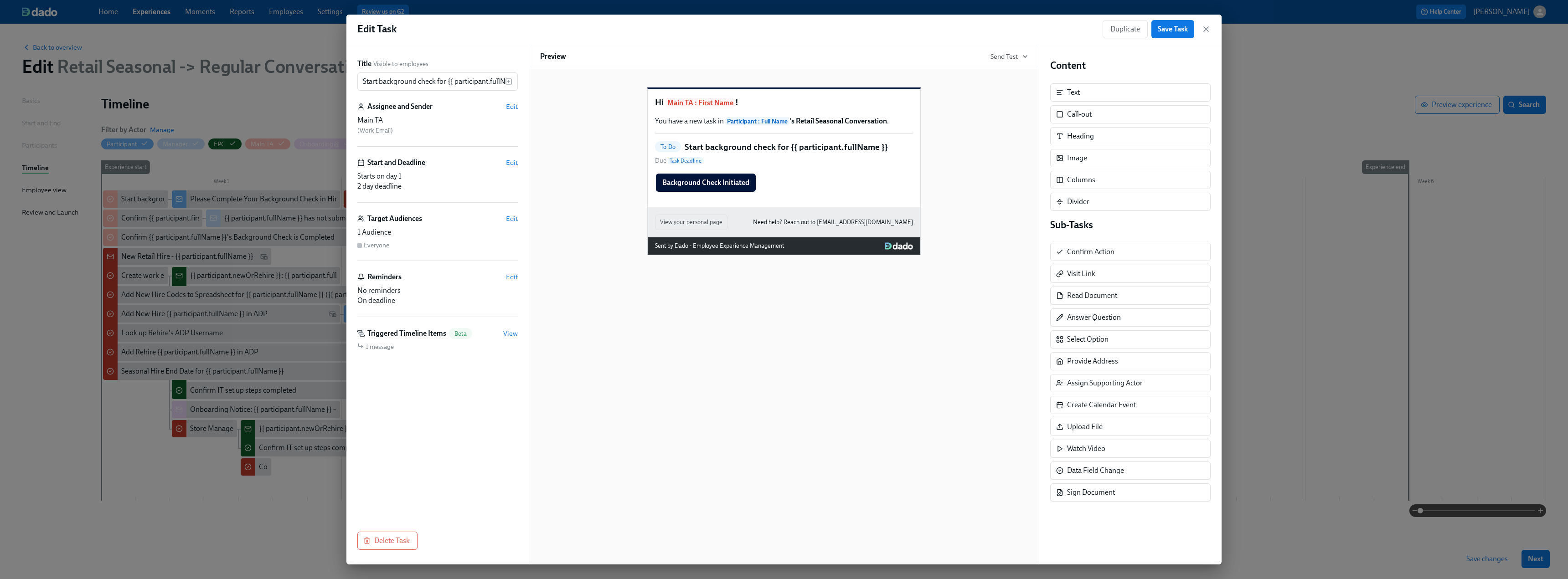 click 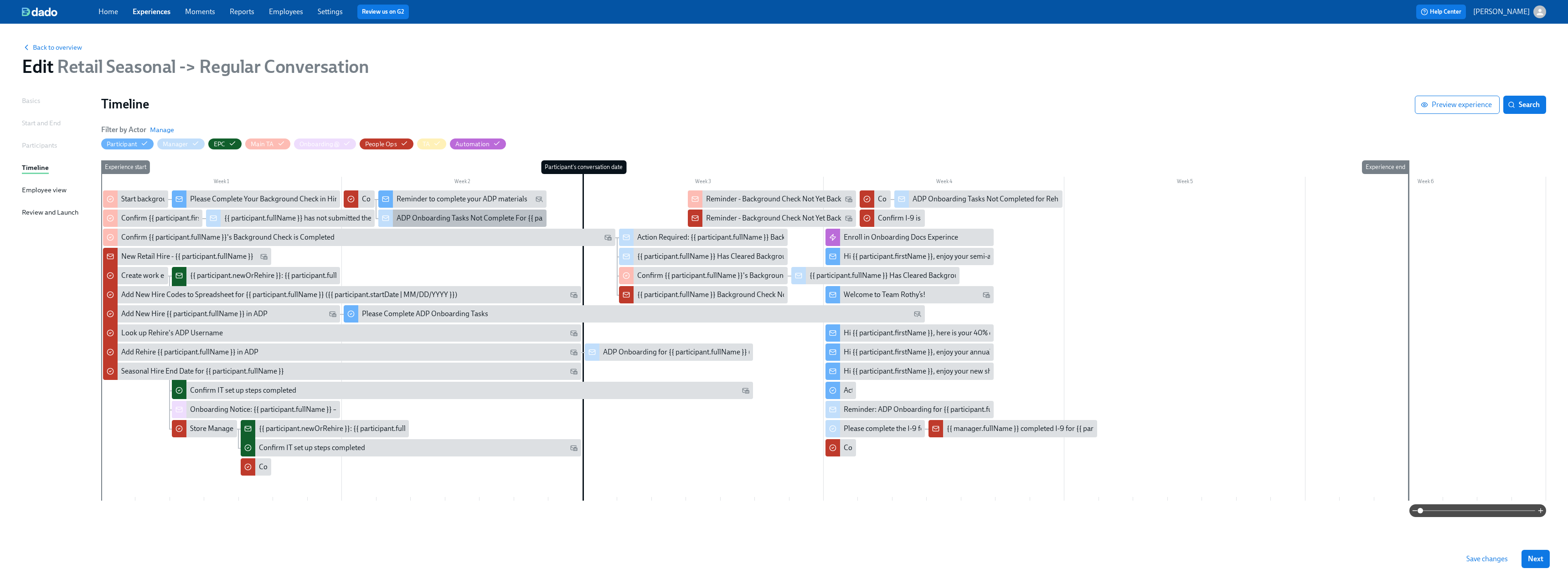 click on "ADP Onboarding Tasks Not Complete For {{ participant.fullName }}" at bounding box center [501, 218] 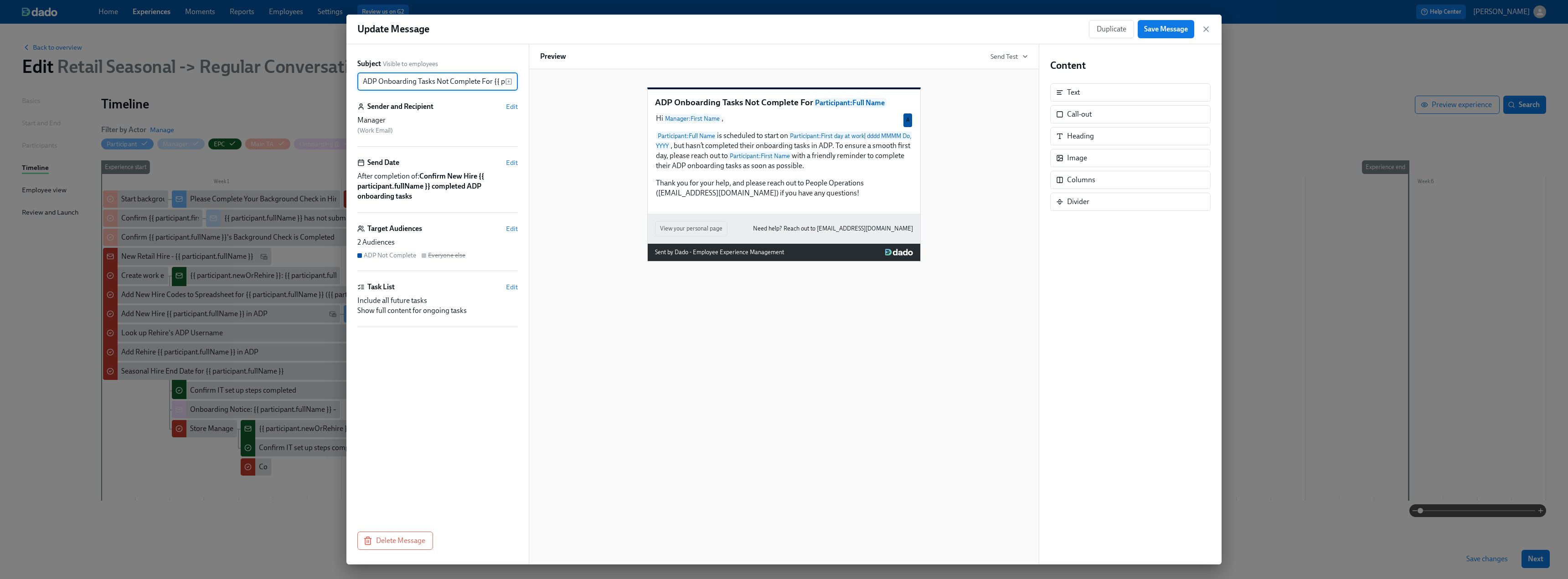 scroll, scrollTop: 0, scrollLeft: 66, axis: horizontal 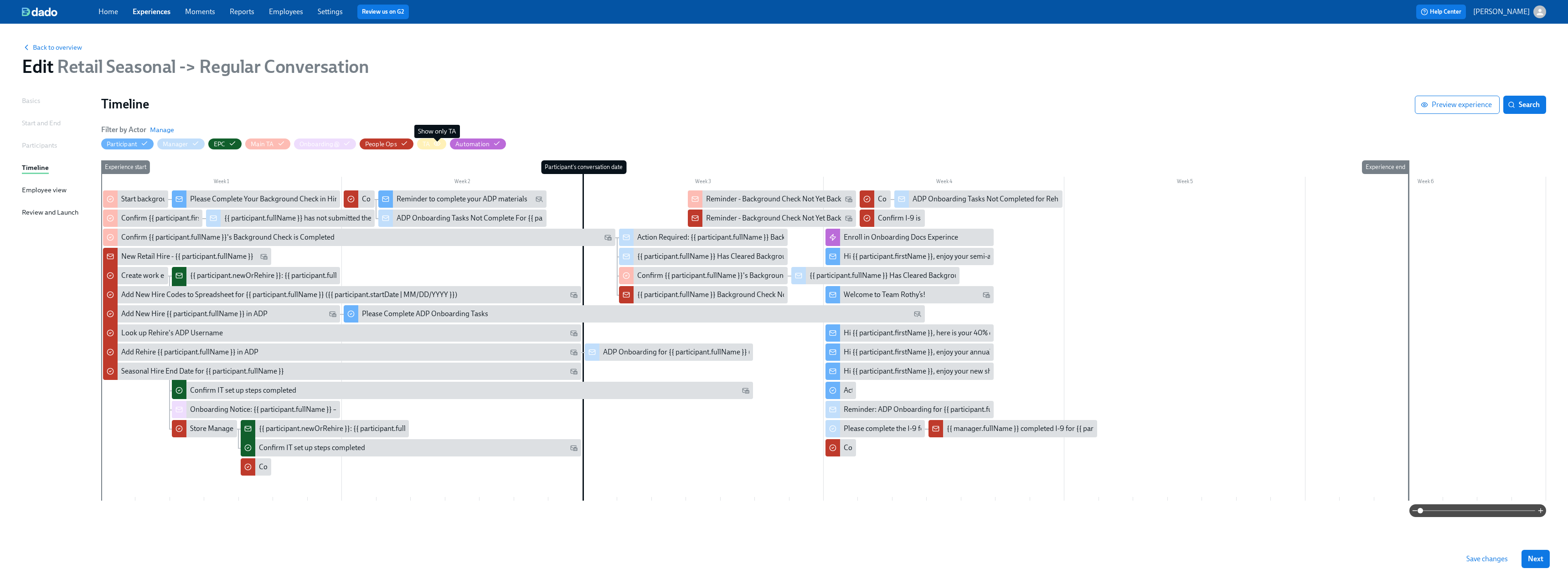 click 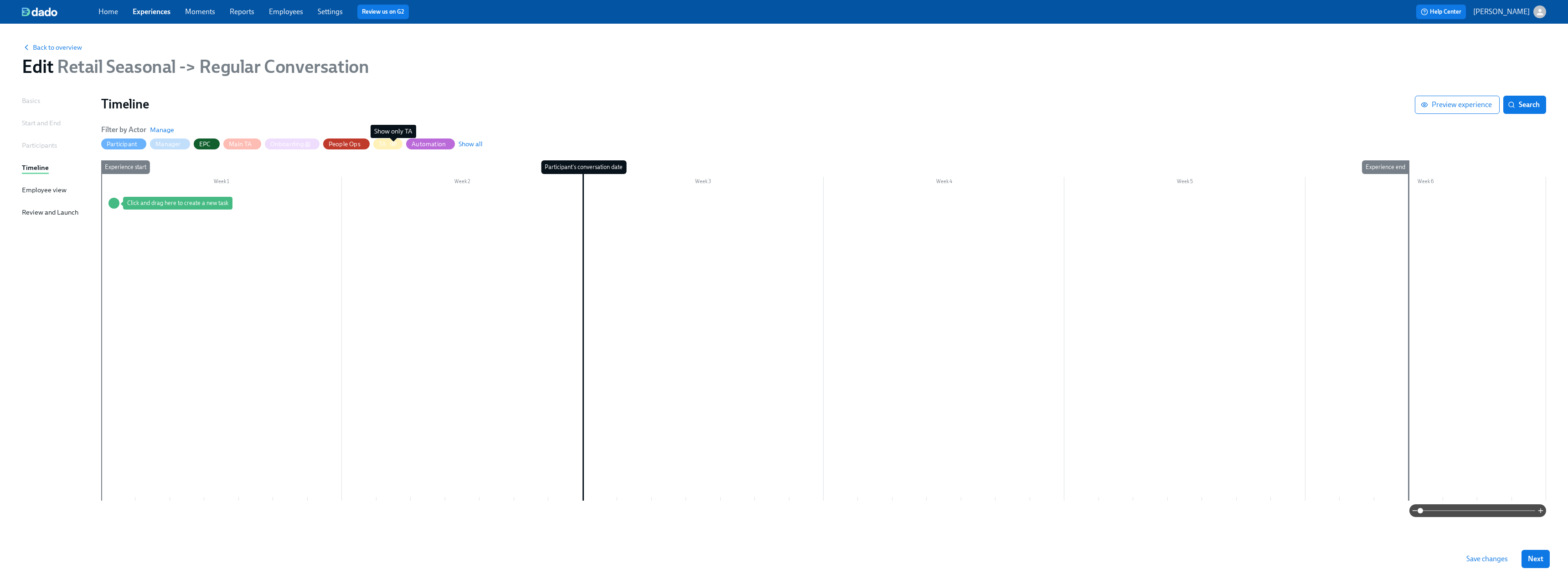 click 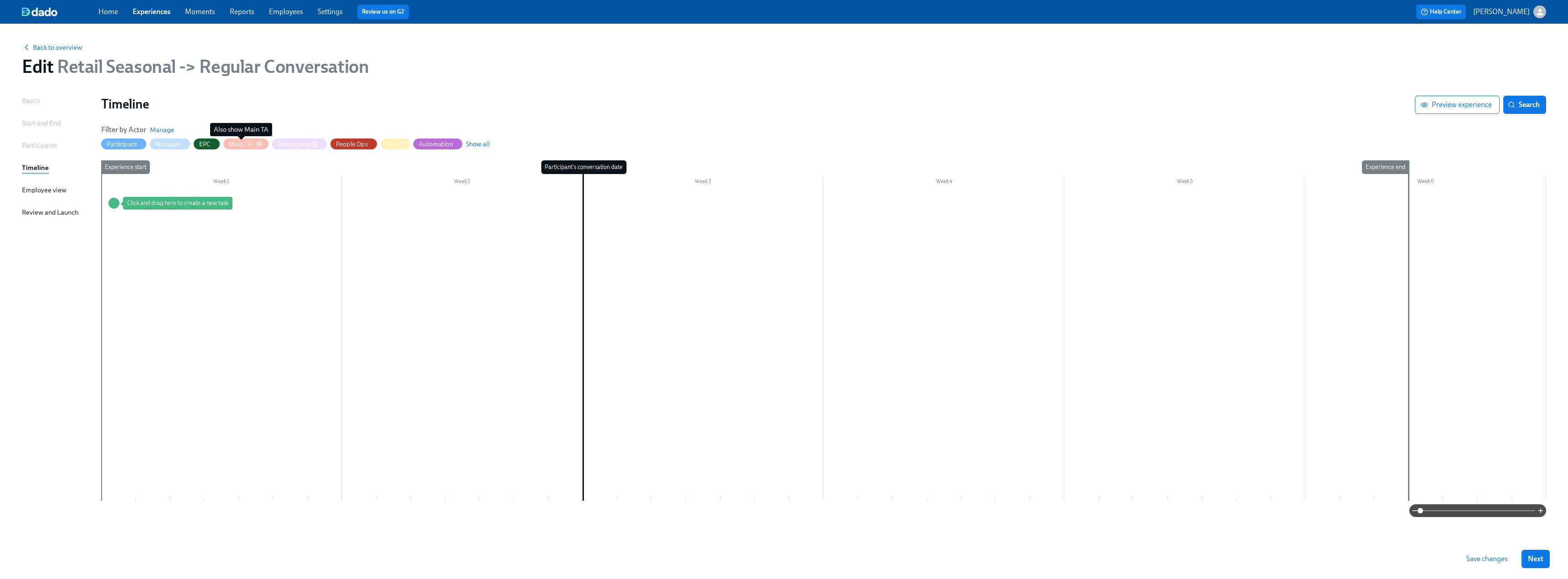 click on "Main TA" at bounding box center (240, 144) 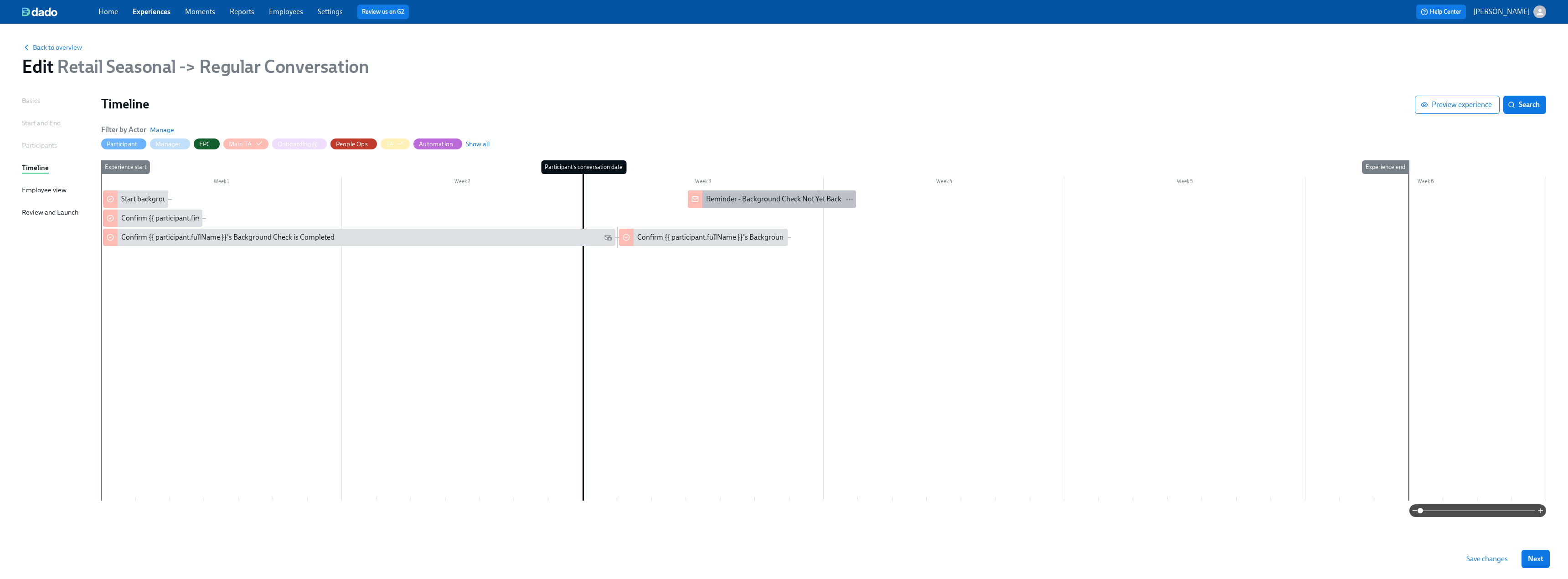 click on "Reminder - Background Check Not Yet Back" at bounding box center [774, 199] 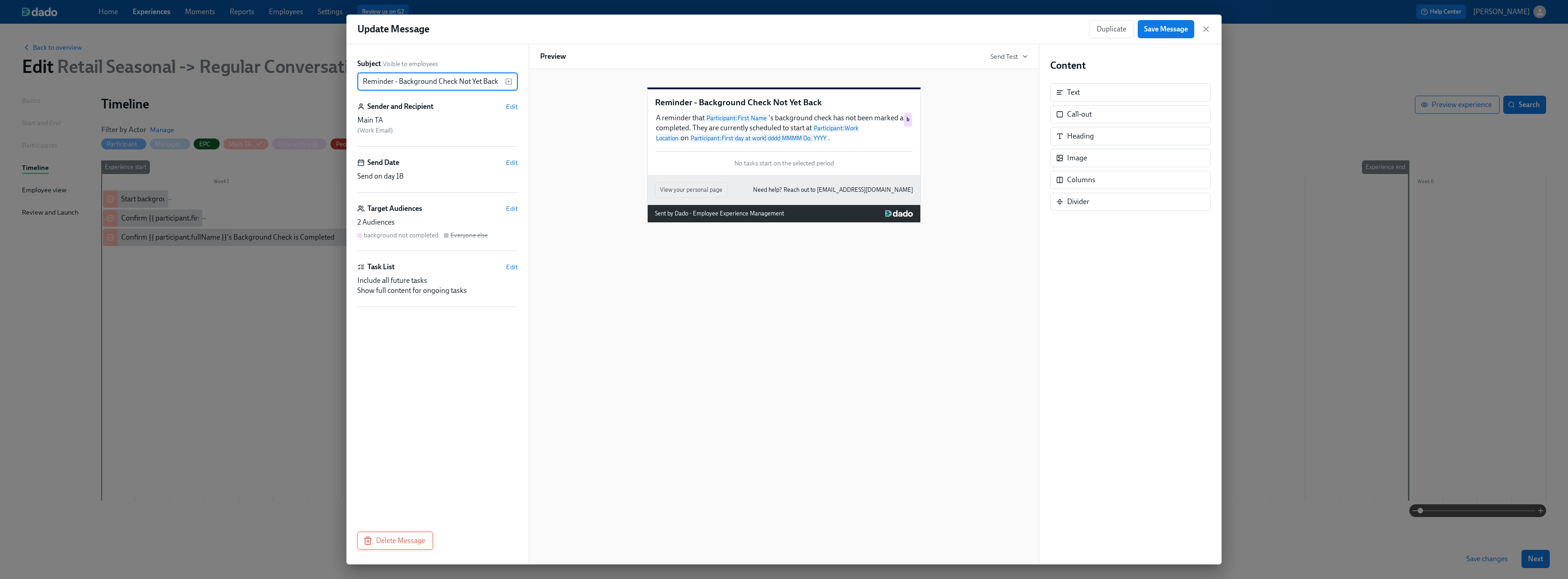 click on "Delete Message" at bounding box center [395, 541] 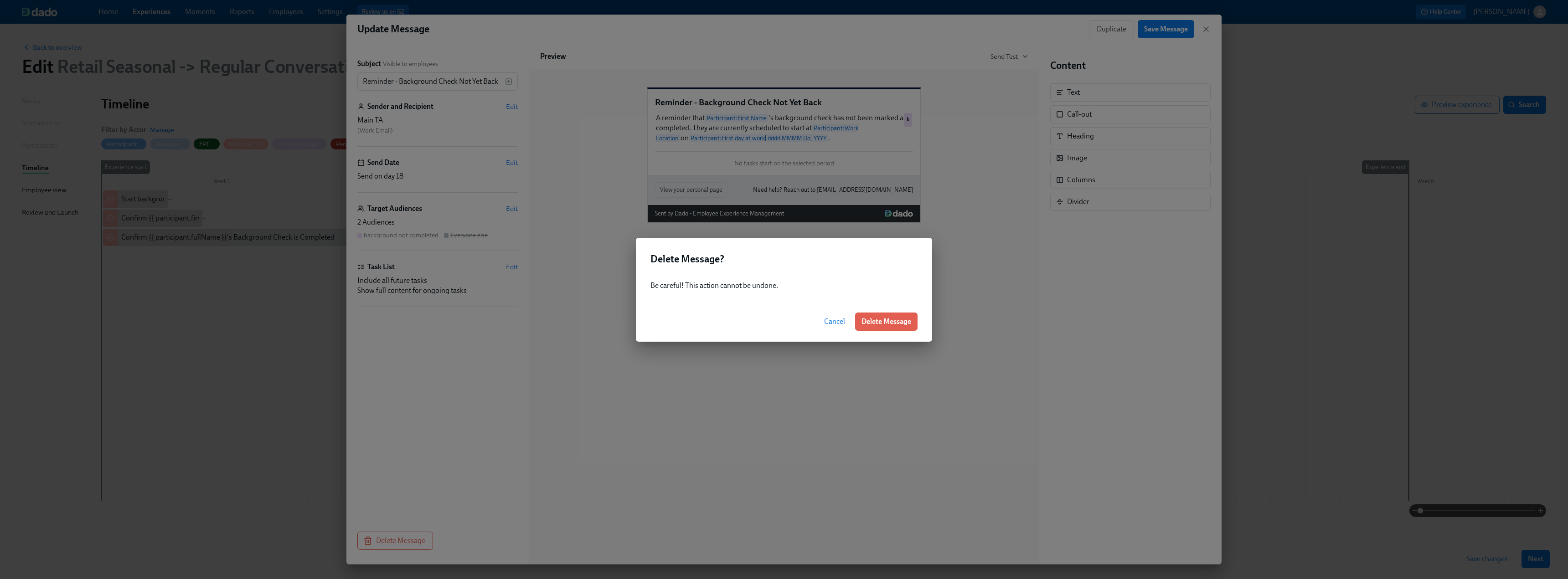click on "Delete Message" at bounding box center [886, 322] 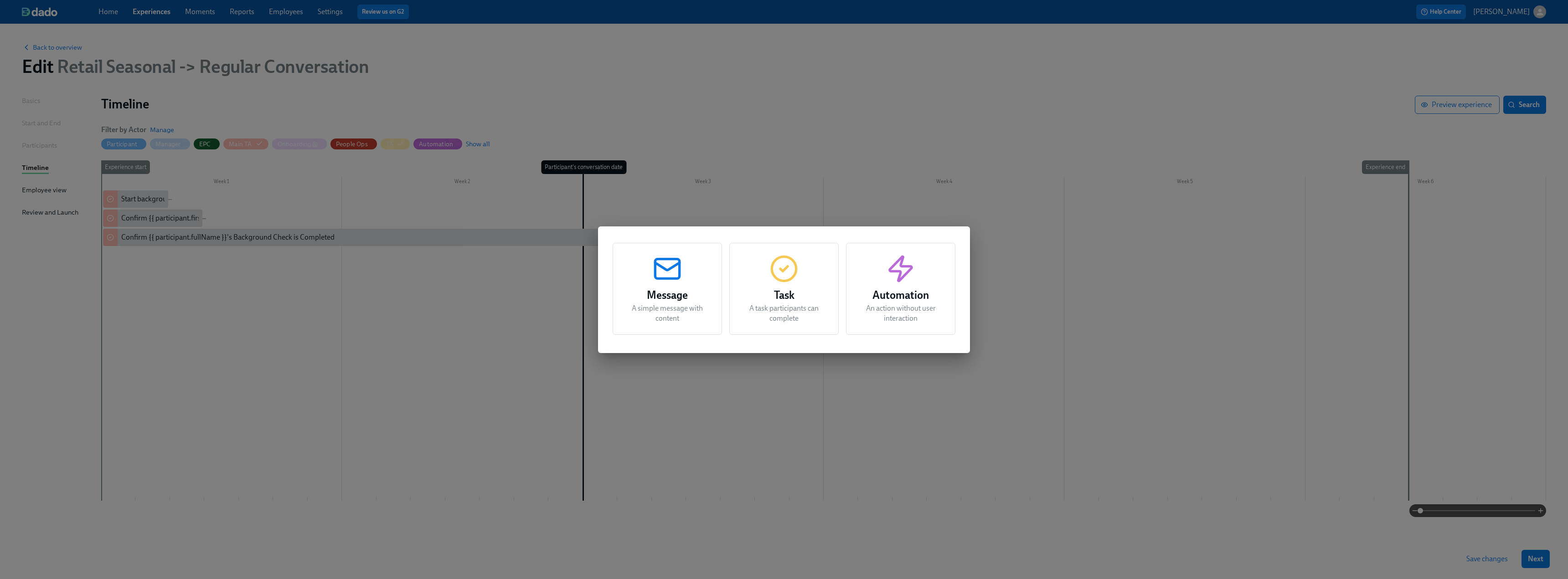 click on "Message A simple message with content Task A task participants can complete Automation An action without user interaction" at bounding box center [784, 289] 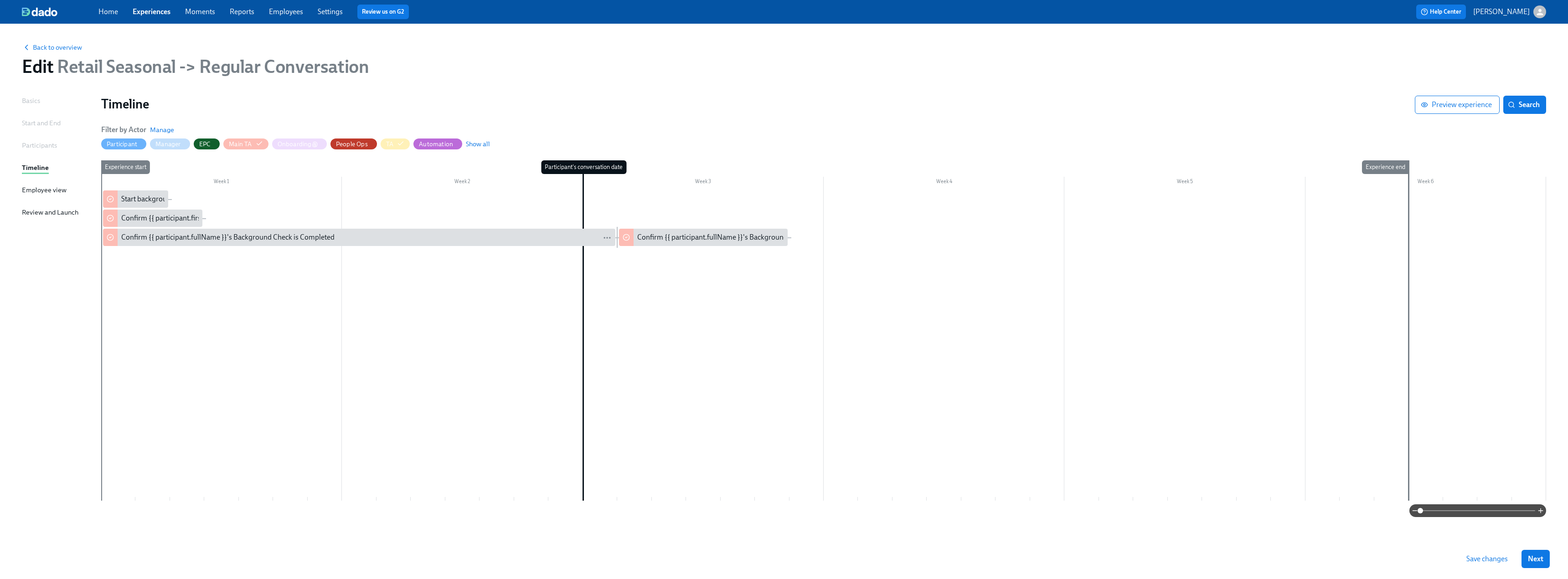 click on "Confirm {{ participant.fullName }}'s Background Check is Completed" at bounding box center [228, 237] 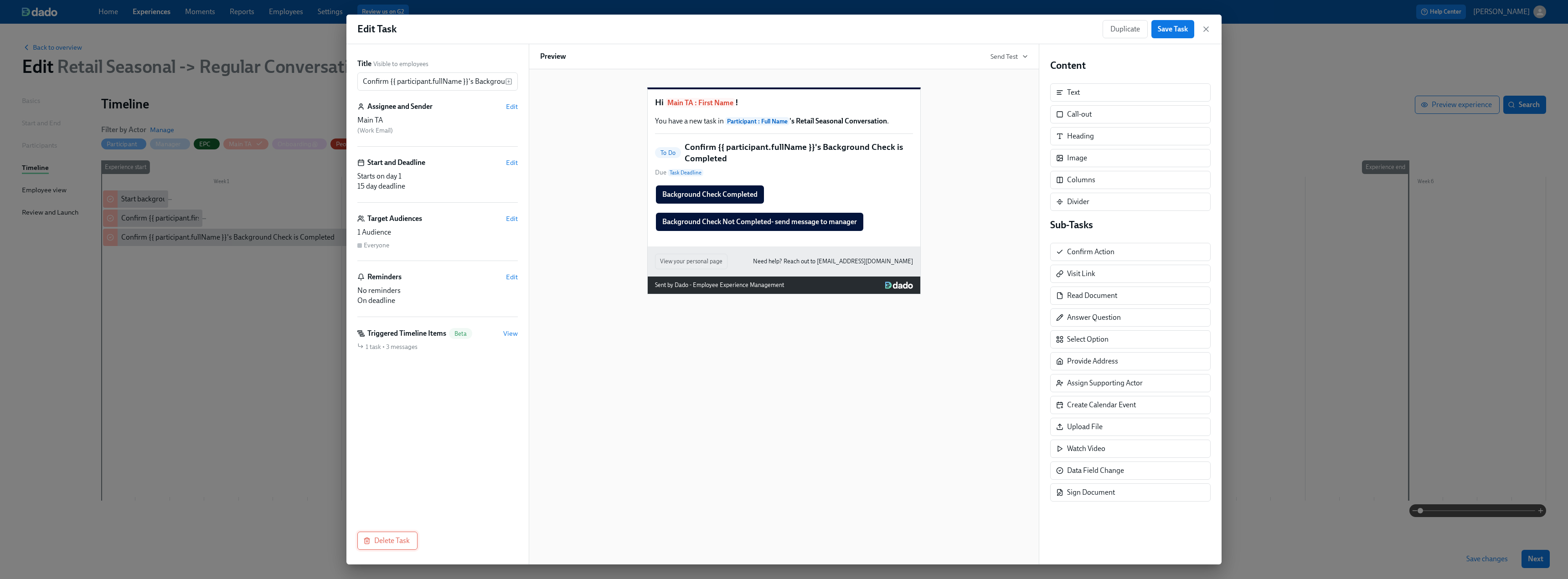 click on "Delete Task" at bounding box center [387, 541] 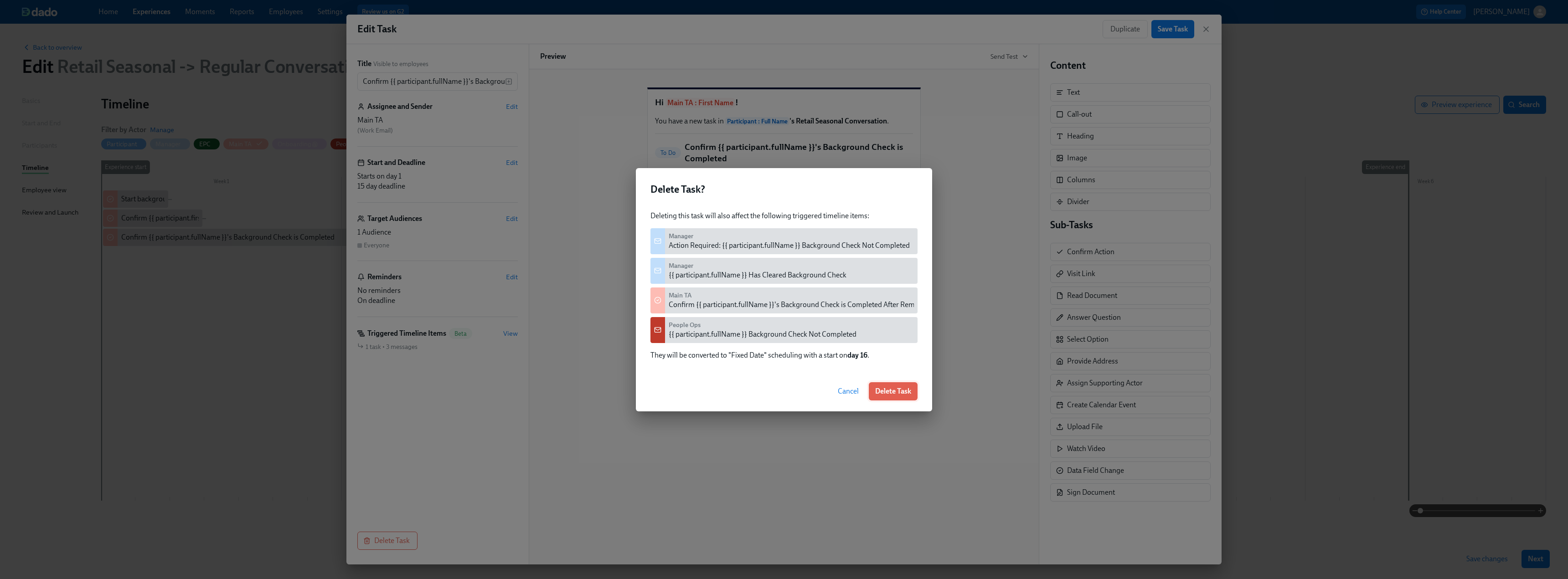 click on "Delete Task" at bounding box center [893, 391] 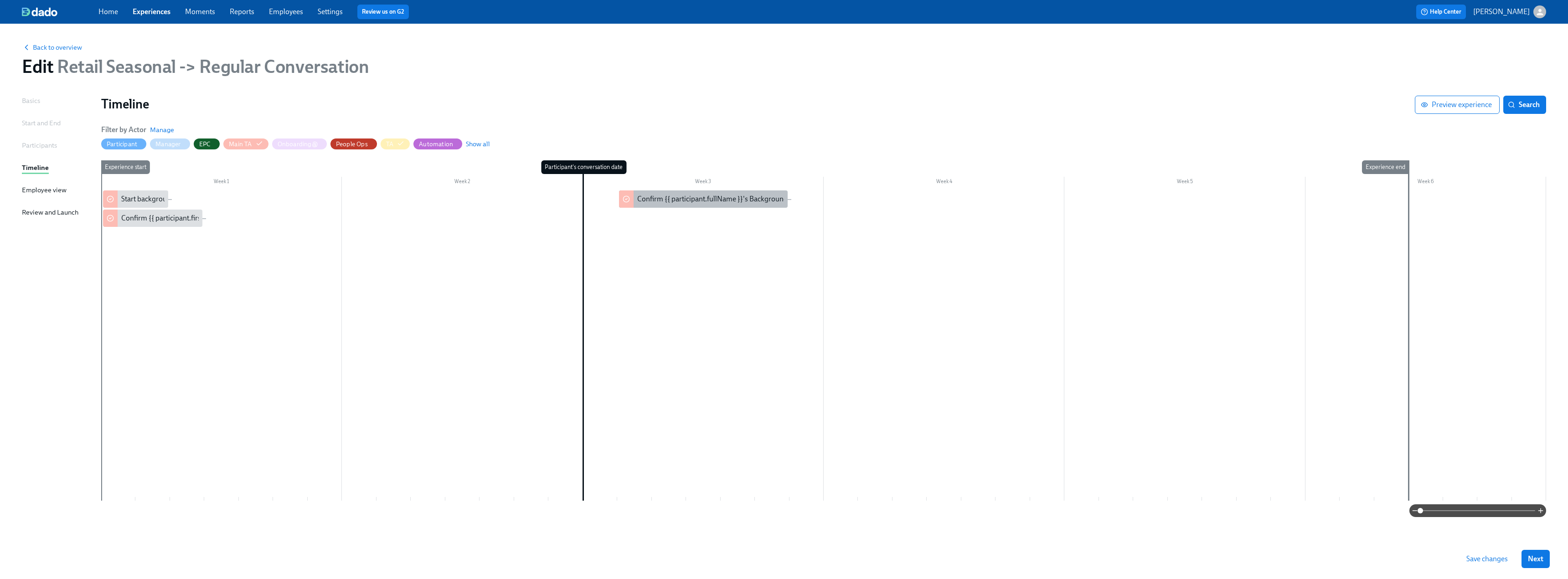 click on "Confirm {{ participant.fullName }}'s Background Check is Completed After Reminder" at bounding box center [769, 199] 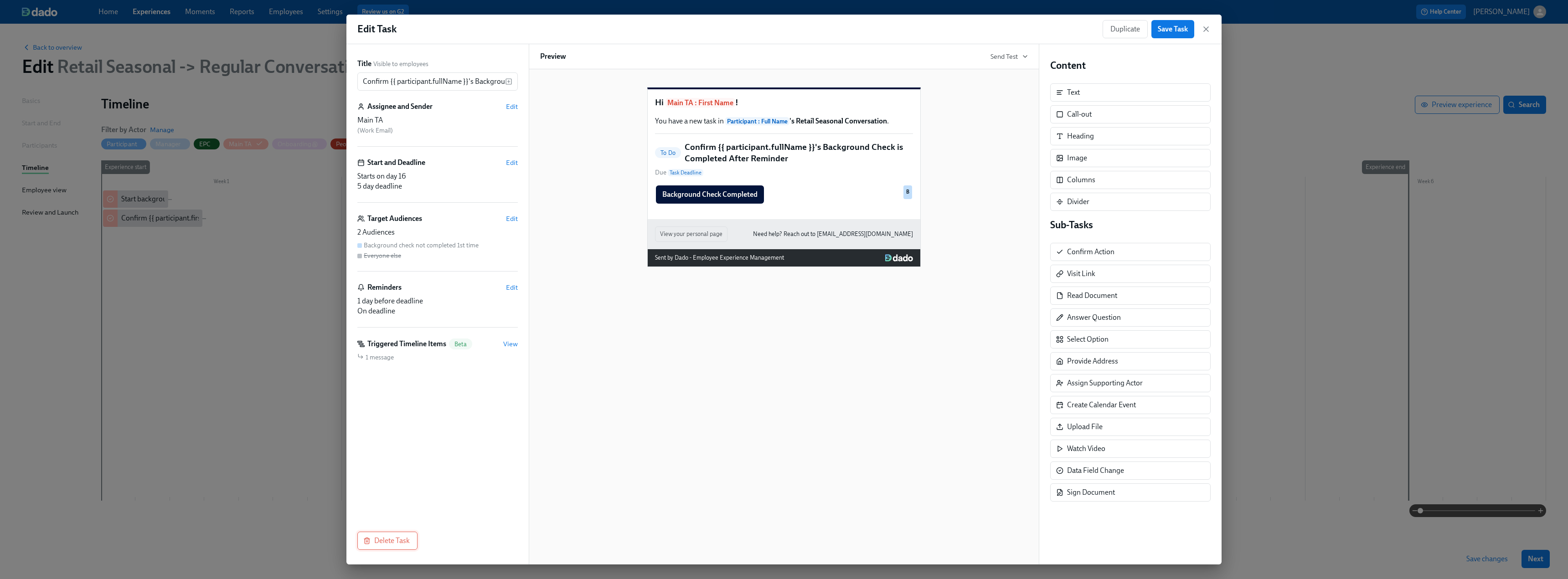 click on "Delete Task" at bounding box center [387, 541] 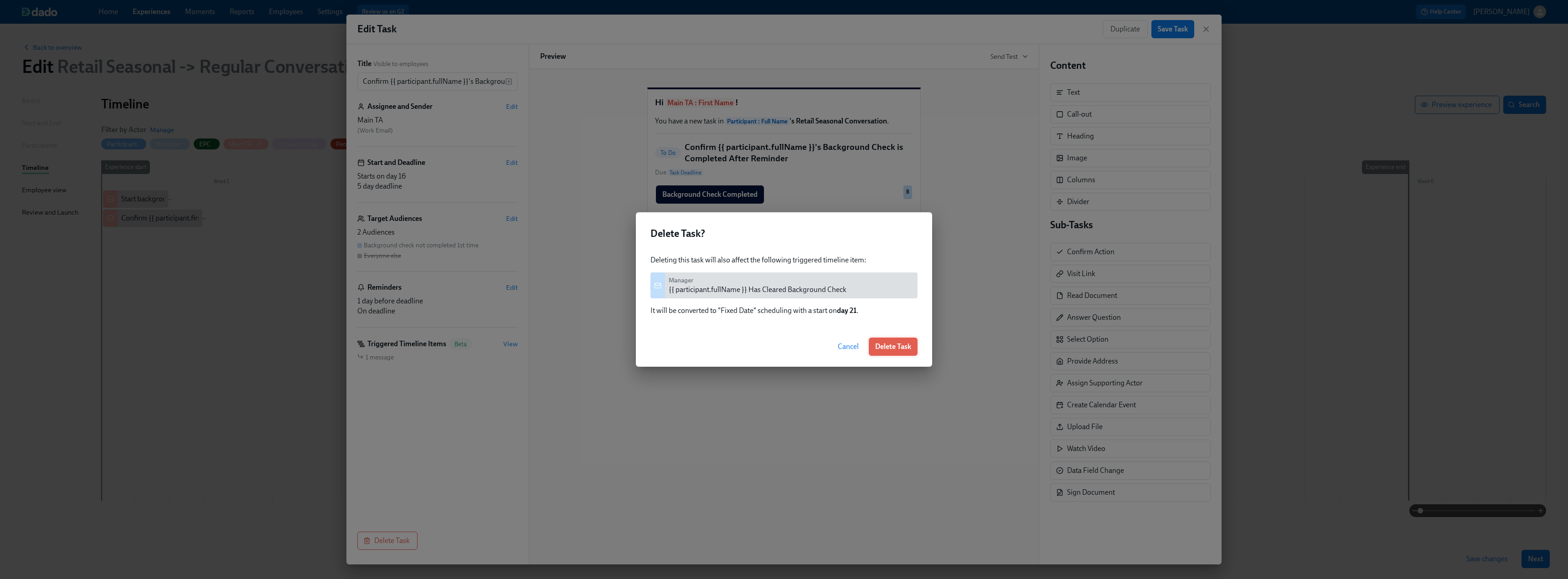 click on "Delete Task" at bounding box center [893, 347] 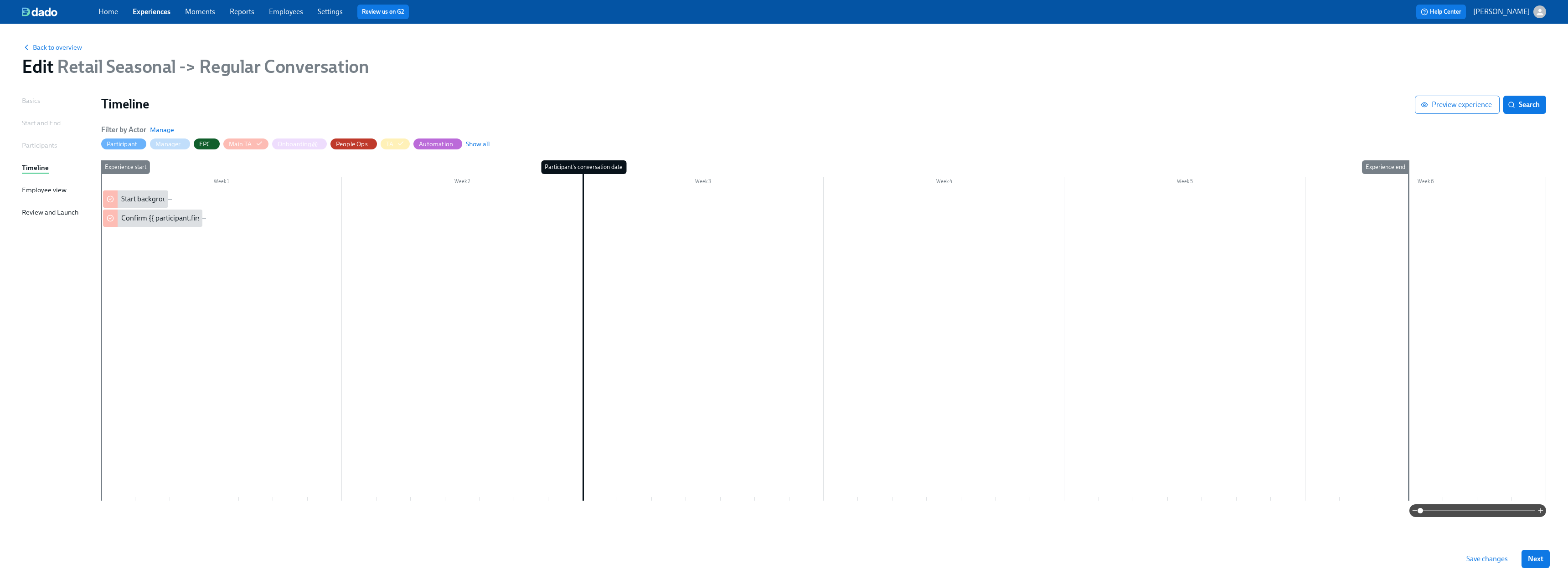 click at bounding box center [824, 345] 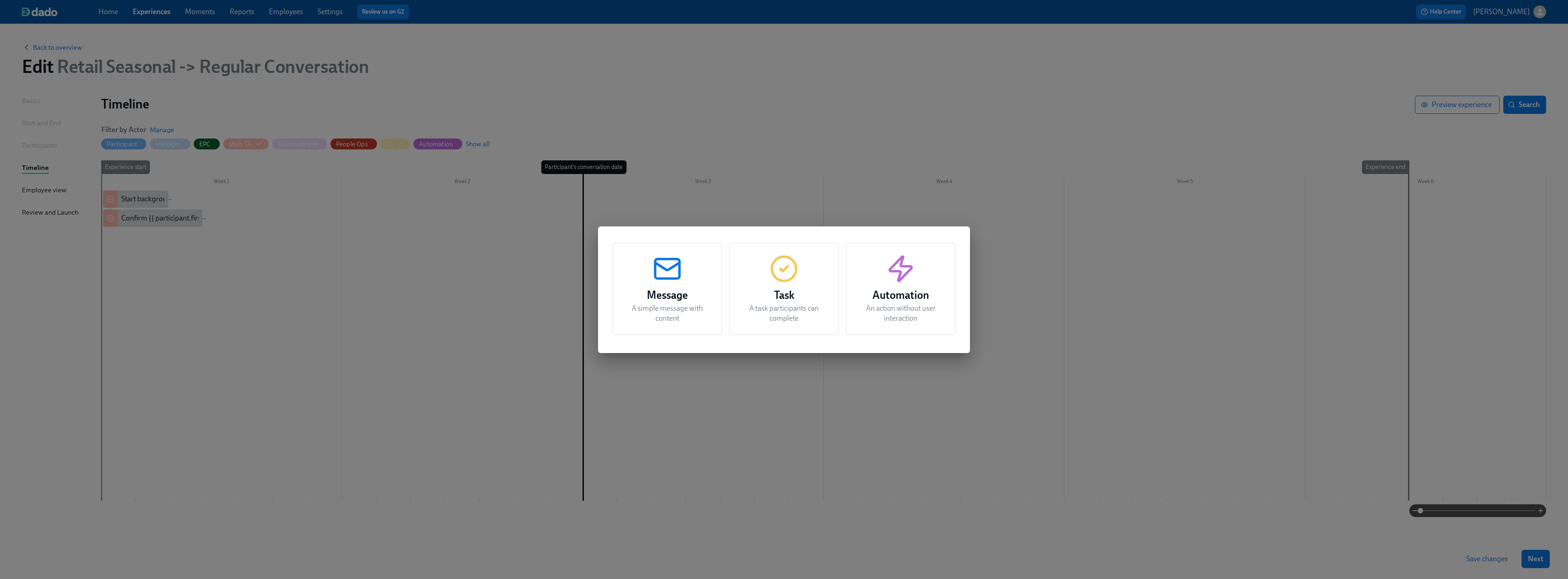 click on "Message A simple message with content Task A task participants can complete Automation An action without user interaction" at bounding box center [784, 289] 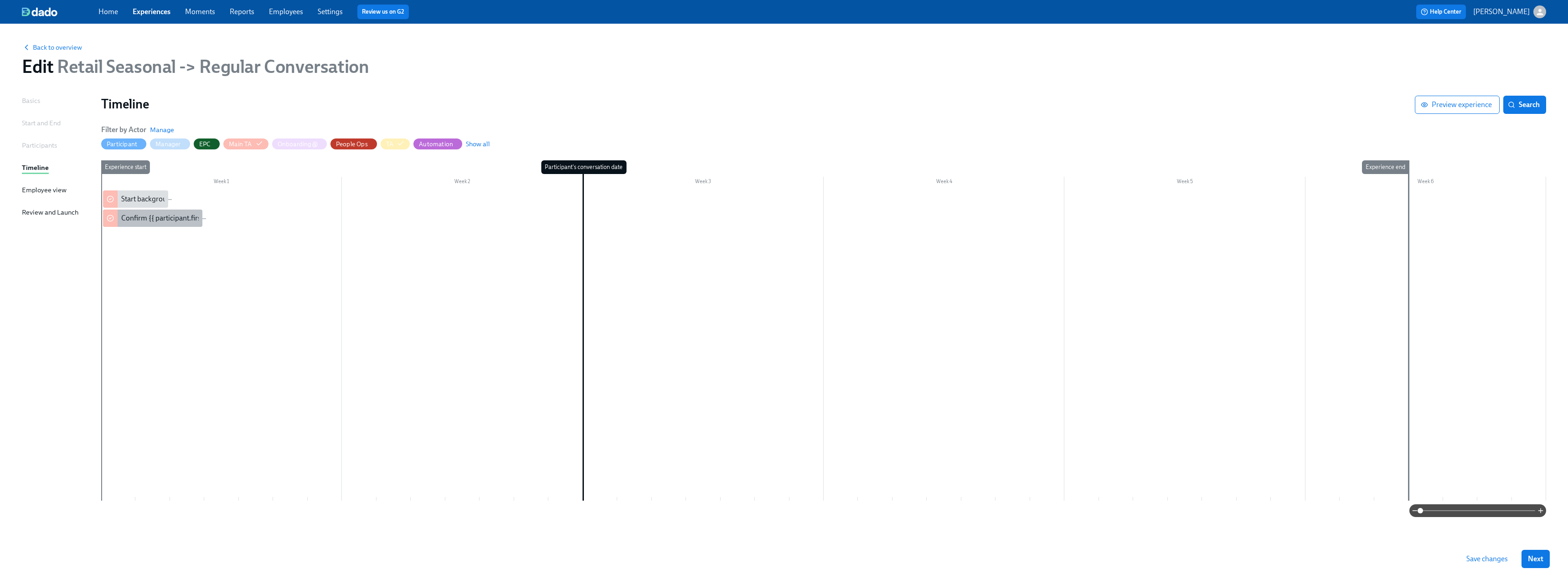 click at bounding box center [110, 218] 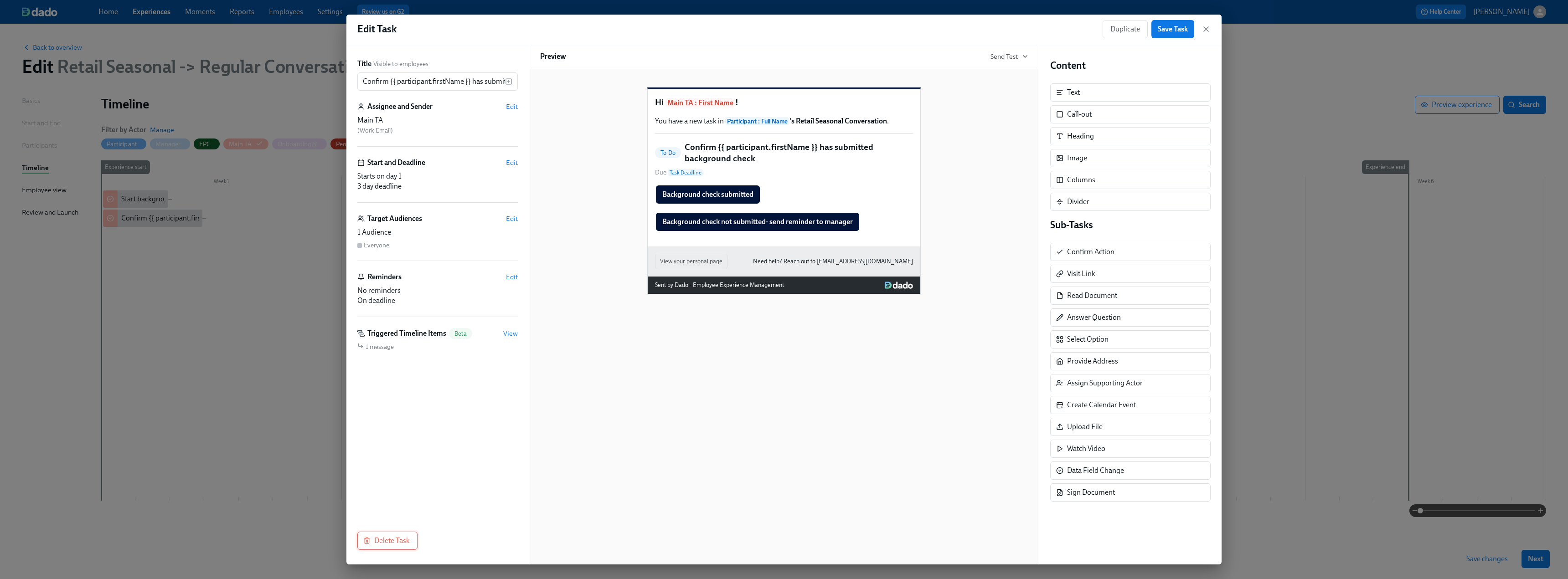 click on "Delete Task" at bounding box center (387, 541) 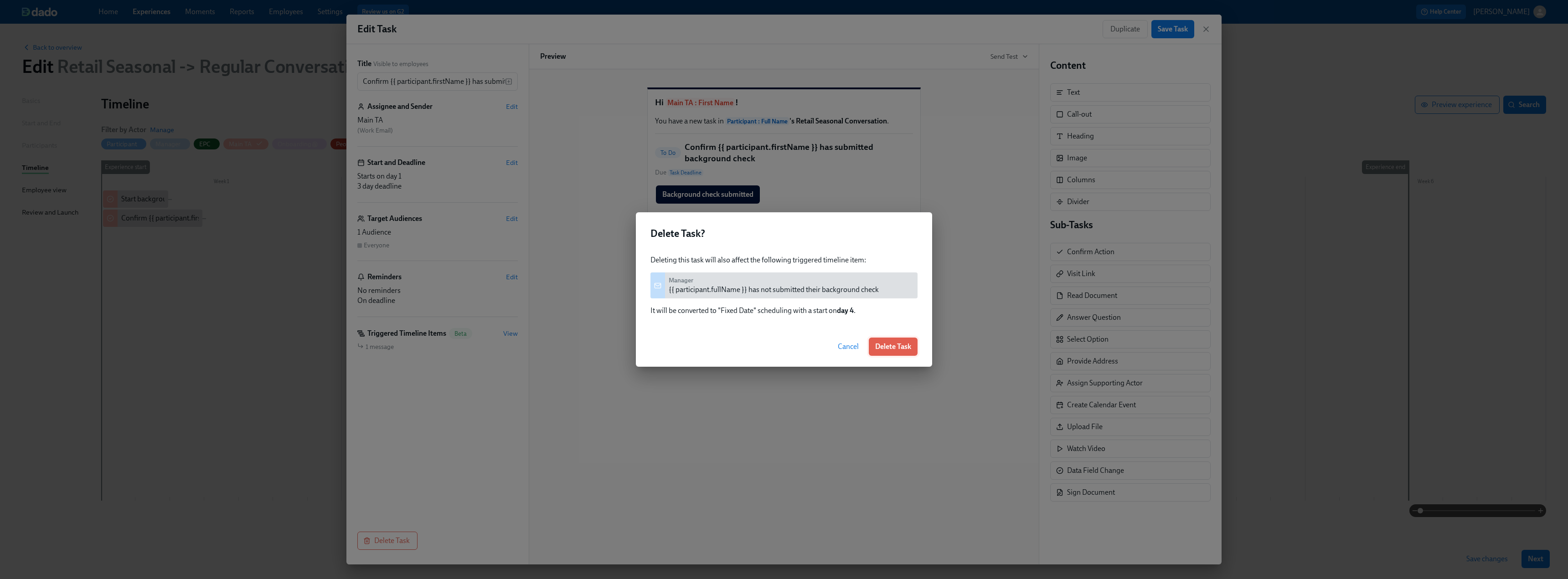click on "Delete Task" at bounding box center (893, 347) 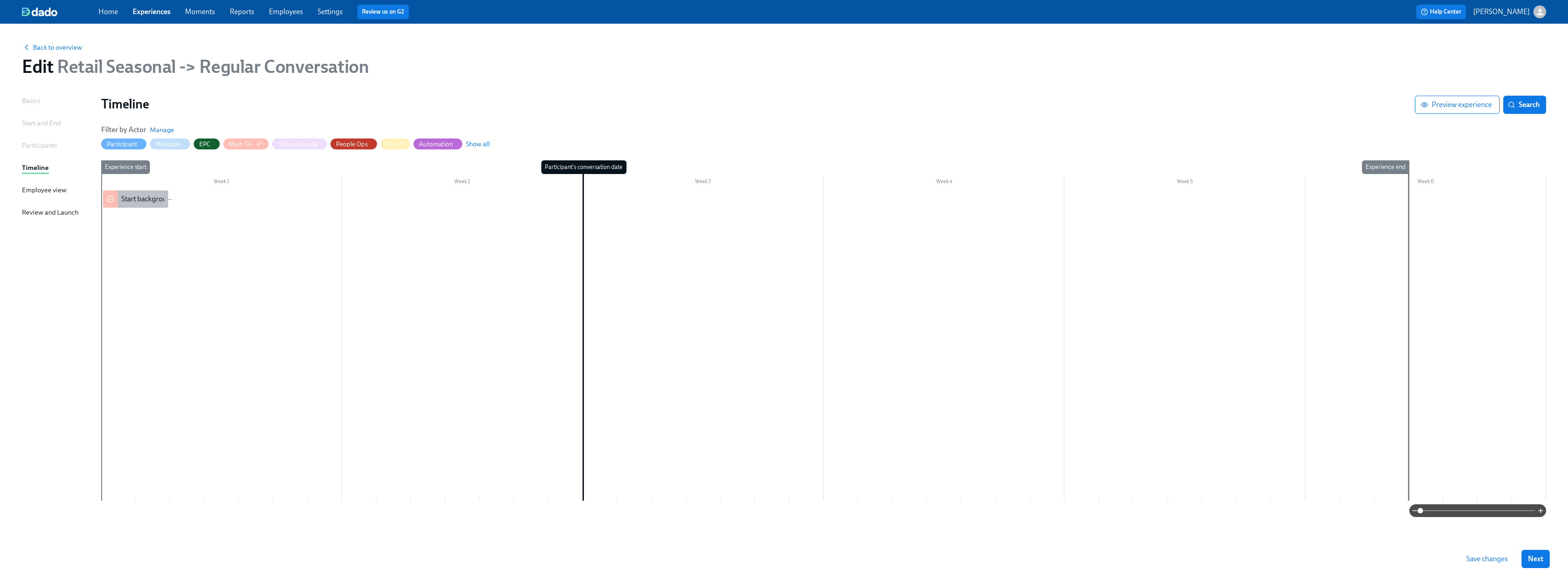 click on "Start background check for {{ participant.fullName }}" at bounding box center (203, 199) 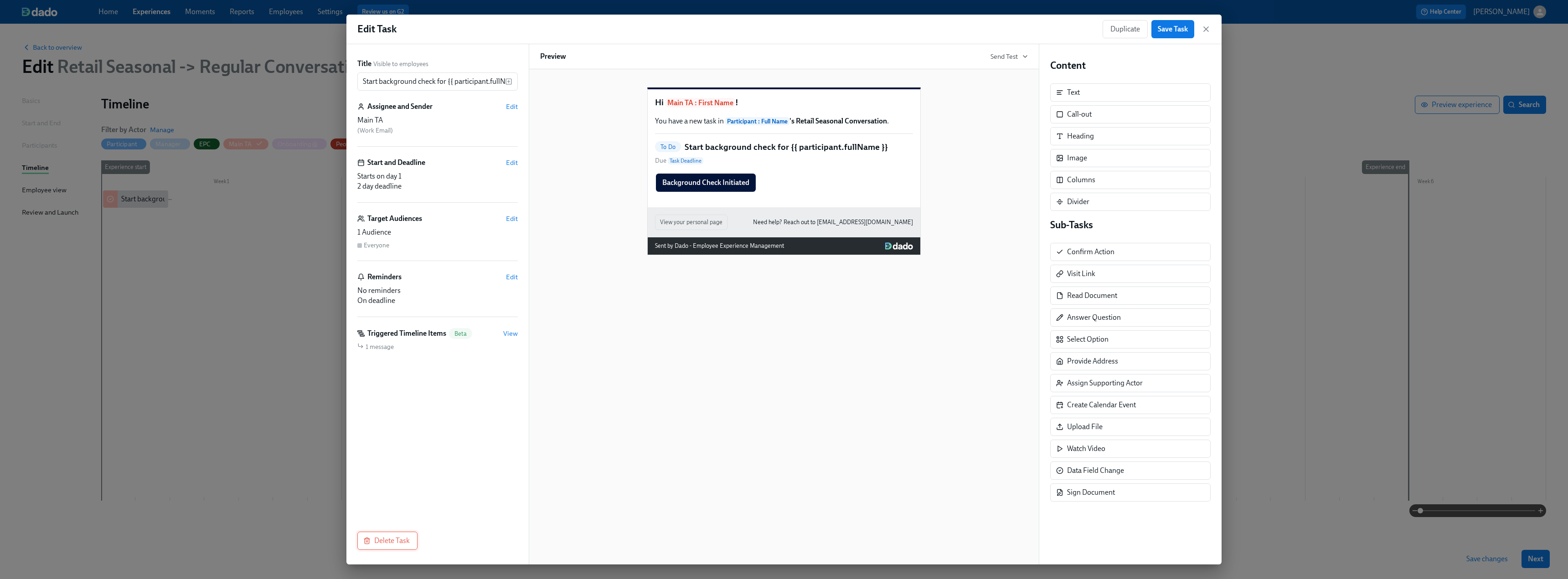 click on "Delete Task" at bounding box center (387, 541) 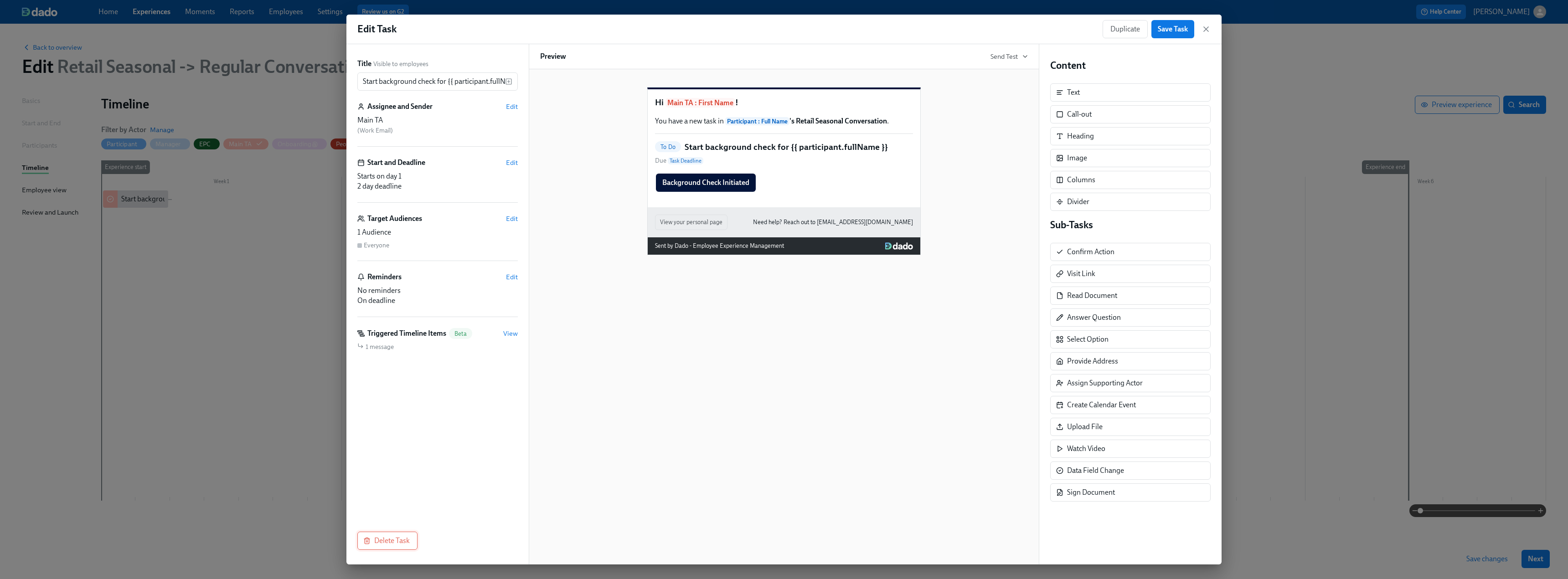 click on "Delete Task" at bounding box center [387, 541] 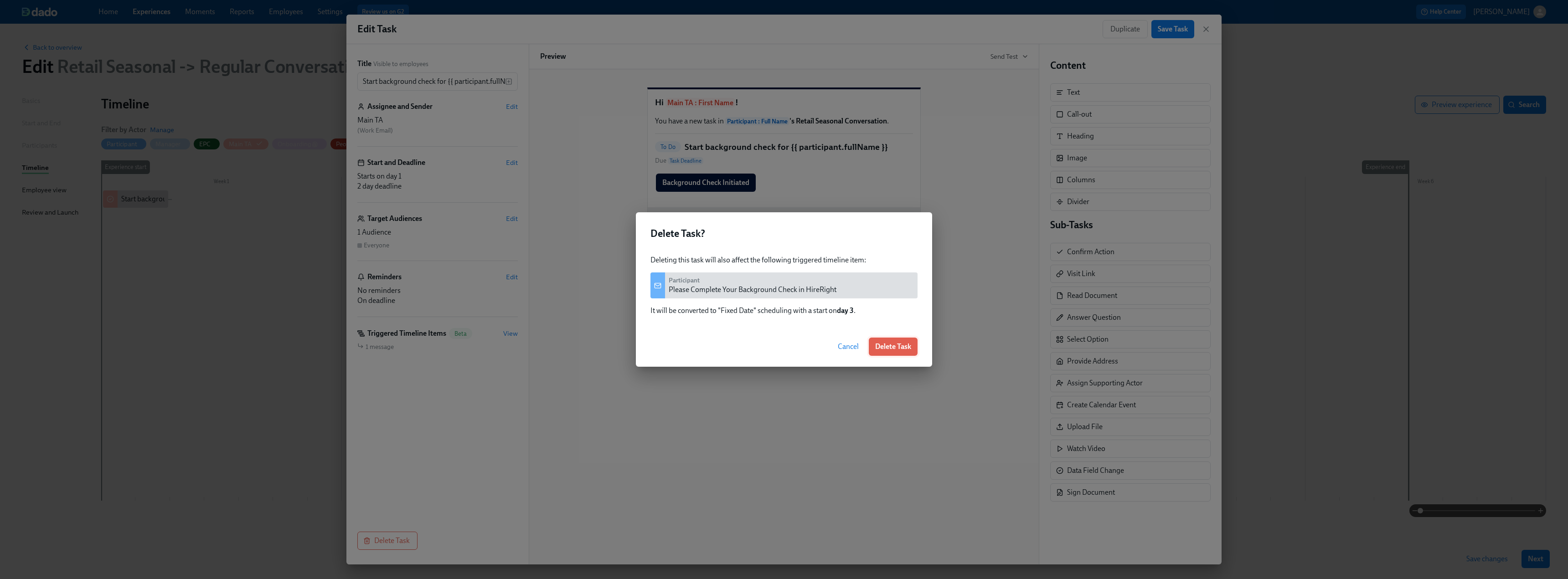 click on "Delete Task" at bounding box center (893, 347) 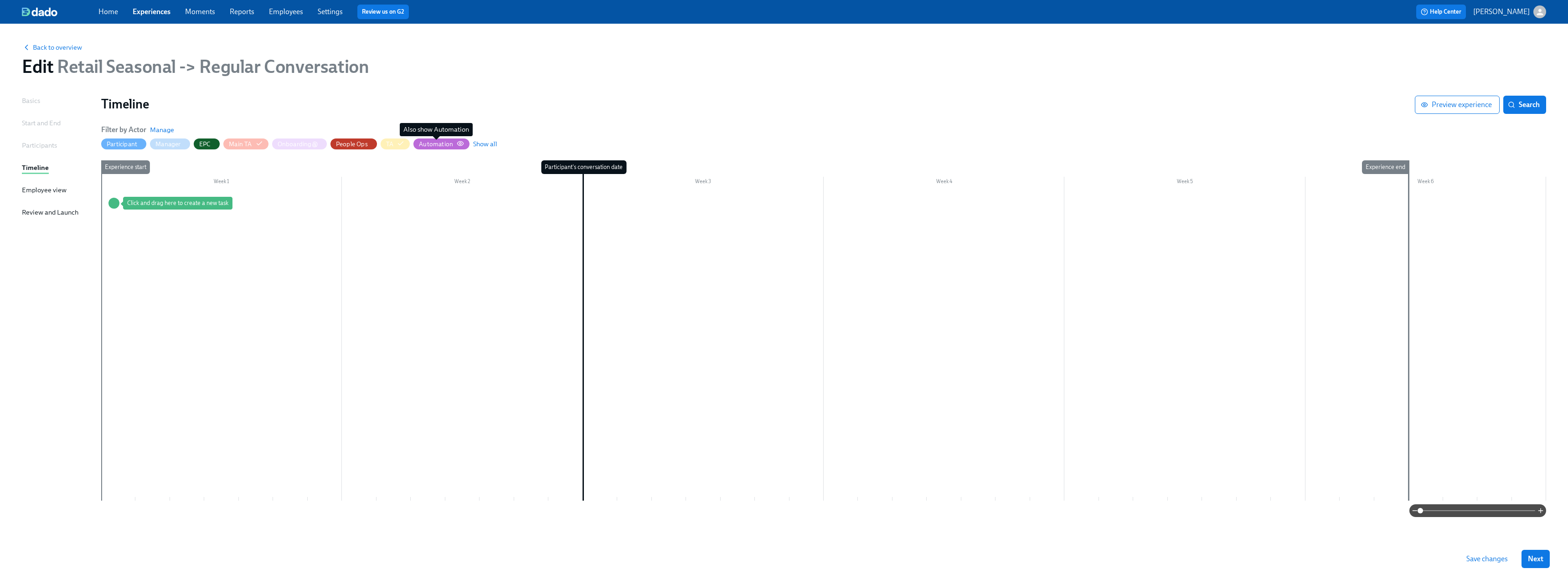 click on "Automation" at bounding box center (436, 144) 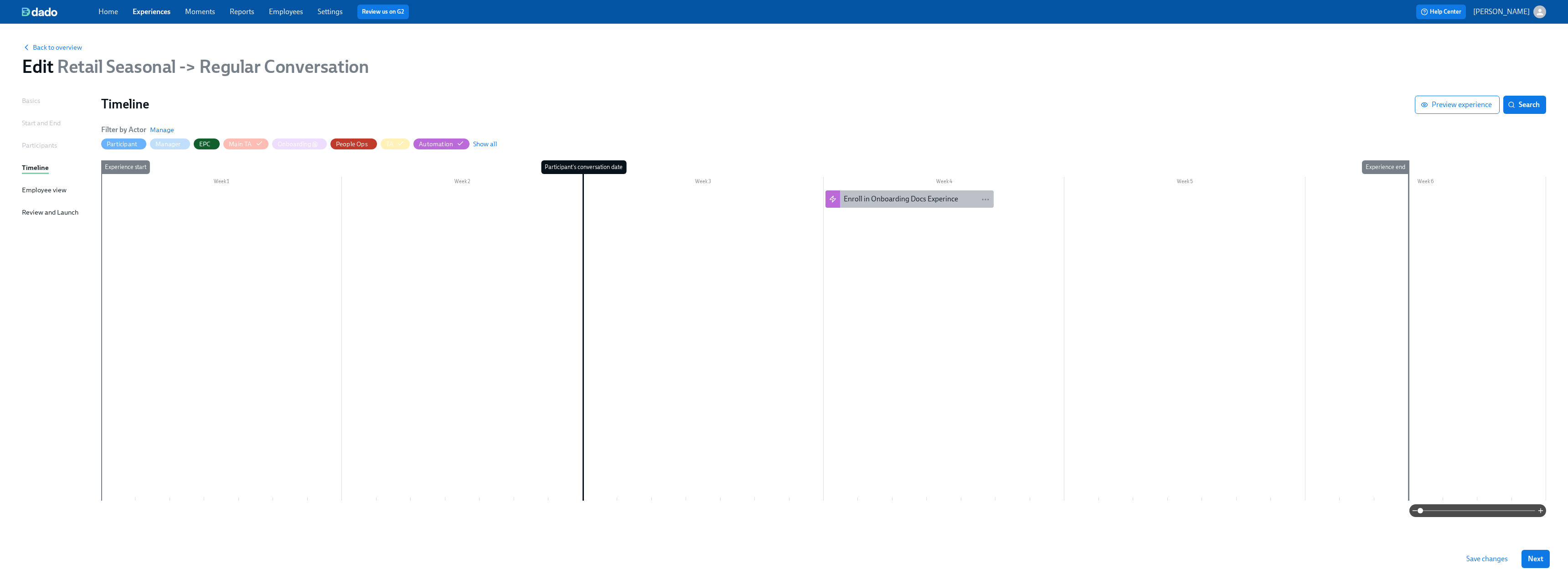click on "Enroll in Onboarding Docs Experince" at bounding box center (901, 199) 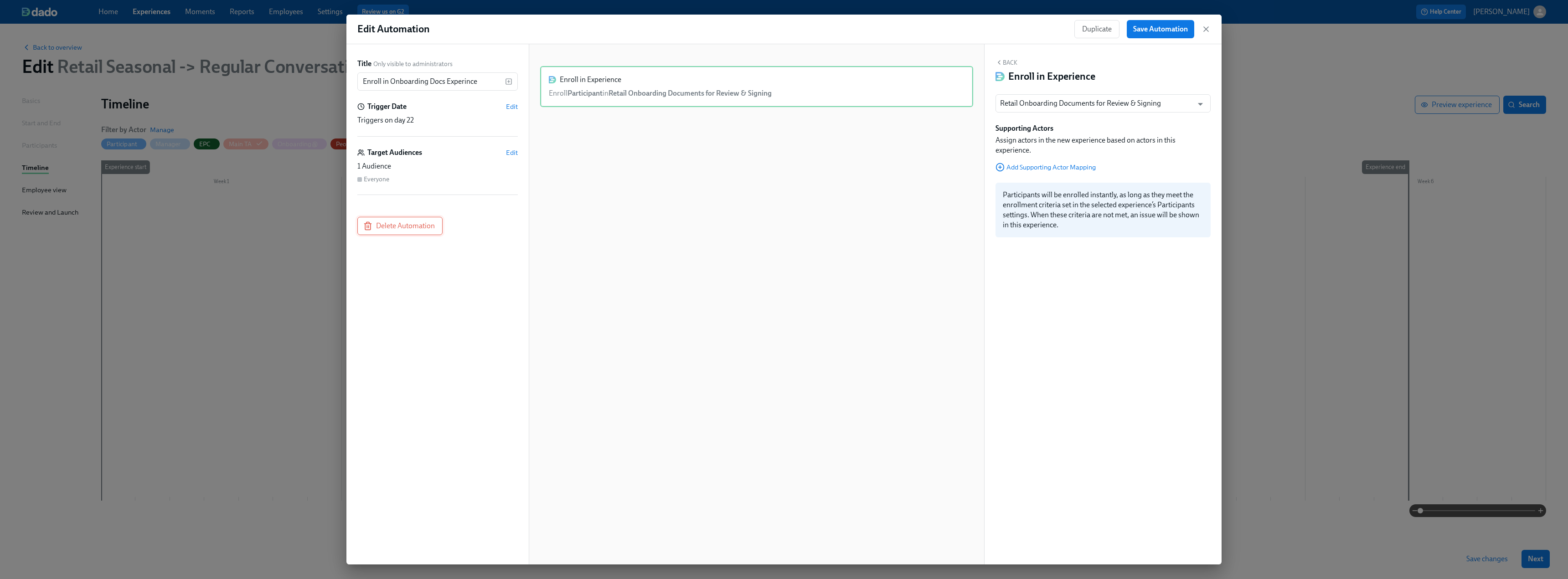 click on "Delete Automation" at bounding box center [400, 226] 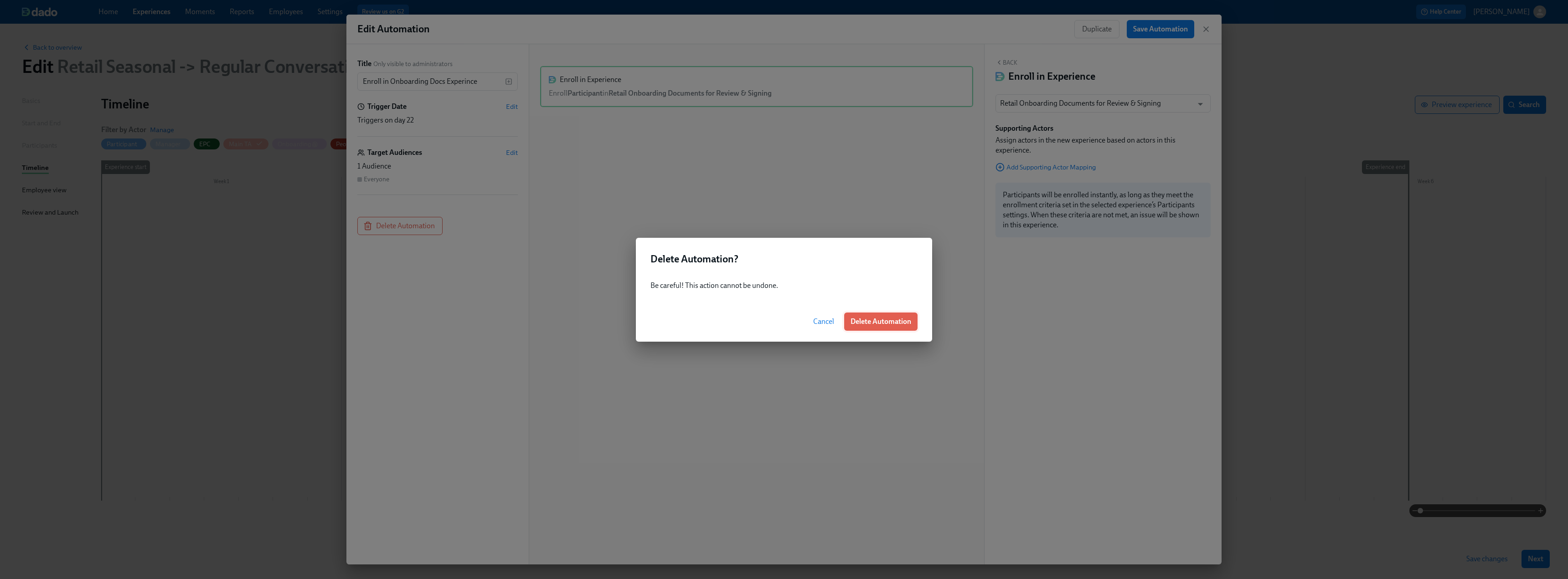 click on "Delete Automation" at bounding box center [881, 322] 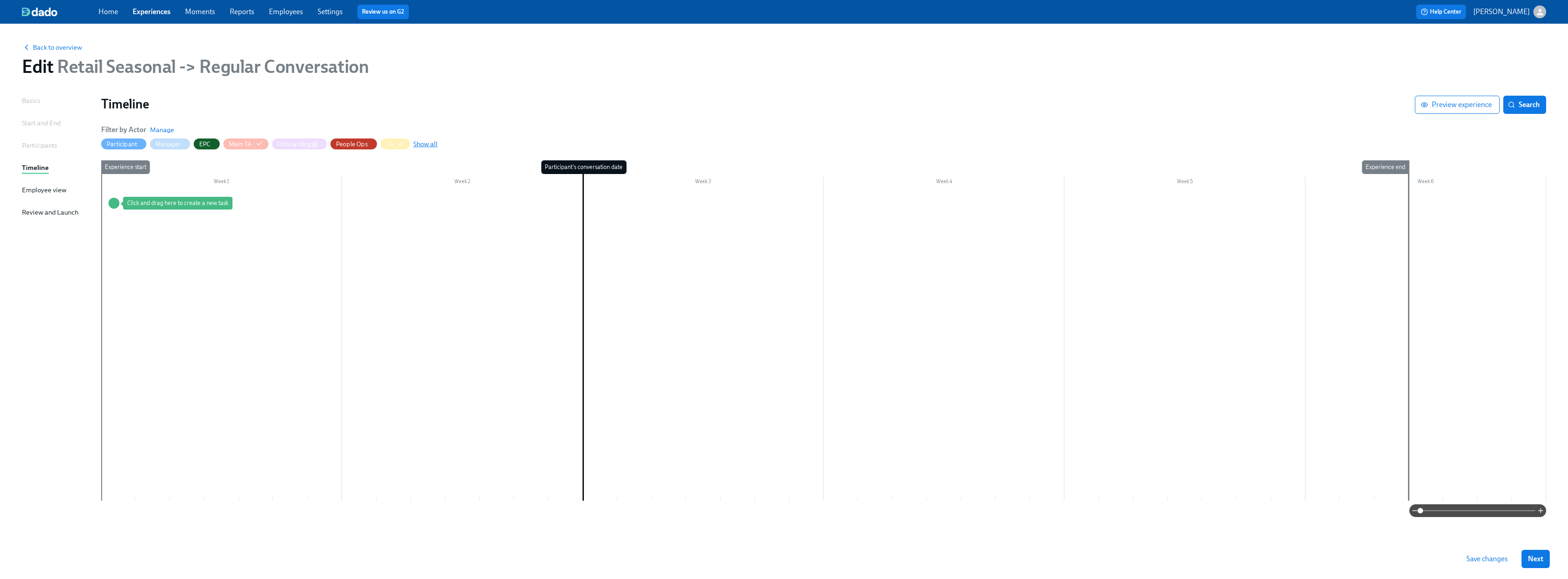 click on "Show all" at bounding box center [425, 144] 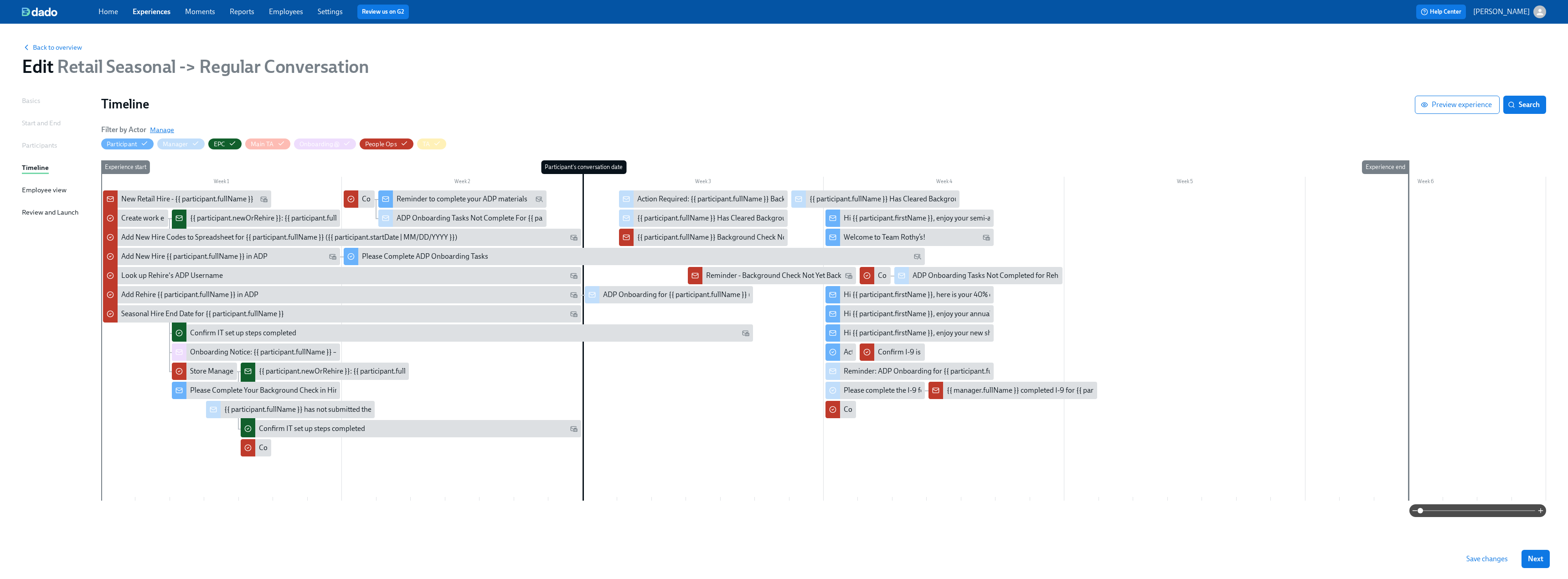 click on "Manage" at bounding box center [162, 130] 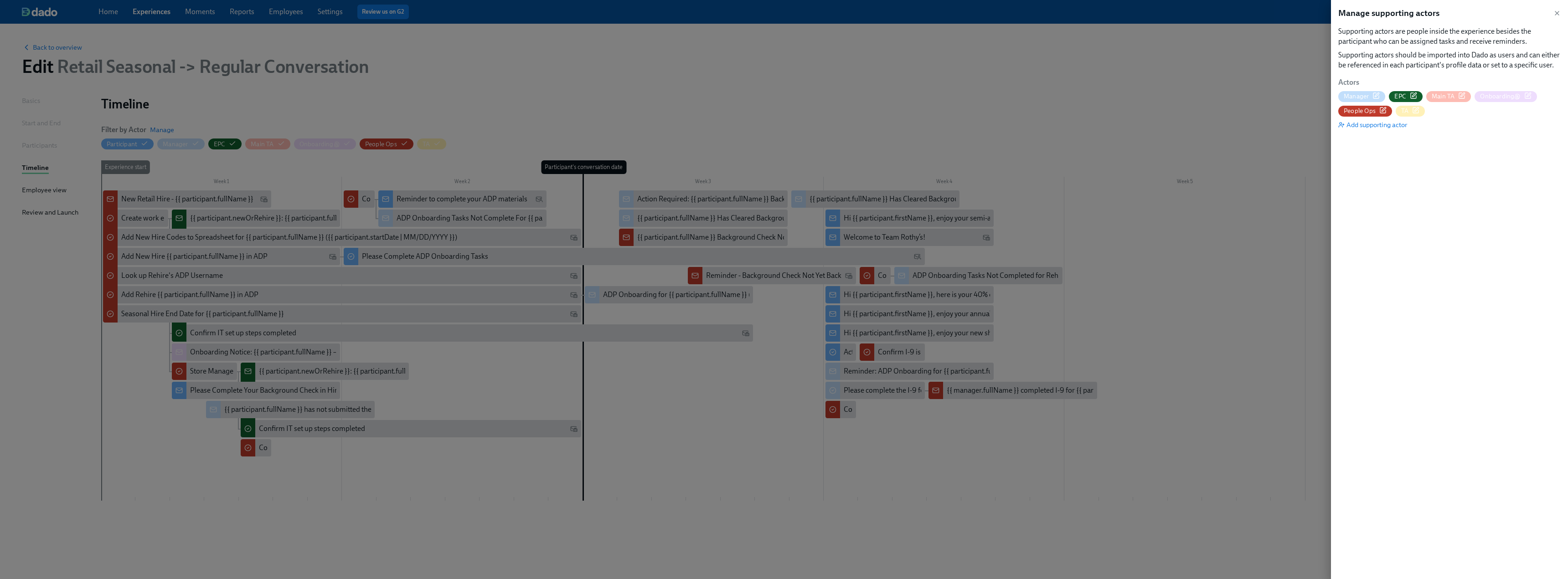 click 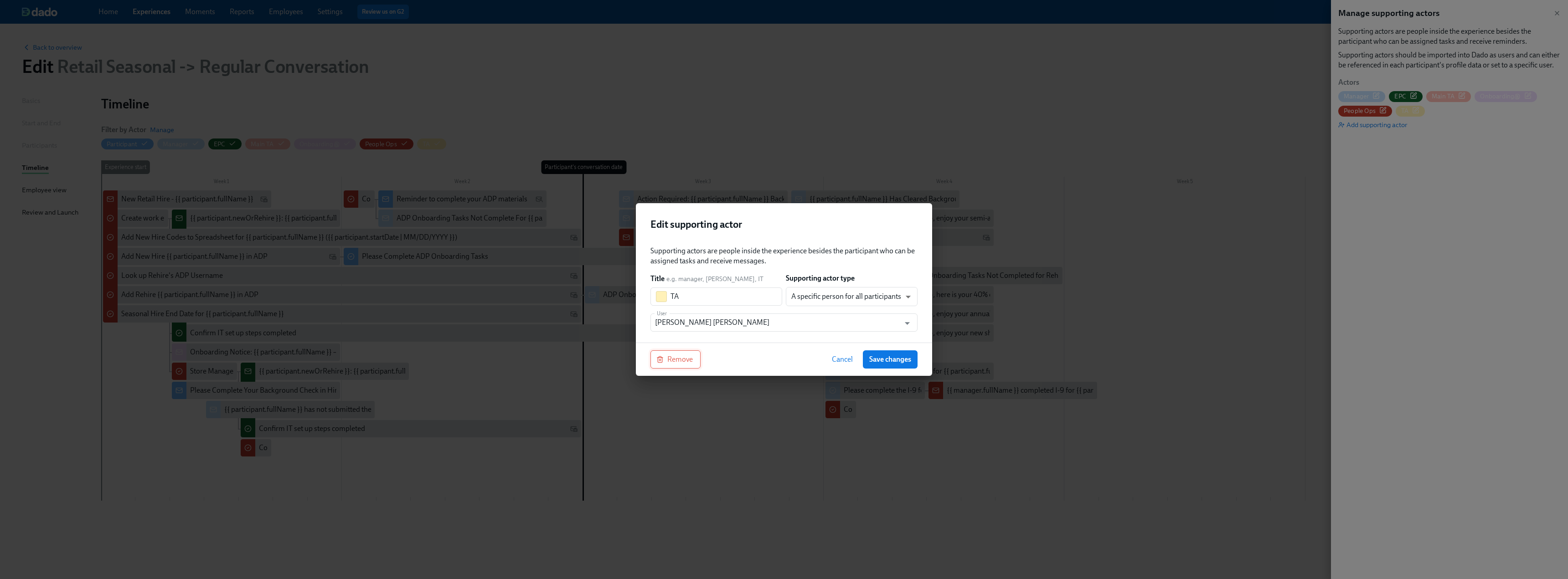click on "Remove" at bounding box center (676, 359) 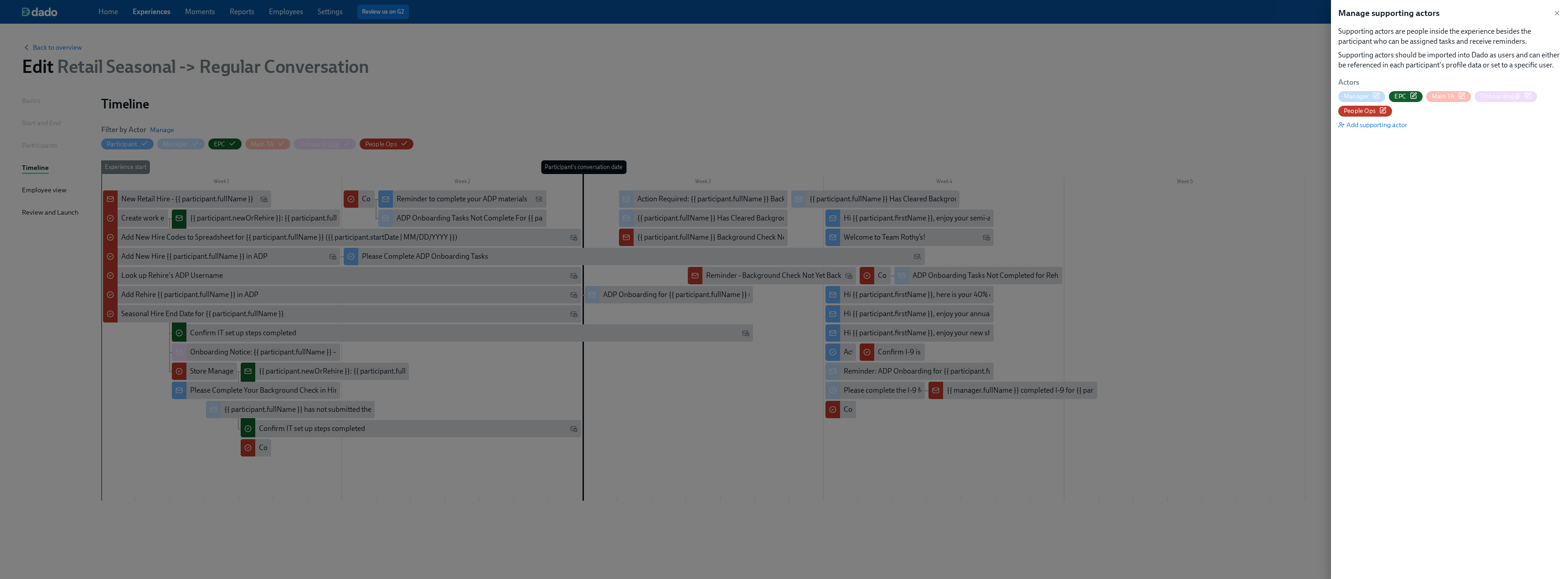 click 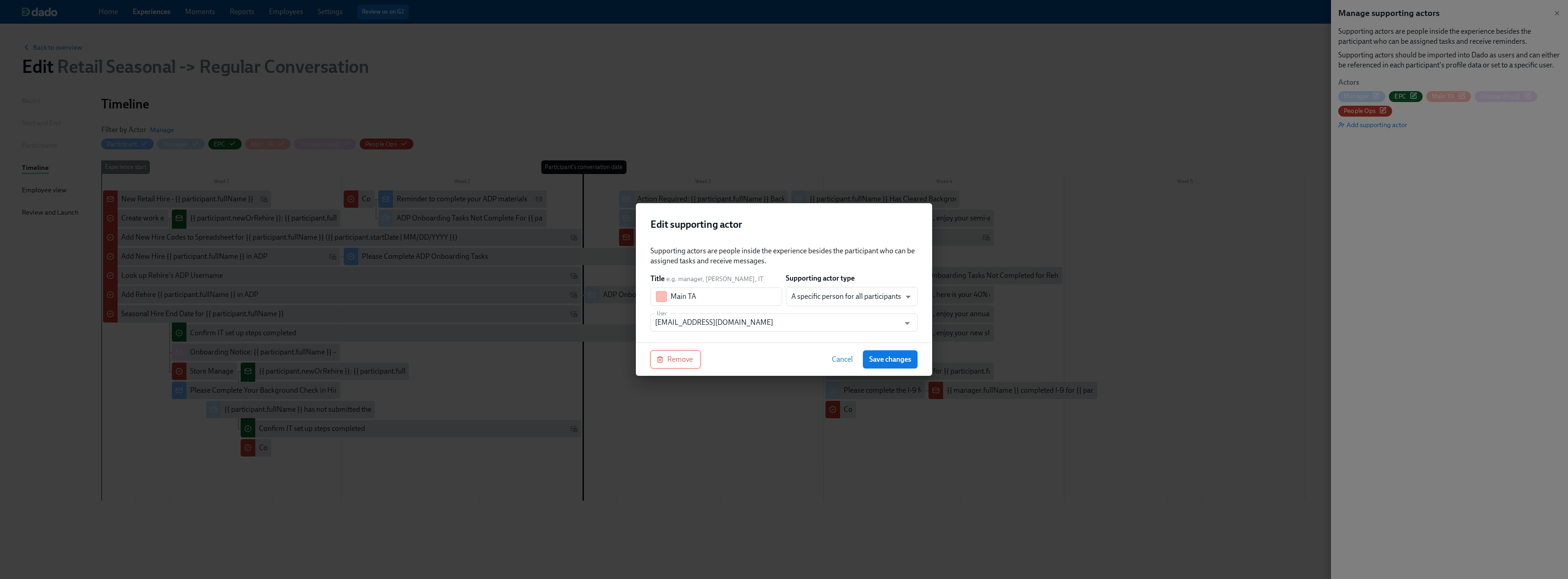 click on "Remove" at bounding box center [676, 359] 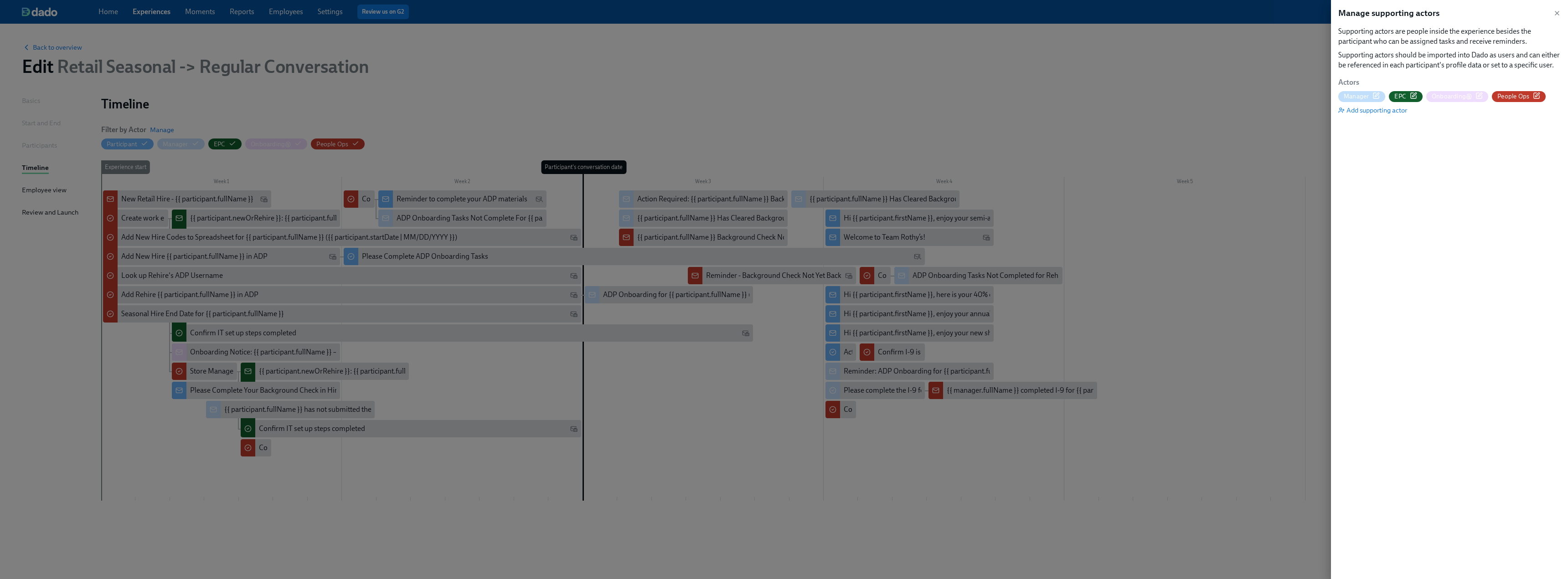 click on "Onboarding@" at bounding box center (1452, 96) 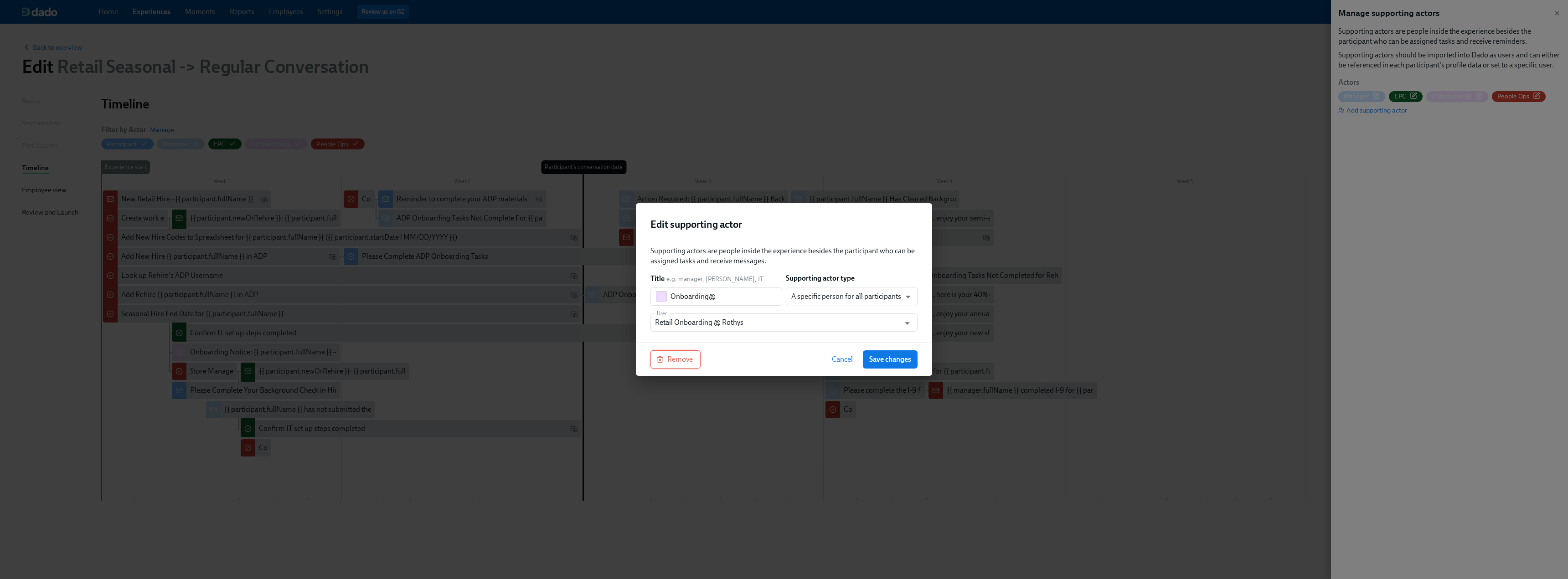 click on "Remove" at bounding box center (676, 359) 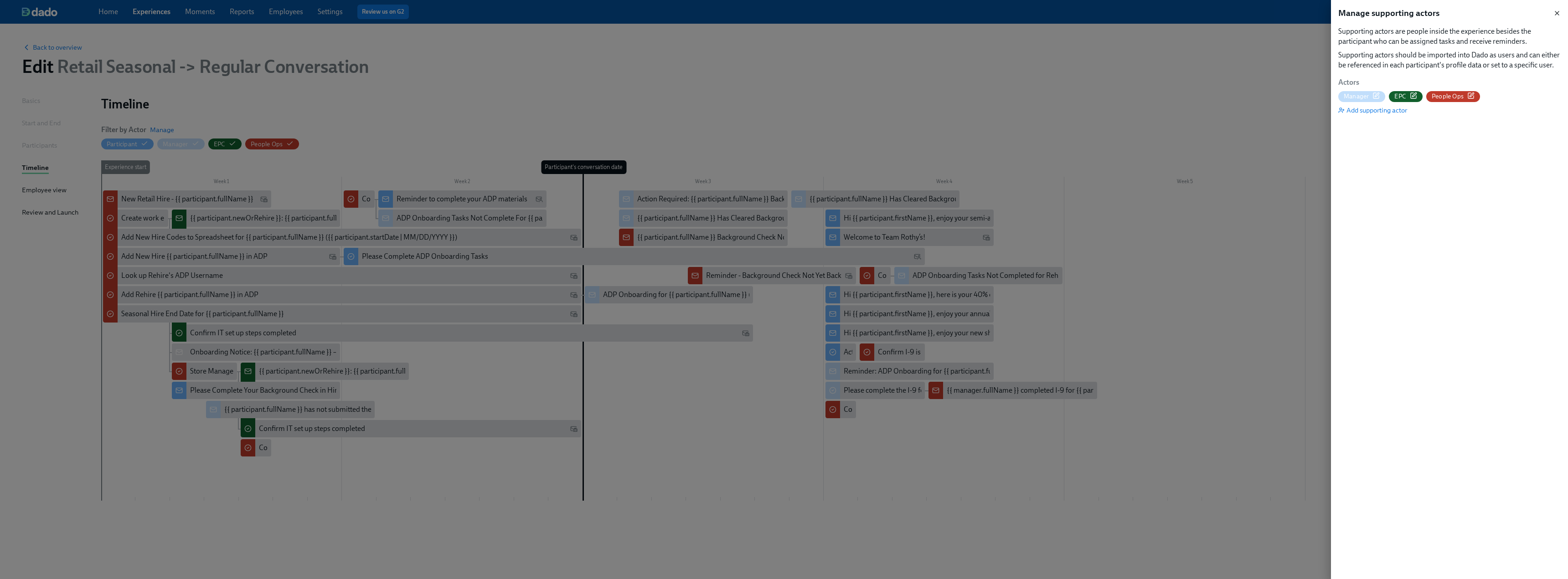 click 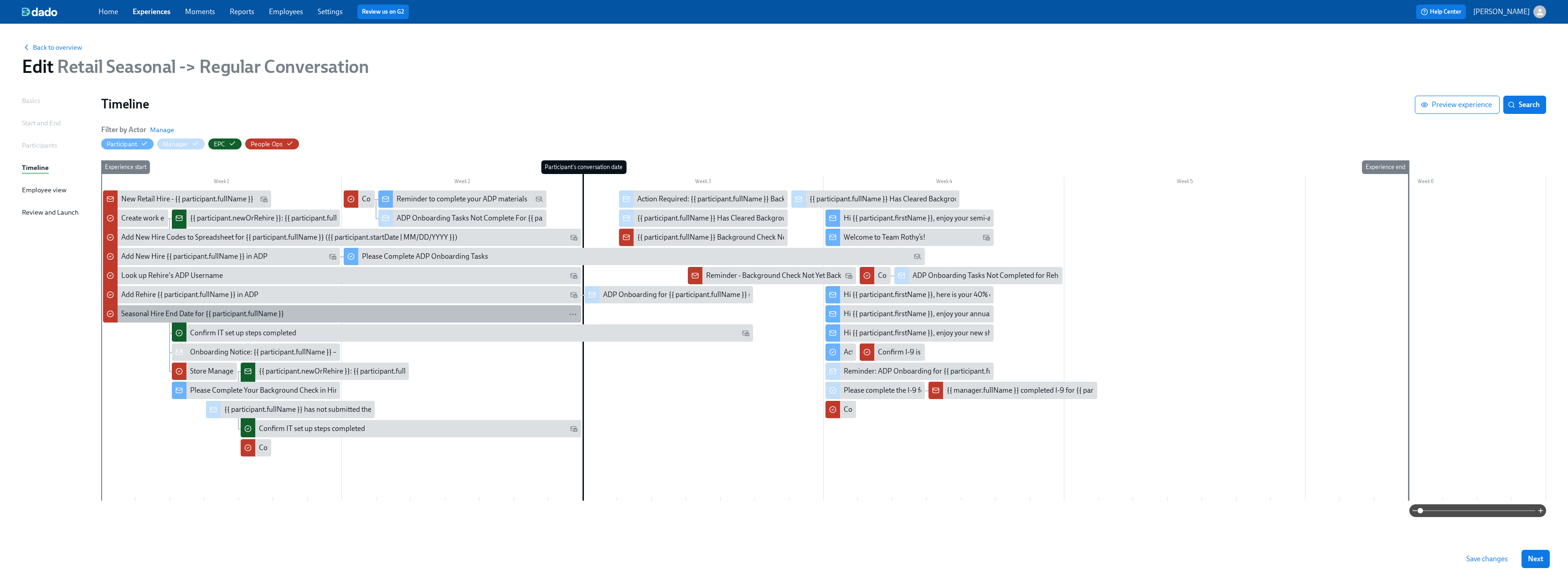 click on "Seasonal Hire End Date for {{ participant.fullName }}" at bounding box center (202, 314) 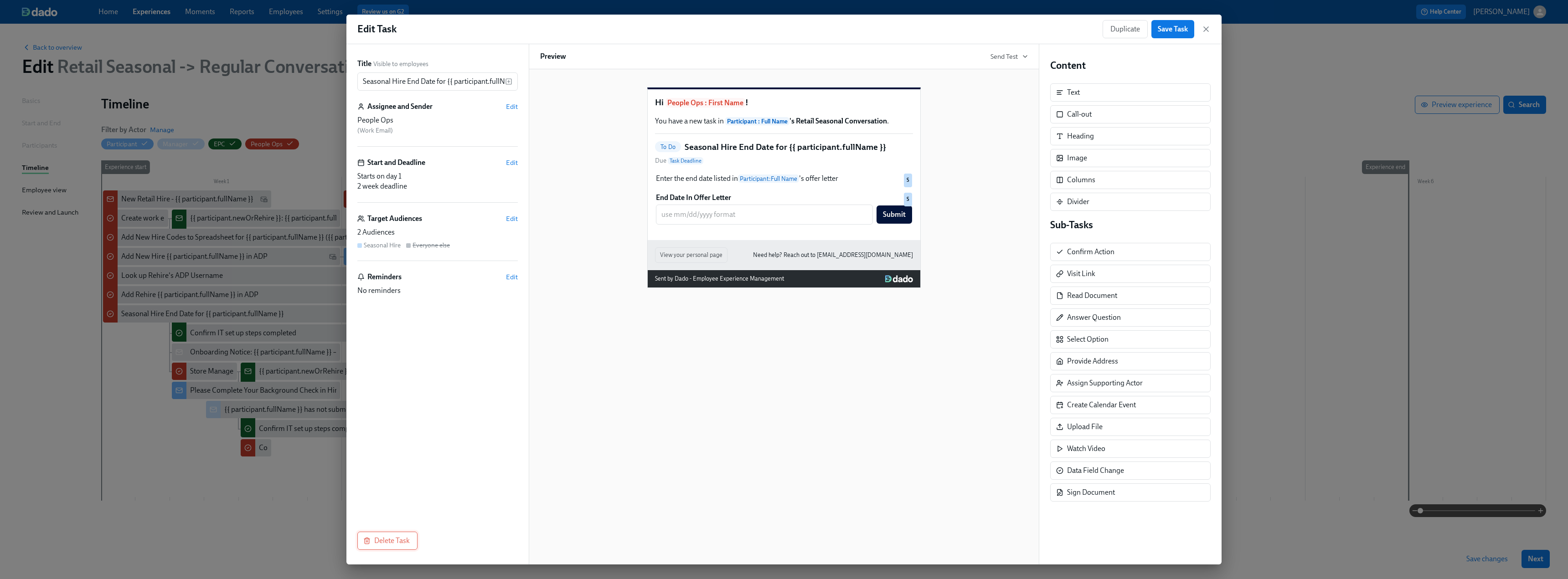 click on "Delete Task" at bounding box center [387, 541] 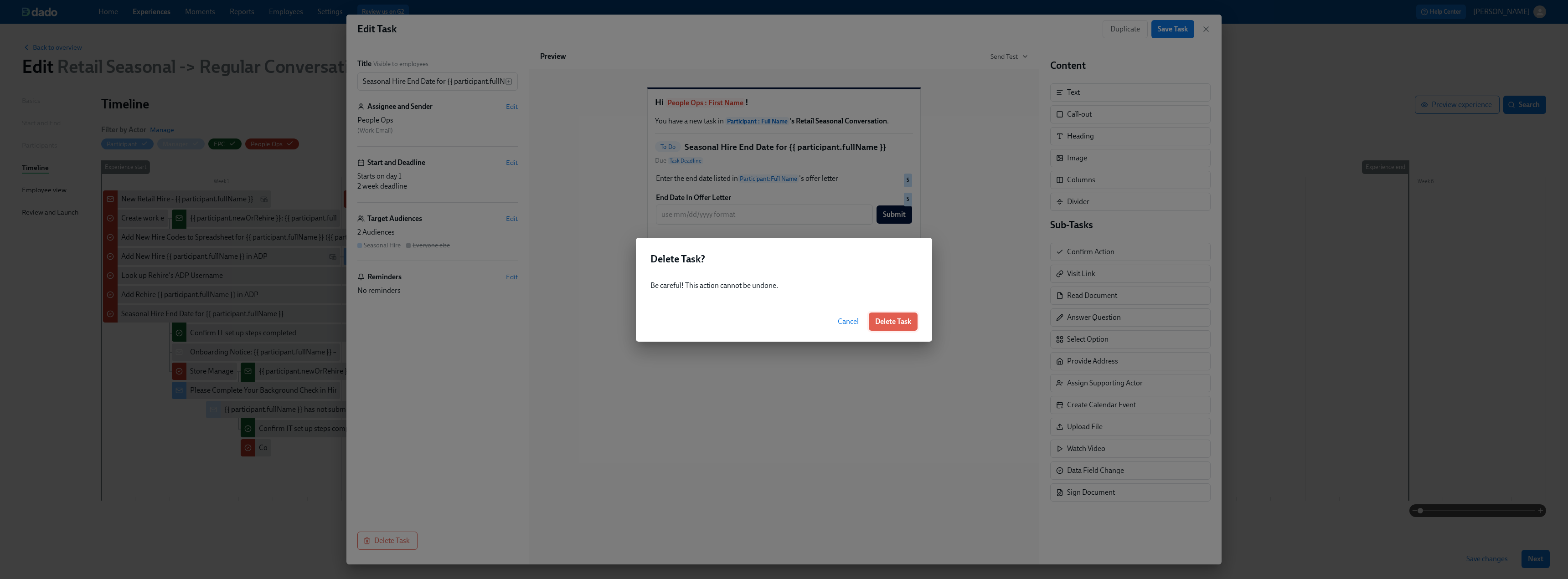 click on "Delete Task" at bounding box center [893, 322] 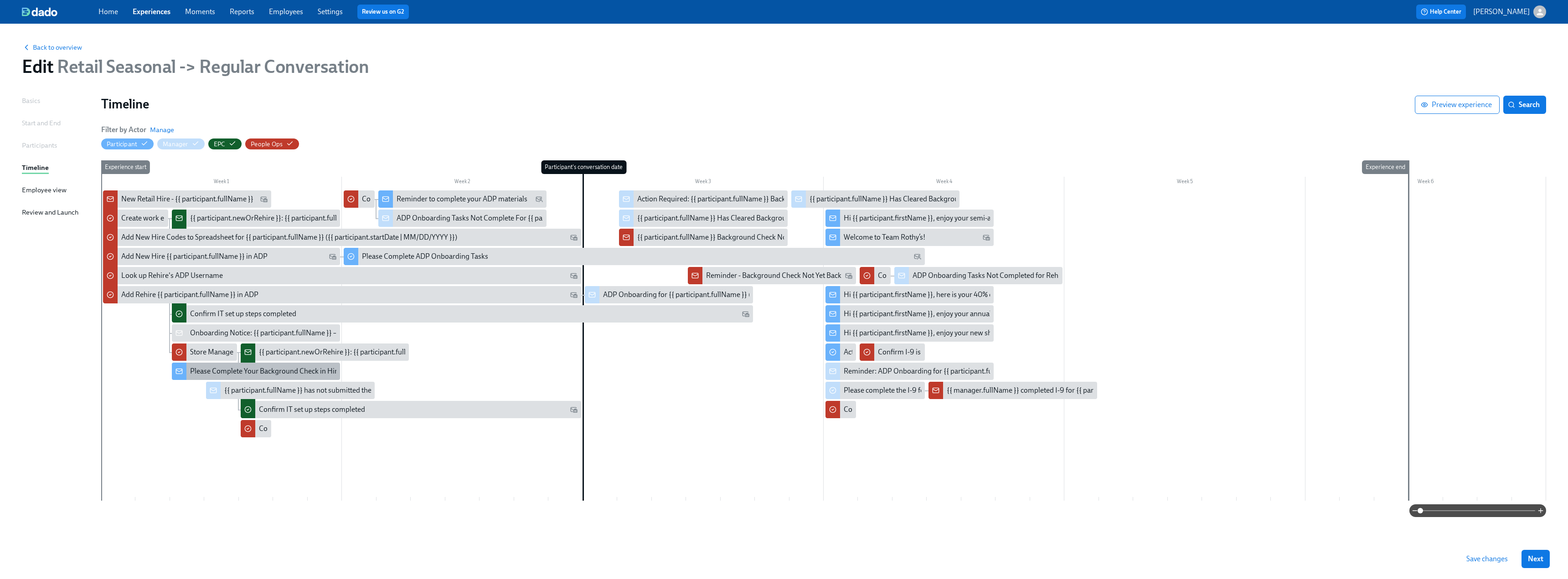 click on "Please Complete Your Background Check in HireRight" at bounding box center [274, 371] 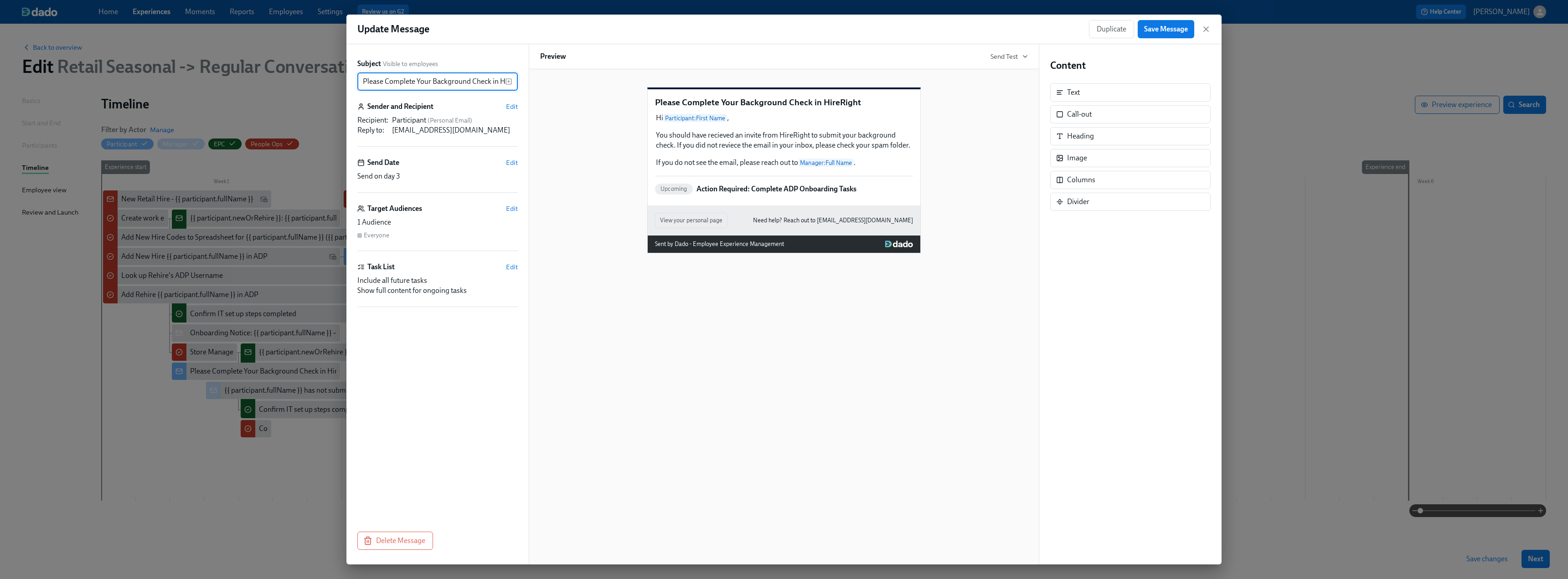 scroll, scrollTop: 0, scrollLeft: 24, axis: horizontal 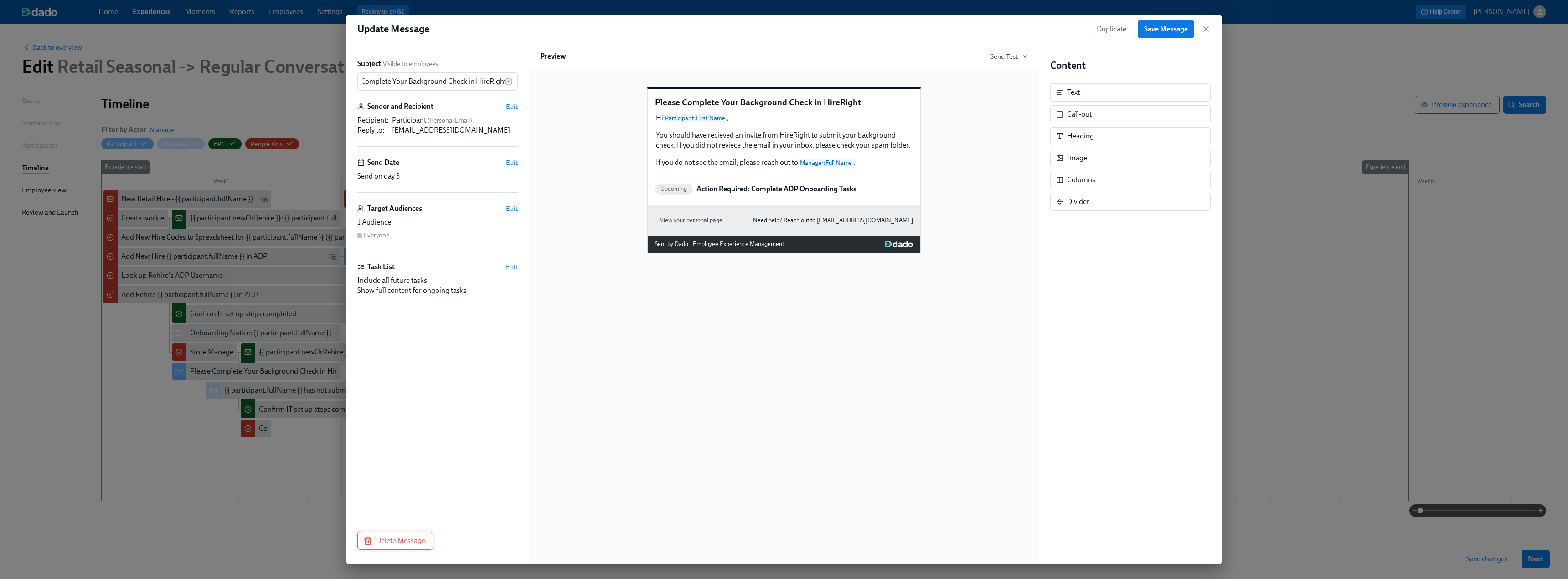 click on "Delete Message" at bounding box center [395, 541] 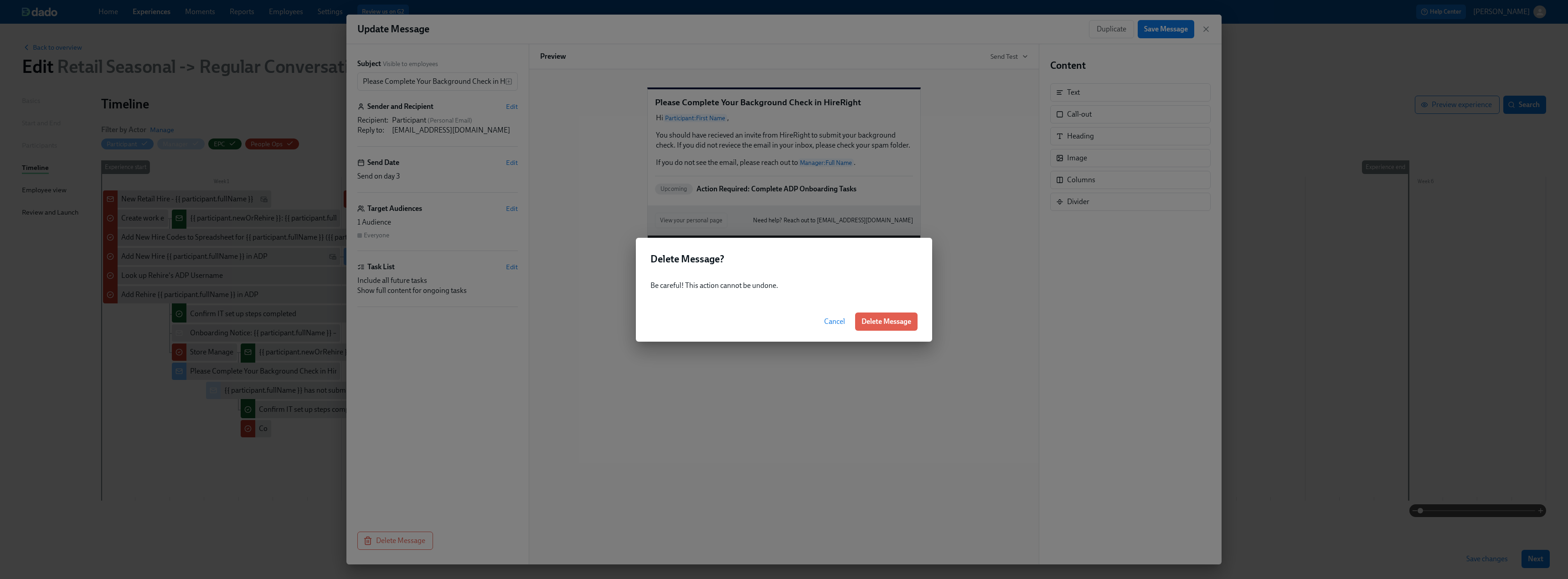 drag, startPoint x: 890, startPoint y: 320, endPoint x: 893, endPoint y: 316, distance: 5 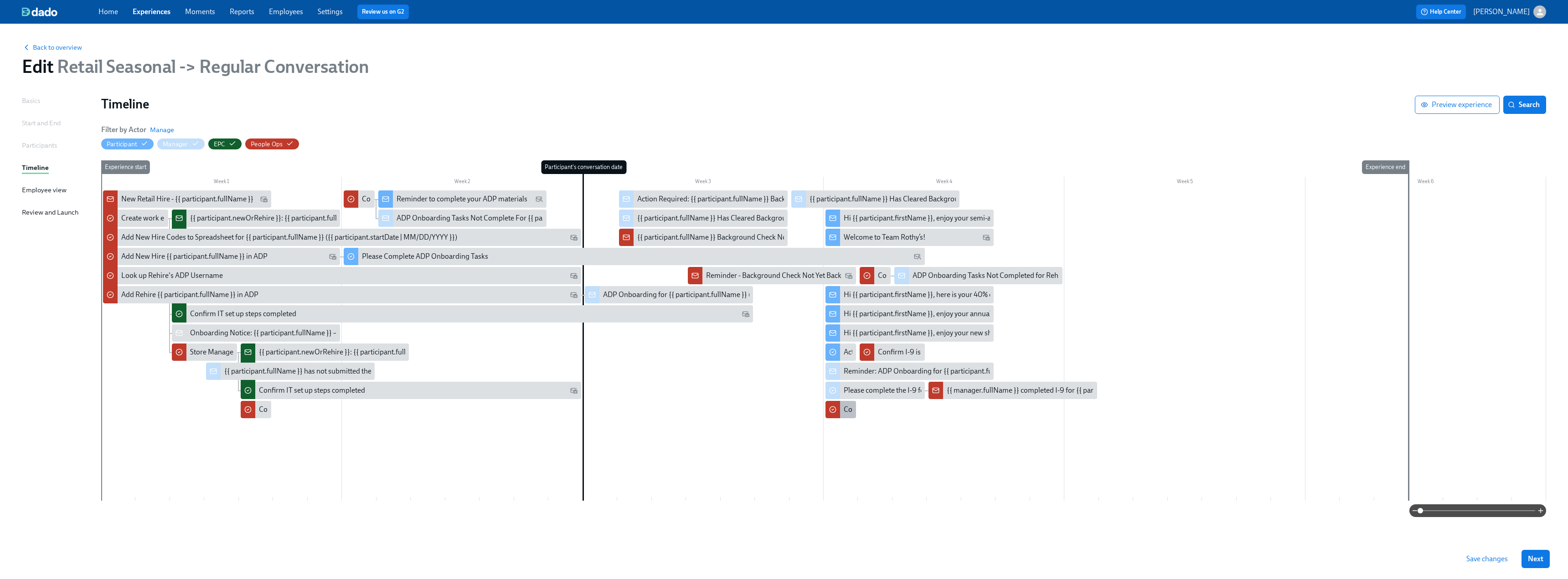 click on "Confirm ADP Profile for Rehire {{ participant.fullName }} is completed" at bounding box center [952, 410] 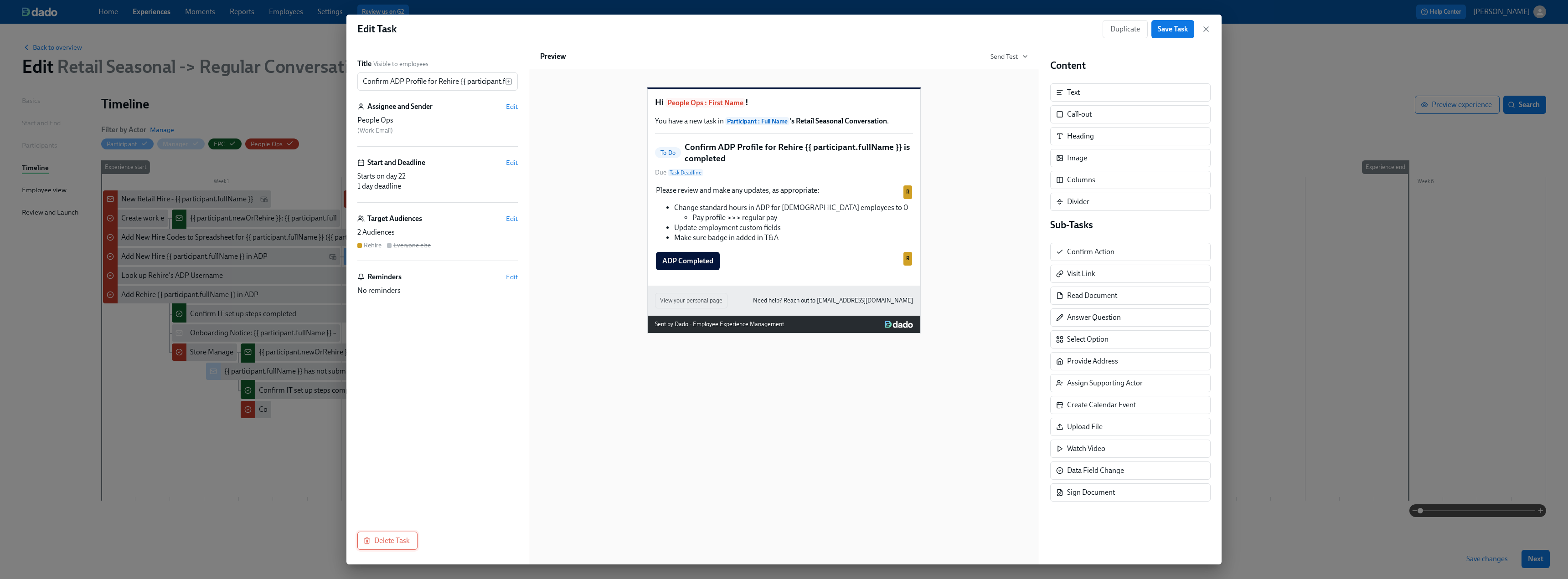 click on "Delete Task" at bounding box center [387, 541] 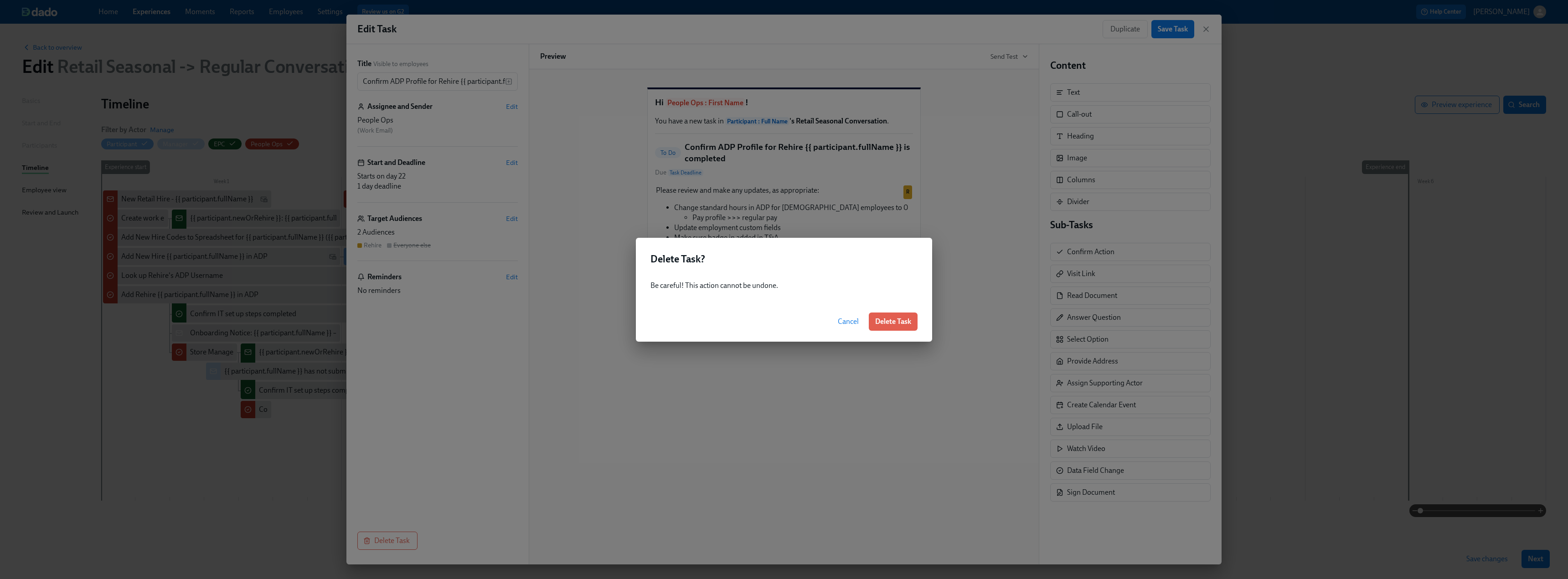 click on "Delete Task" at bounding box center [893, 322] 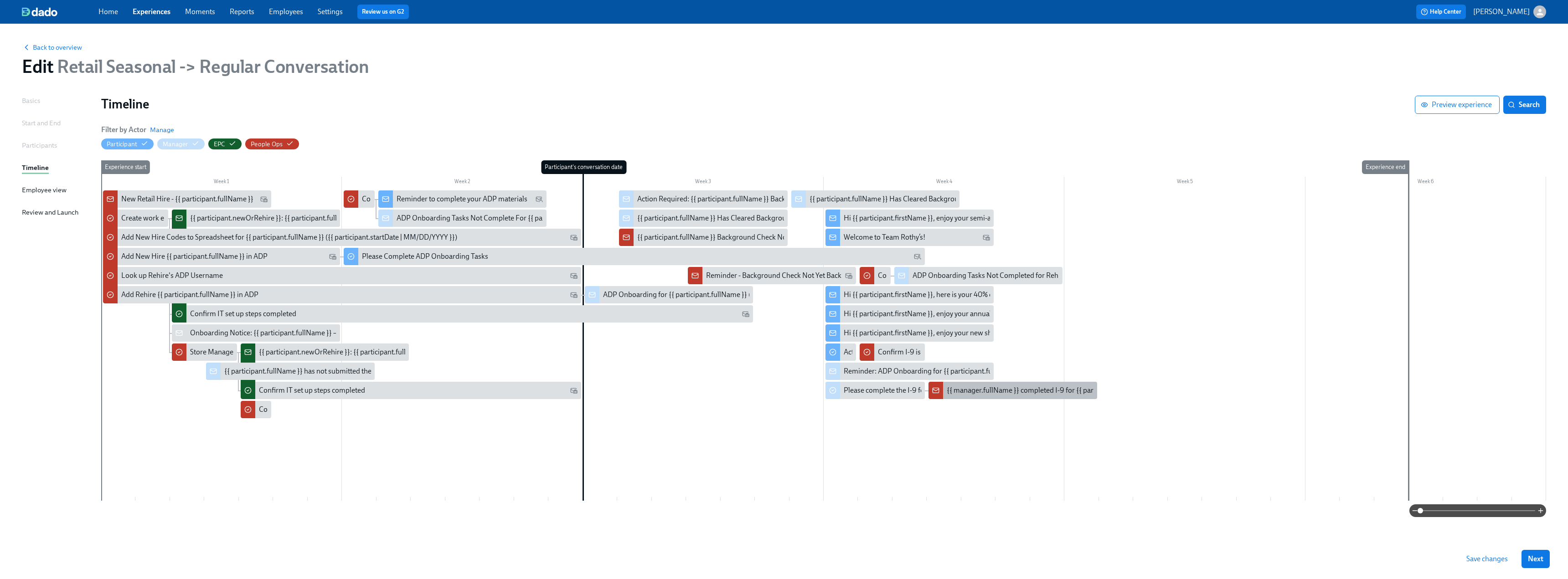 click on "{{ manager.fullName }} completed I-9 for {{ participant.fullName }}" at bounding box center (1051, 390) 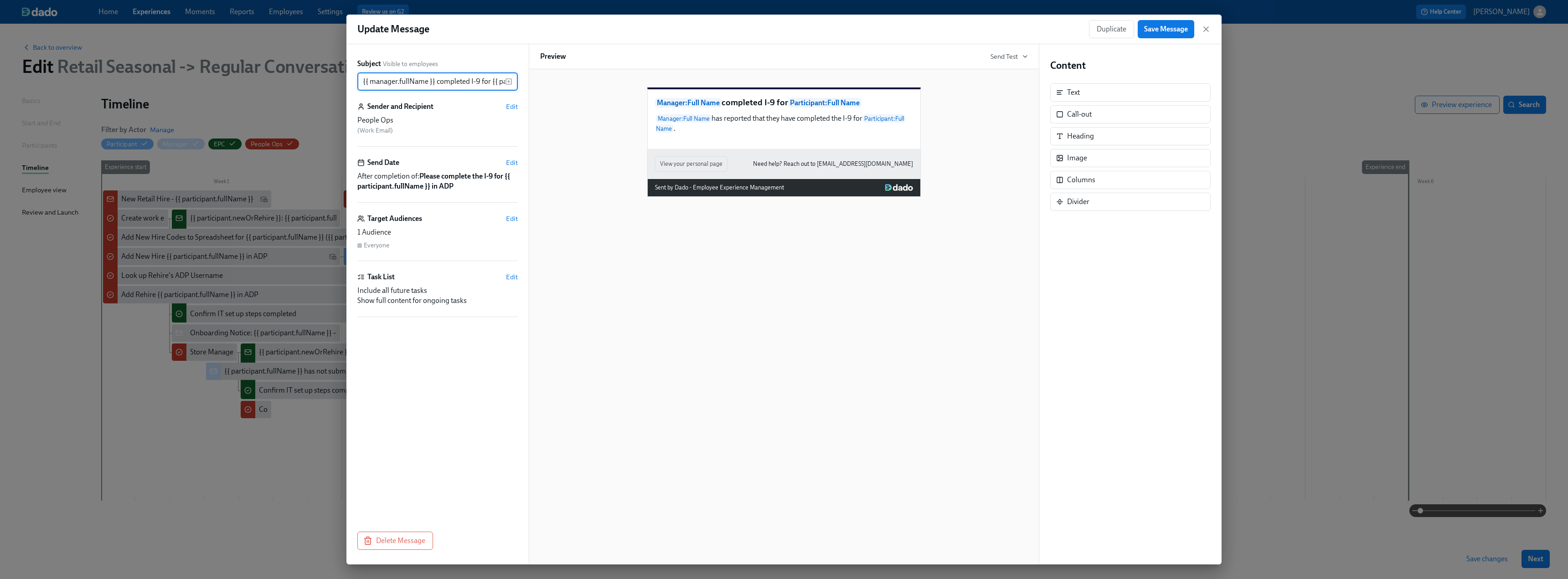 scroll, scrollTop: 0, scrollLeft: 65, axis: horizontal 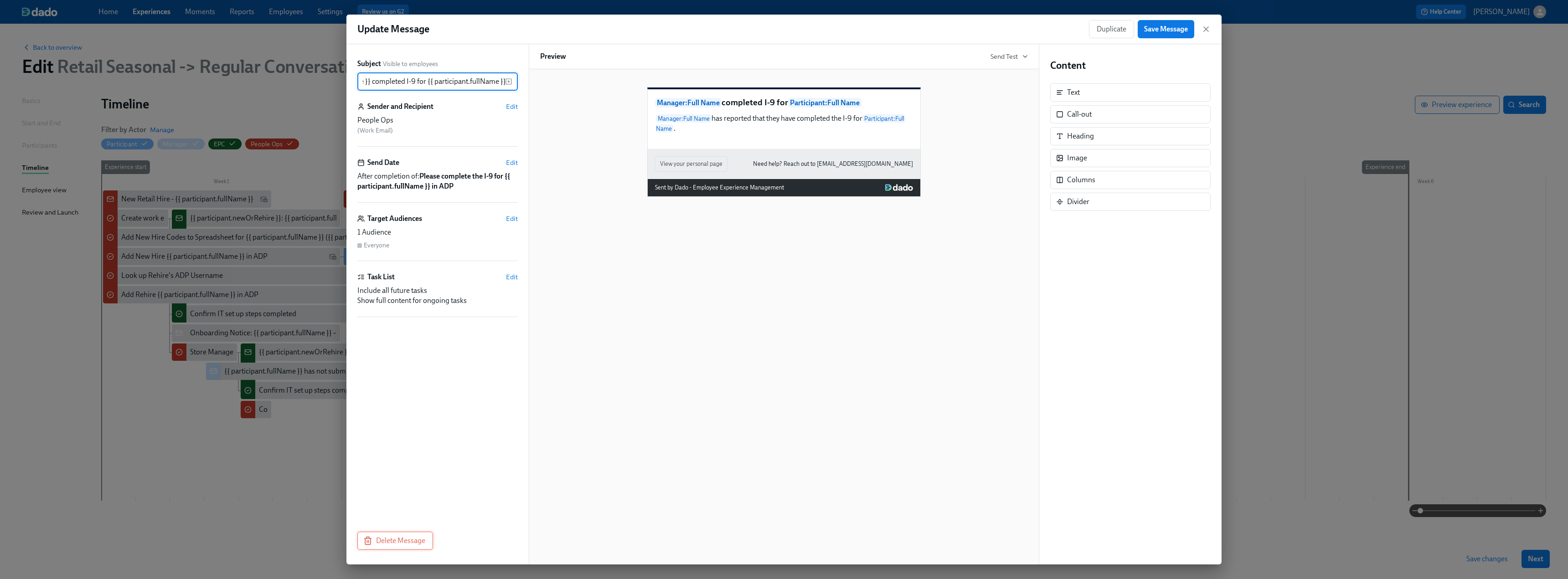 click on "Delete Message" at bounding box center (395, 541) 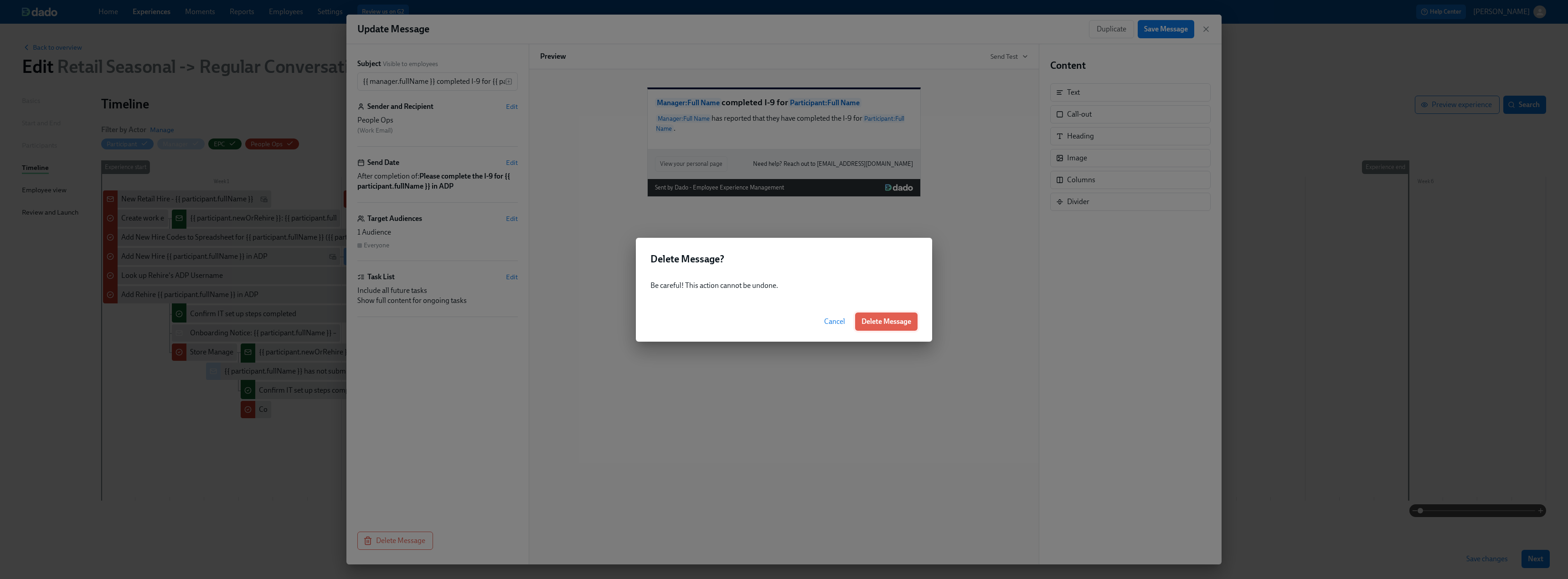 click on "Delete Message" at bounding box center (886, 322) 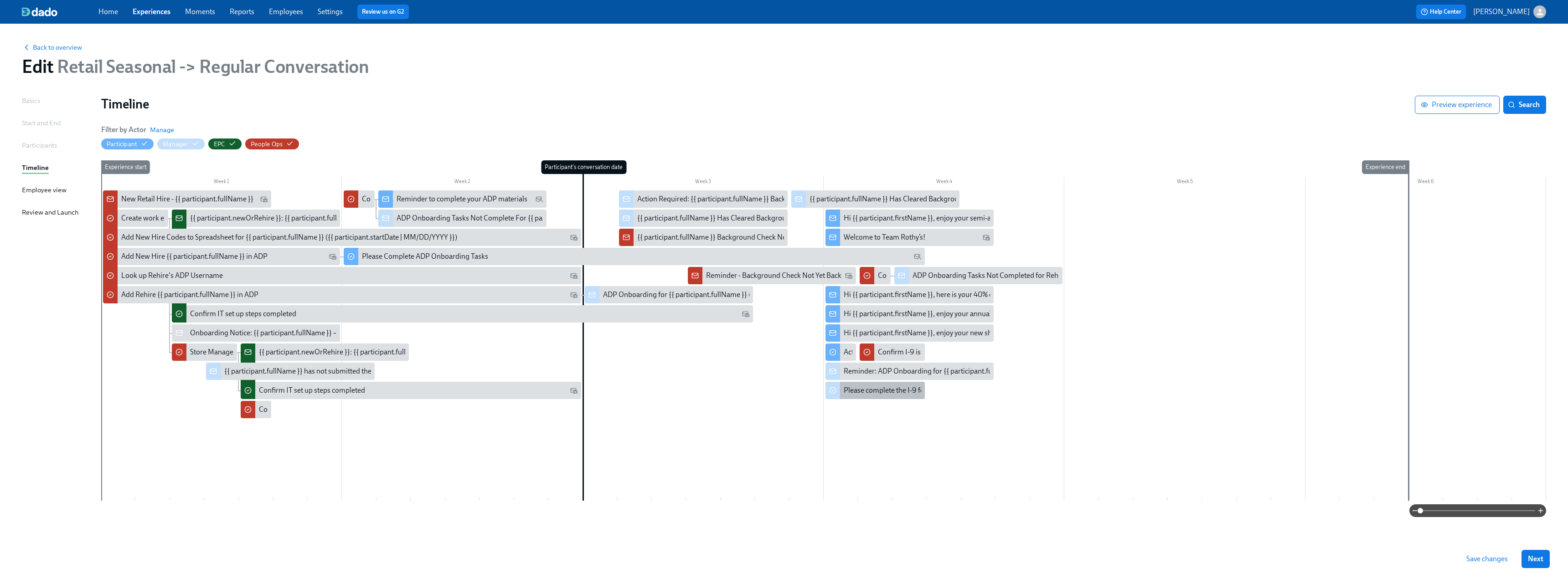 click on "Please complete the I-9 for {{ participant.fullName }} in ADP" at bounding box center [937, 390] 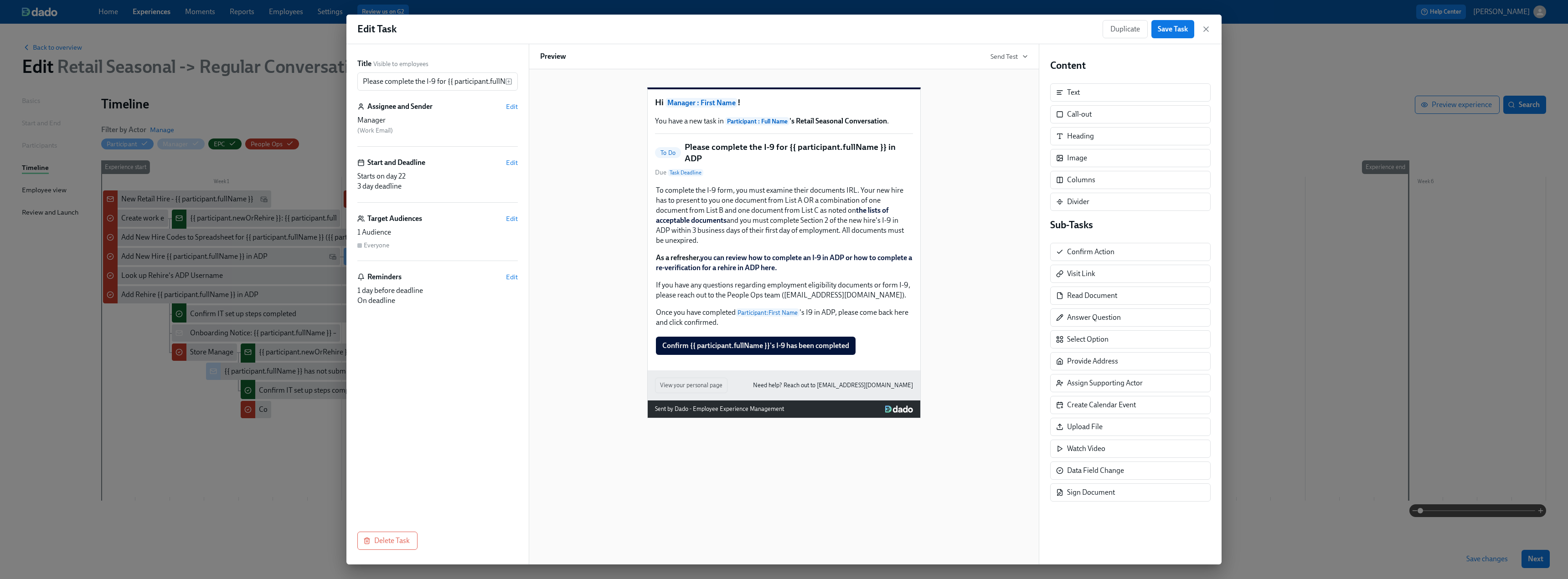 click on "Title Visible to employees Please complete the I-9 for {{ participant.fullName }} in ADP ​ Assignee and Sender Edit Manager   ( Work Email ) Start and Deadline Edit Starts on day 22 3 day deadline Target Audiences Edit 1 Audience Everyone Reminders Edit 1 day   before deadline On deadline Delete Task" at bounding box center (438, 304) 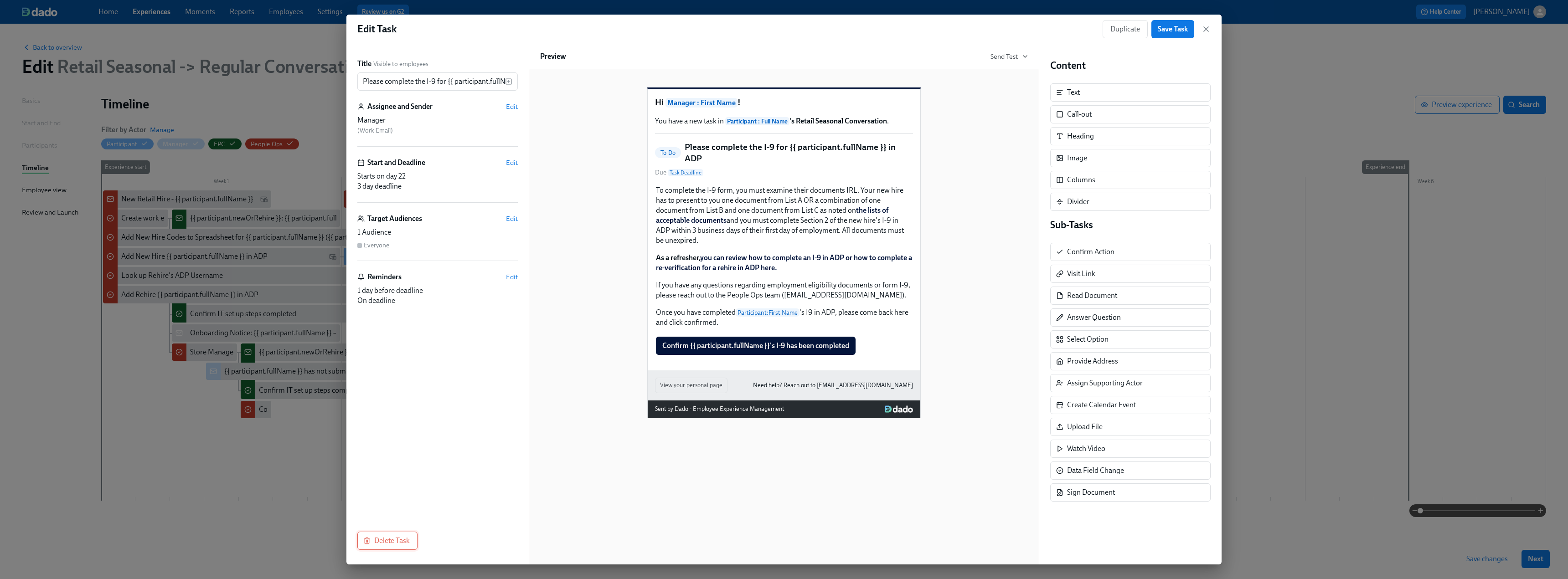 click on "Delete Task" at bounding box center [387, 541] 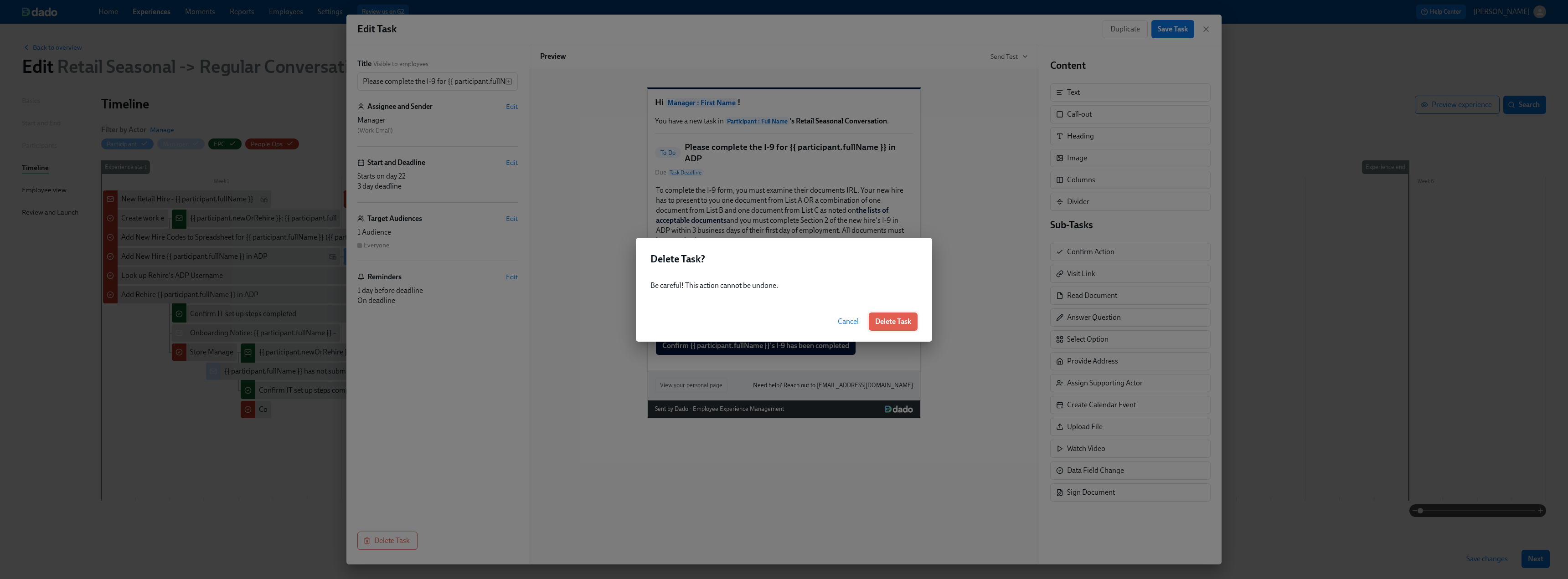 click on "Delete Task" at bounding box center [893, 322] 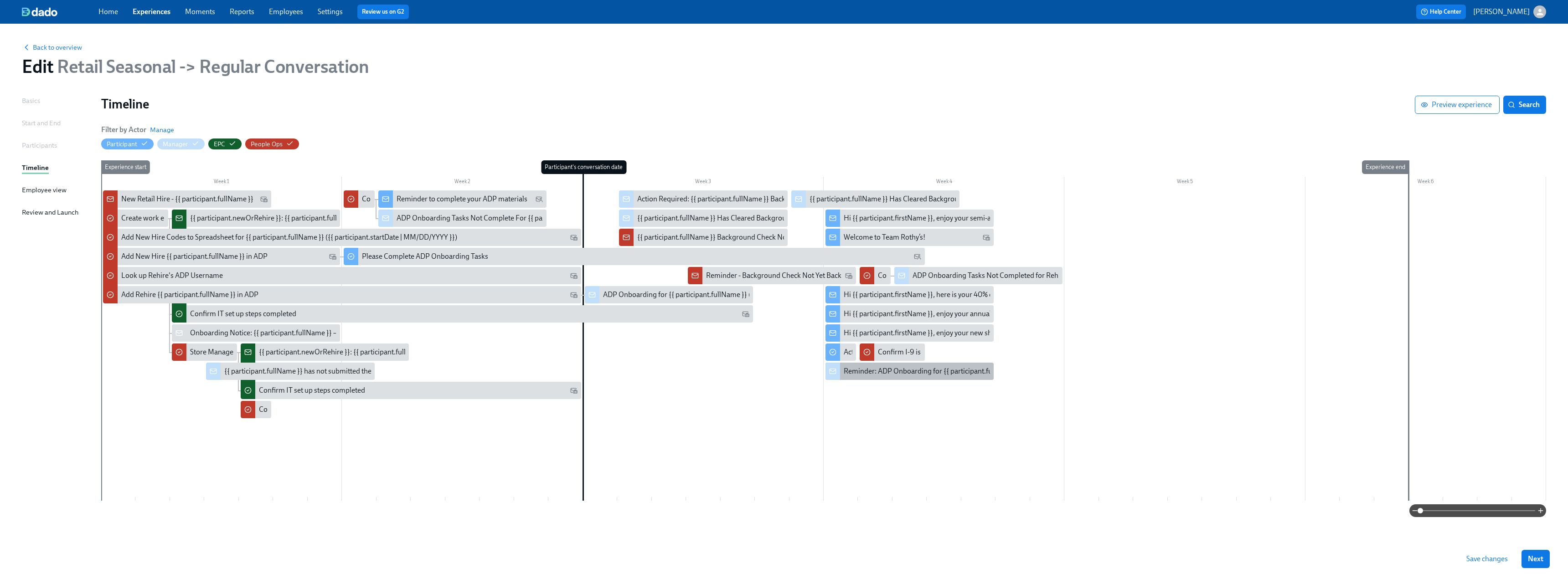 click on "Reminder: ADP Onboarding for {{ participant.fullName }} (Rehire)" at bounding box center [946, 371] 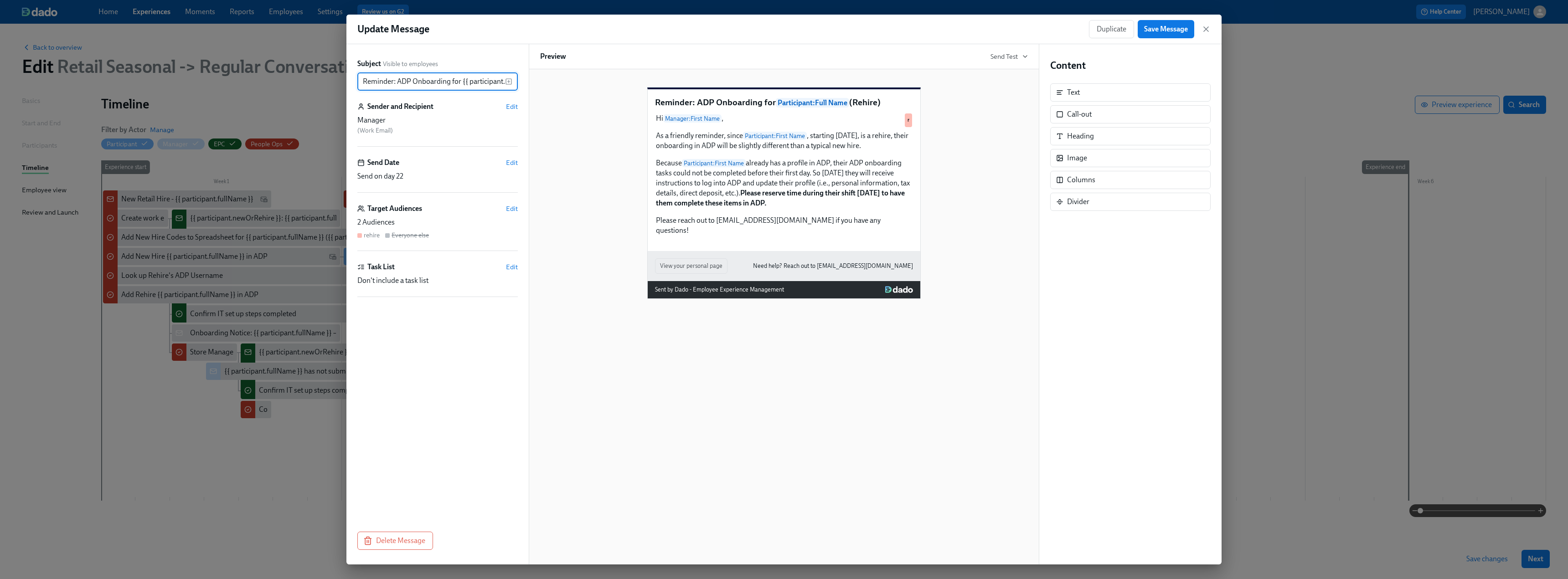 scroll, scrollTop: 0, scrollLeft: 62, axis: horizontal 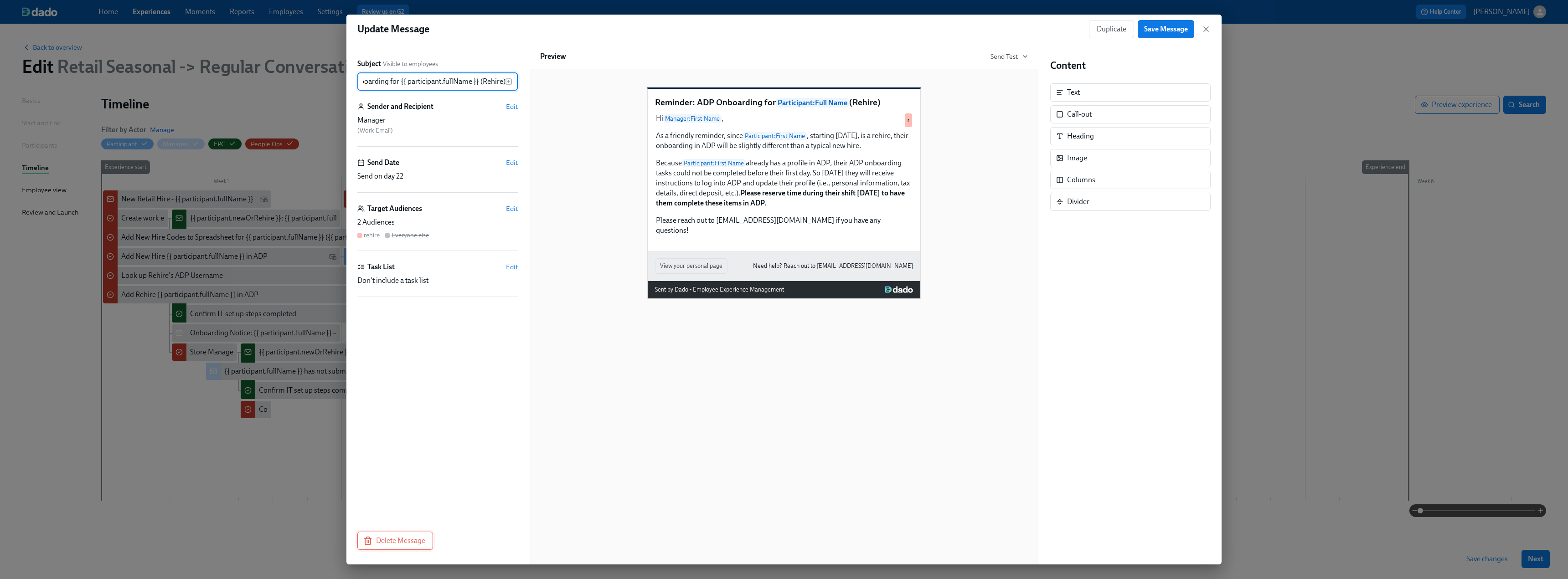 click on "Delete Message" at bounding box center [395, 541] 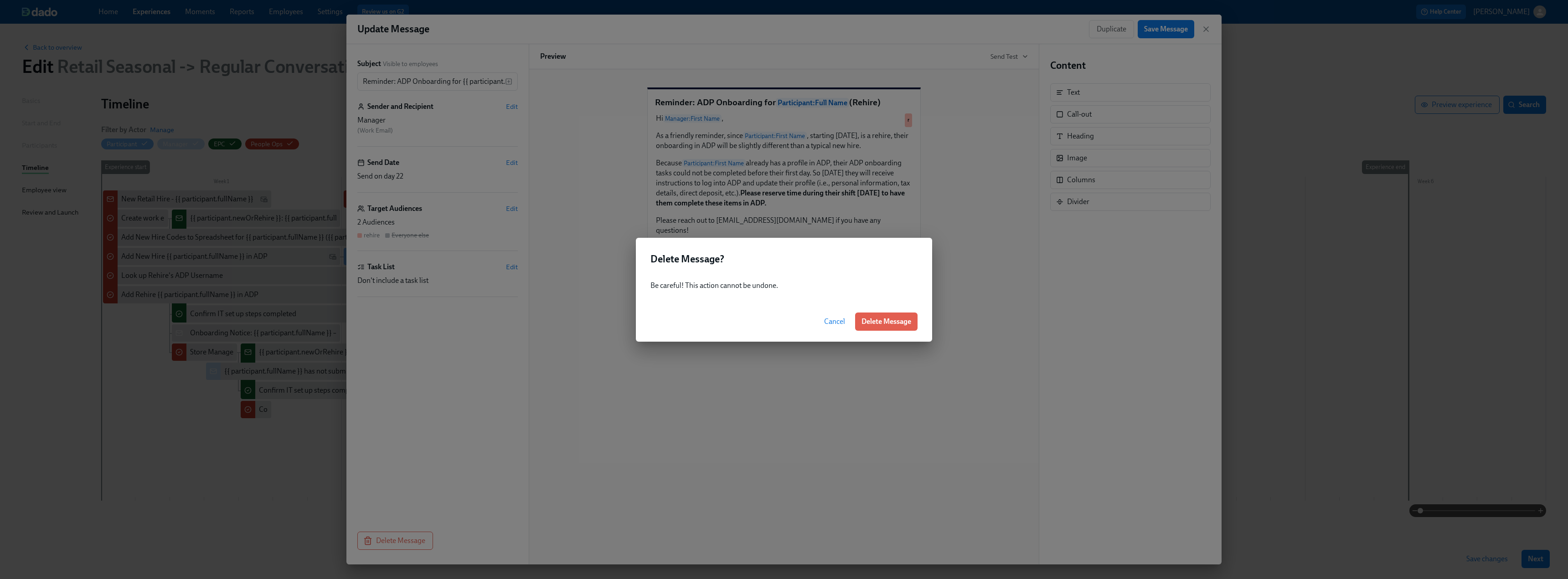 click on "Cancel Delete Message" at bounding box center [784, 322] 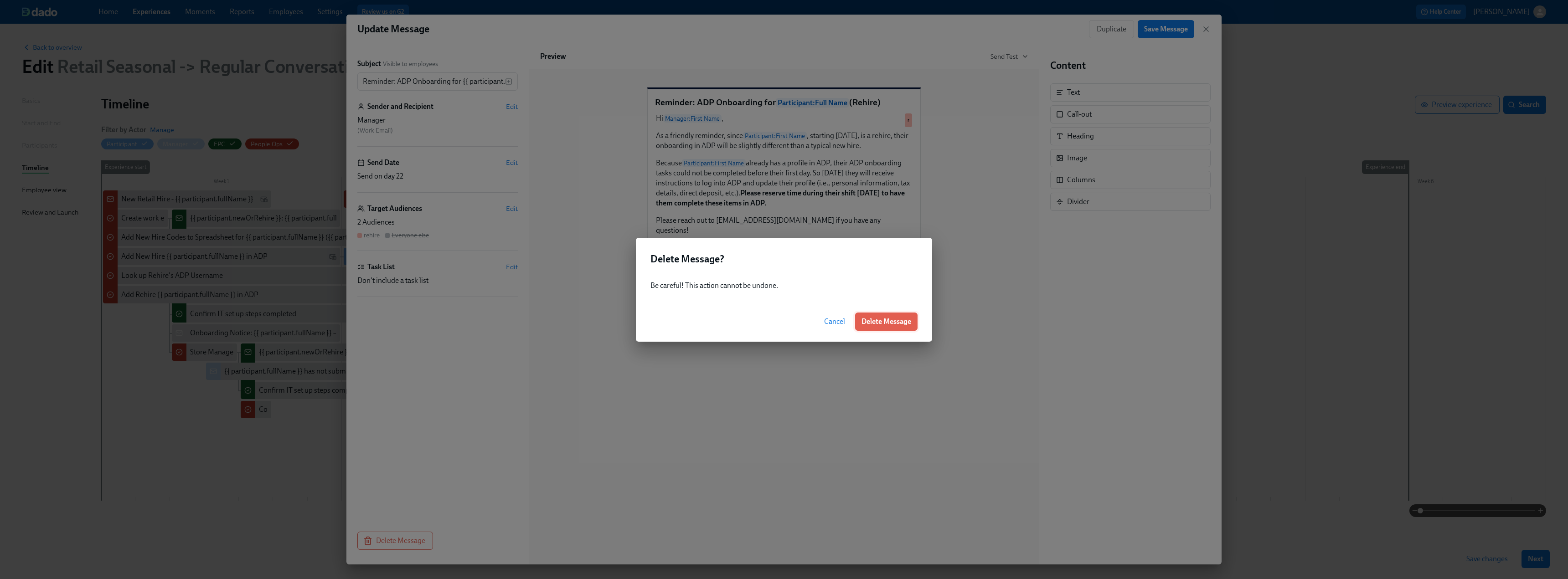 click on "Delete Message" at bounding box center [886, 322] 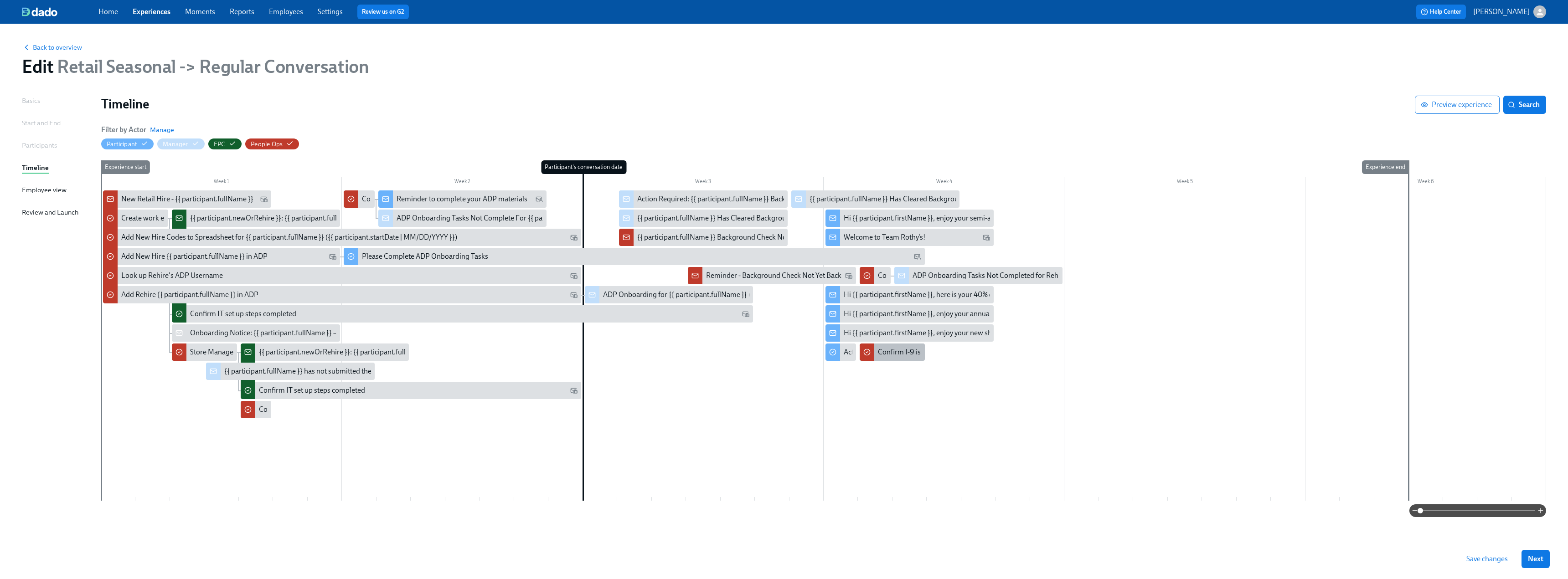 click on "Confirm I-9 is completed for {{ participant.fullName }}" at bounding box center (962, 352) 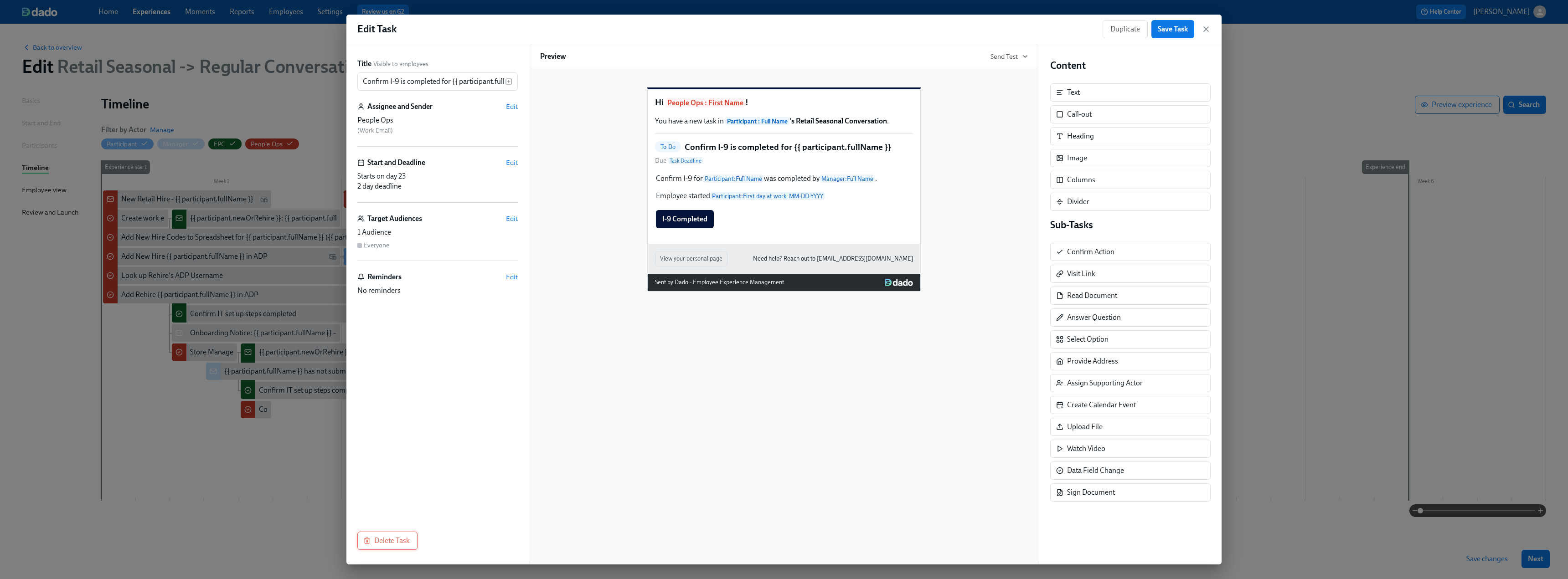 click on "Delete Task" at bounding box center (387, 541) 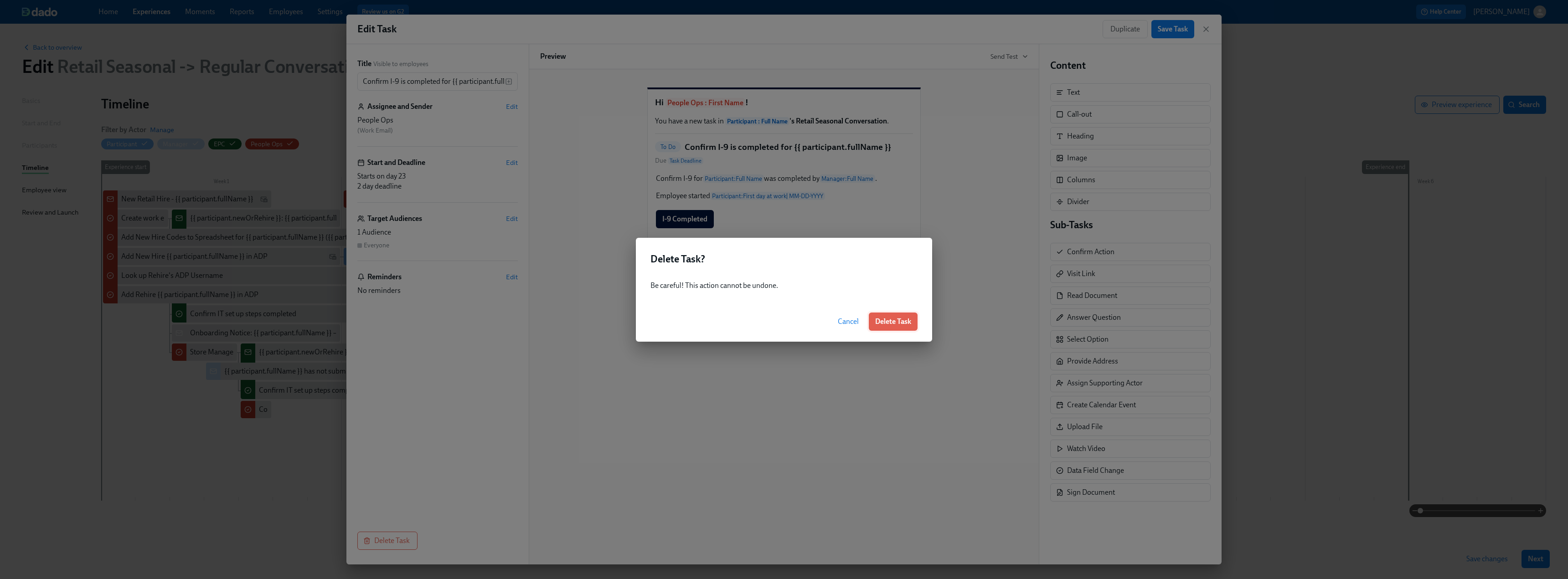 click on "Delete Task" at bounding box center (893, 322) 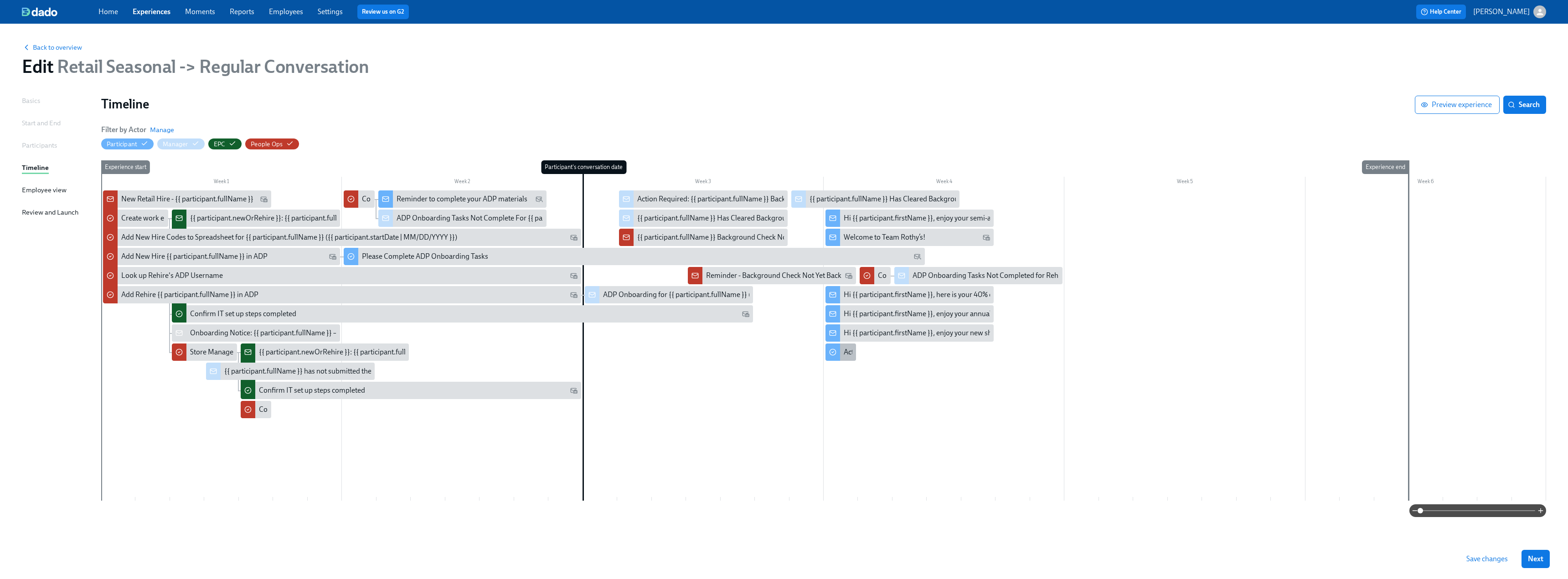 click on "Action Required: Complete ADP Onboarding Tasks" at bounding box center (923, 352) 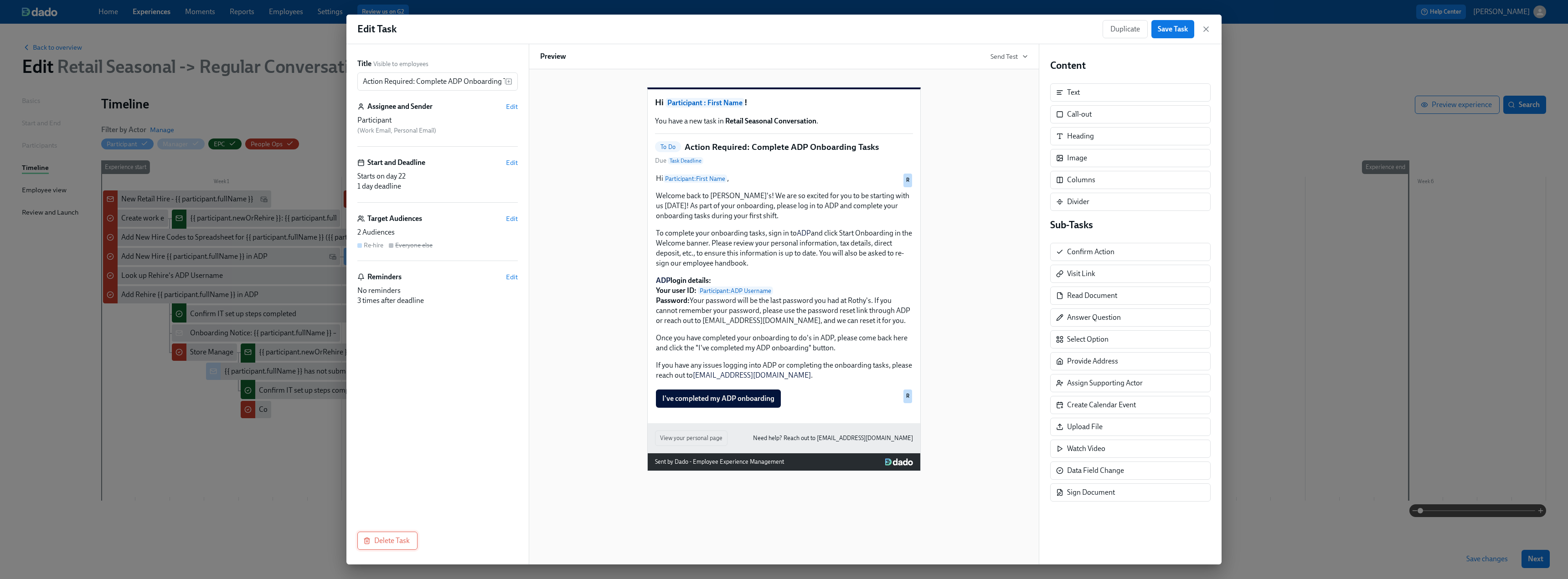 click on "Delete Task" at bounding box center (387, 541) 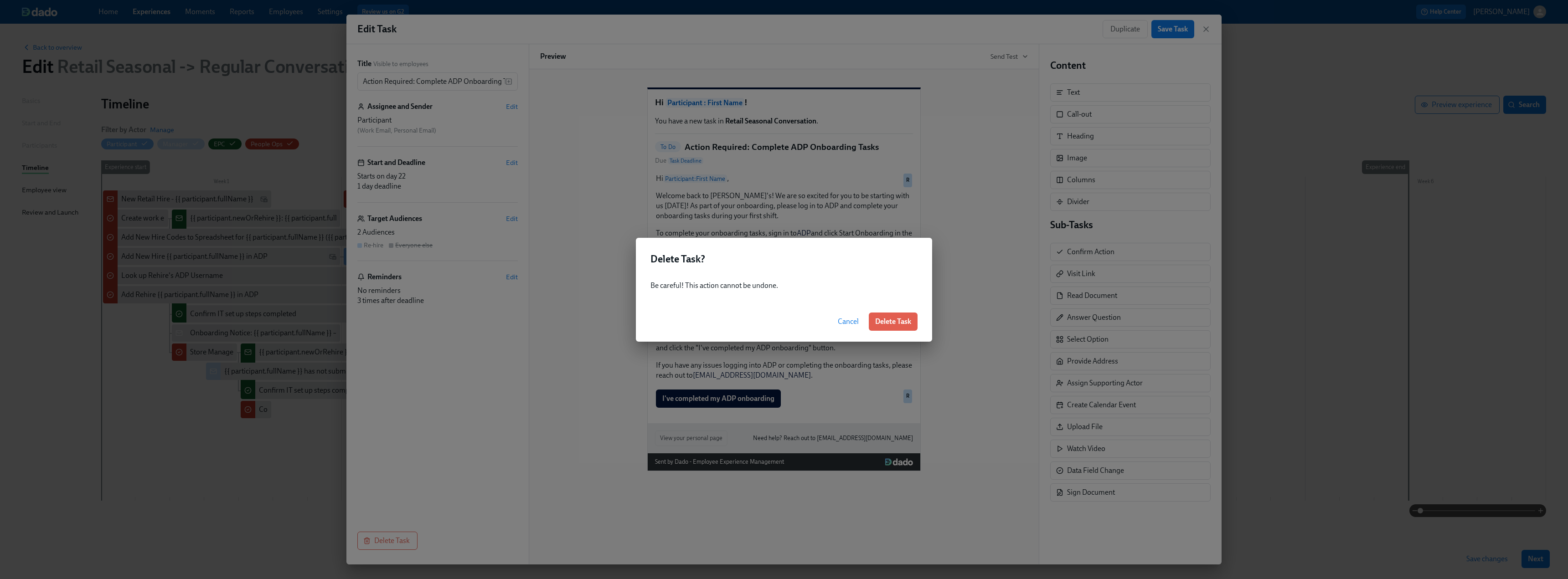 click on "Cancel Delete Task" at bounding box center [784, 322] 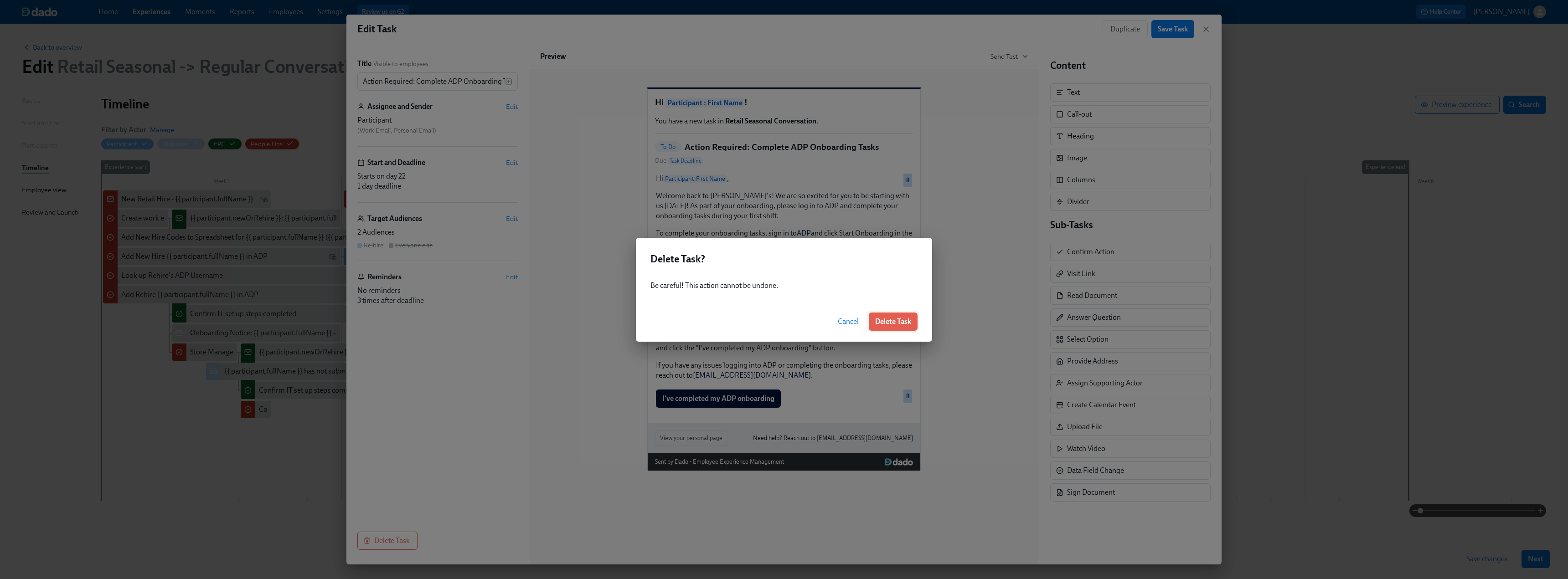click on "Delete Task" at bounding box center (893, 322) 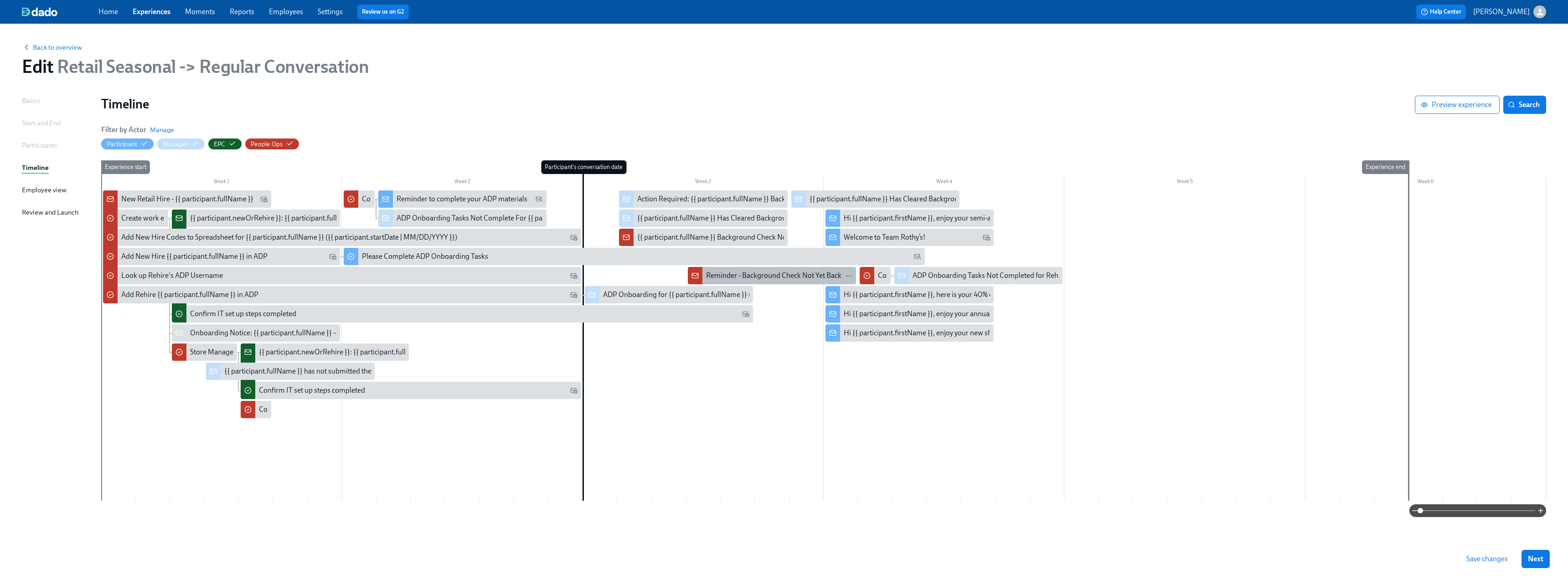 click on "Reminder - Background Check Not Yet Back" at bounding box center [774, 276] 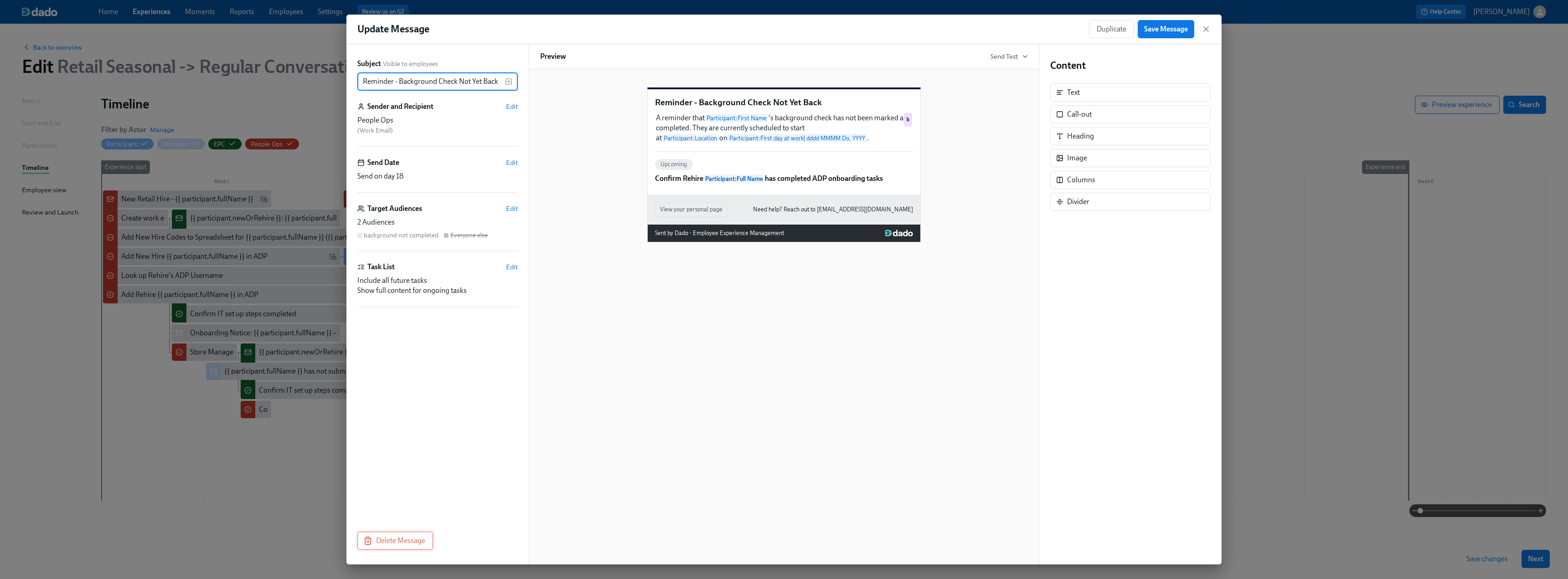 click on "Delete Message" at bounding box center (395, 541) 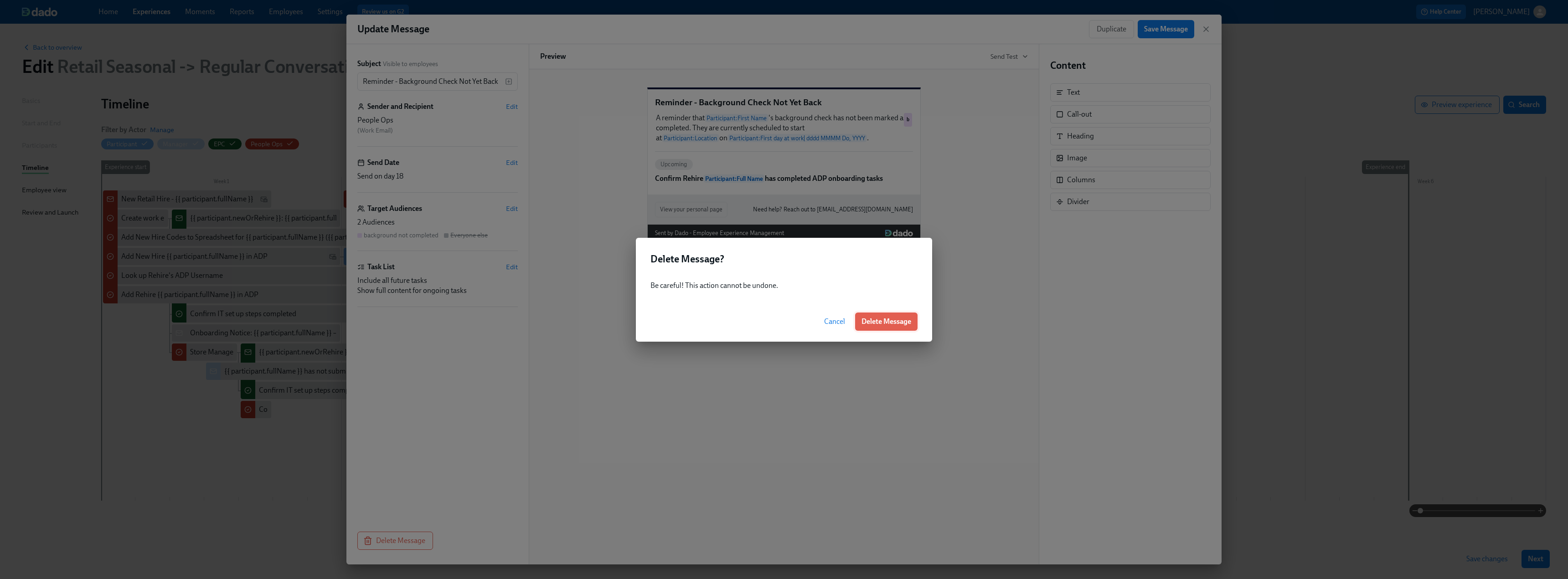click on "Delete Message" at bounding box center [886, 322] 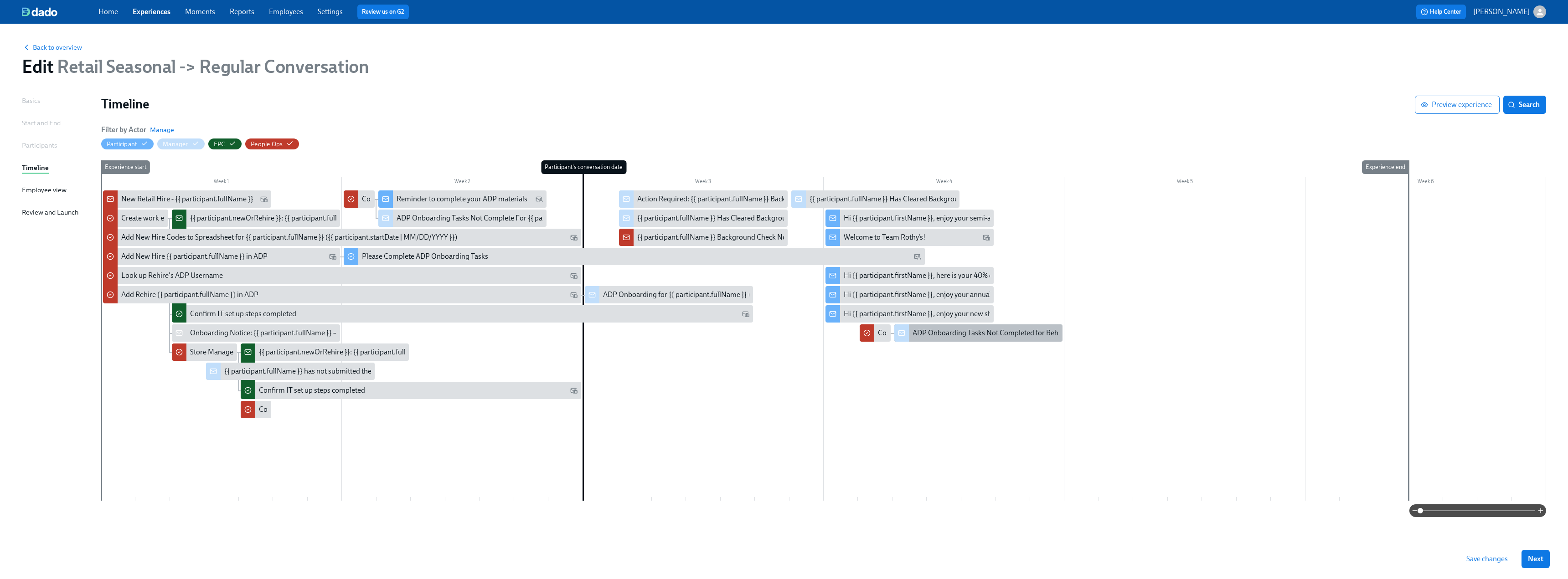 click on "ADP Onboarding Tasks Not Completed for Rehire {{ participant.fullName }}" at bounding box center [1029, 333] 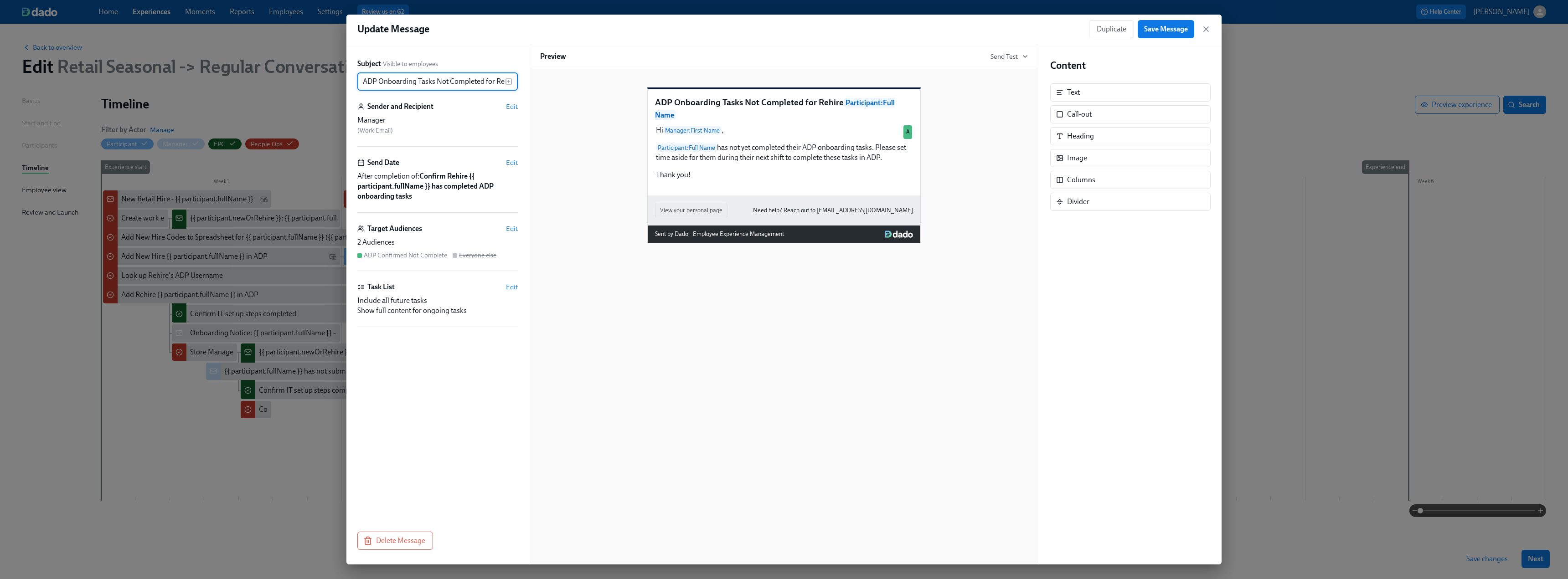 scroll, scrollTop: 0, scrollLeft: 90, axis: horizontal 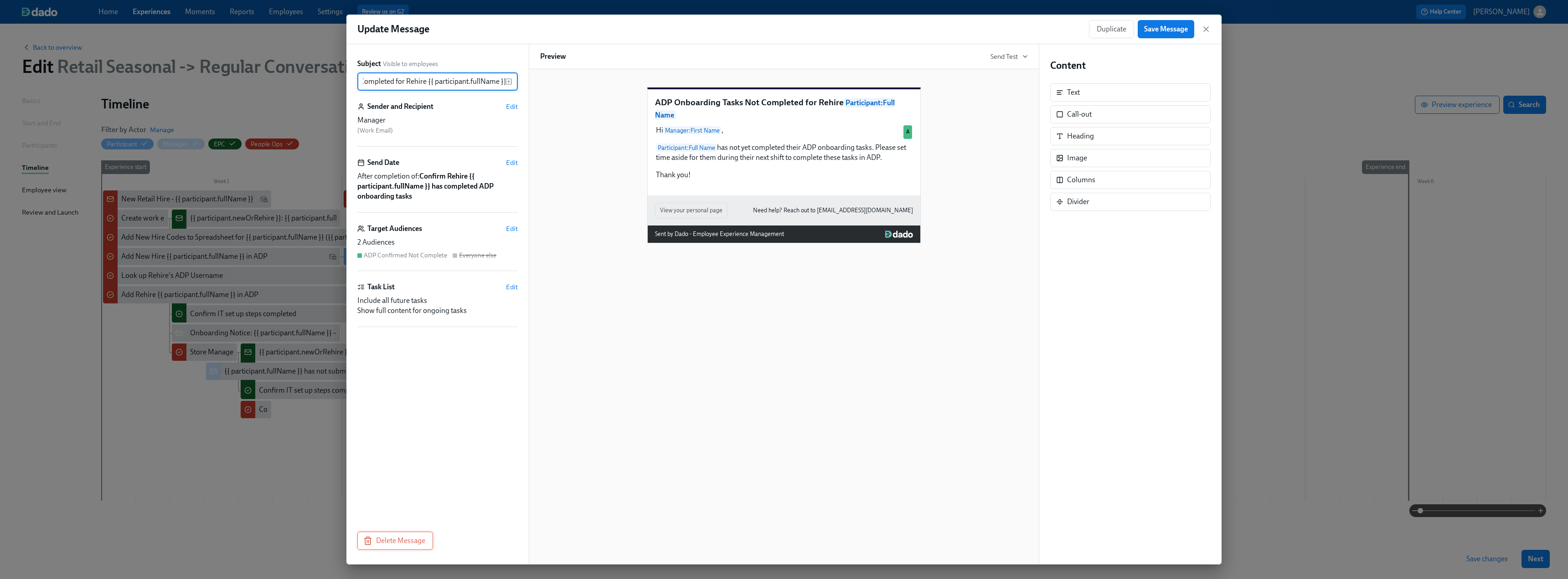 click on "Delete Message" at bounding box center (395, 541) 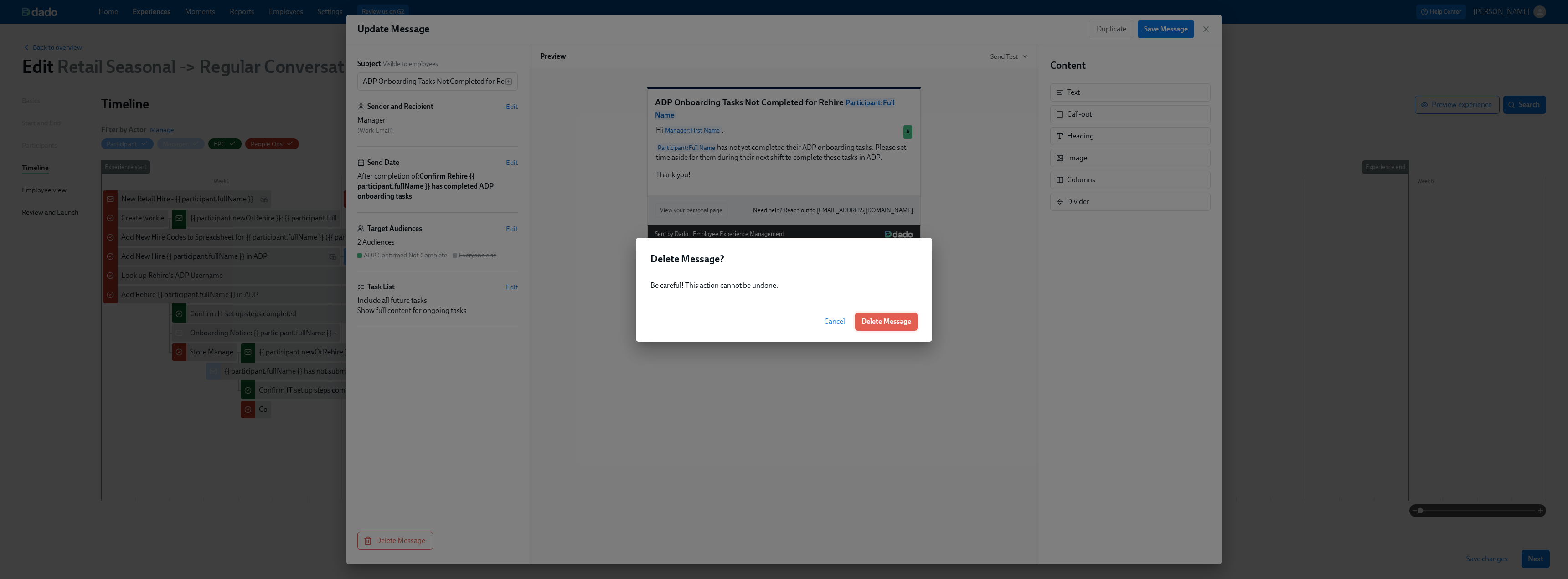 click on "Delete Message" at bounding box center [886, 322] 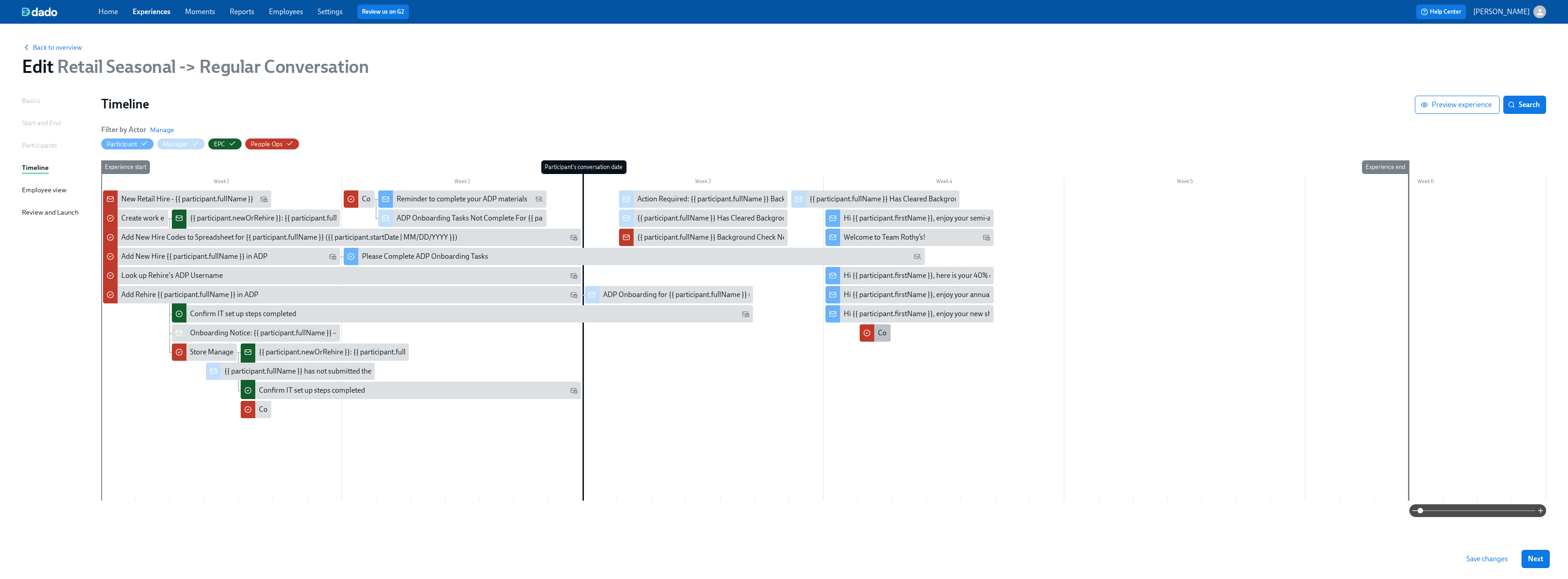 click on "Confirm Rehire {{ participant.fullName }} has completed ADP onboarding tasks" at bounding box center (1001, 333) 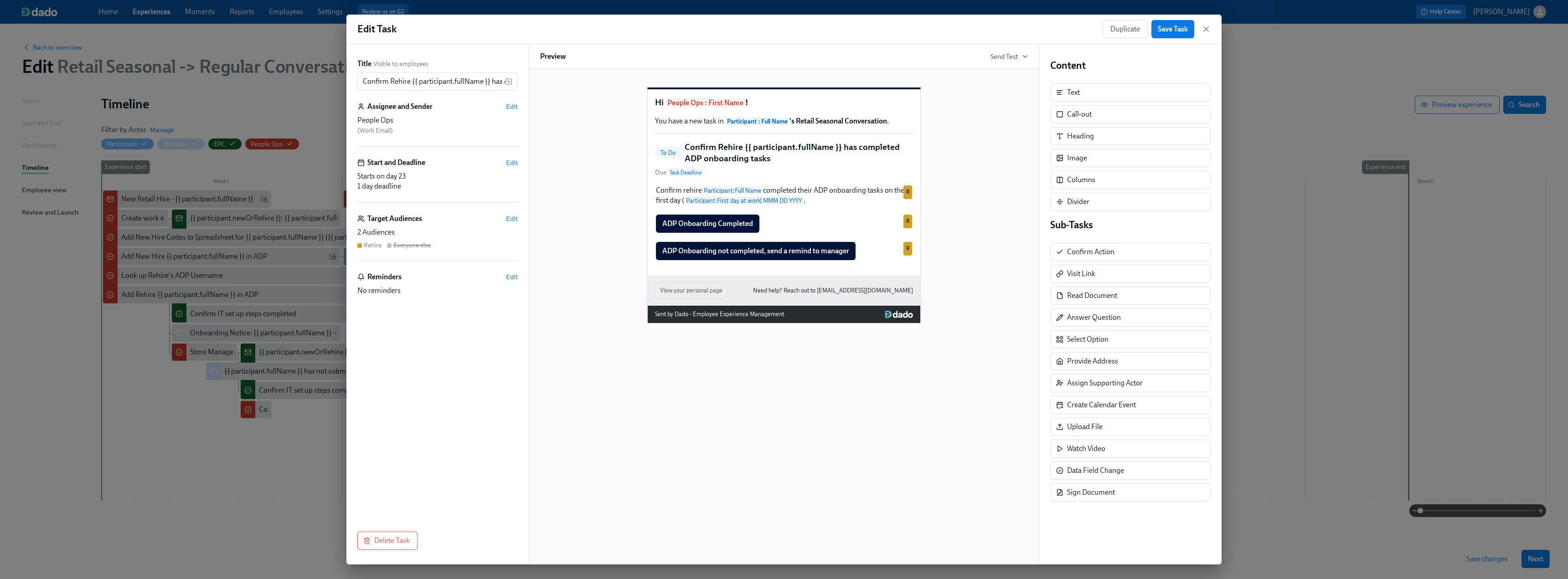 click on "Delete Task" at bounding box center (387, 541) 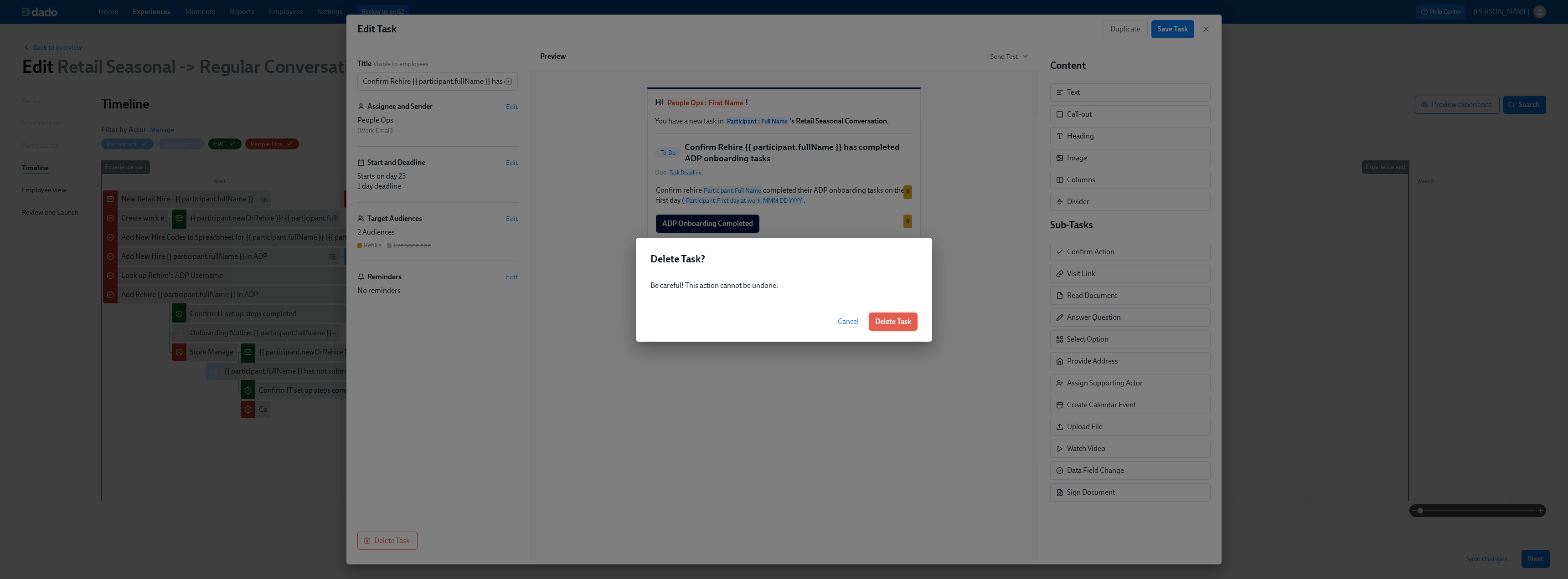 click on "Delete Task" at bounding box center (893, 322) 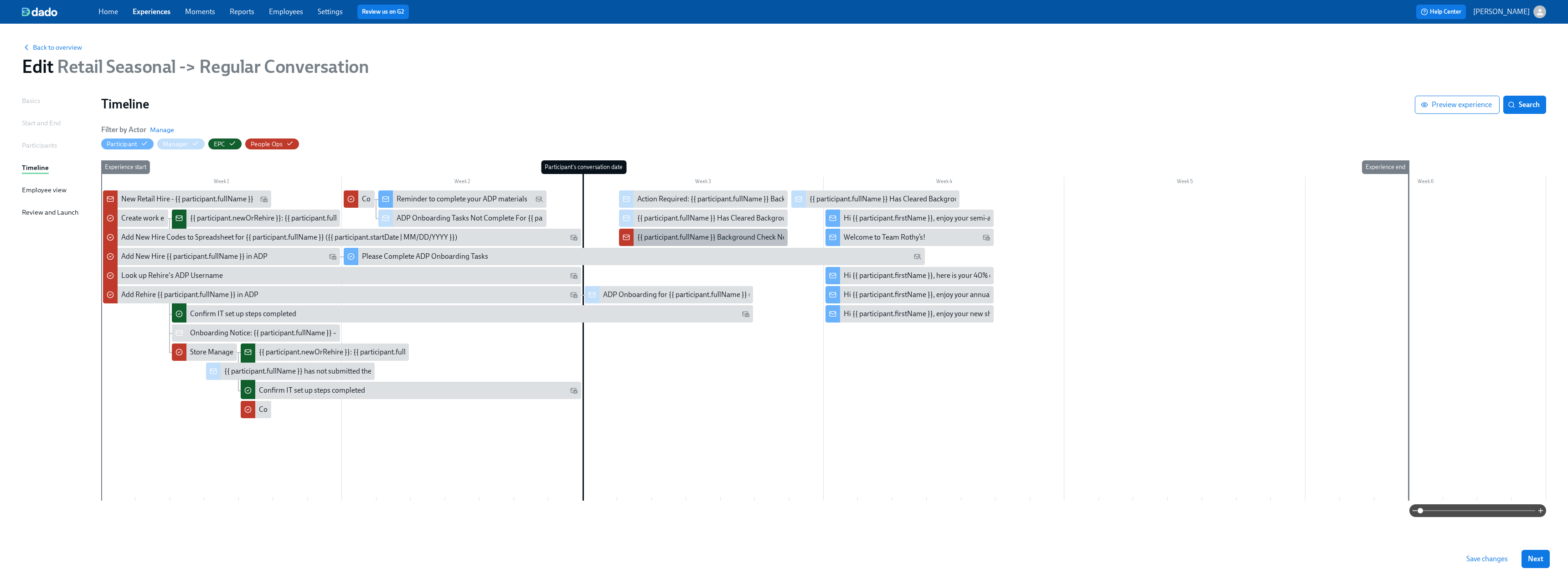 click on "{{ participant.fullName }} Background Check Not Completed" at bounding box center [731, 237] 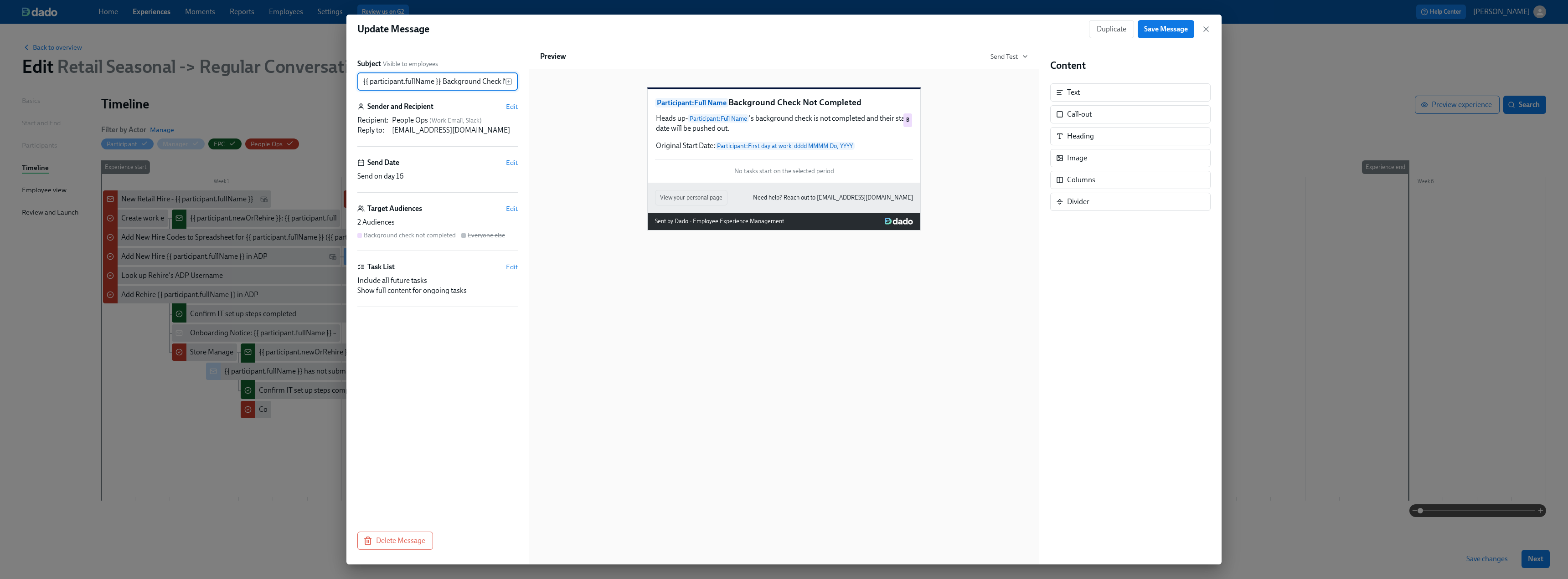 scroll, scrollTop: 0, scrollLeft: 45, axis: horizontal 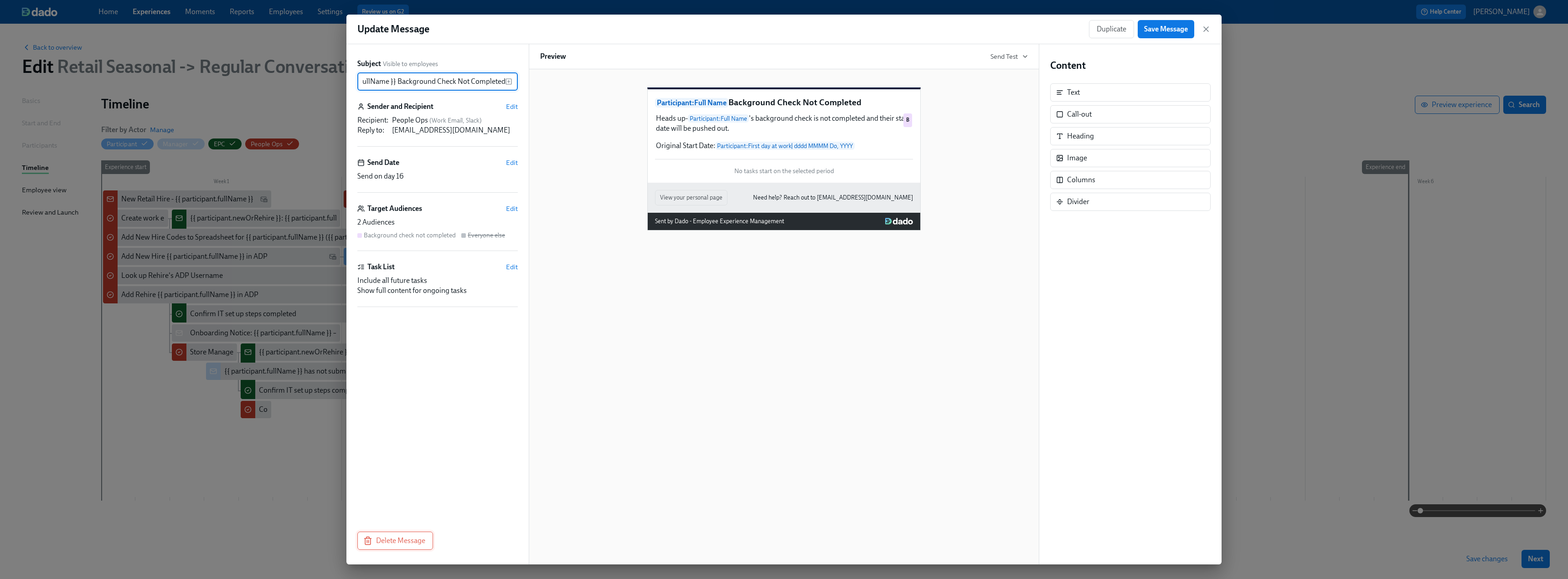 click on "Delete Message" at bounding box center [395, 541] 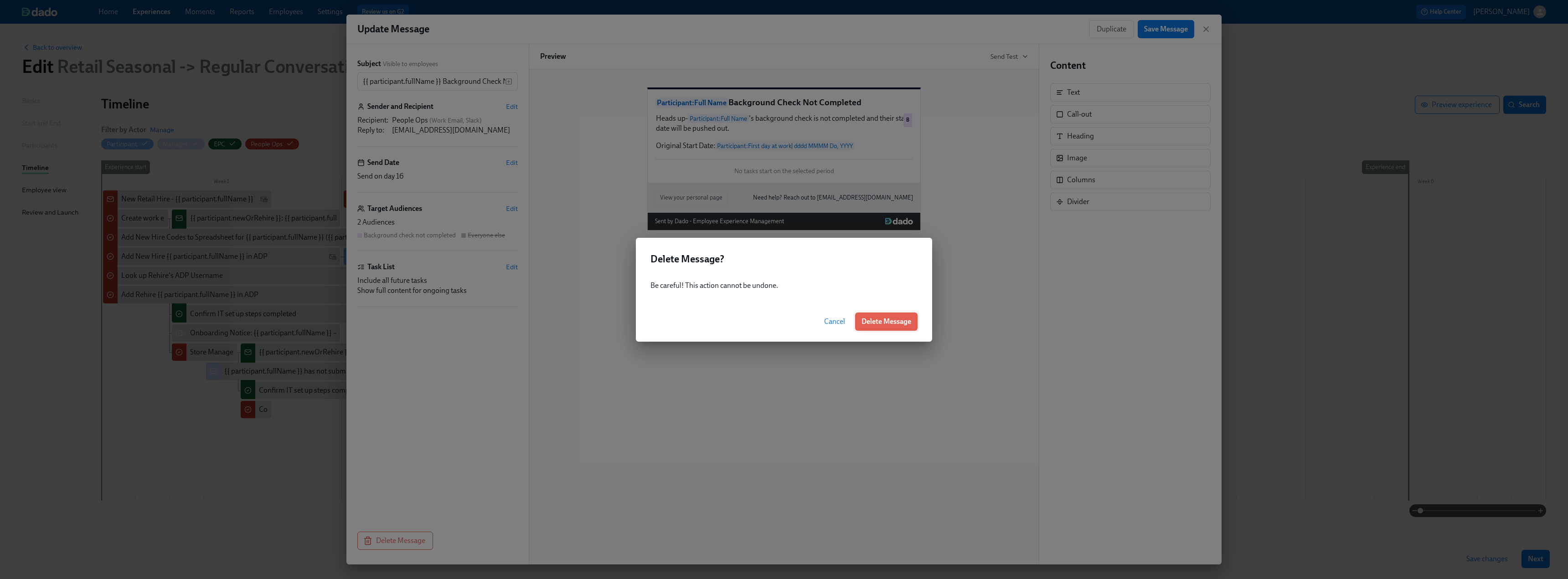 click on "Delete Message" at bounding box center [886, 322] 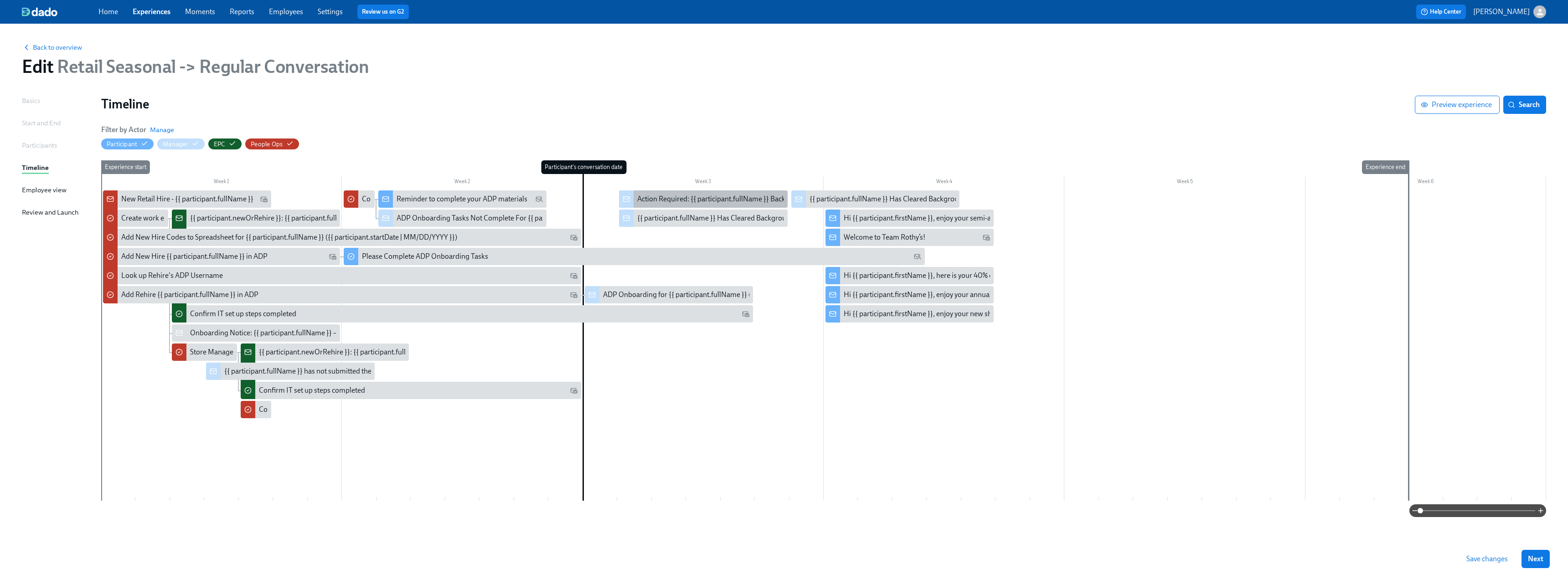click on "Action Required: {{ participant.fullName }} Background Check Not Completed" at bounding box center [758, 199] 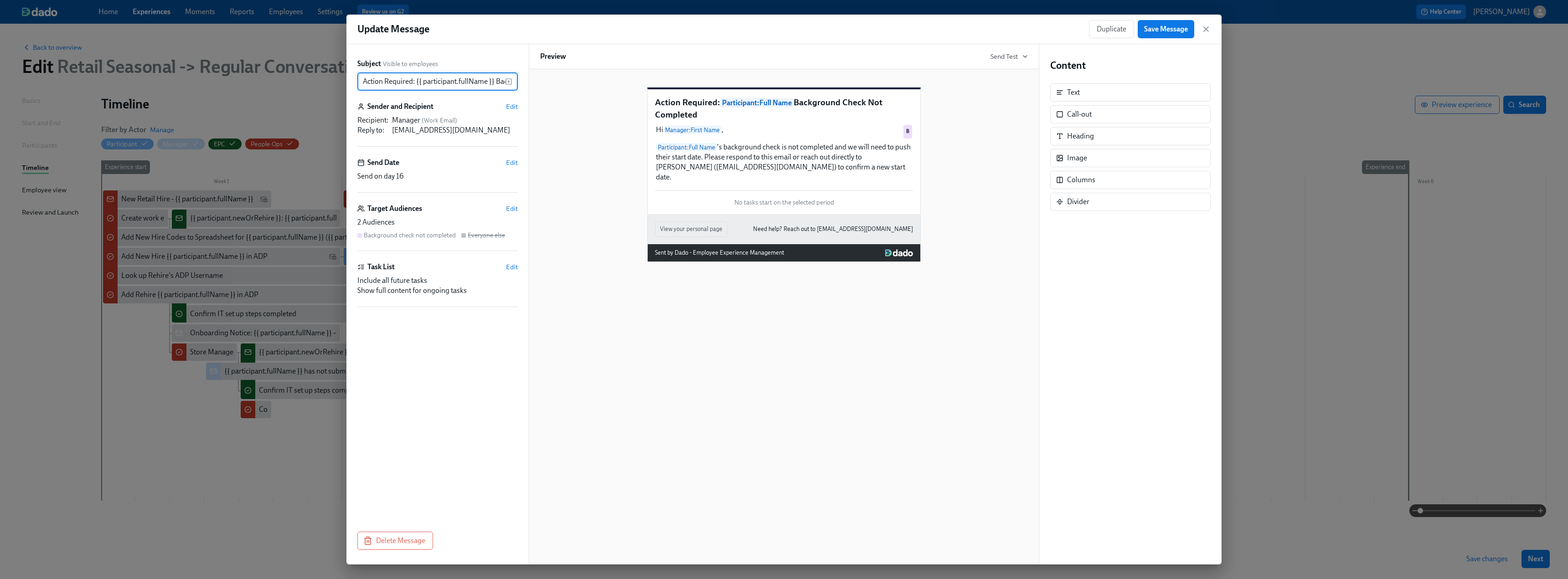 scroll, scrollTop: 0, scrollLeft: 98, axis: horizontal 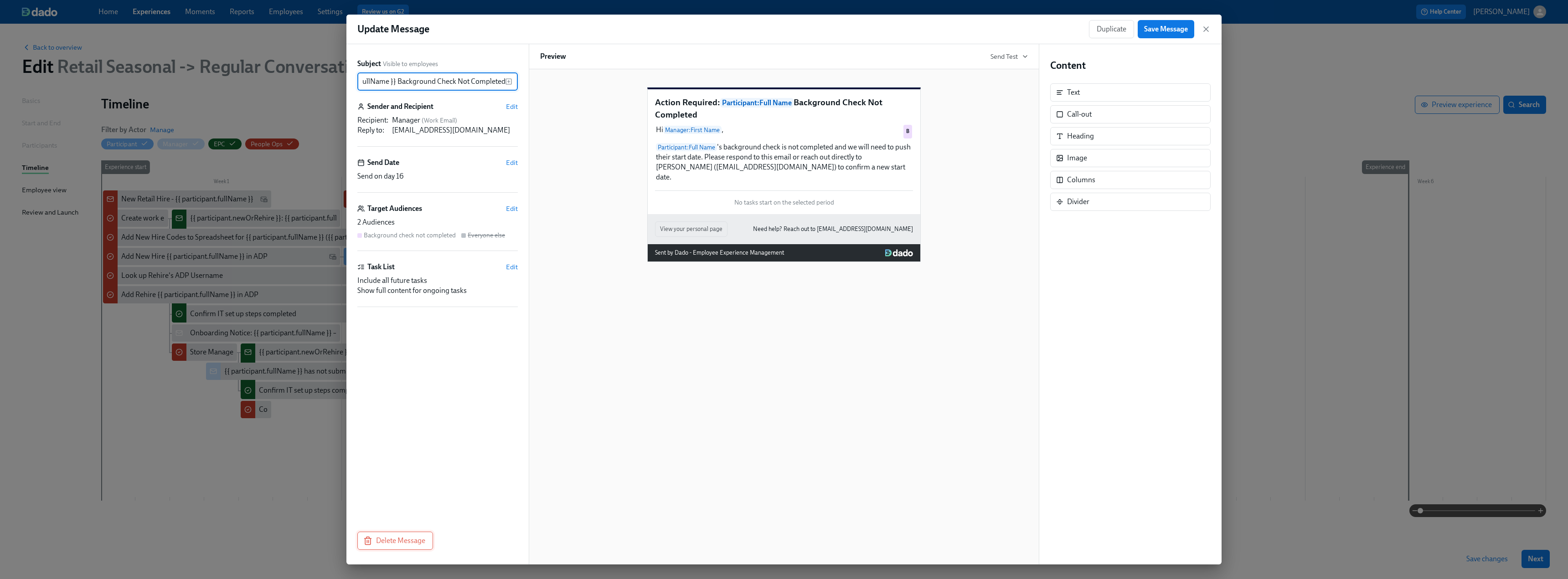 click on "Delete Message" at bounding box center (395, 541) 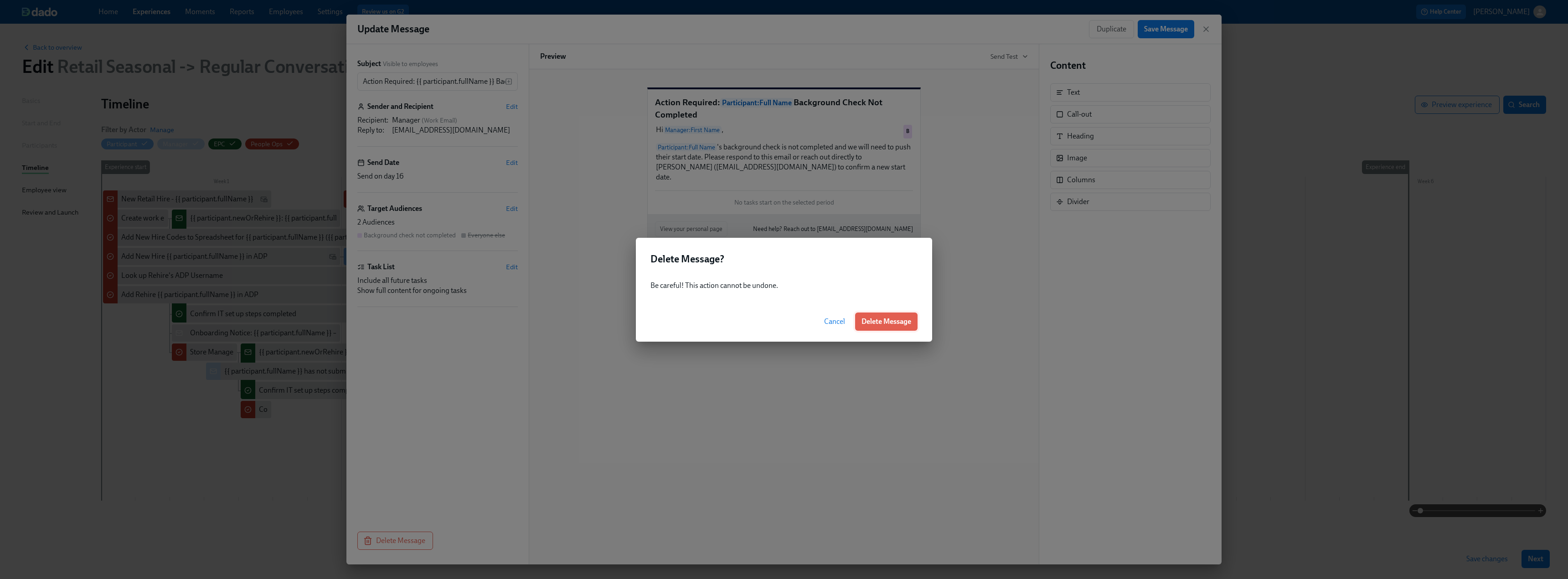 click on "Delete Message" at bounding box center [886, 322] 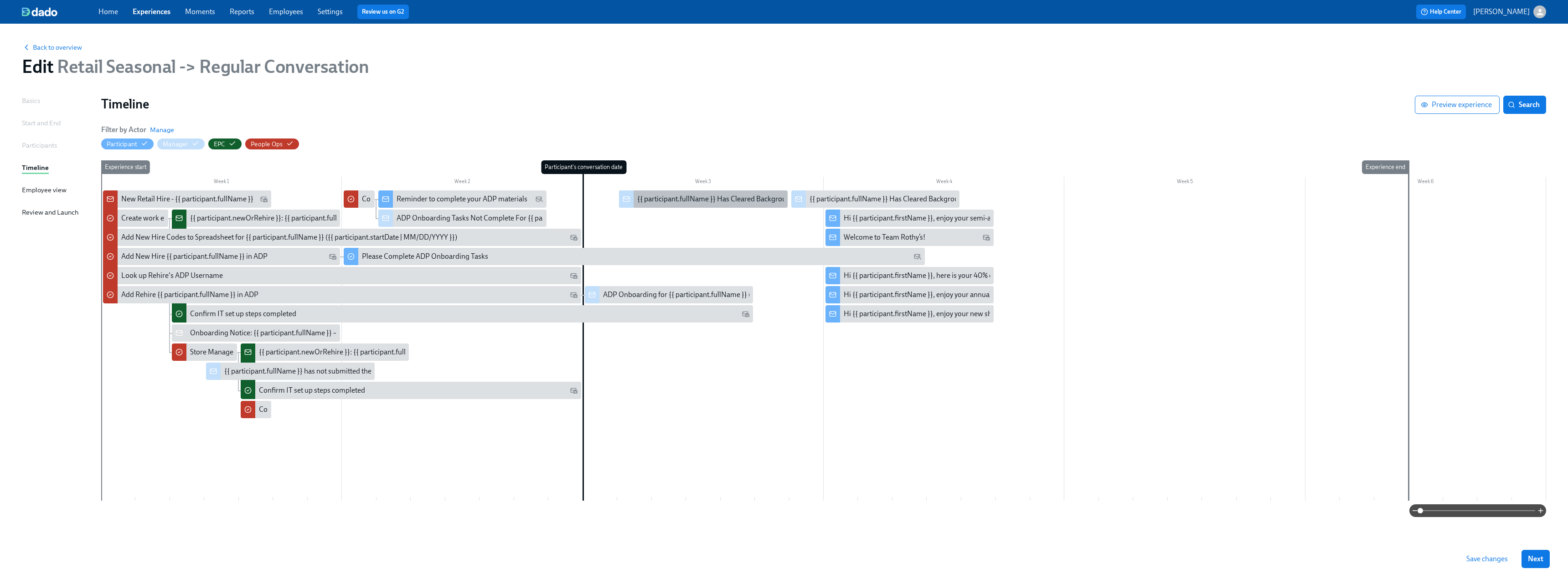 click on "{{ participant.fullName }} Has Cleared Background Check" at bounding box center [726, 199] 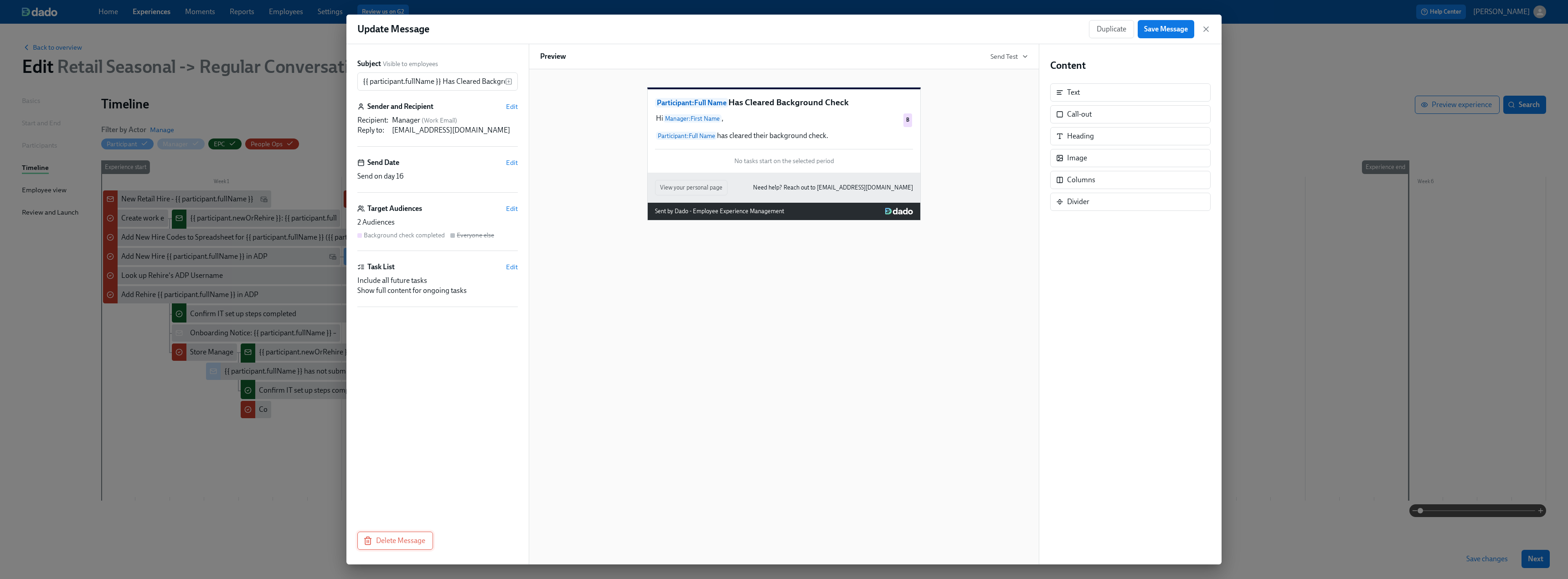 click on "Delete Message" at bounding box center (395, 541) 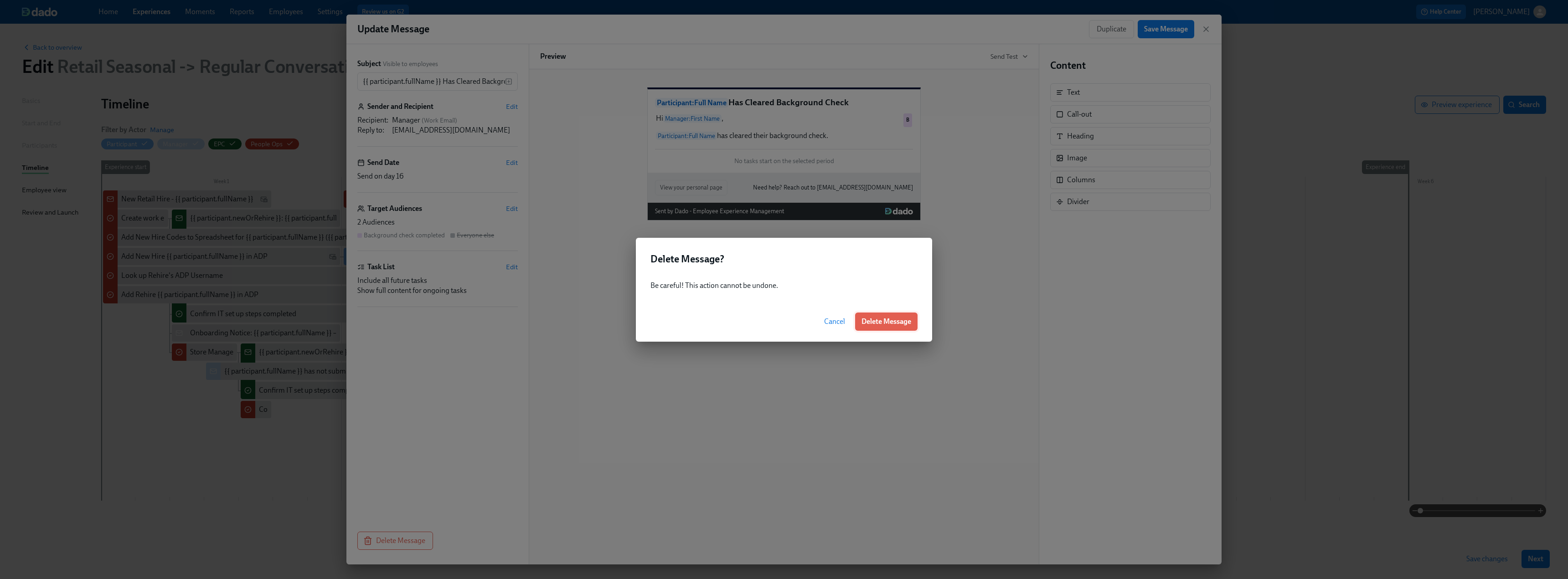 click on "Delete Message" at bounding box center (886, 322) 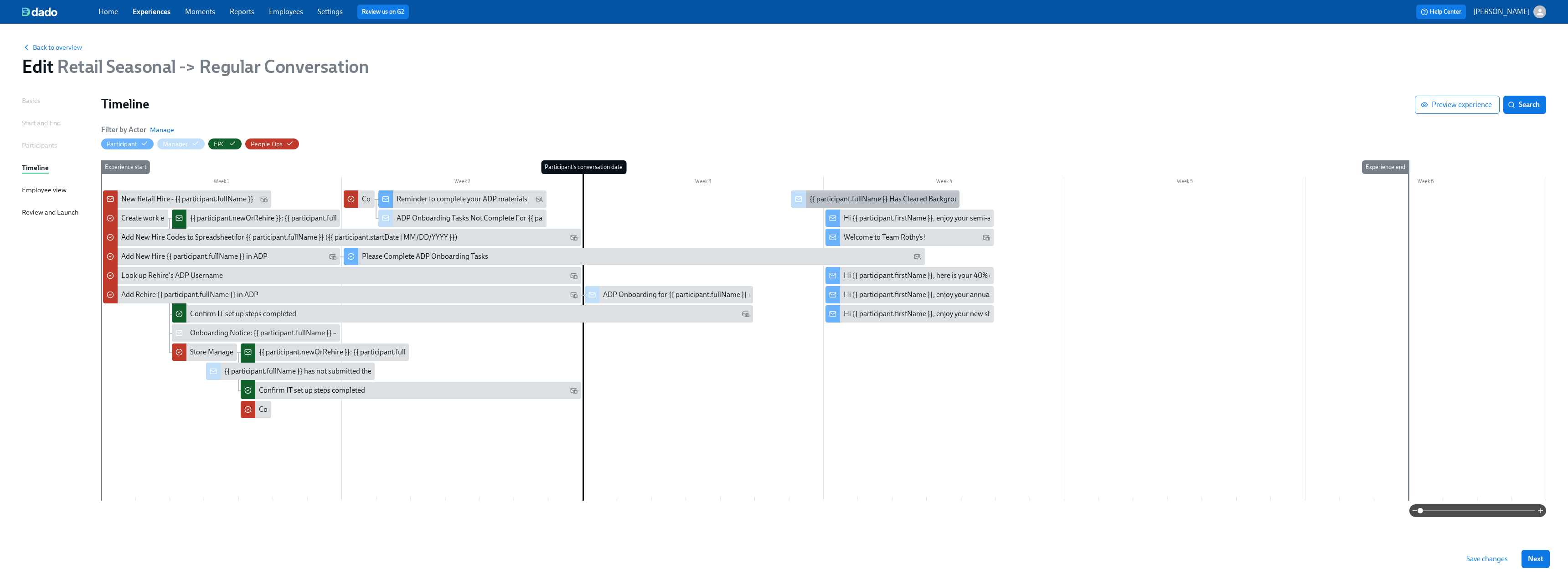 click on "{{ participant.fullName }} Has Cleared Background Check" at bounding box center [898, 199] 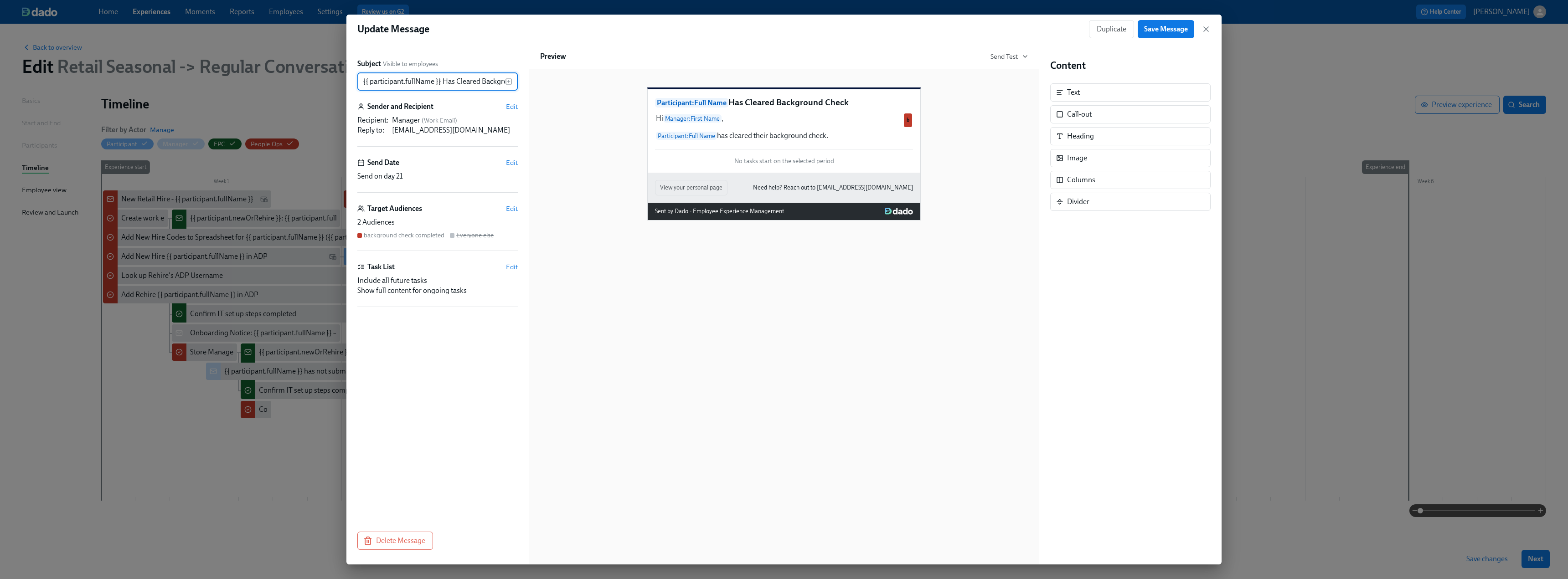 scroll, scrollTop: 0, scrollLeft: 35, axis: horizontal 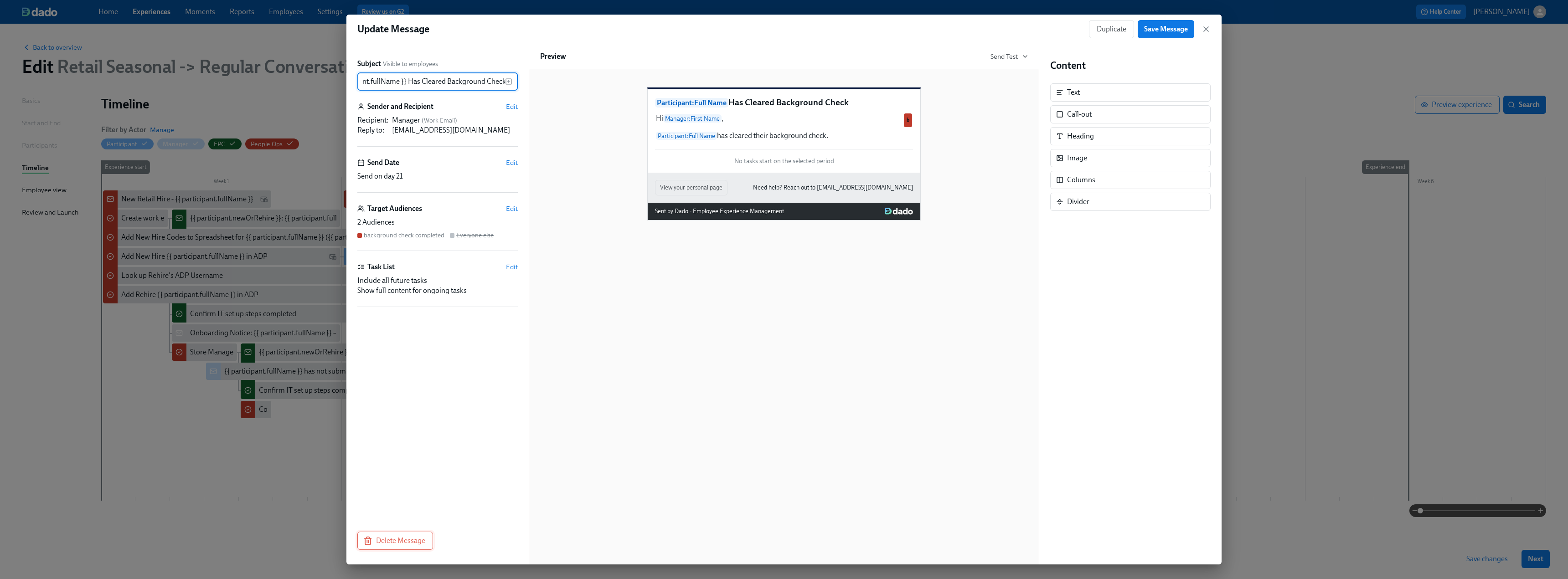click on "Delete Message" at bounding box center (395, 541) 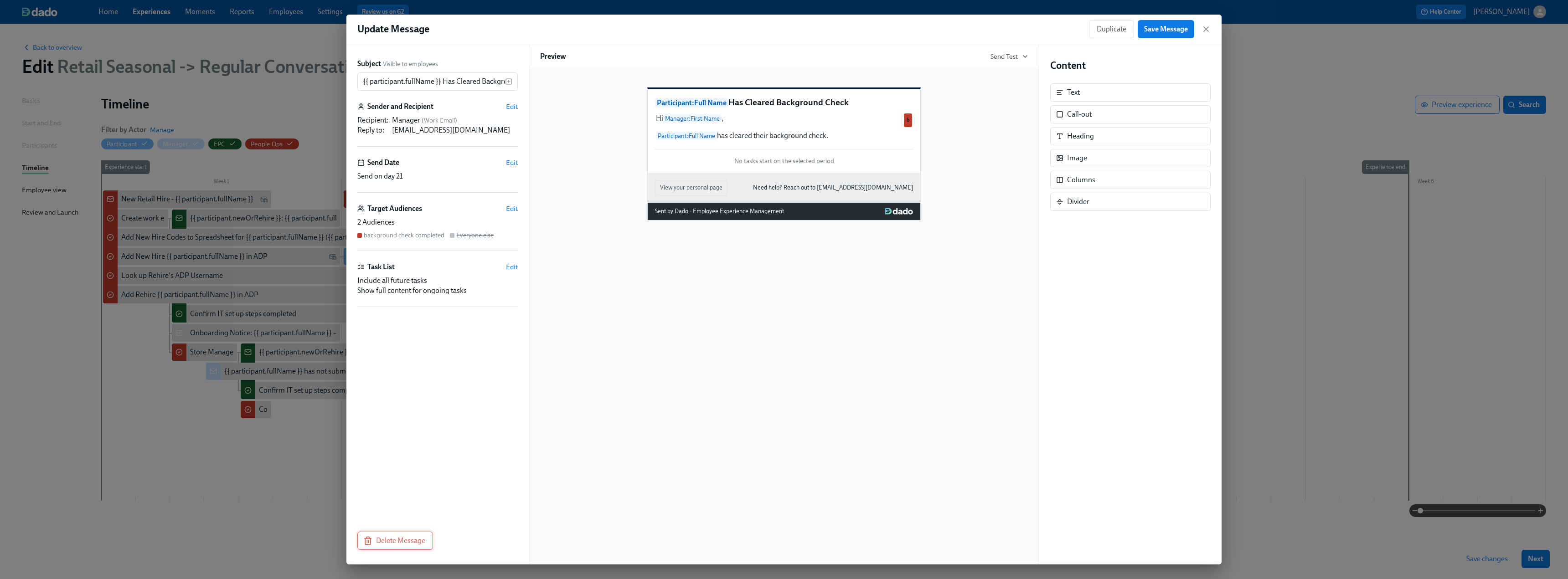click on "Delete Message" at bounding box center [395, 541] 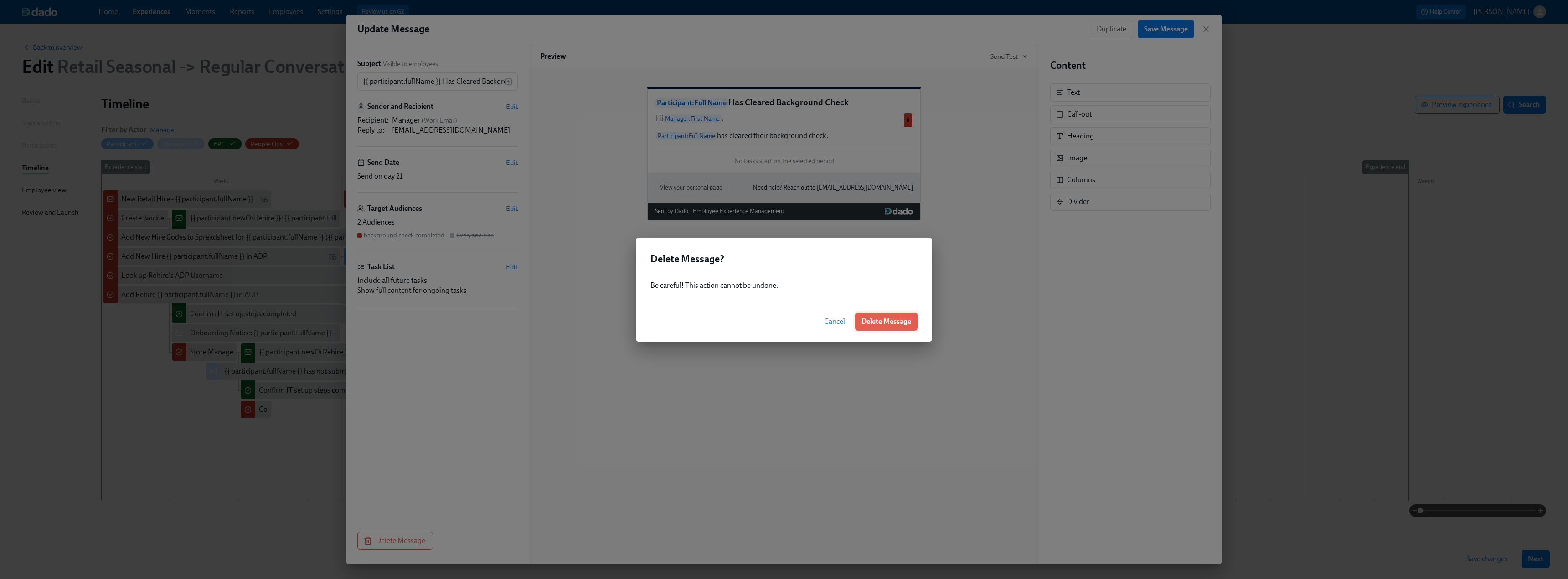 click on "Delete Message" at bounding box center [886, 322] 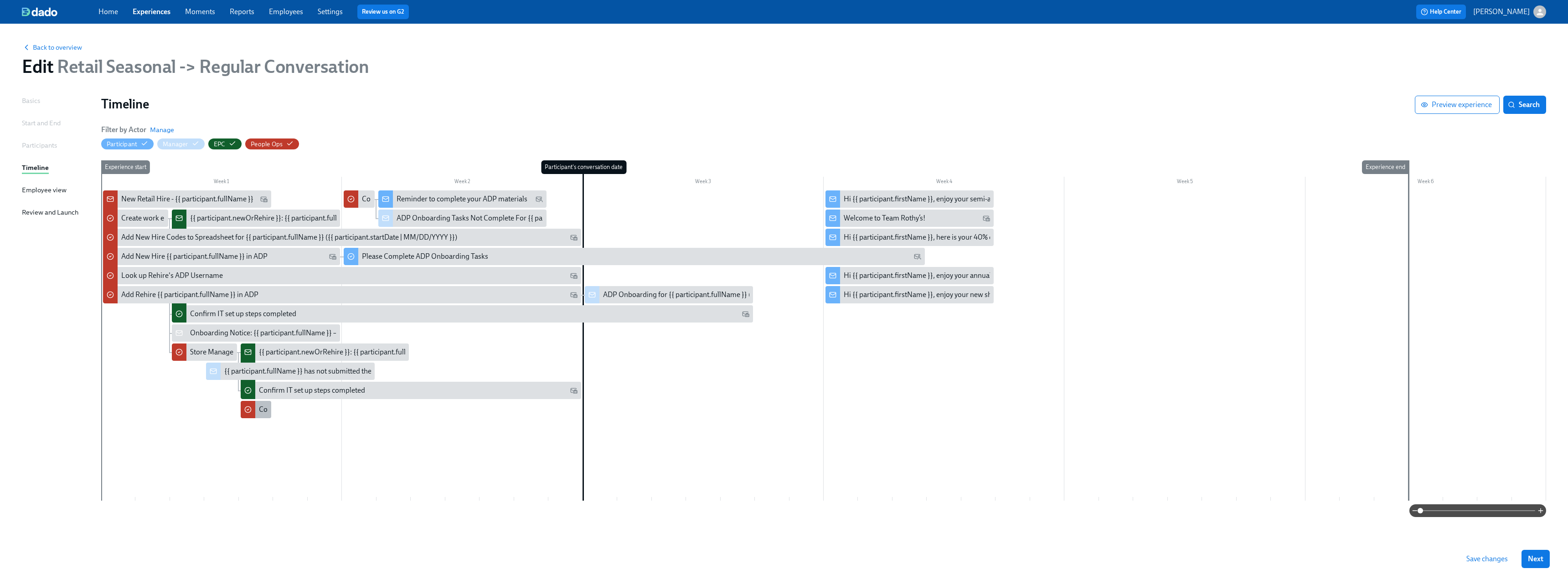 click on "Complete ADP Profile for {{ participant.fullName }}" at bounding box center [338, 410] 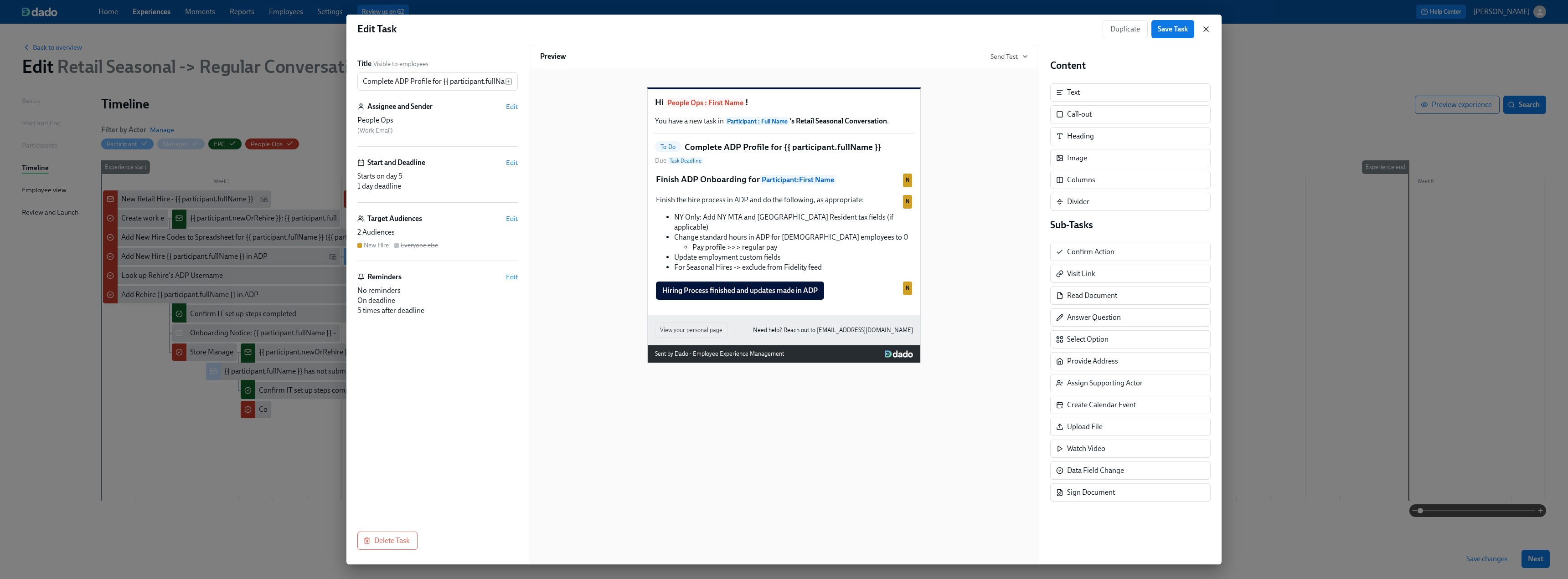 click 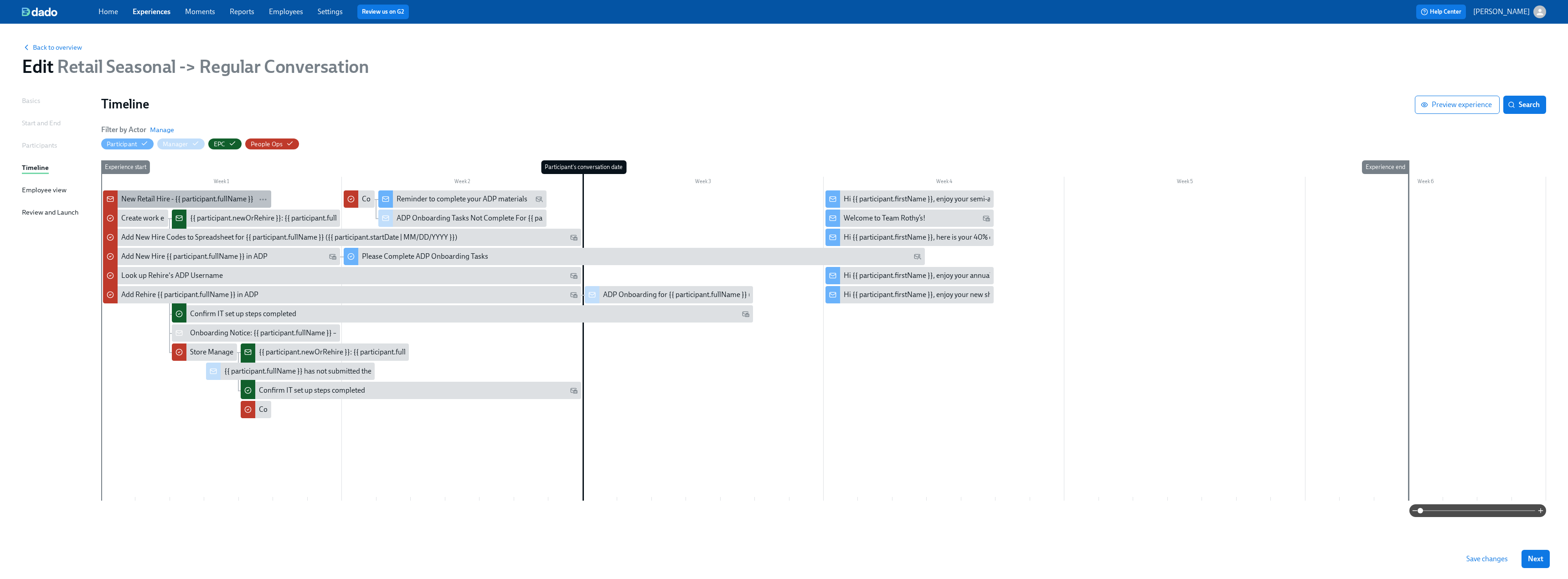 click on "New Retail Hire - {{ participant.fullName }}" at bounding box center [187, 199] 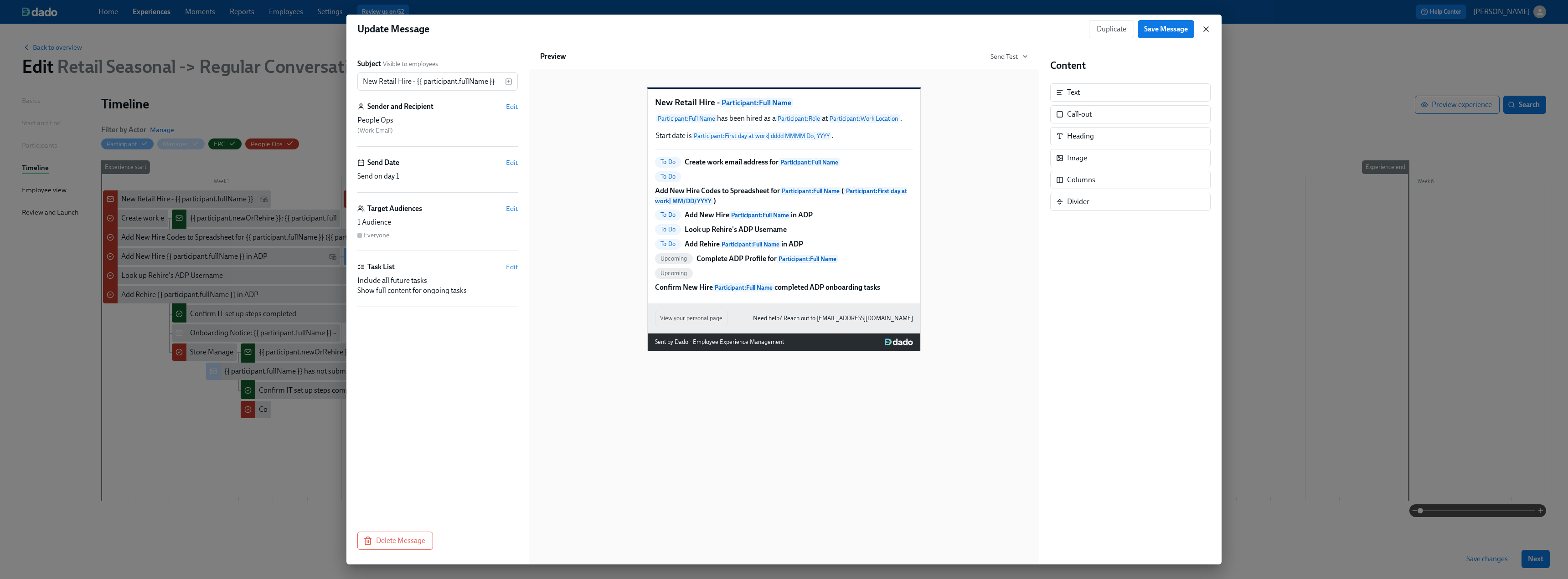 click 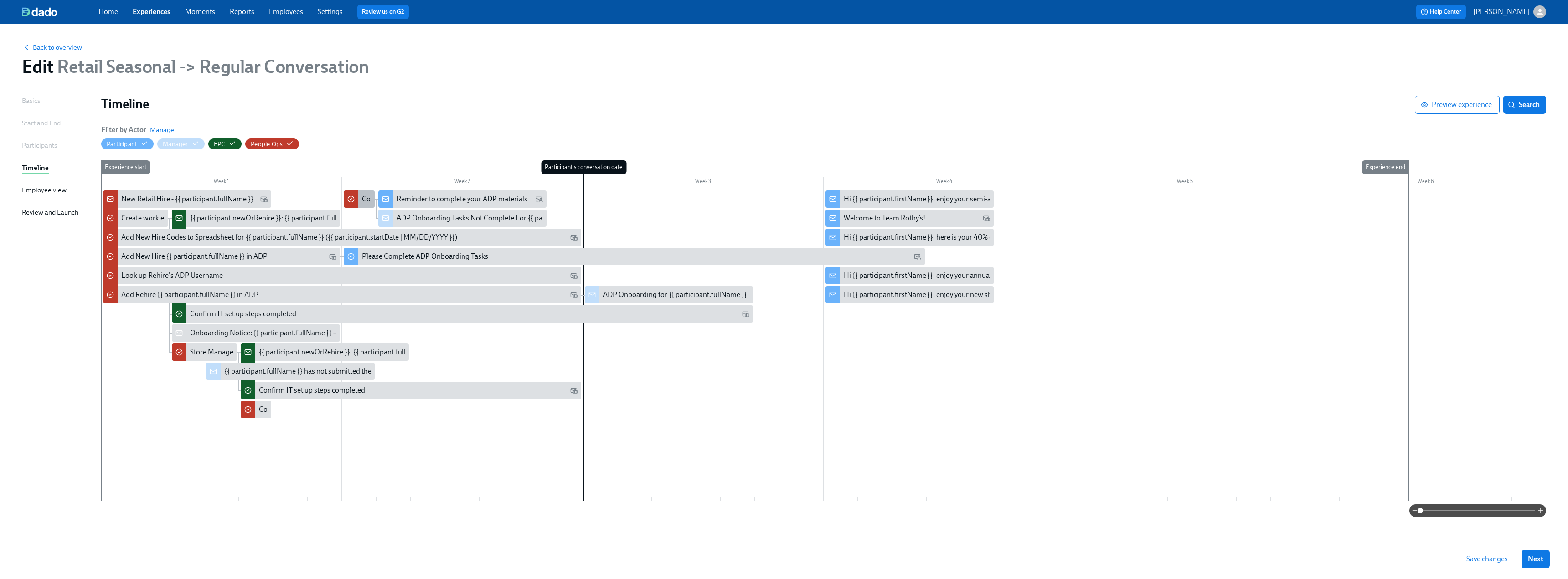 click on "Confirm New Hire {{ participant.fullName }} completed ADP onboarding tasks" at bounding box center [359, 199] 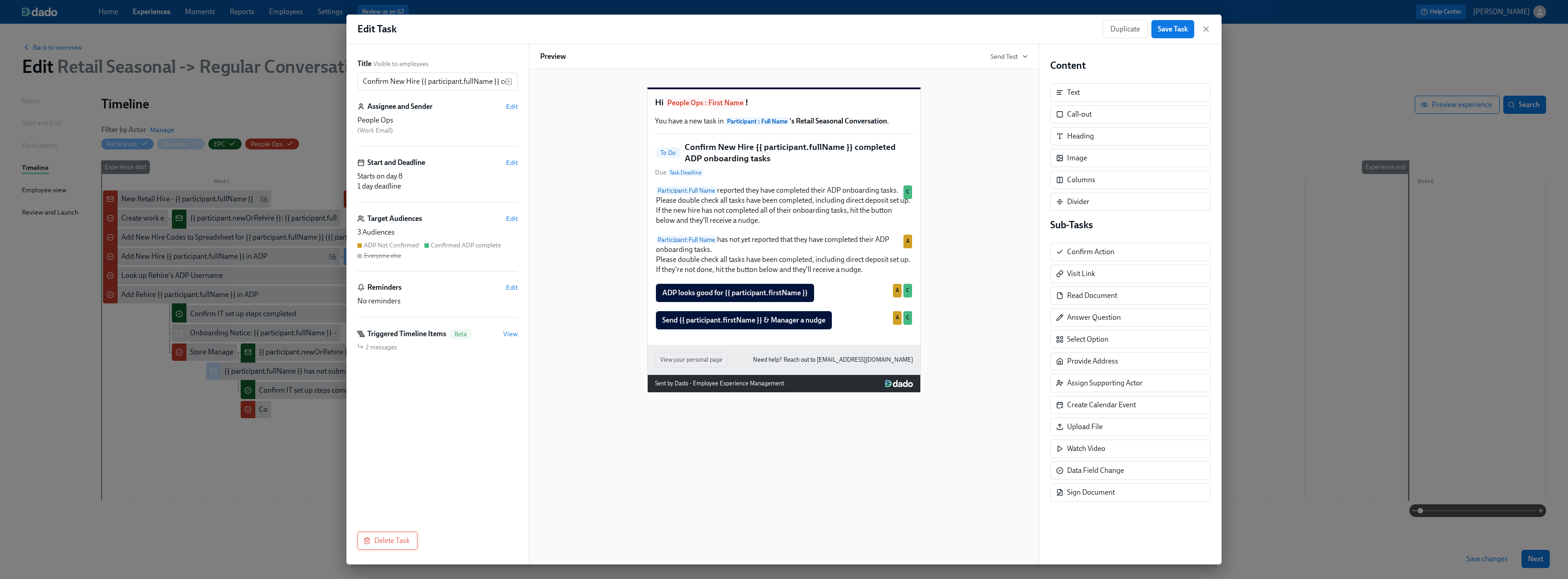 click on "Delete Task" at bounding box center (387, 541) 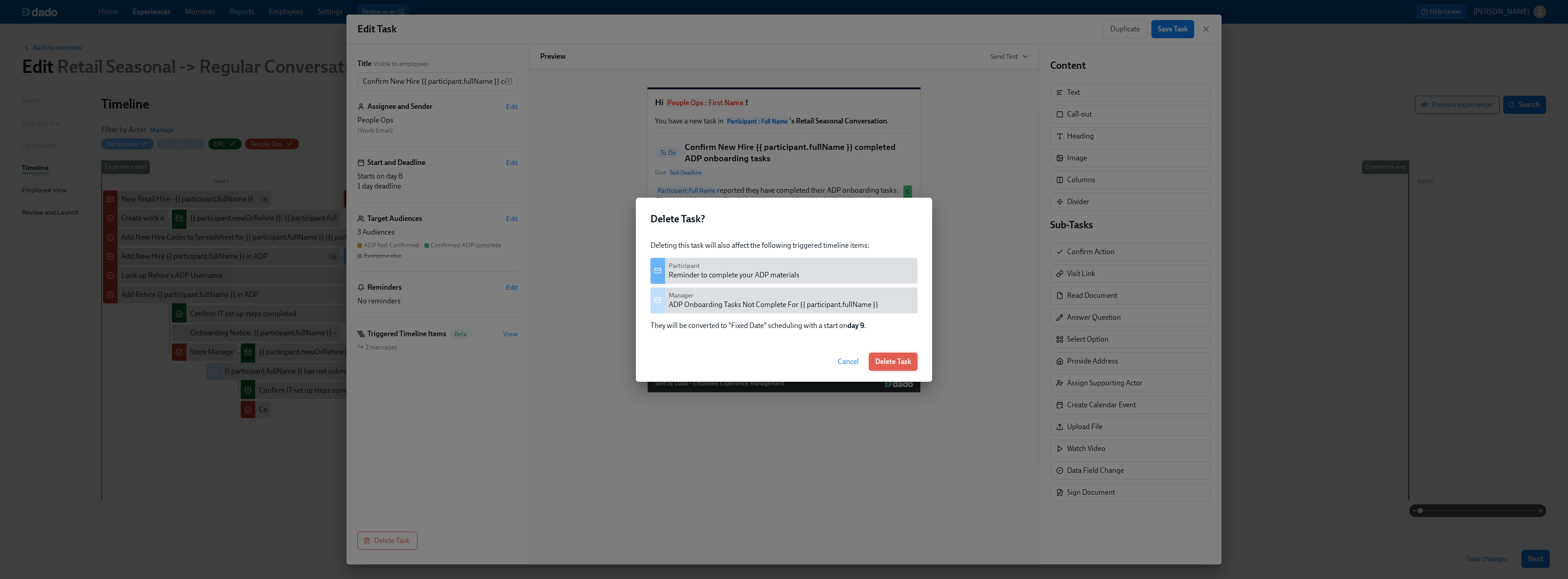 click on "Delete Task" at bounding box center [893, 362] 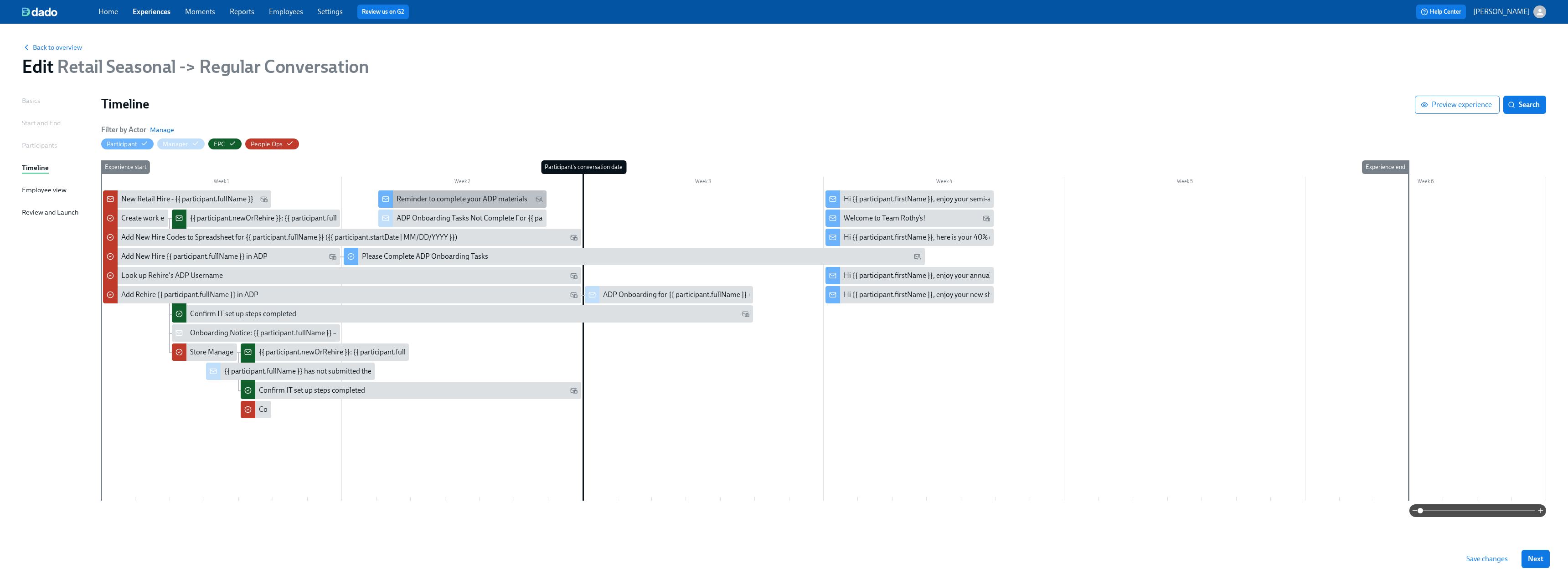 click on "Reminder to complete your ADP materials" at bounding box center (462, 199) 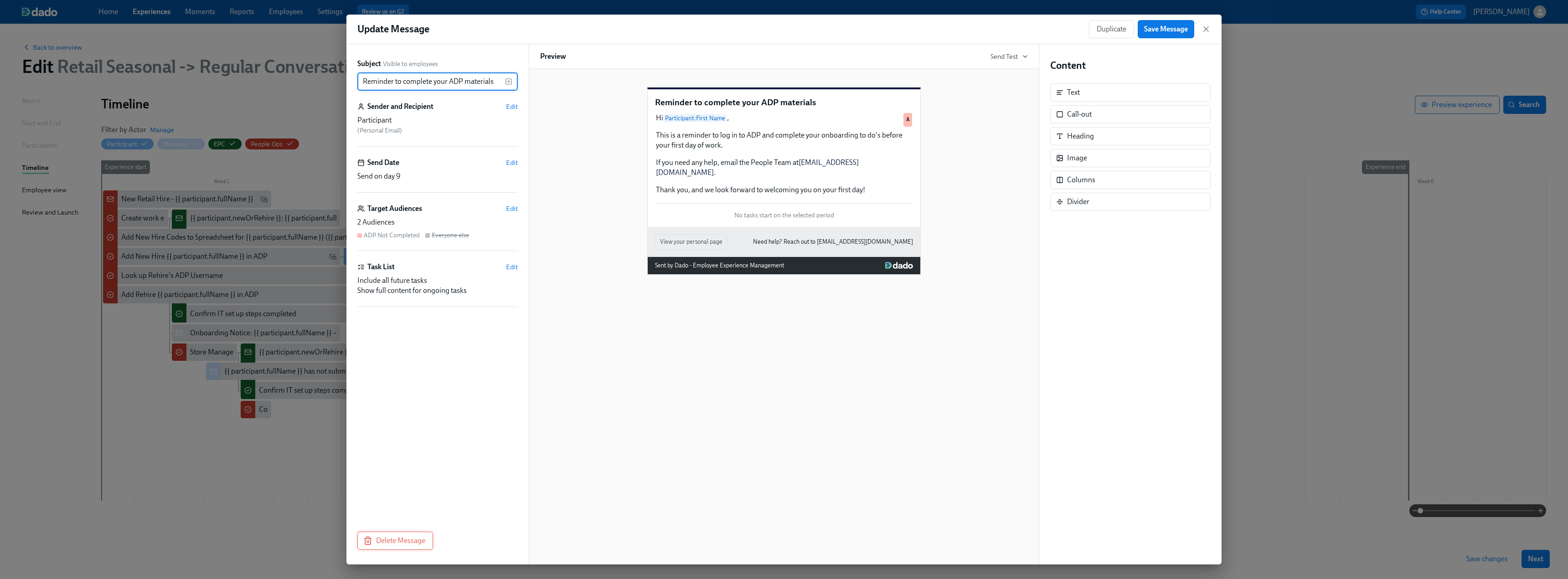 click on "Delete Message" at bounding box center (395, 541) 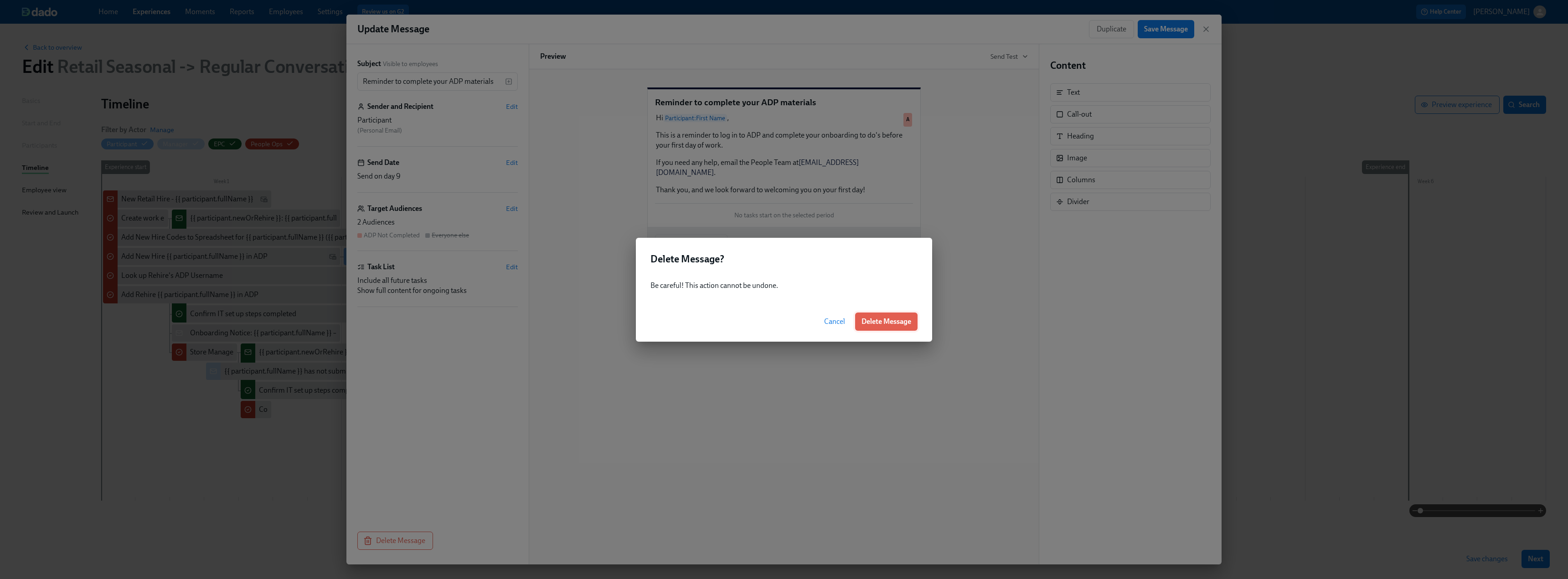 click on "Delete Message" at bounding box center (886, 322) 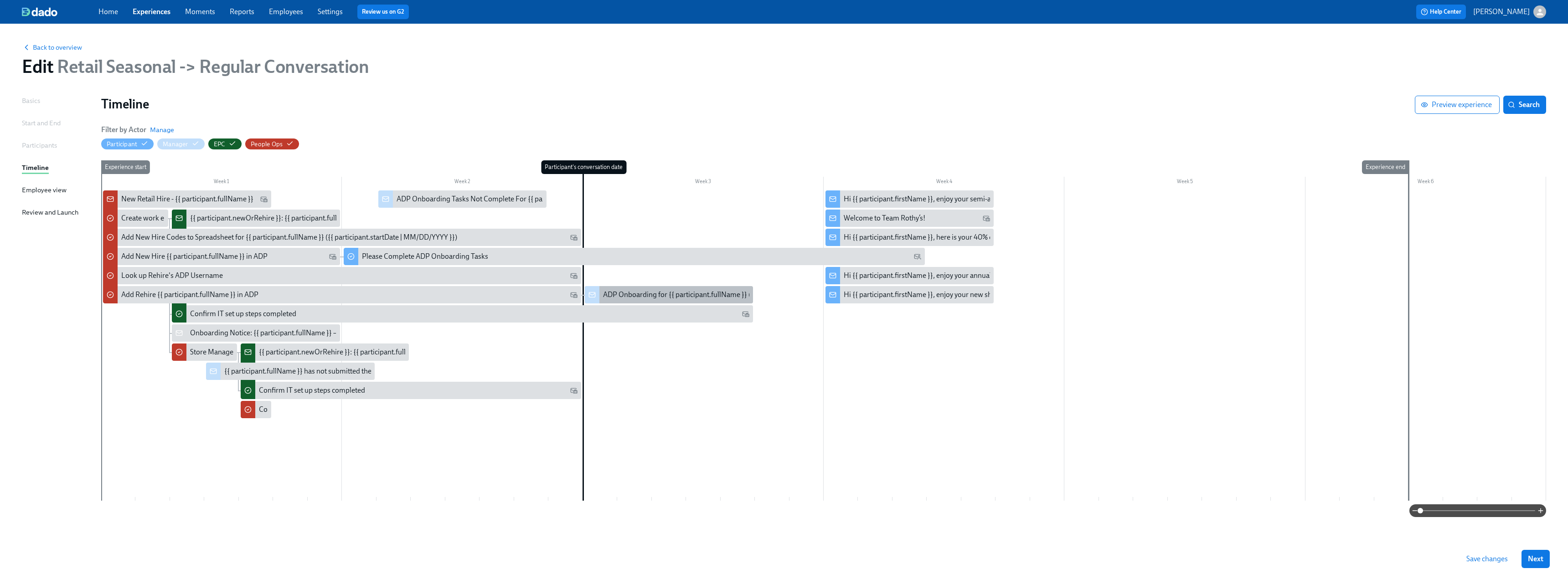 click on "ADP Onboarding for {{ participant.fullName }} (Rehire)" at bounding box center [688, 295] 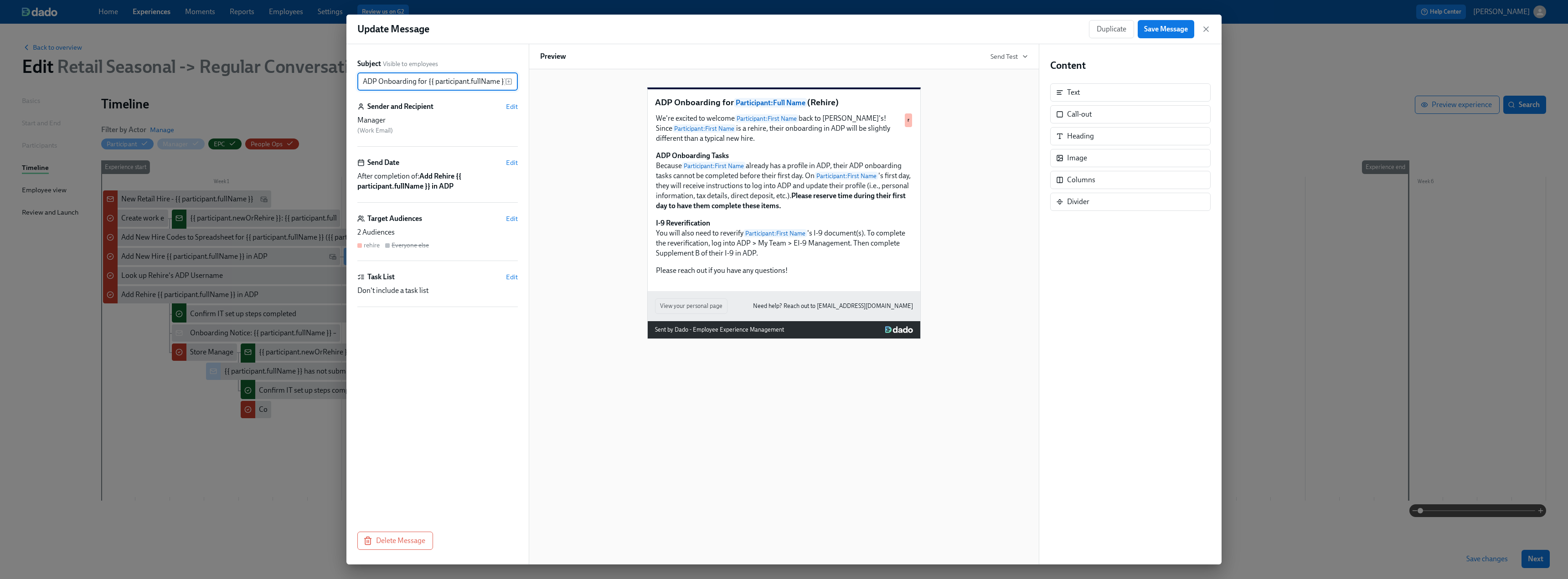 scroll, scrollTop: 0, scrollLeft: 28, axis: horizontal 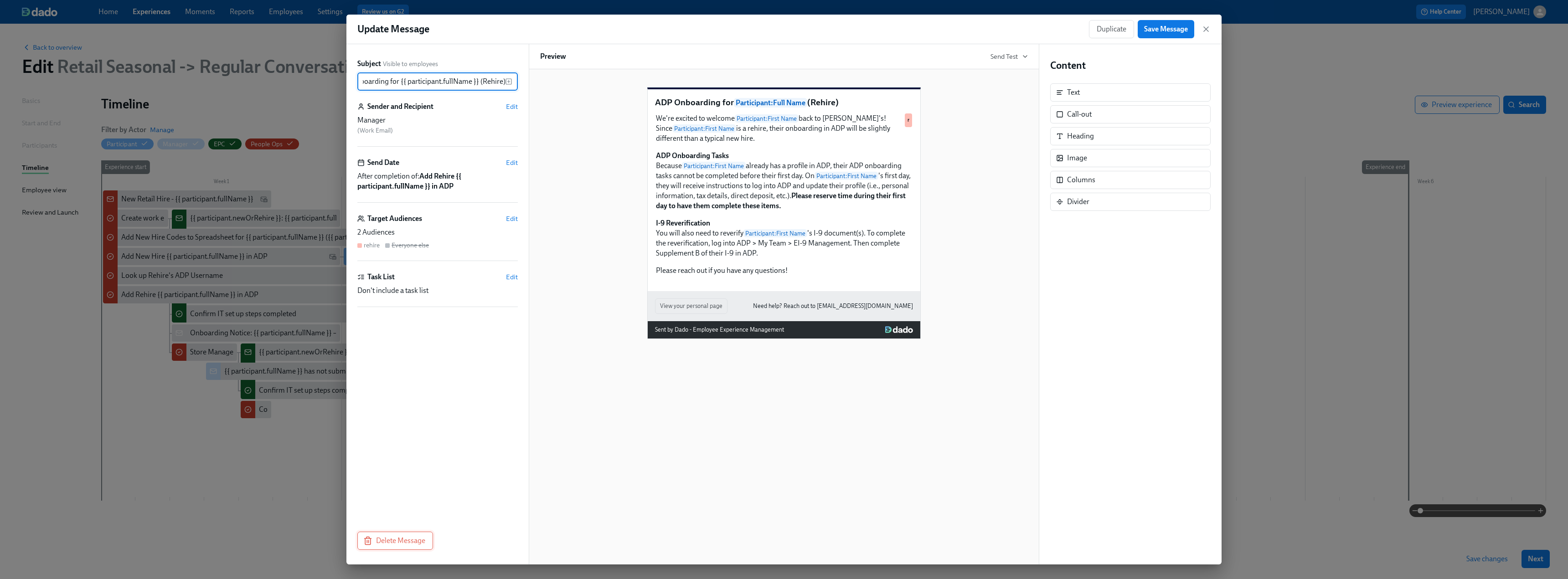 click on "Delete Message" at bounding box center (395, 541) 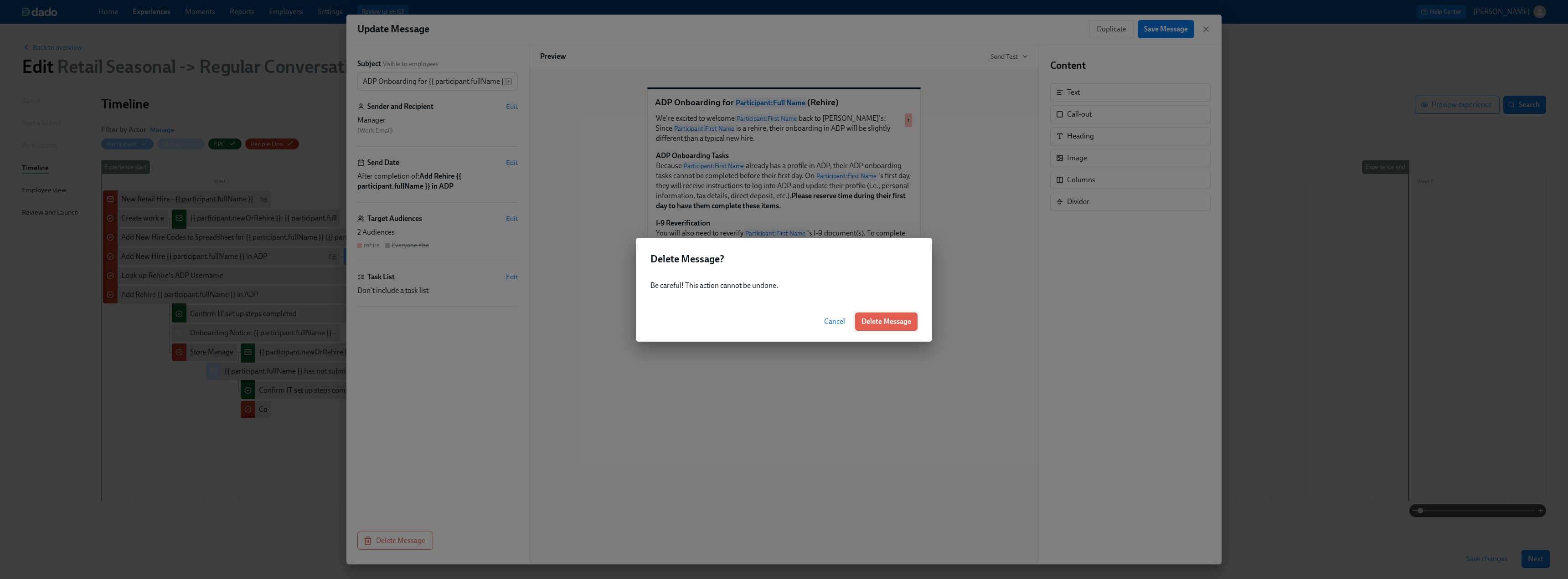 click on "Delete Message" at bounding box center [886, 322] 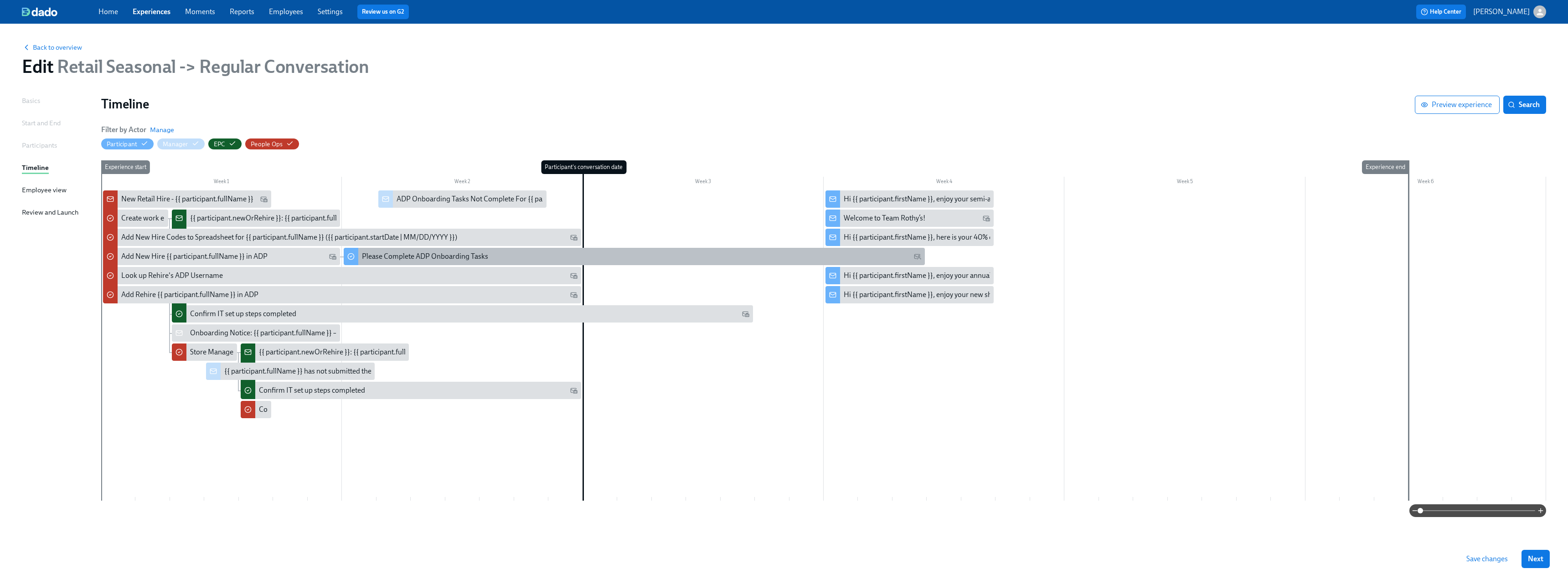 click on "Please Complete ADP Onboarding Tasks" at bounding box center (634, 256) 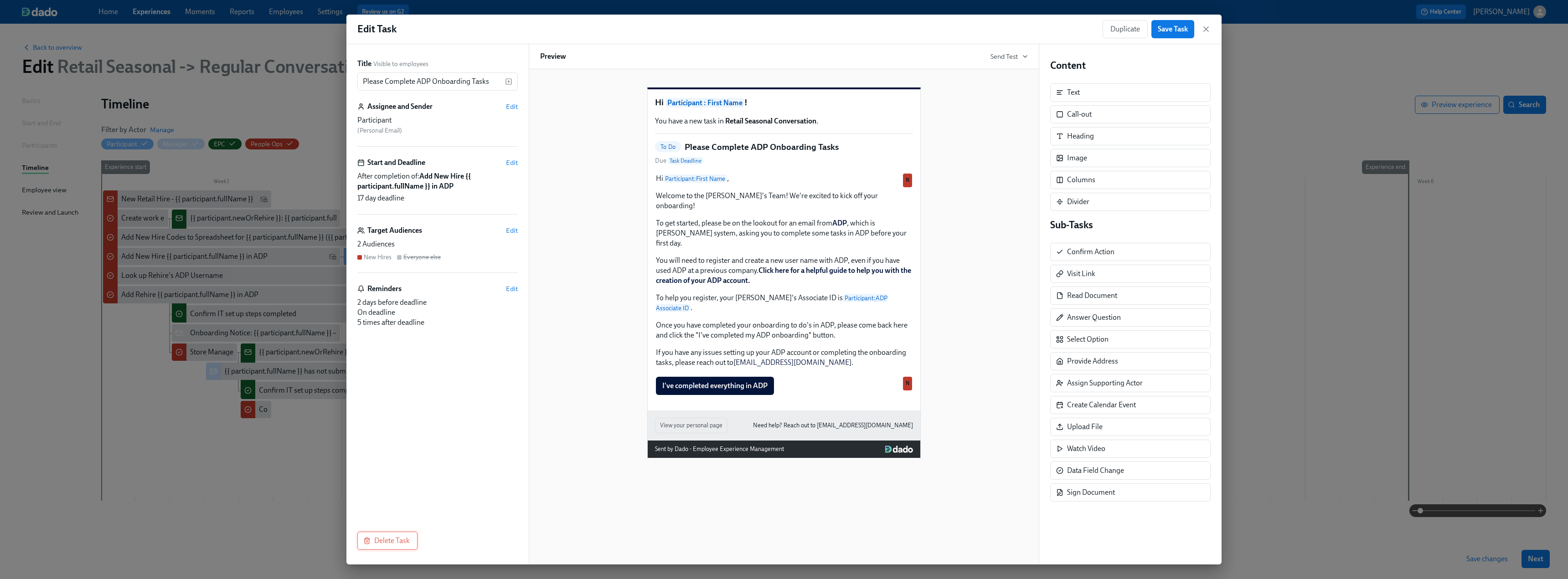 click on "Delete Task" at bounding box center [387, 541] 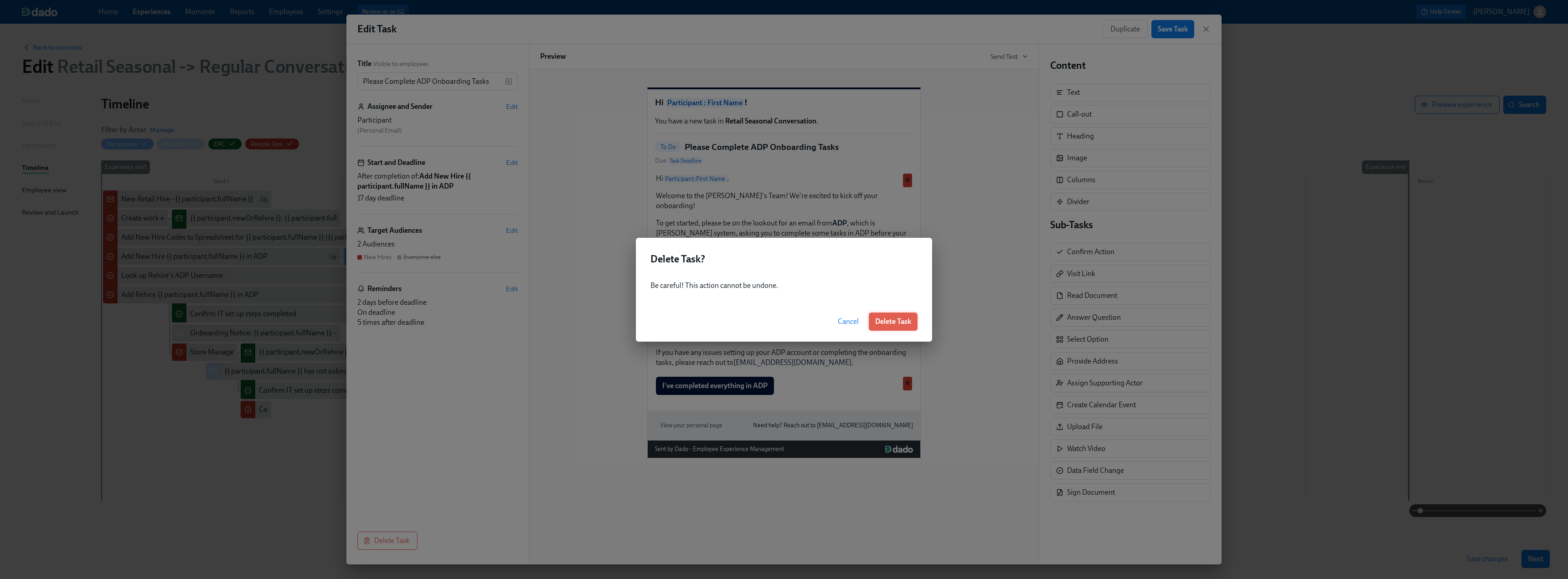 click on "Delete Task" at bounding box center [893, 322] 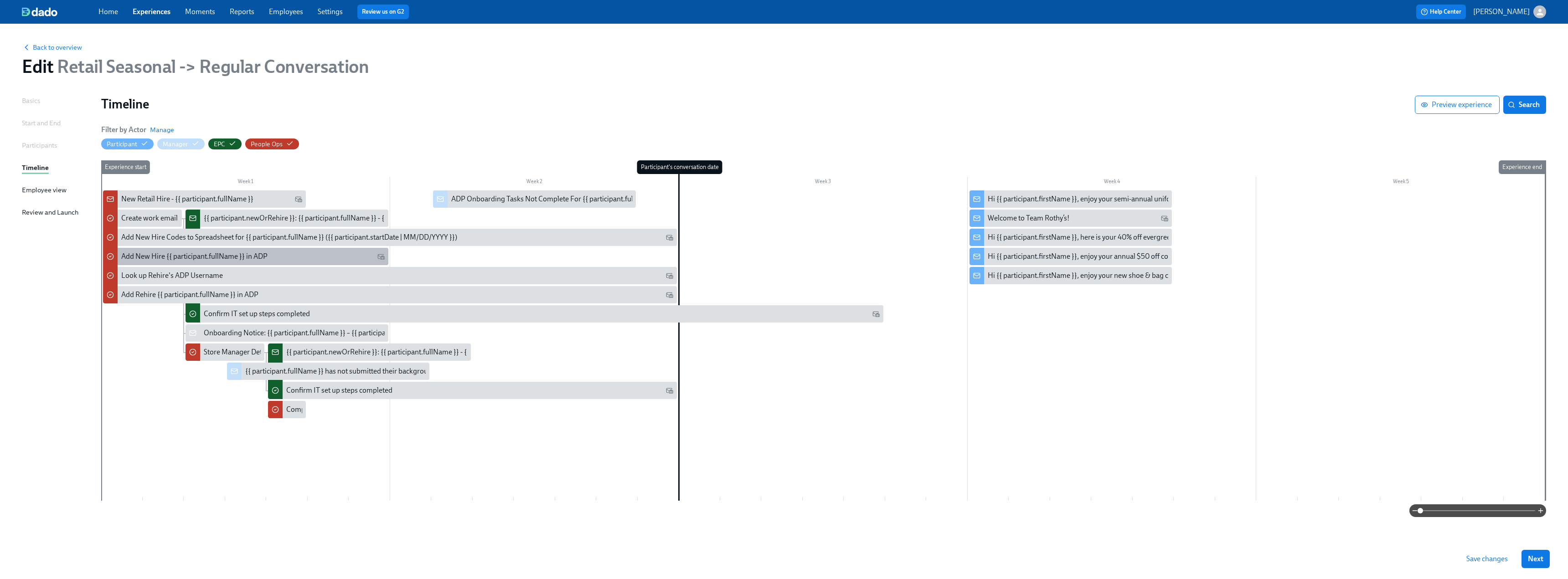 click on "Add New Hire {{ participant.fullName }} in ADP" at bounding box center (194, 256) 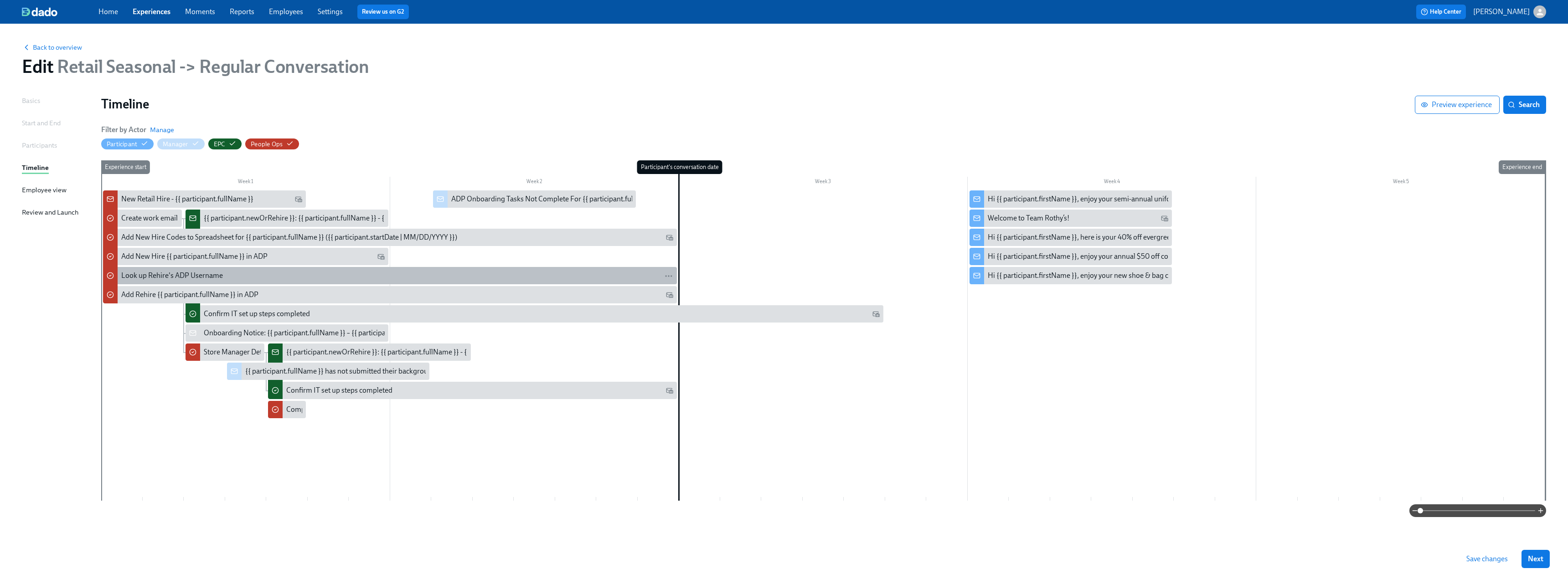 click on "Look up Rehire's ADP Username" at bounding box center [172, 276] 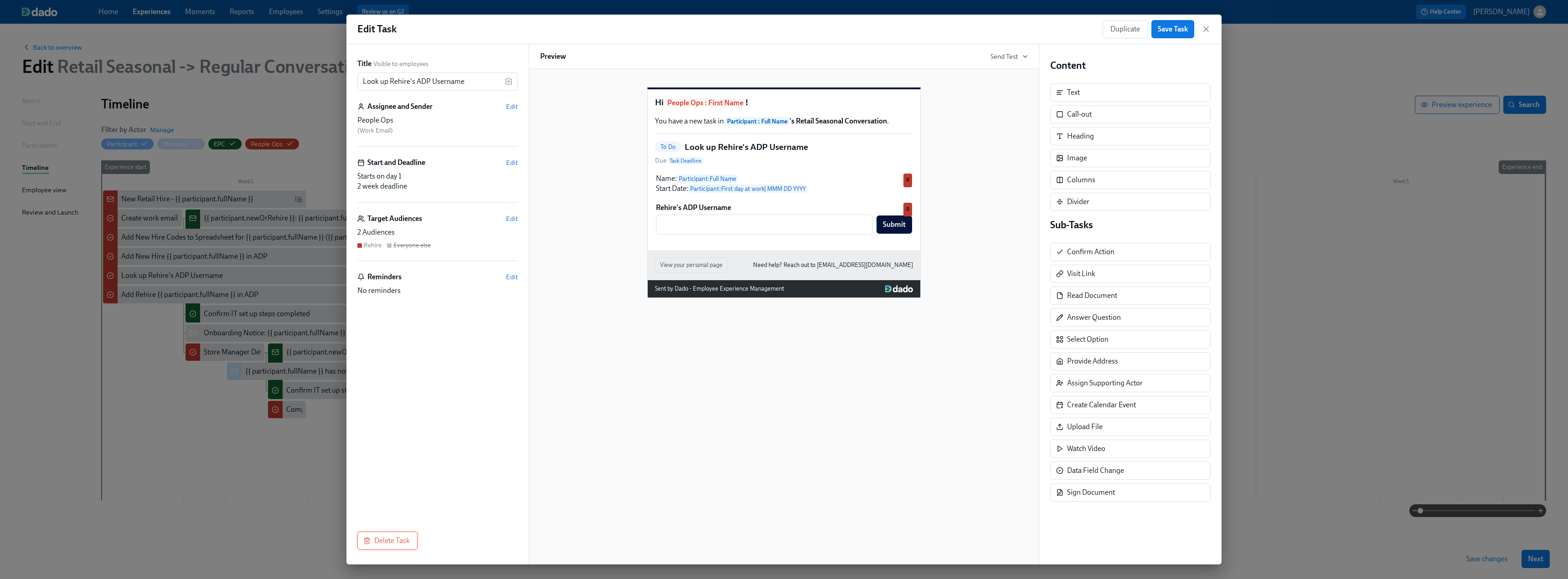 click on "Delete Task" at bounding box center (387, 541) 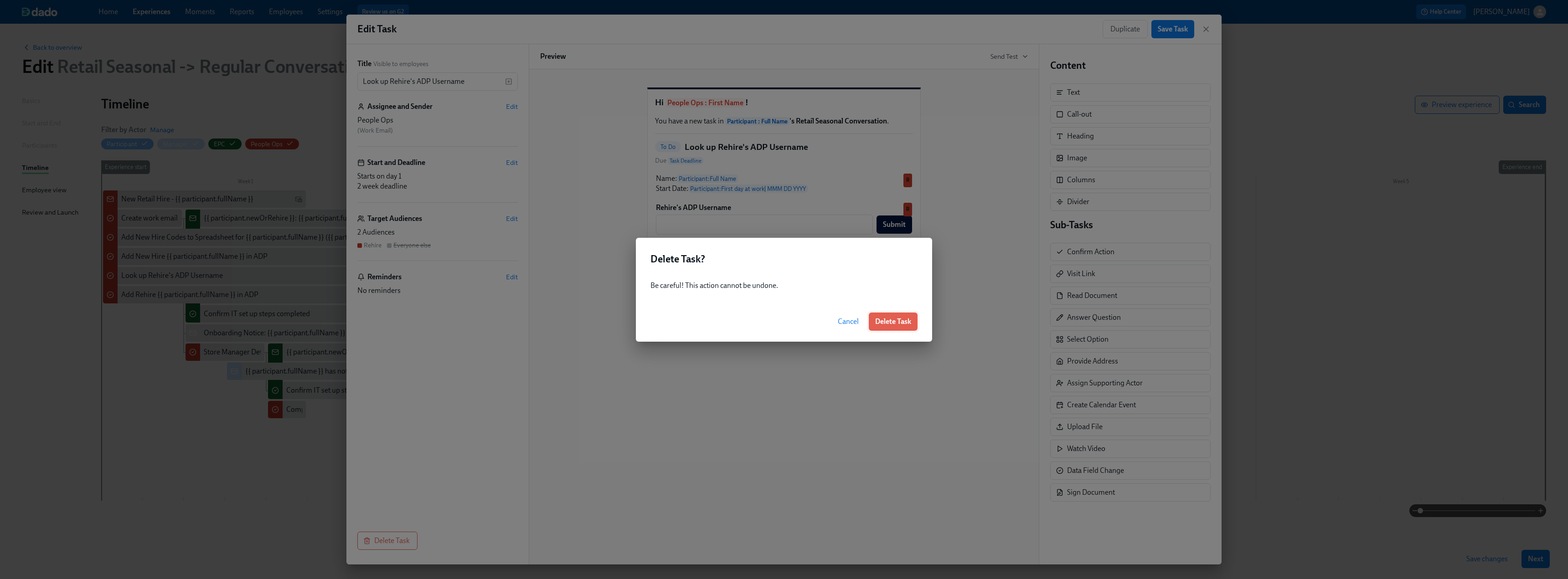 click on "Delete Task" at bounding box center [893, 322] 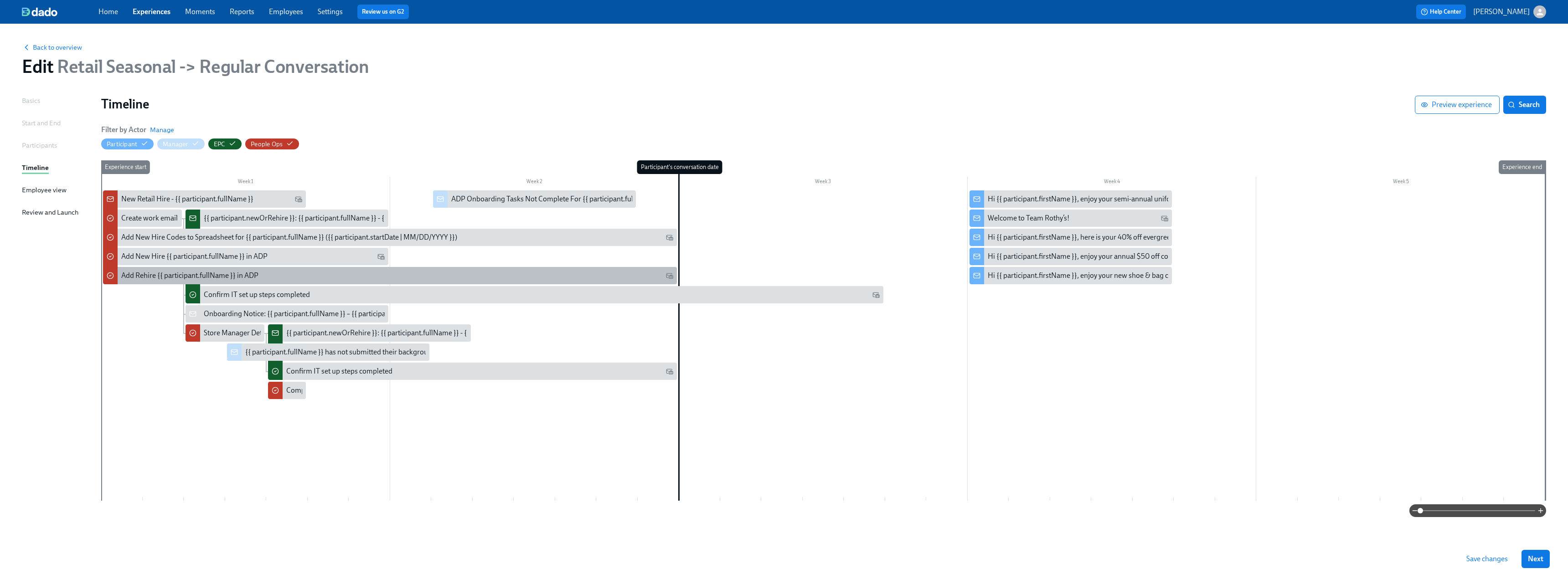 click on "Add Rehire {{ participant.fullName }} in ADP" at bounding box center (190, 276) 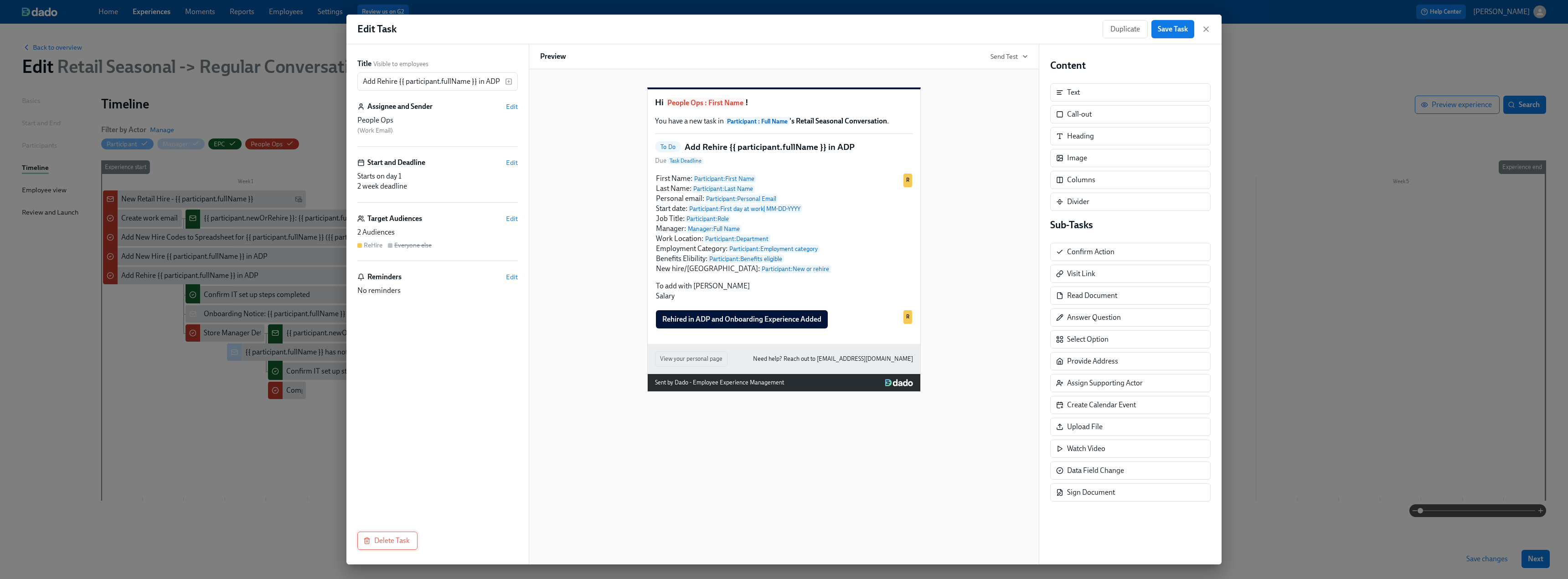 click on "Delete Task" at bounding box center (387, 541) 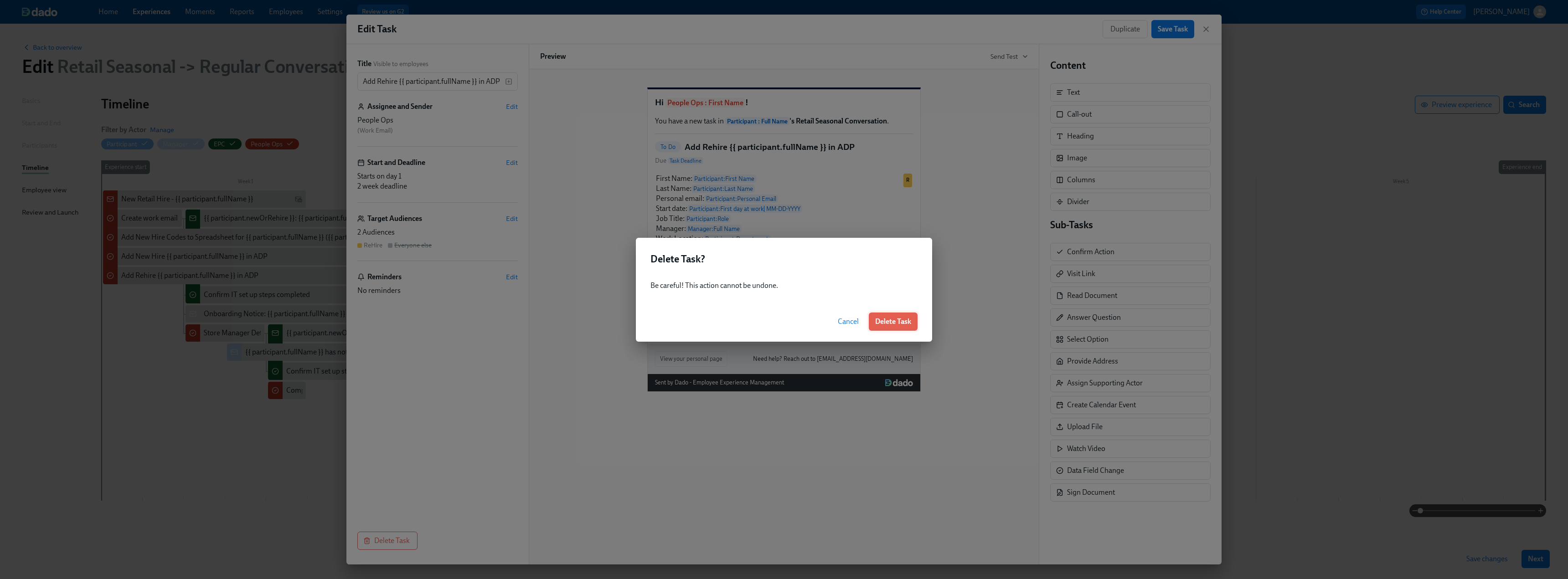 click on "Delete Task" at bounding box center [893, 322] 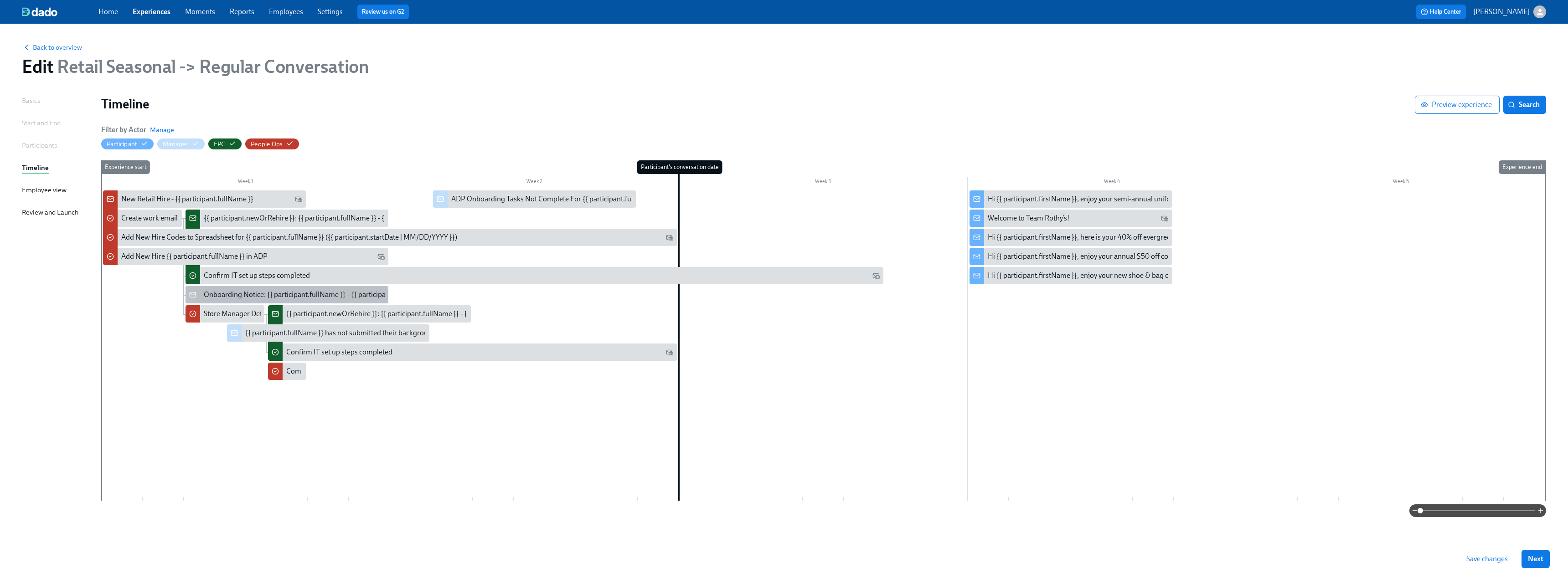 click on "Onboarding Notice: {{ participant.fullName }} – {{ participant.role }} ({{ participant.startDate | MM/DD/YYYY }})" at bounding box center [375, 295] 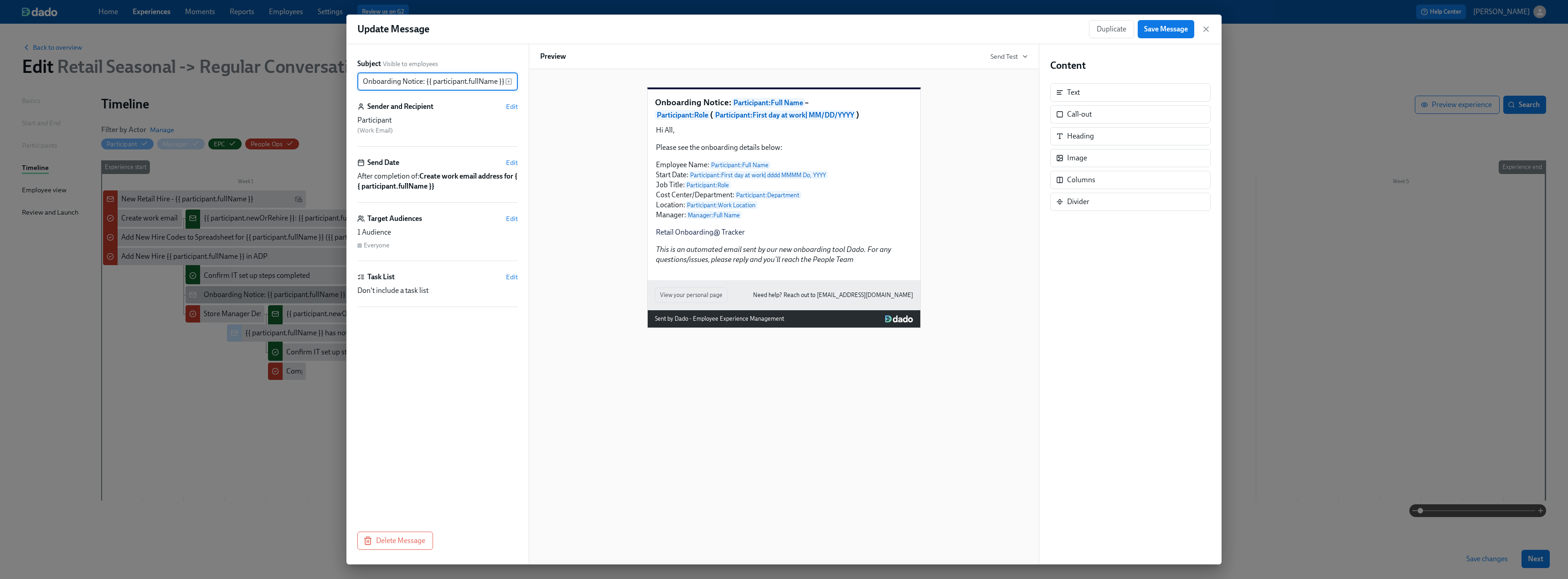 scroll, scrollTop: 0, scrollLeft: 201, axis: horizontal 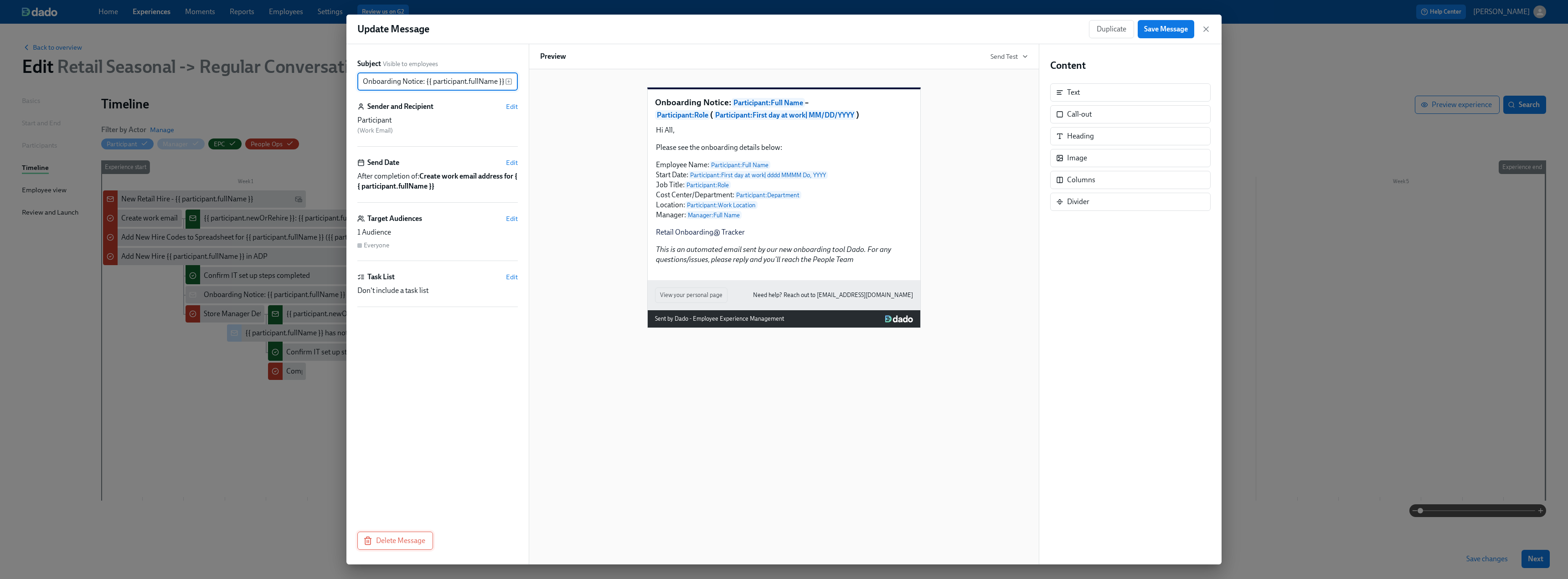 click on "Delete Message" at bounding box center [395, 541] 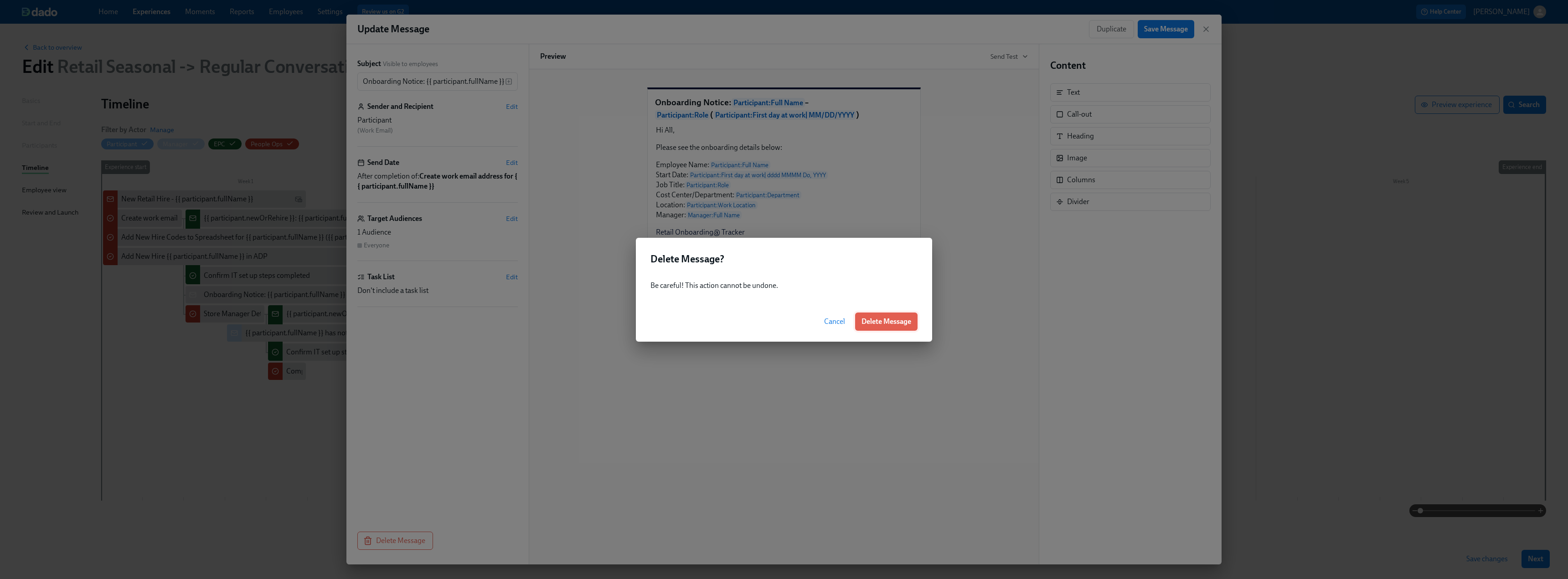 click on "Delete Message" at bounding box center (886, 322) 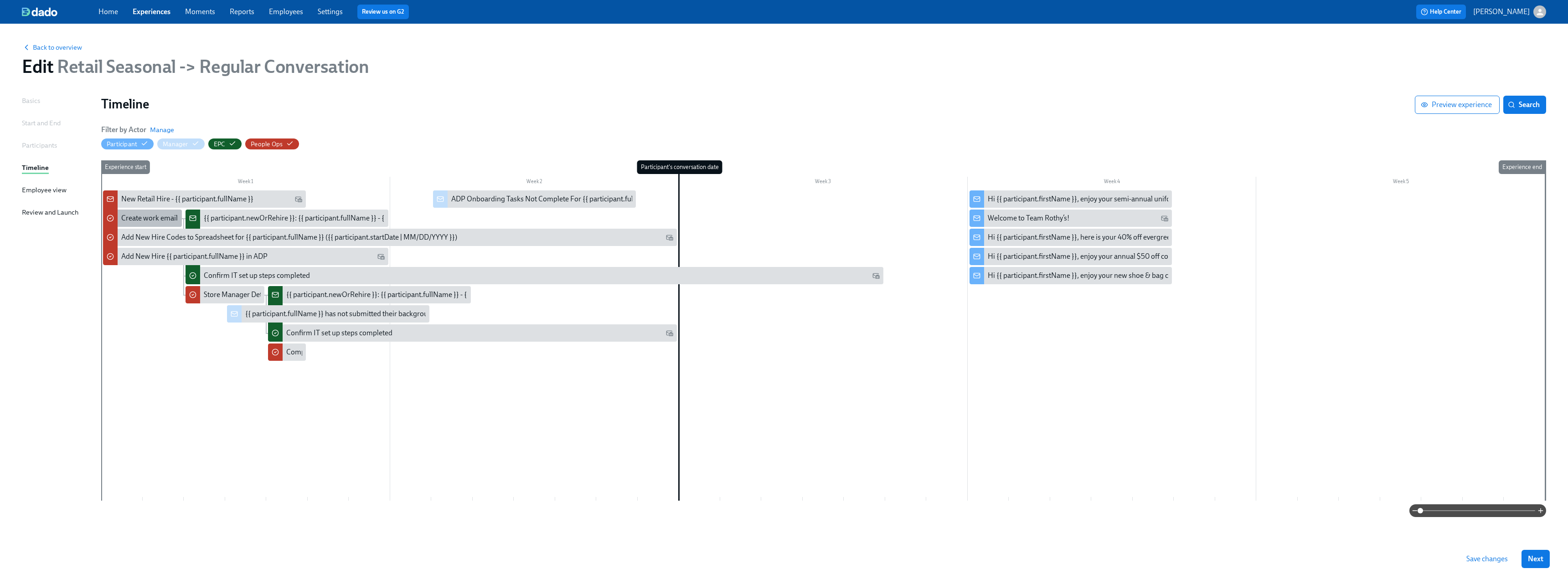 click on "Create work email address for {{ participant.fullName }}" at bounding box center [207, 218] 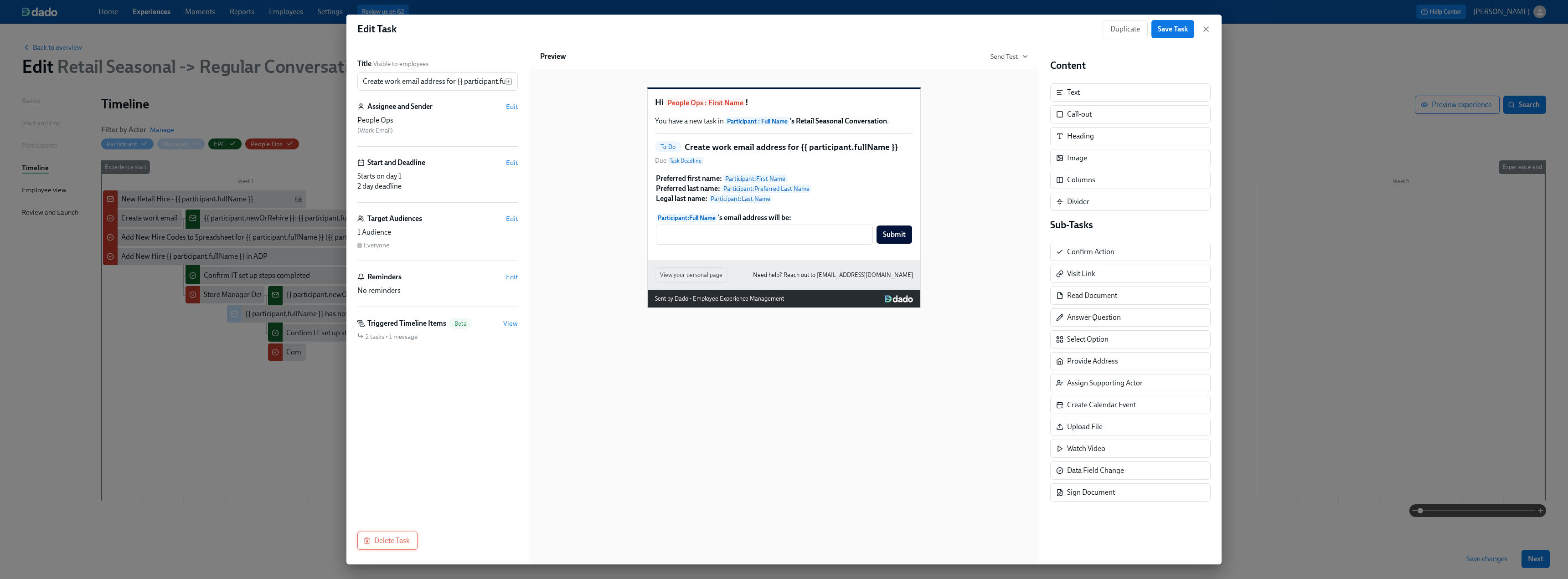 click on "Delete Task" at bounding box center (387, 541) 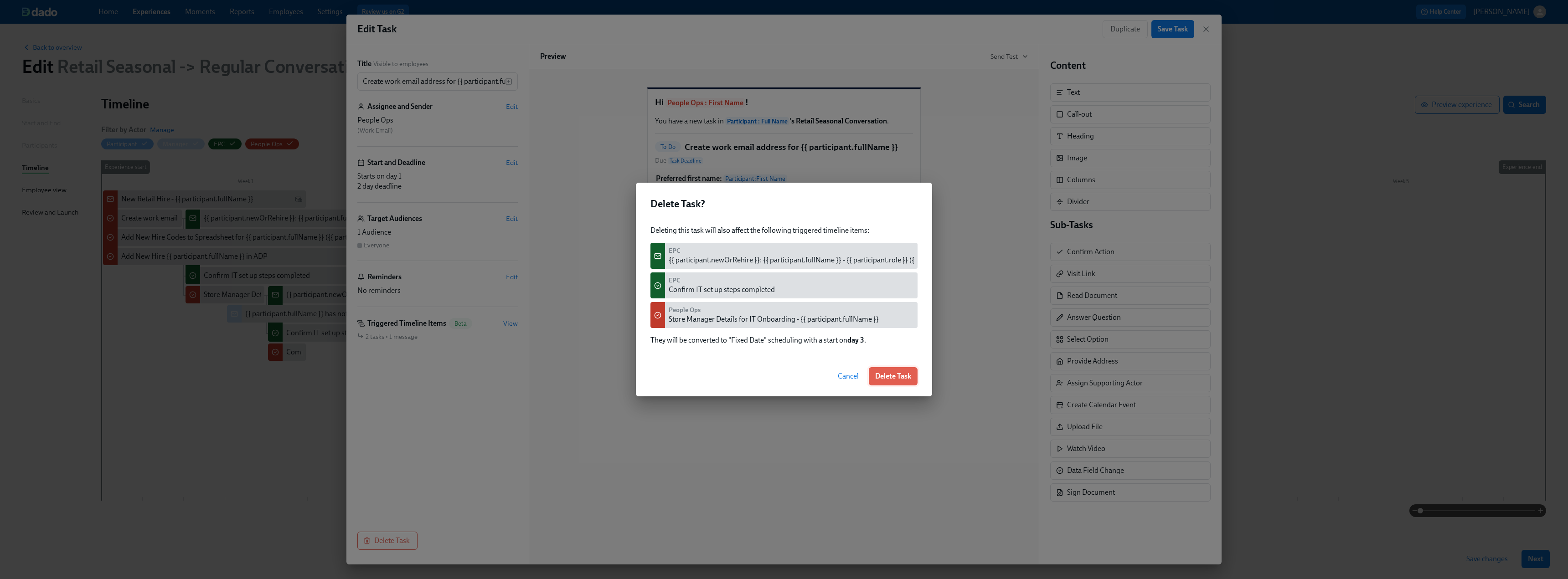 click on "Delete Task" at bounding box center (893, 376) 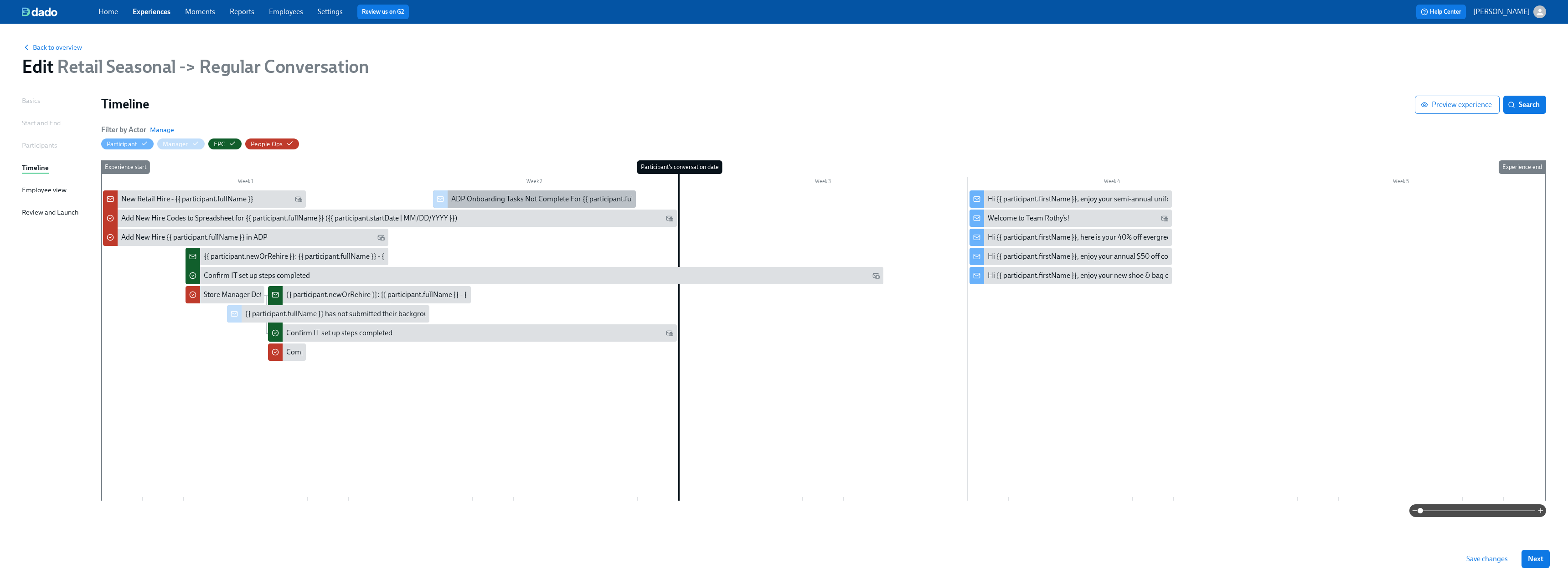 click on "ADP Onboarding Tasks Not Complete For {{ participant.fullName }}" at bounding box center [534, 199] 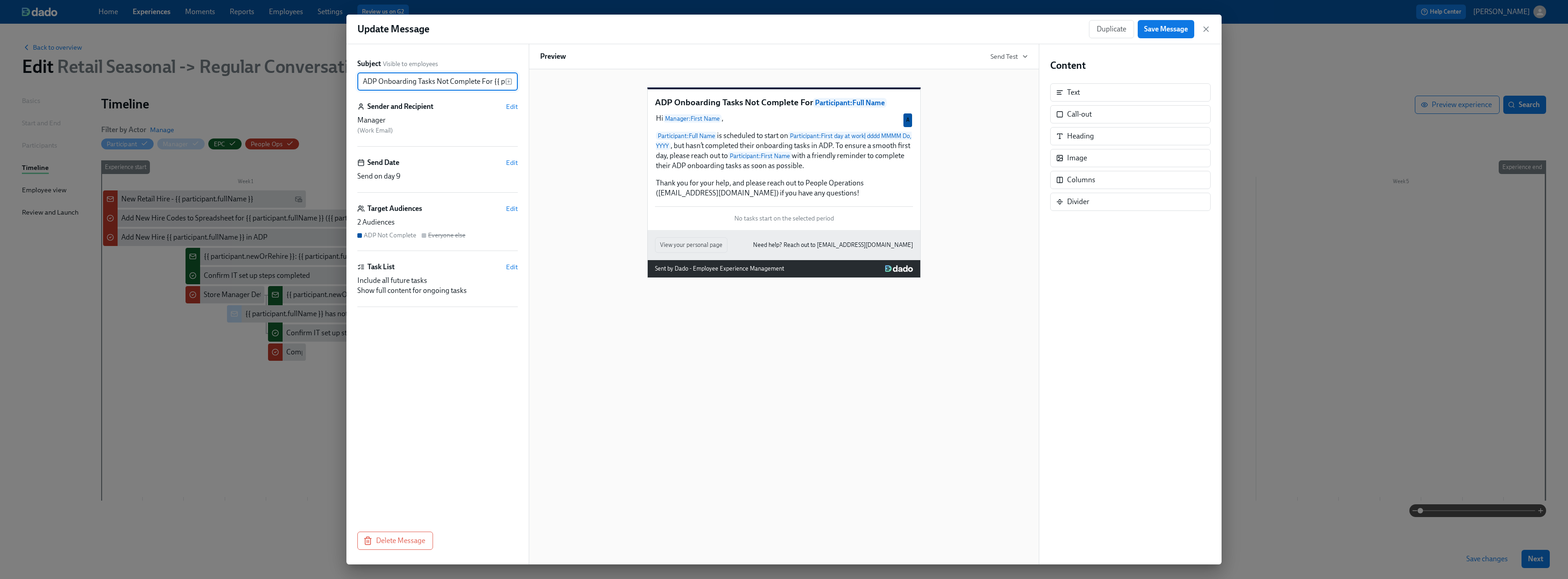 scroll, scrollTop: 0, scrollLeft: 66, axis: horizontal 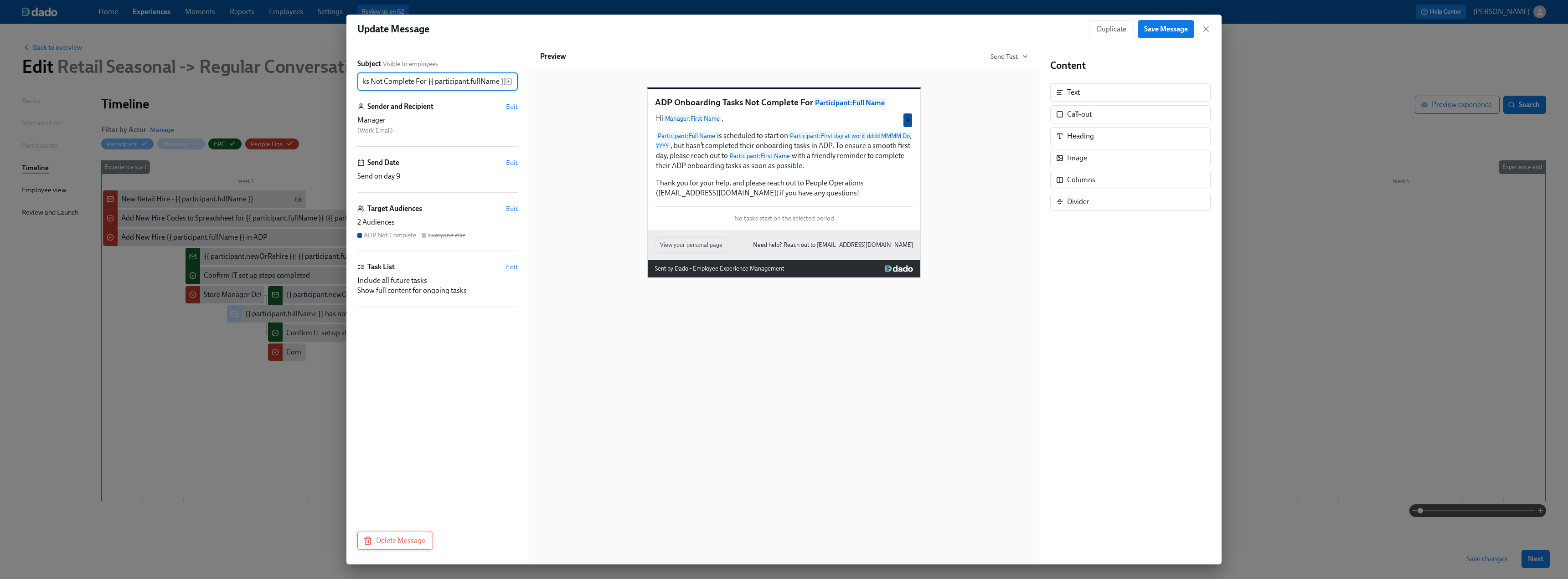 click on "Delete Message" at bounding box center (395, 541) 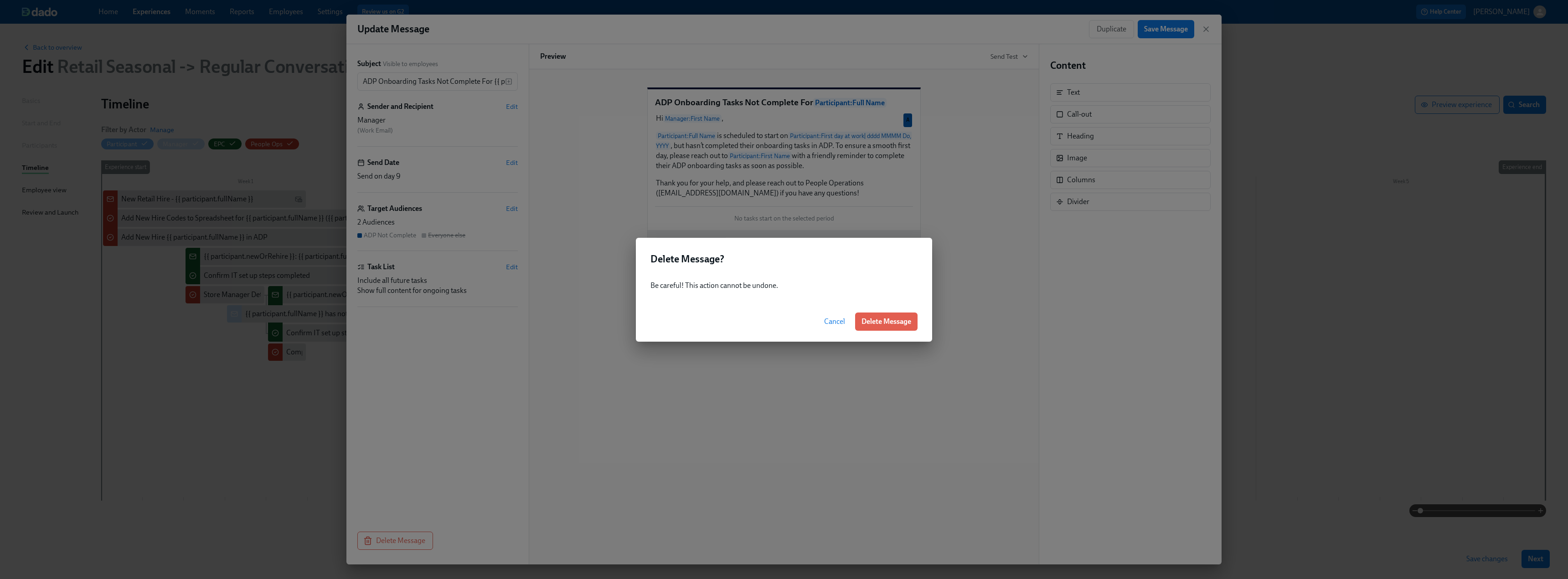 click on "Cancel Delete Message" at bounding box center (784, 322) 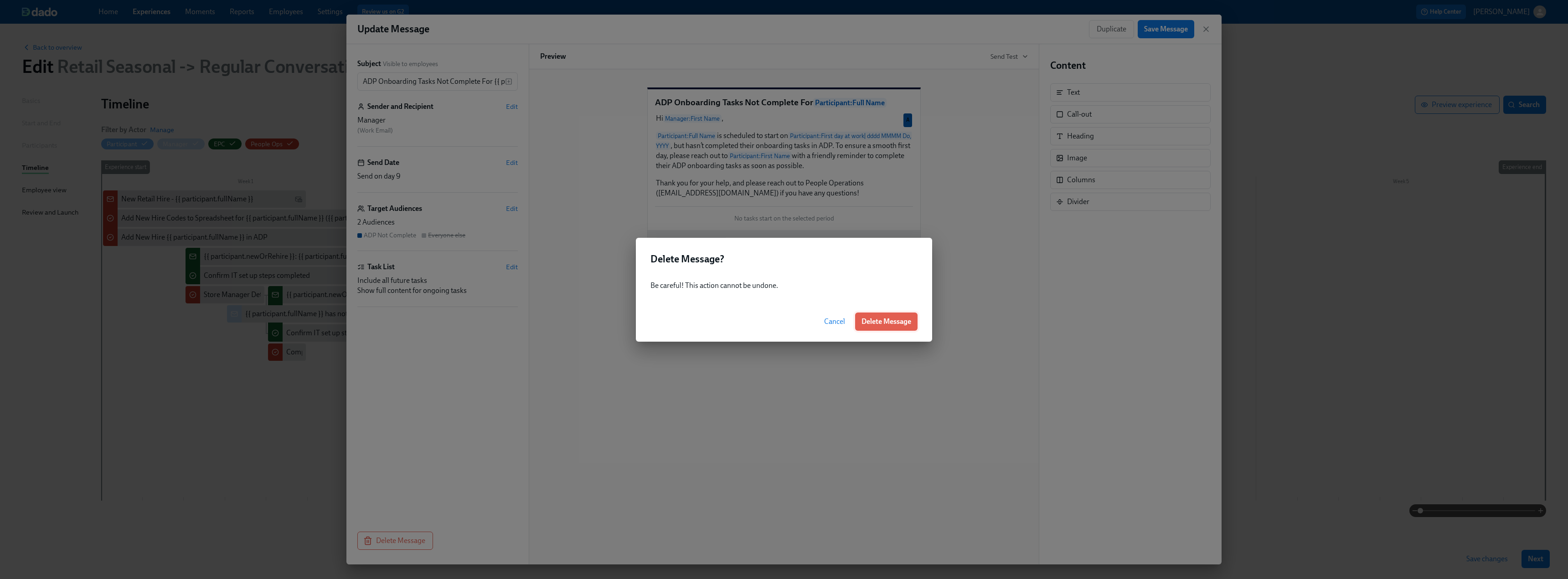 click on "Delete Message" at bounding box center [886, 322] 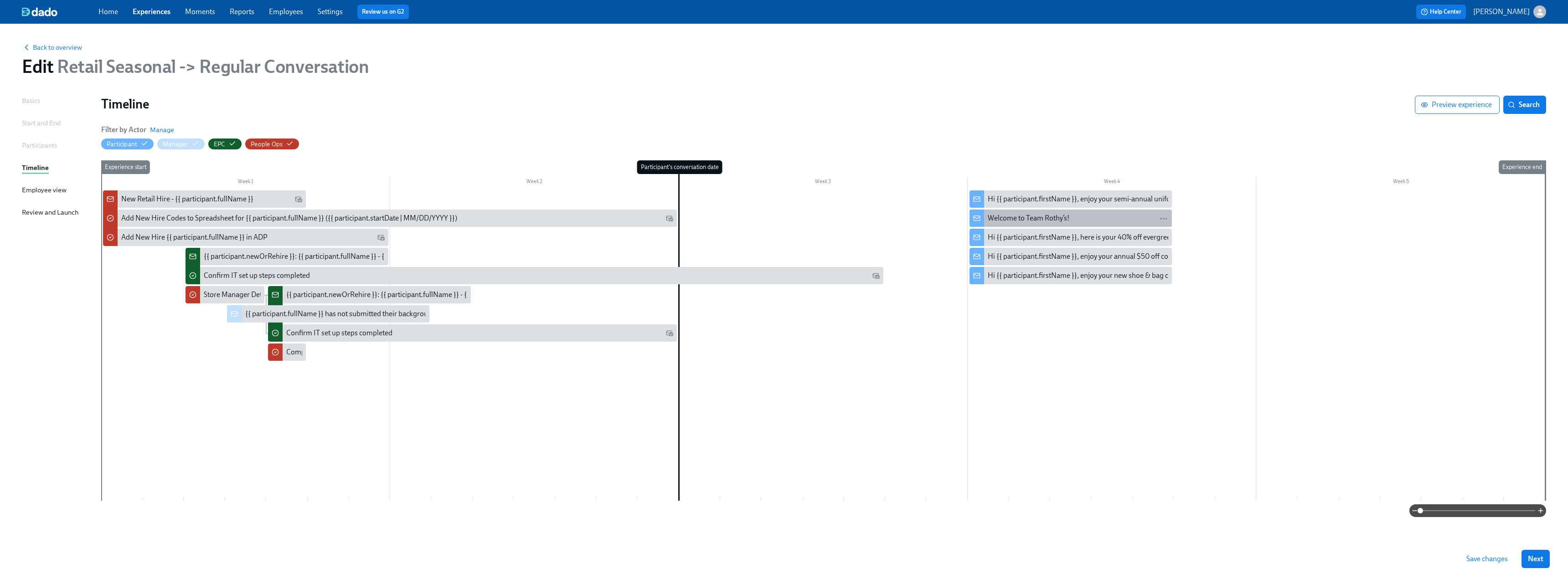 click on "Welcome to Team Rothy’s!" at bounding box center [1078, 218] 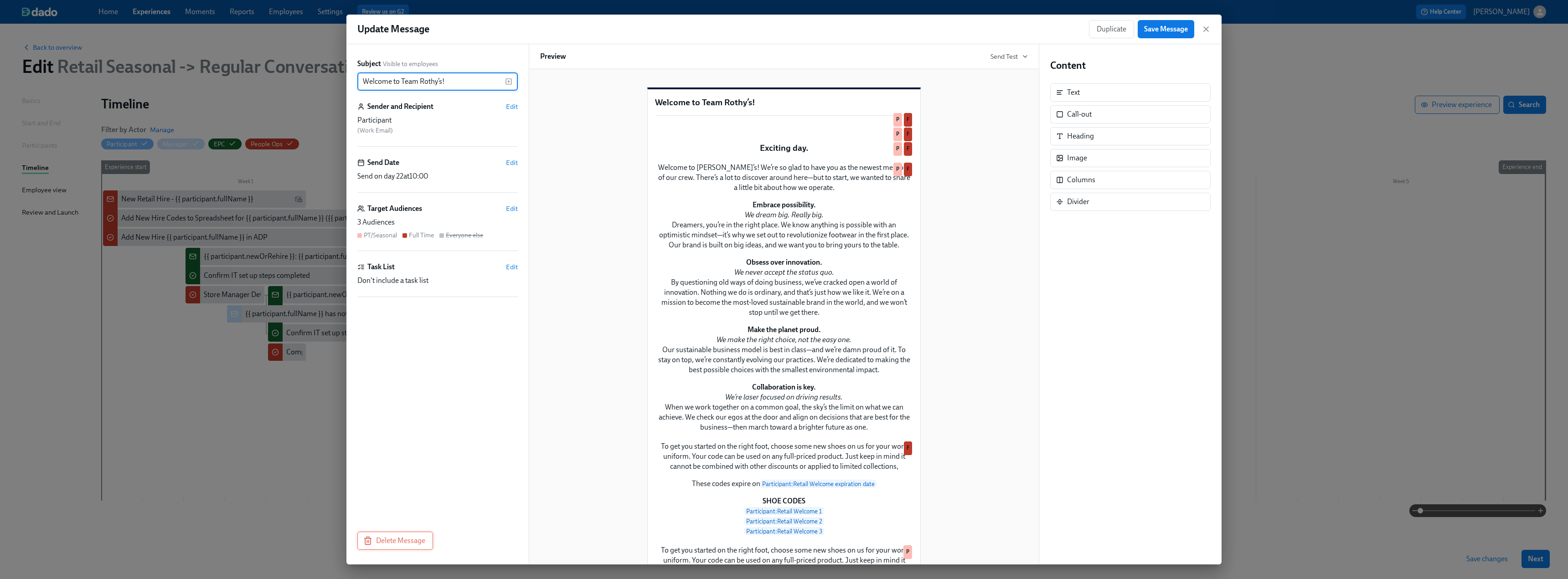 click on "Delete Message" at bounding box center (395, 541) 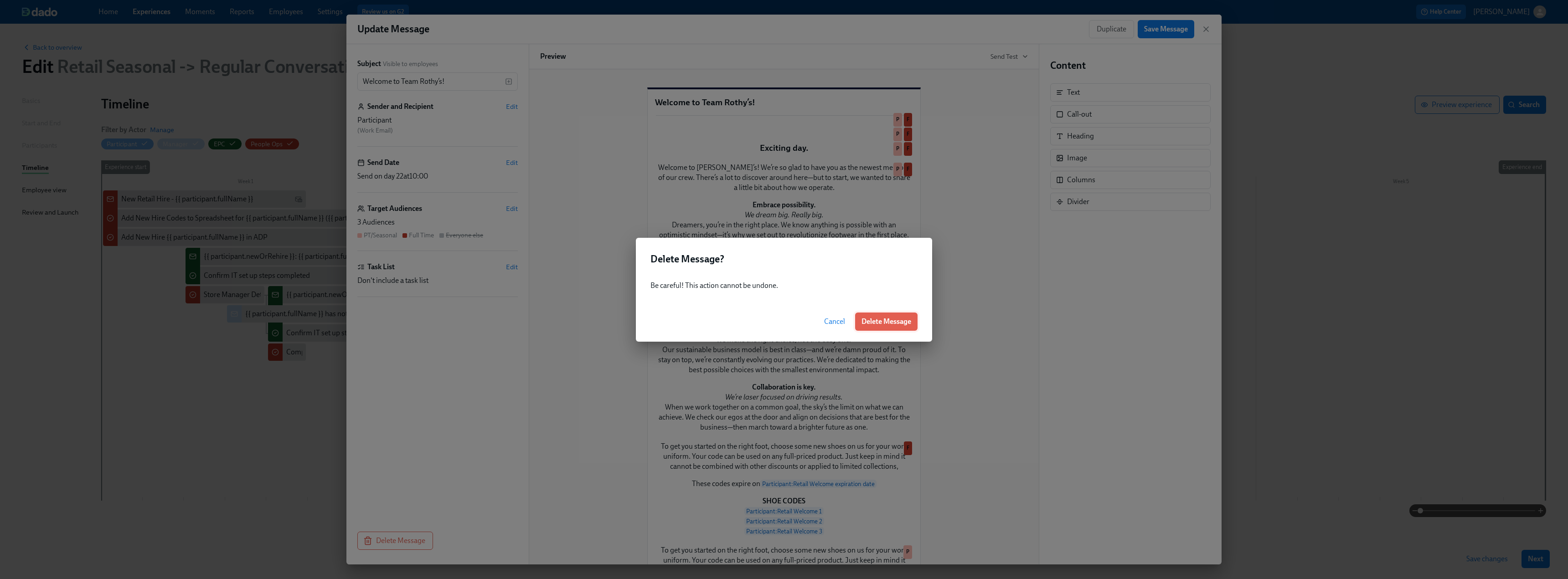 click on "Delete Message" at bounding box center (886, 322) 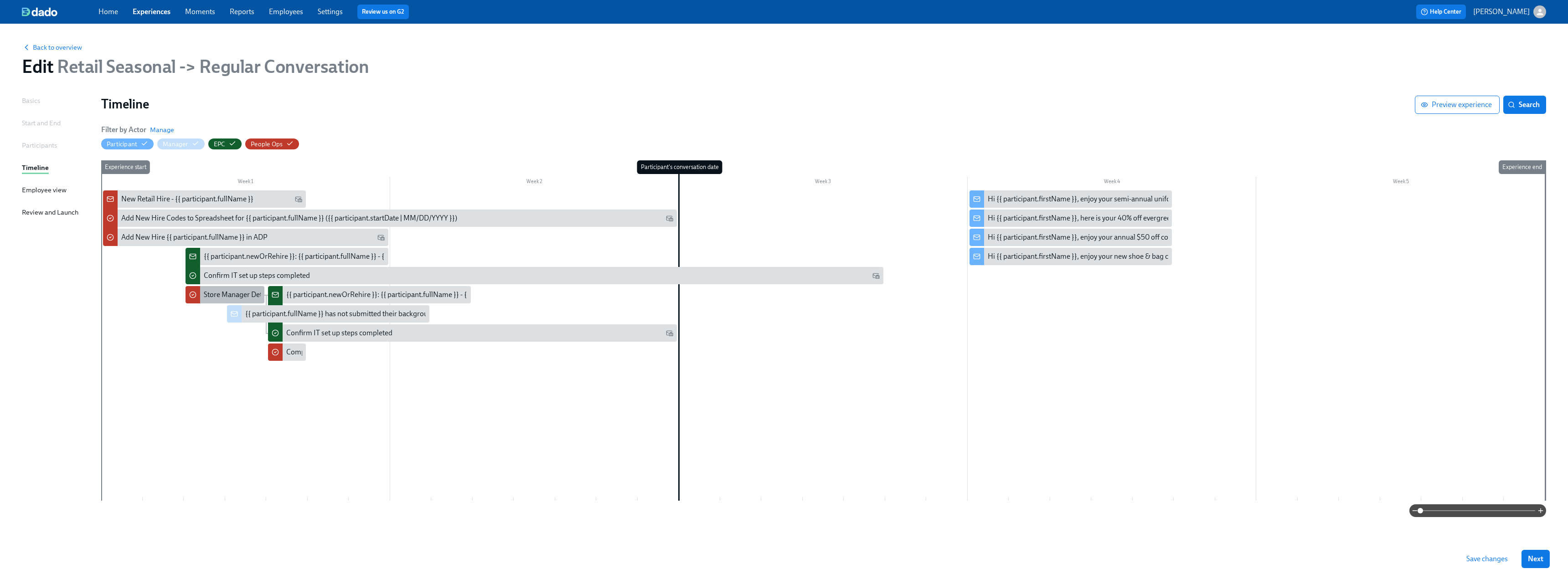 click on "Store Manager Details for IT Onboarding - {{ participant.fullName }}" at bounding box center (309, 295) 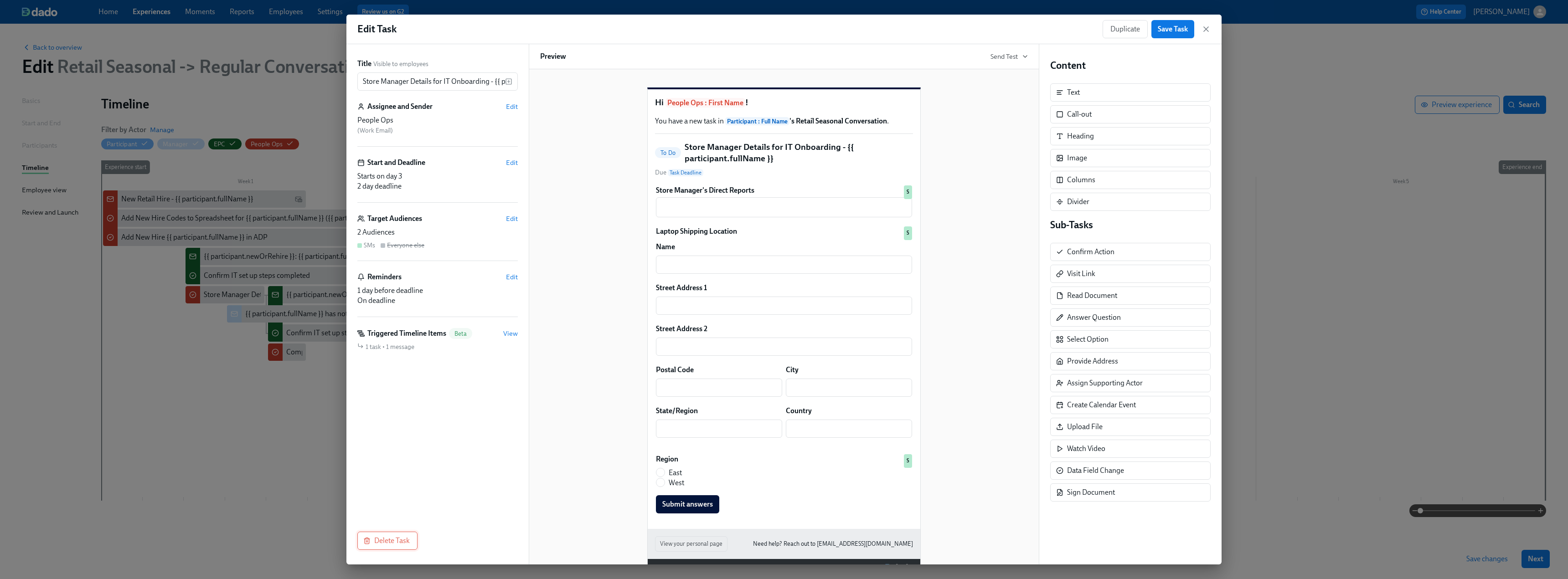 click on "Delete Task" at bounding box center [387, 541] 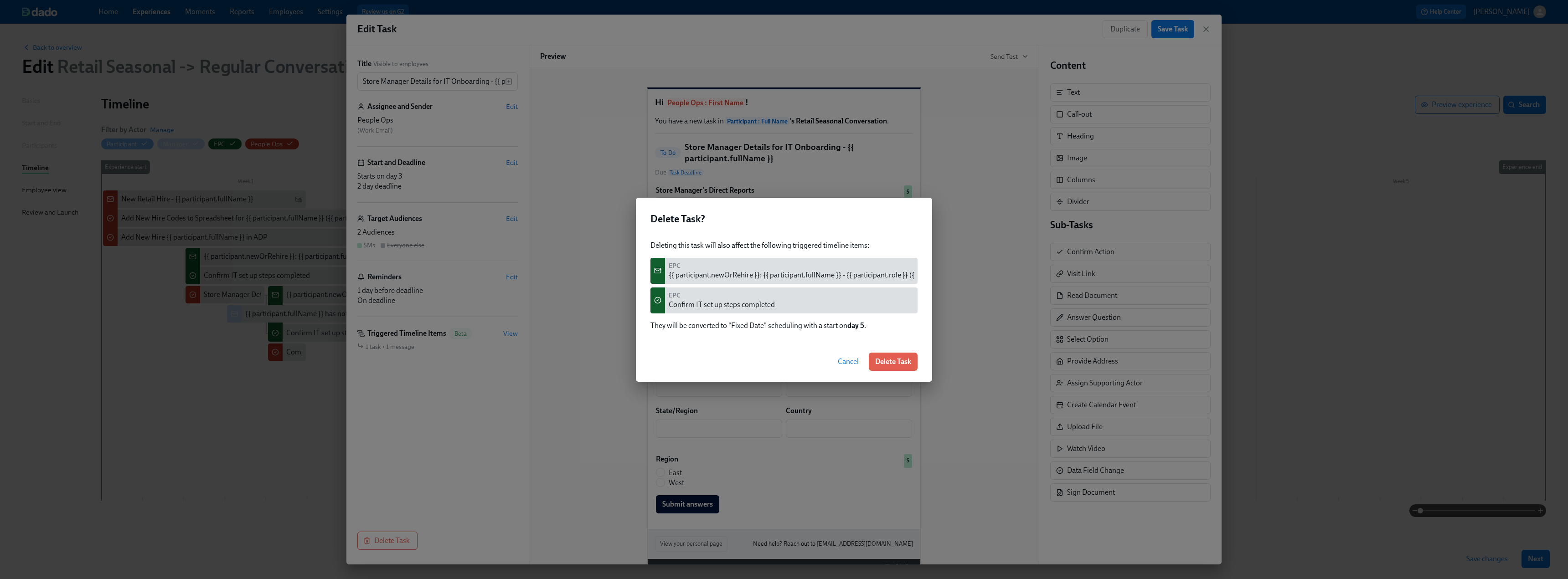 click on "Delete Task" at bounding box center (893, 362) 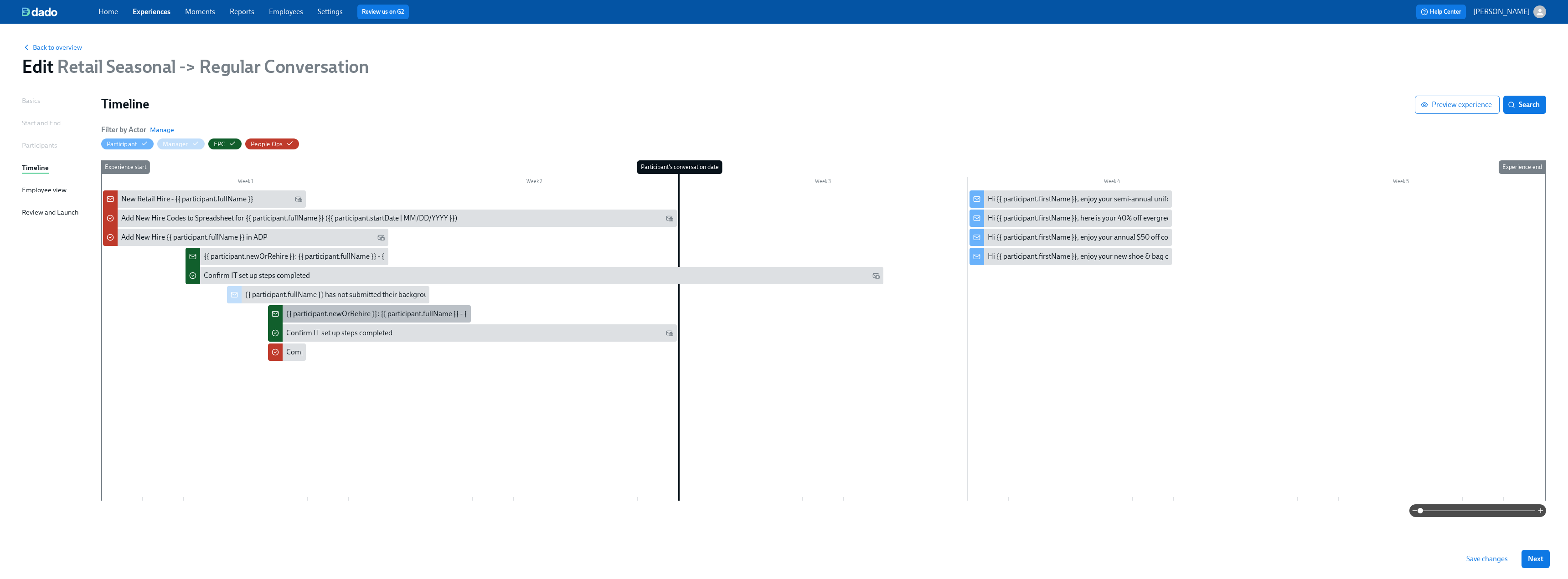 click on "{{ participant.newOrRehire }}: {{ participant.fullName }} - {{ participant.role }} ({{ participant.startDate | MM/DD/YYYY }})" at bounding box center [472, 314] 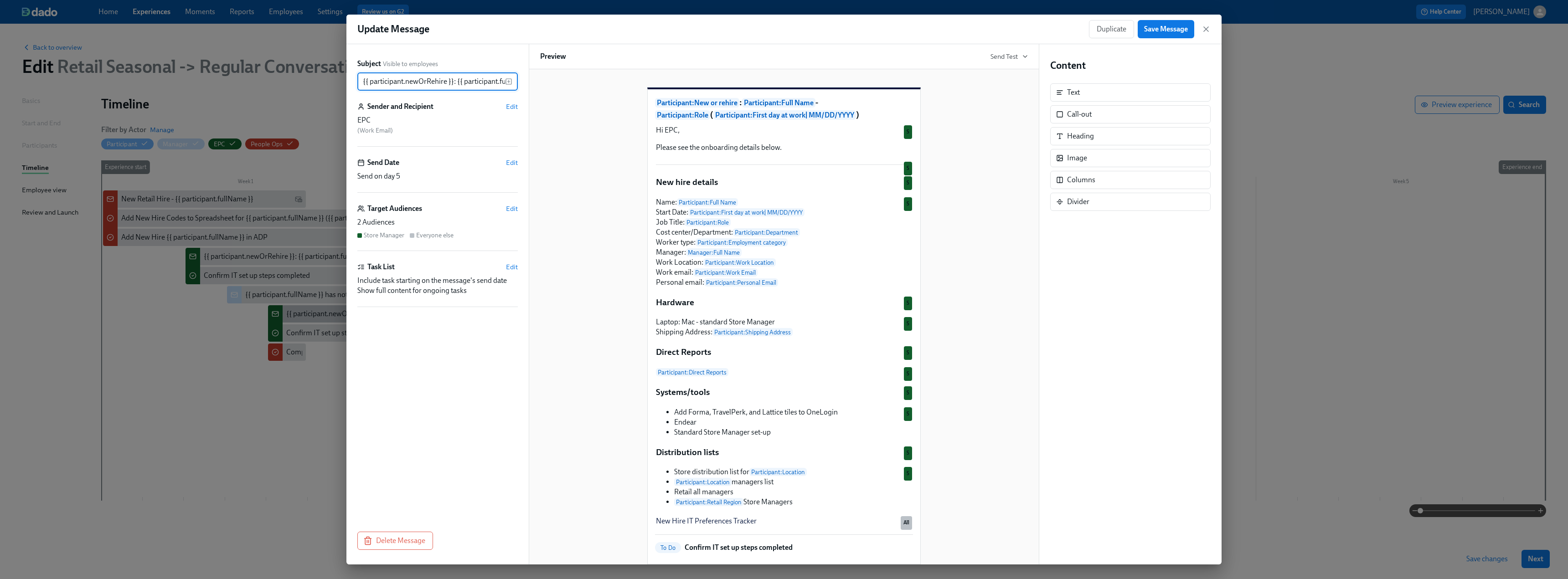 scroll, scrollTop: 0, scrollLeft: 232, axis: horizontal 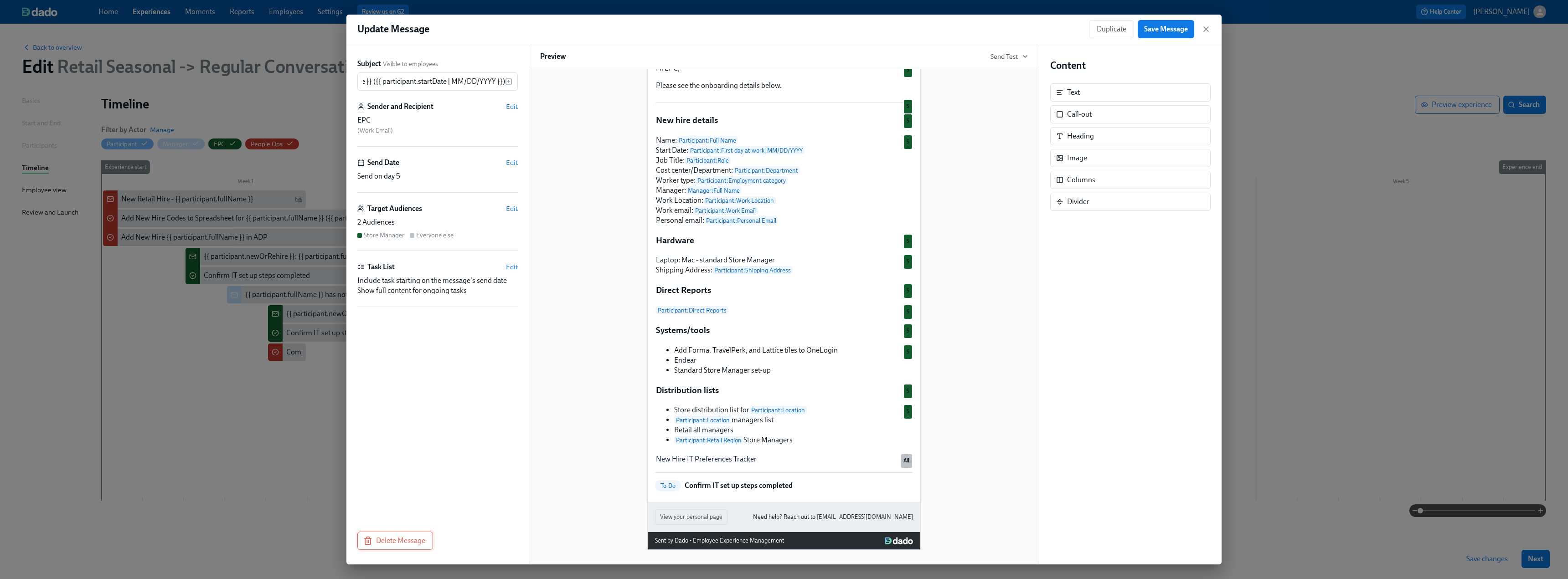 click on "Delete Message" at bounding box center [395, 541] 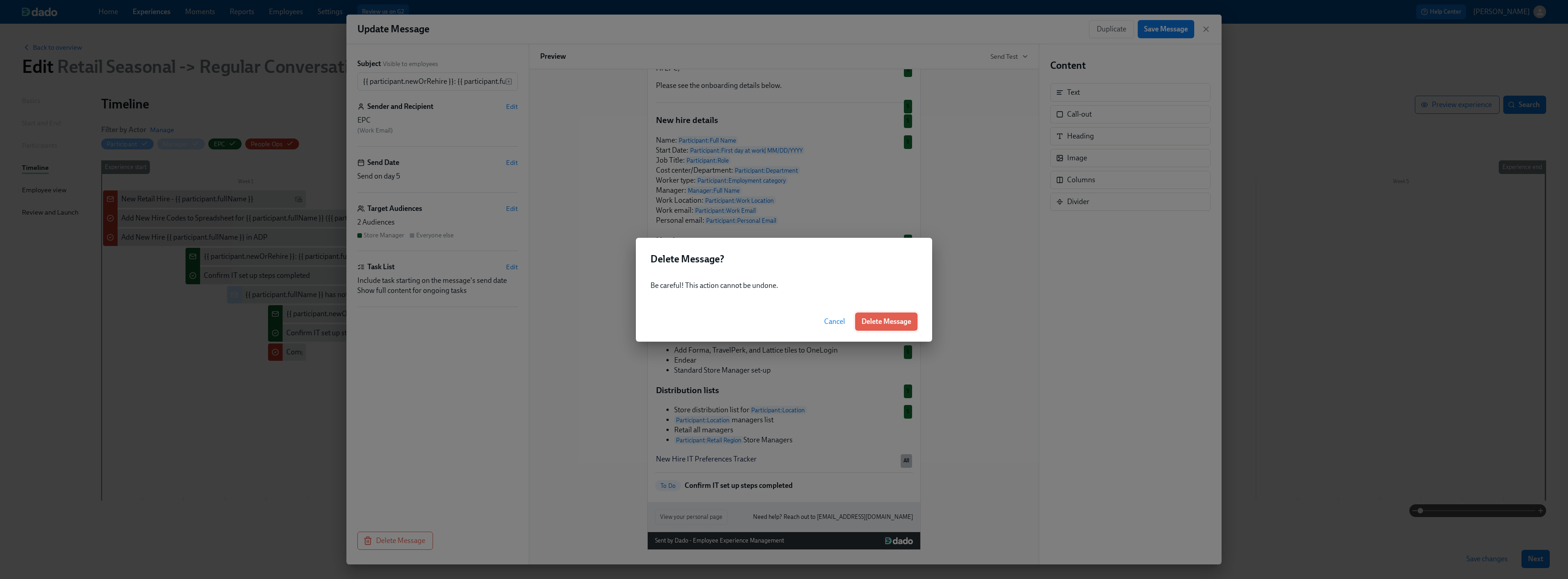 click on "Delete Message" at bounding box center [886, 322] 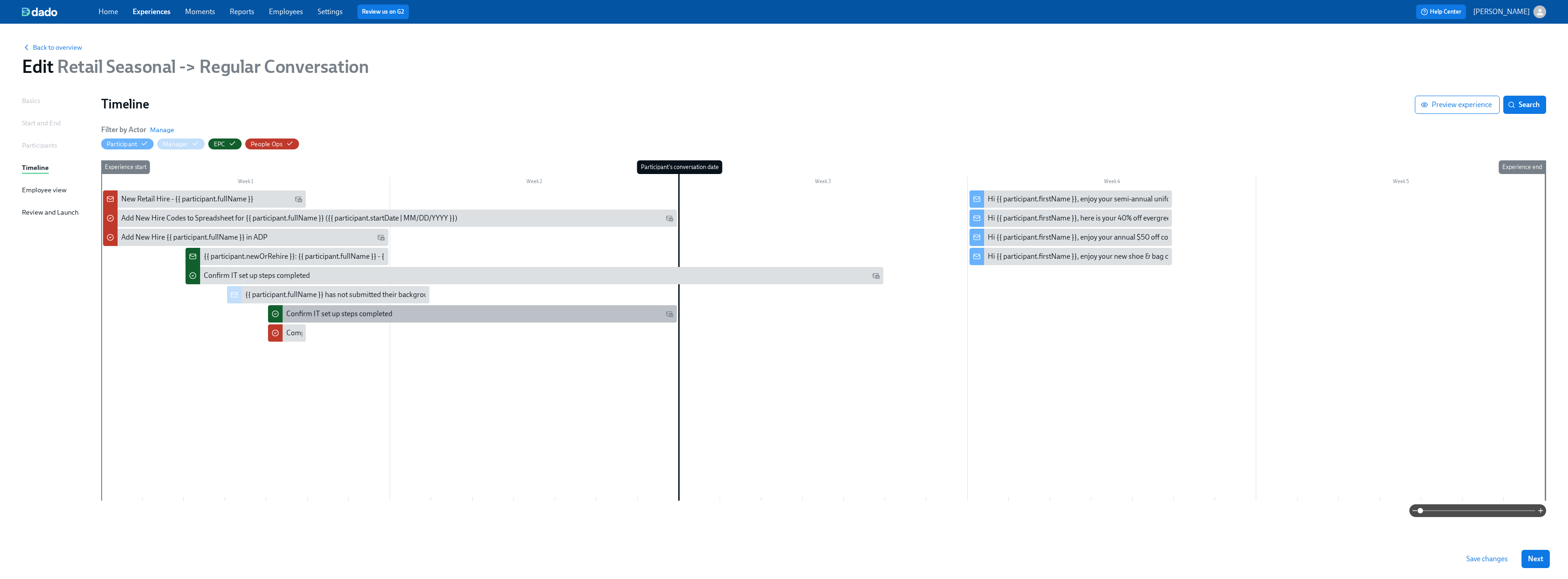 click on "Confirm IT set up steps completed" at bounding box center (472, 314) 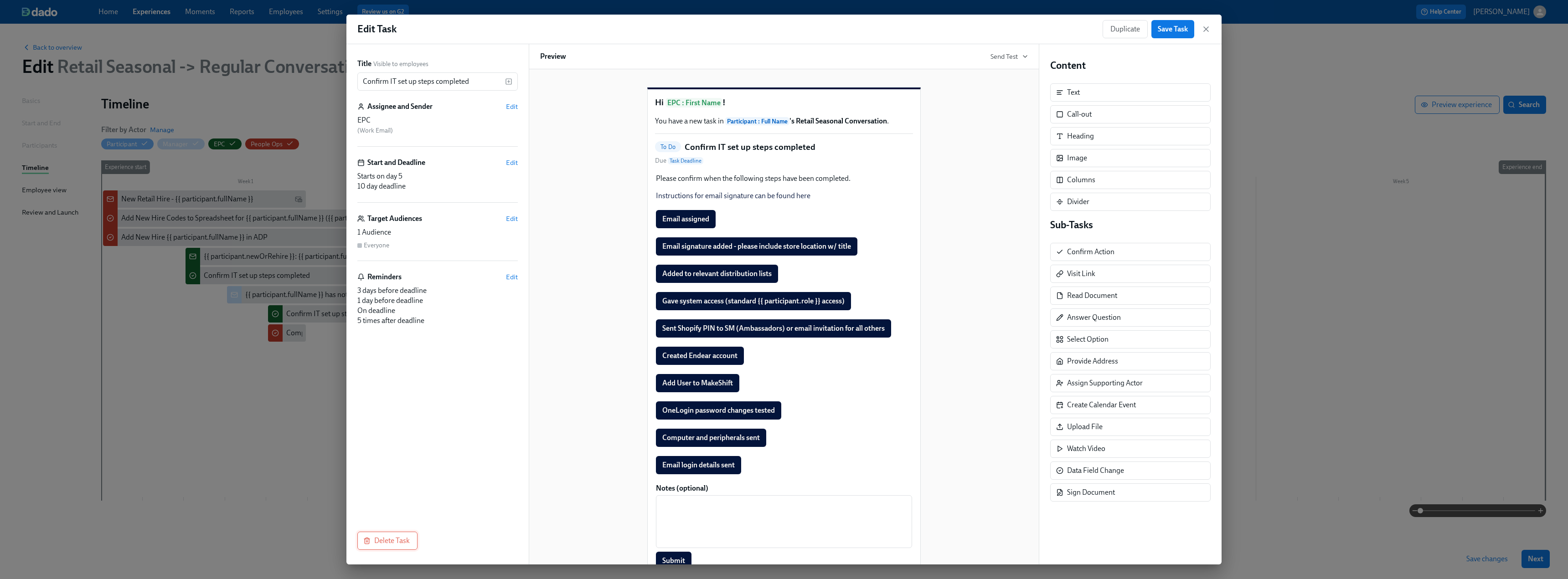 click on "Delete Task" at bounding box center (387, 541) 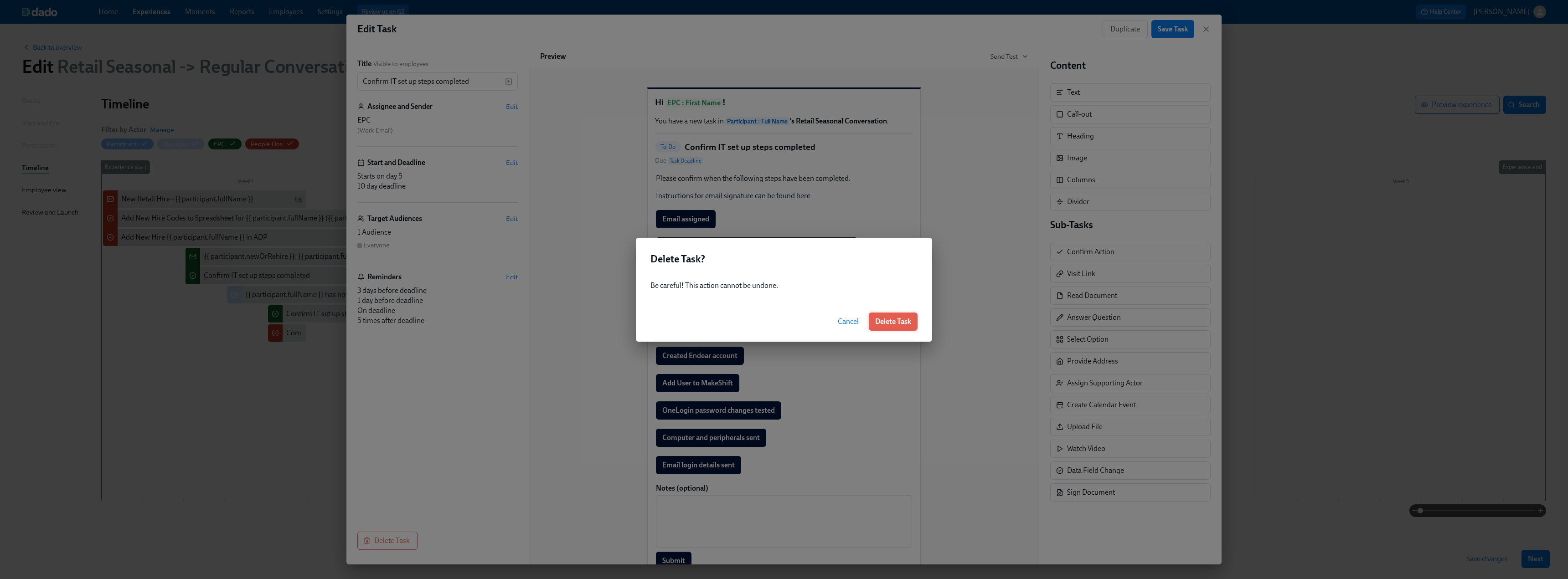 click on "Delete Task" at bounding box center (893, 322) 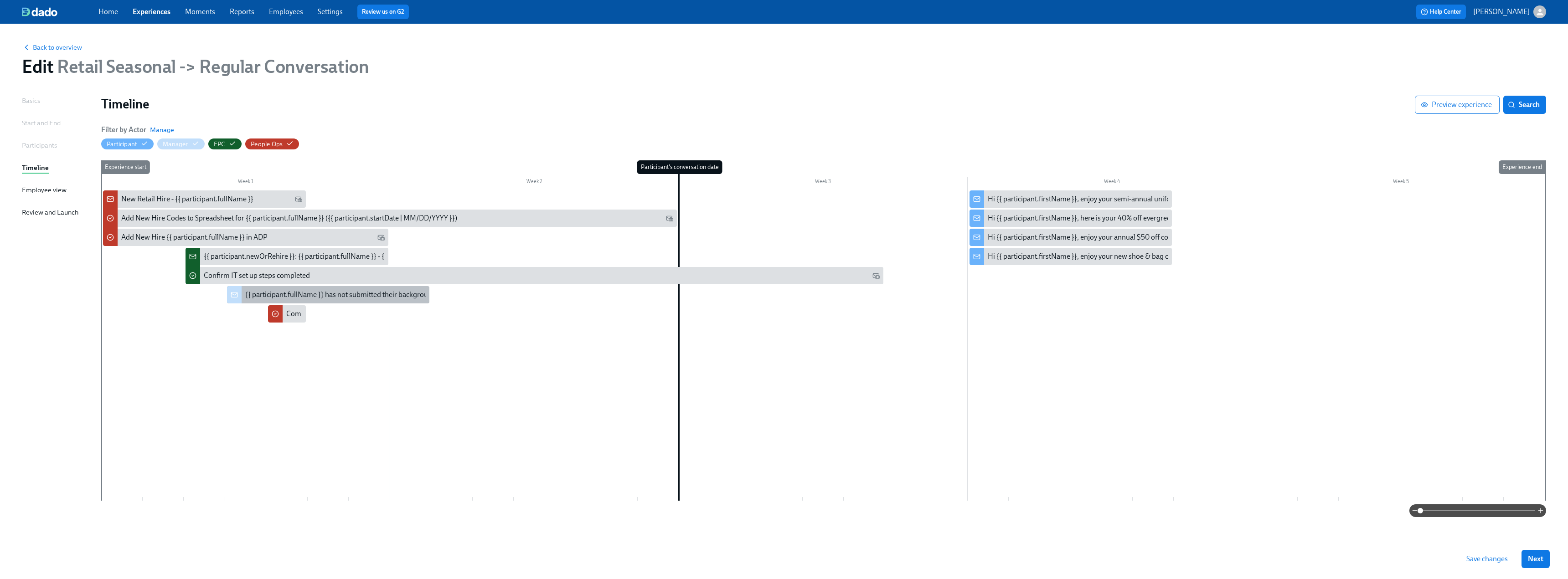 click on "{{ participant.fullName }} has not submitted their background check" at bounding box center (350, 295) 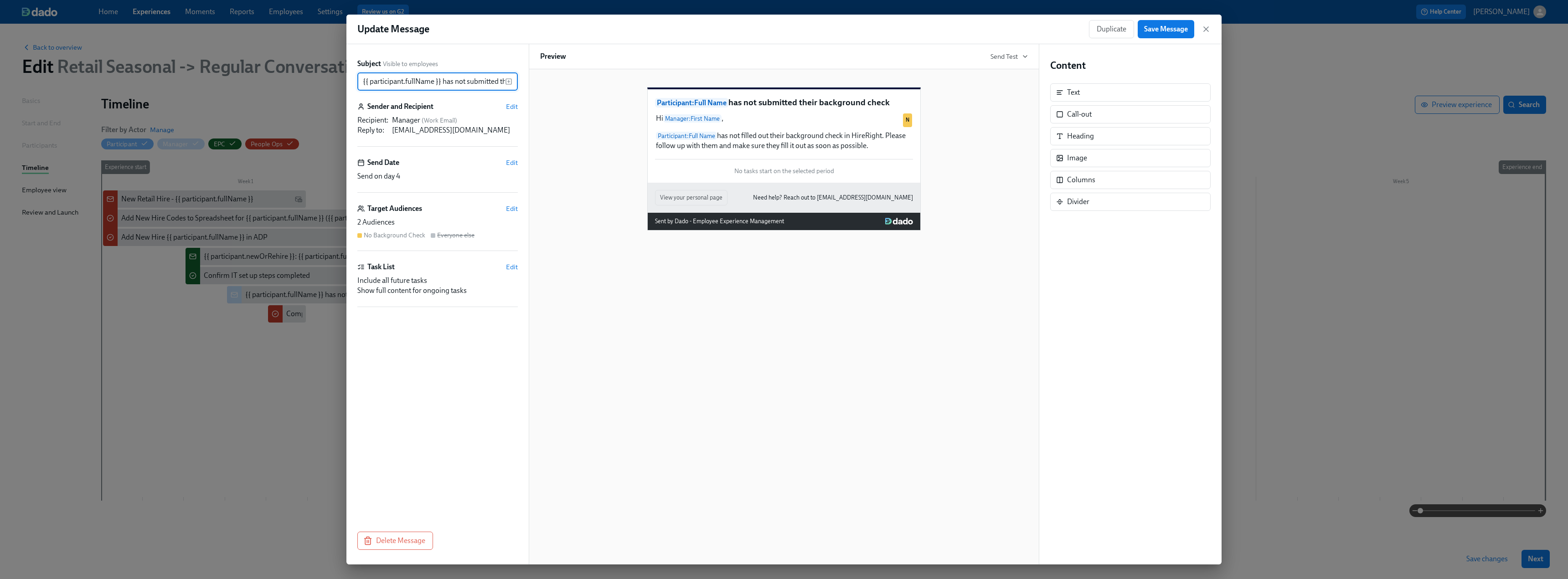 scroll, scrollTop: 0, scrollLeft: 68, axis: horizontal 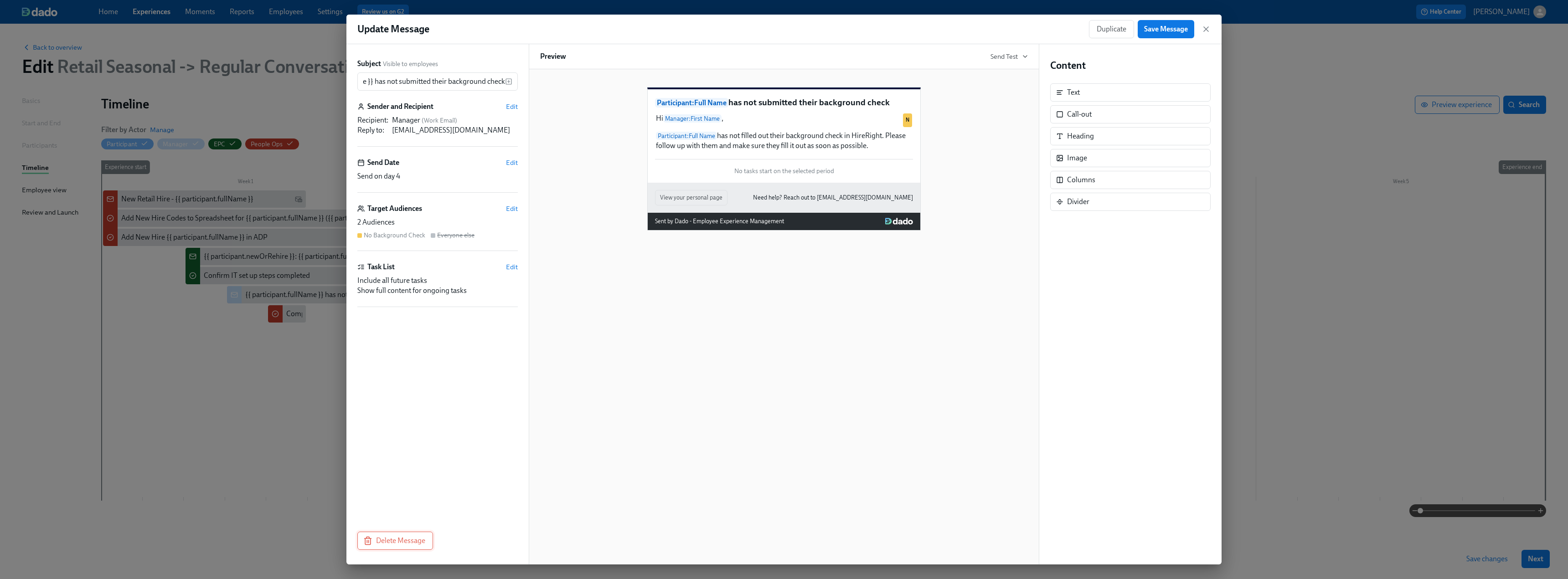 click on "Delete Message" at bounding box center [395, 541] 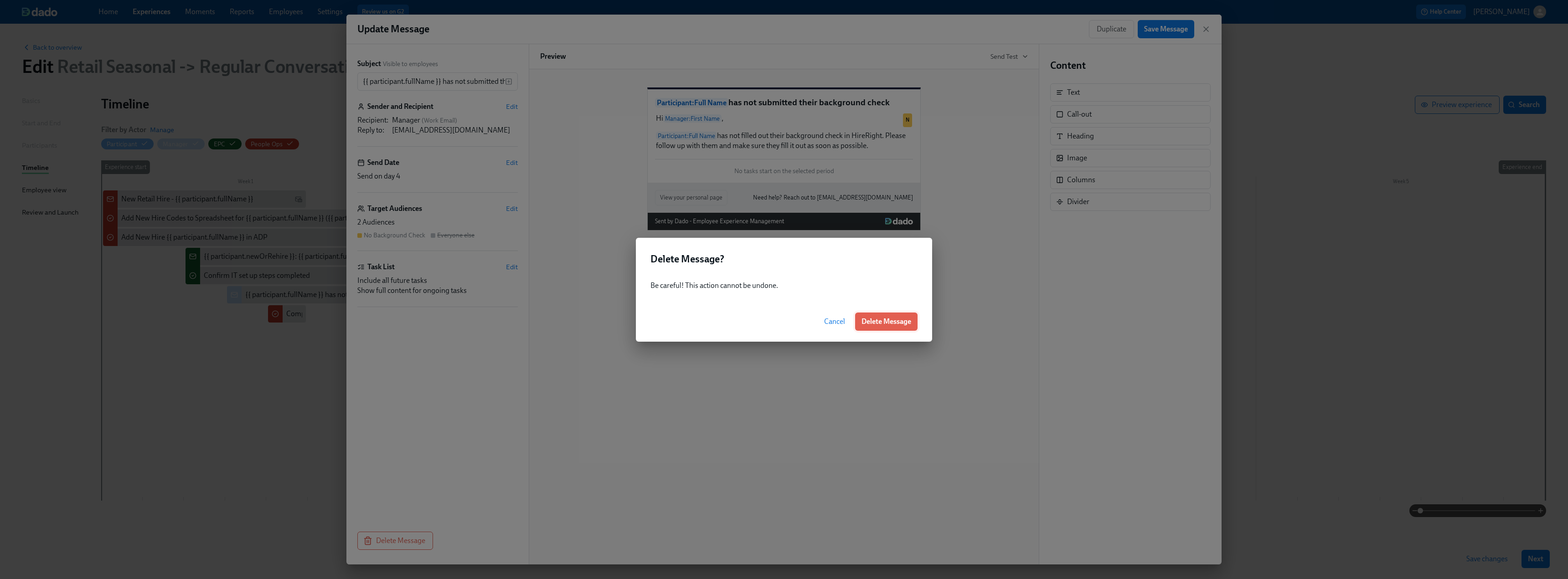 click on "Delete Message" at bounding box center (886, 322) 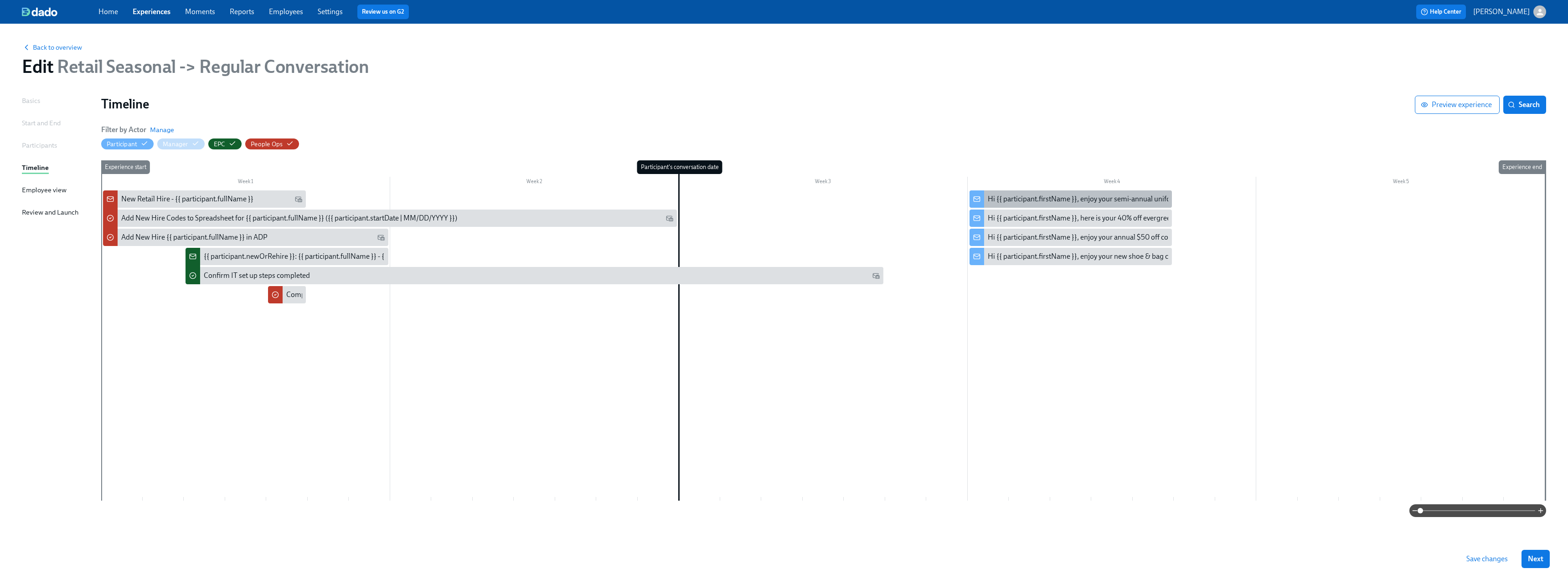 click 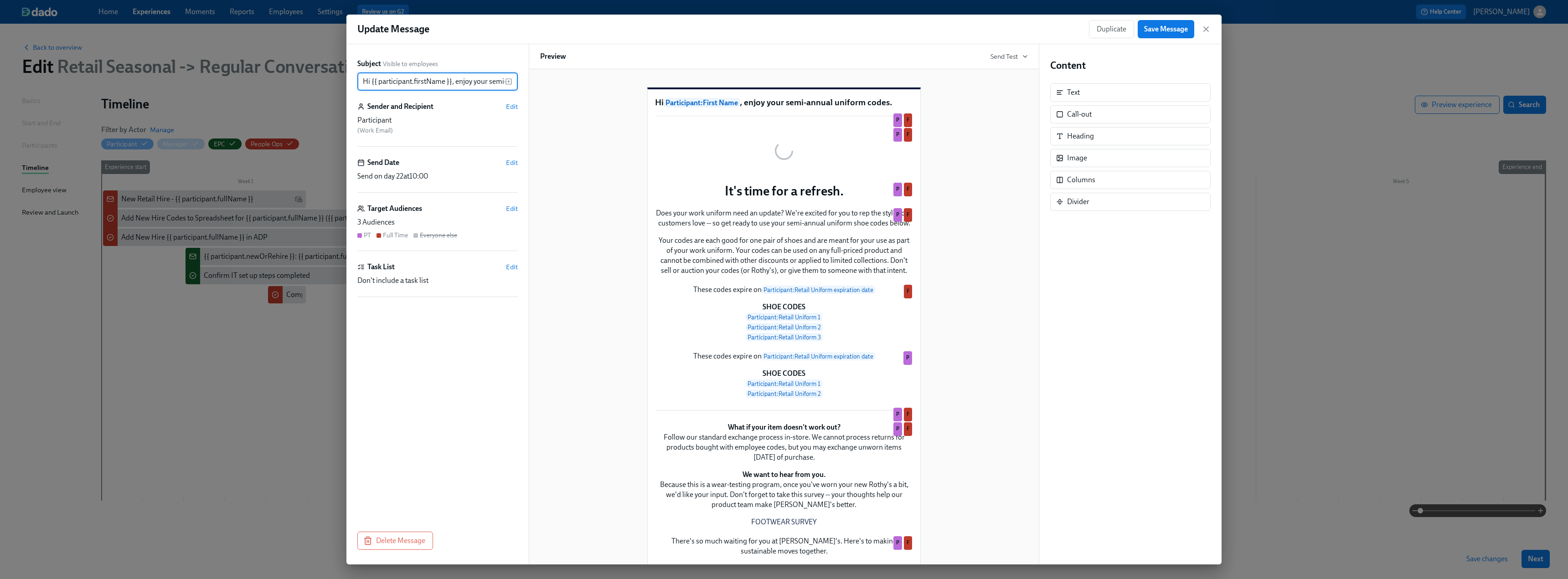 scroll, scrollTop: 0, scrollLeft: 71, axis: horizontal 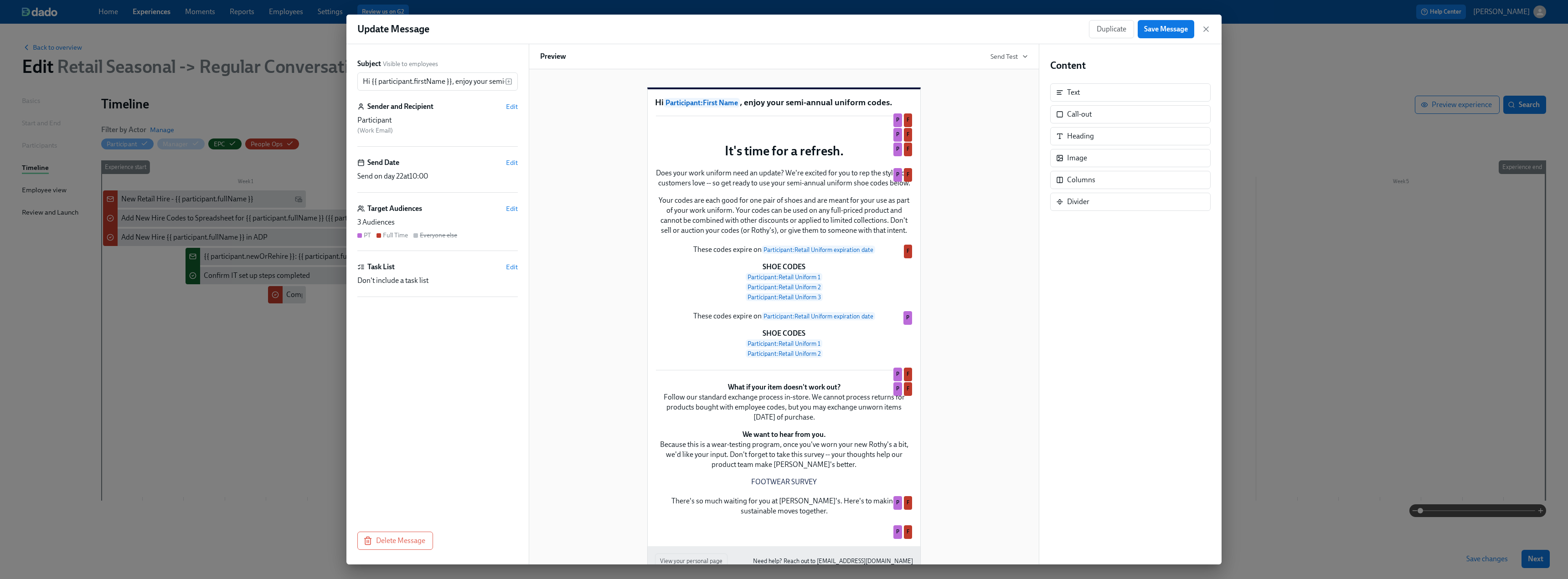 click on "Duplicate Save Message" at bounding box center (1150, 29) 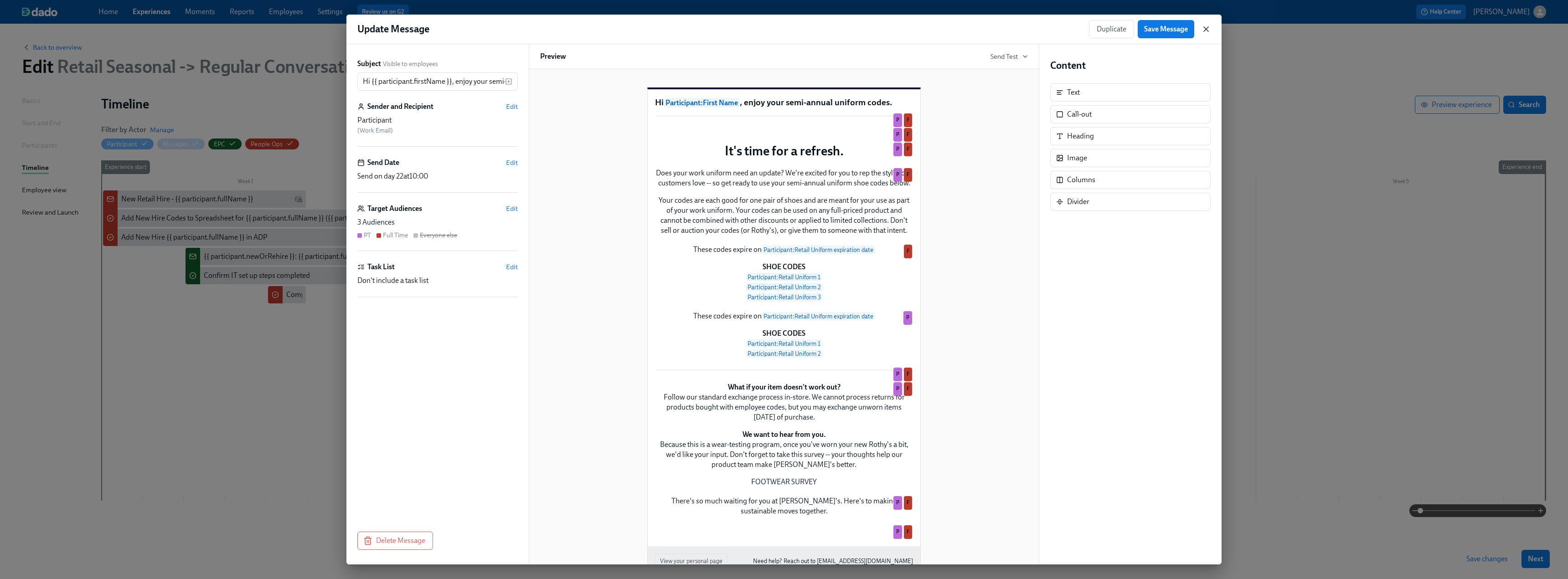 click 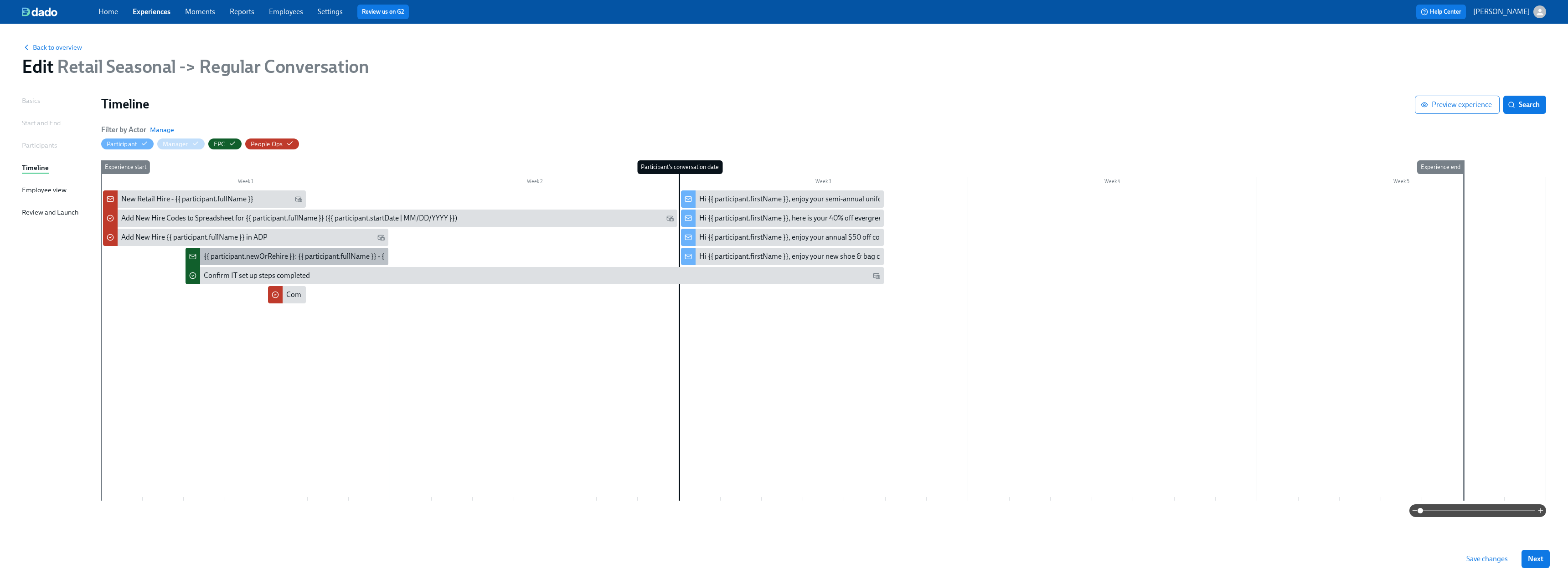 click on "{{ participant.newOrRehire }}: {{ participant.fullName }} - {{ participant.role }} ({{ participant.startDate | MM/DD/YYYY }})" at bounding box center [390, 256] 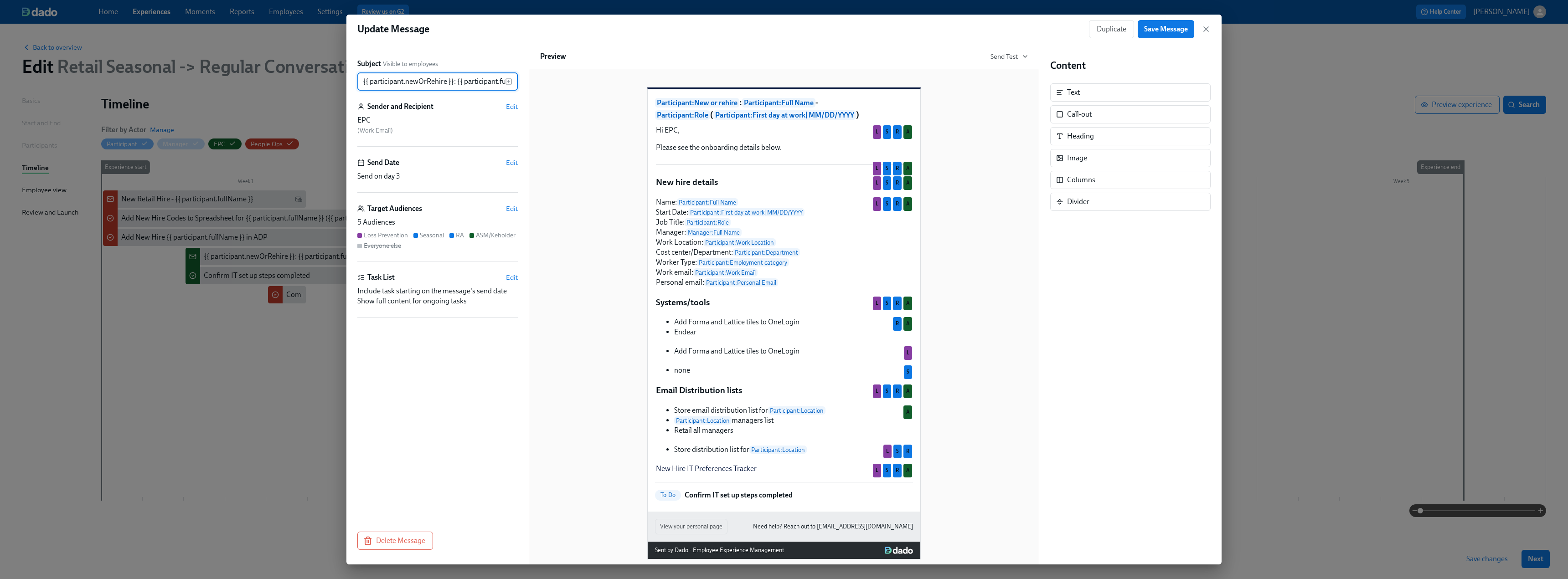 scroll, scrollTop: 0, scrollLeft: 232, axis: horizontal 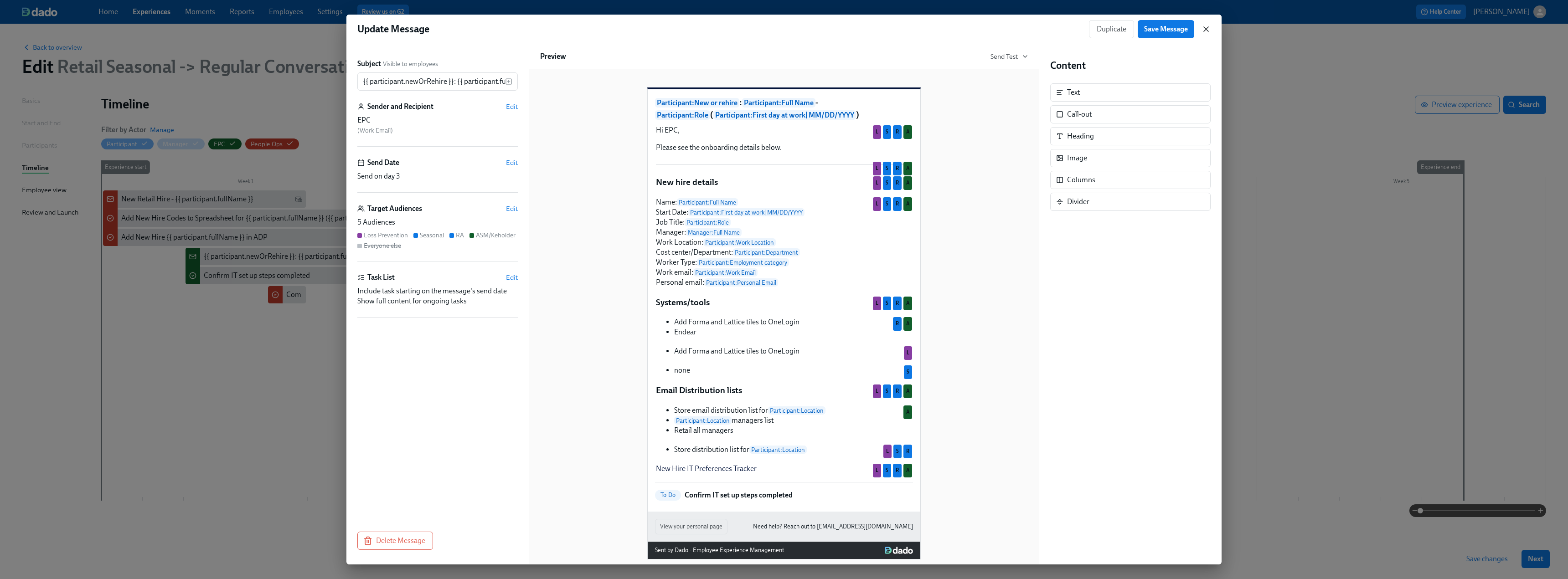 click 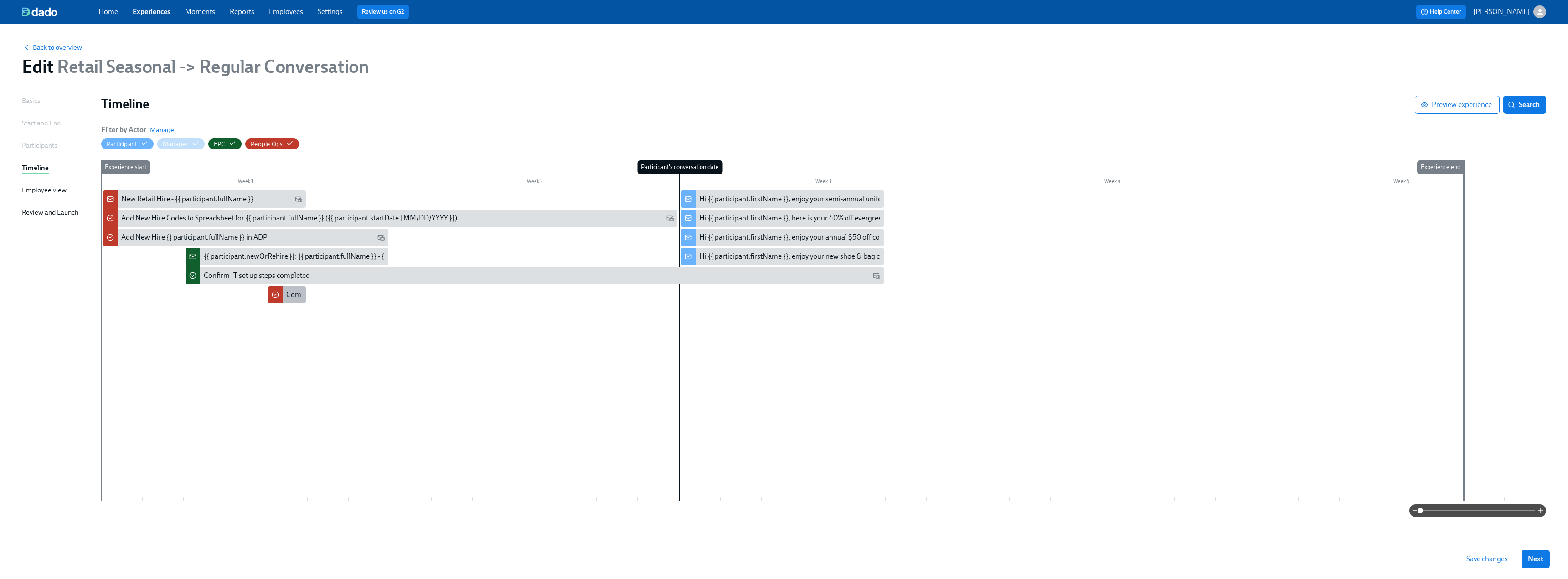click on "Complete ADP Profile for {{ participant.fullName }}" at bounding box center (287, 295) 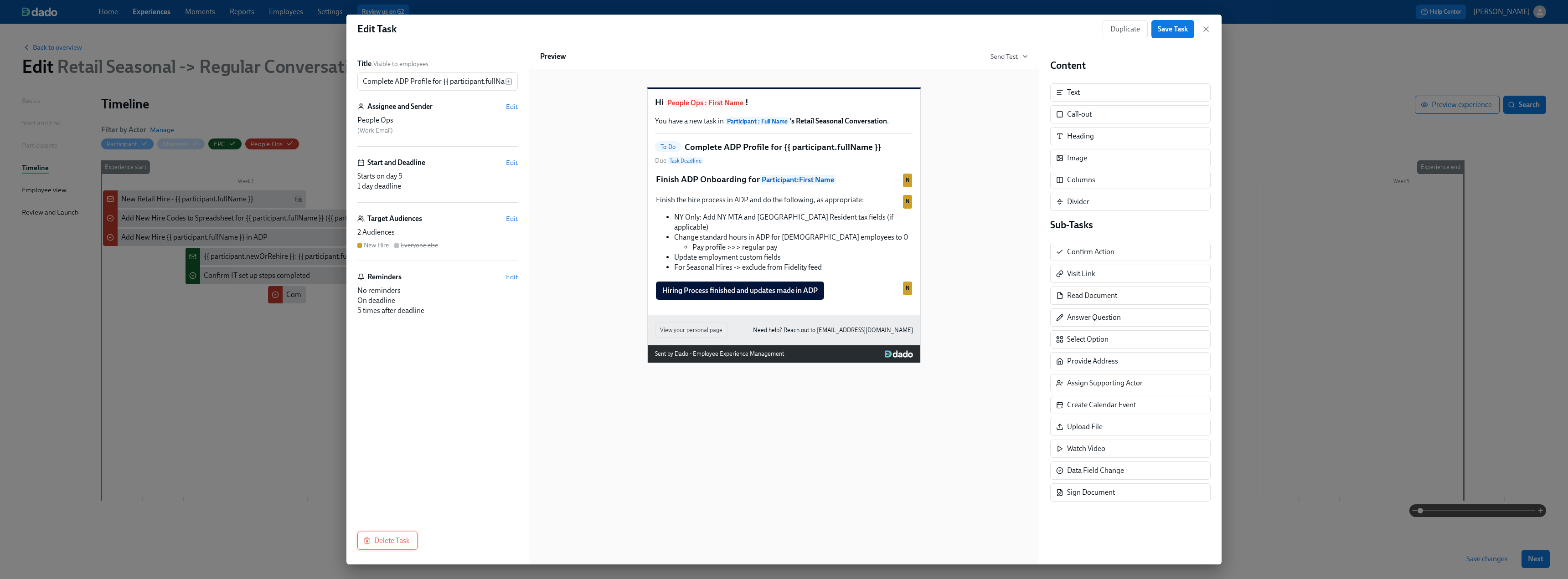 click on "Delete Task" at bounding box center (387, 541) 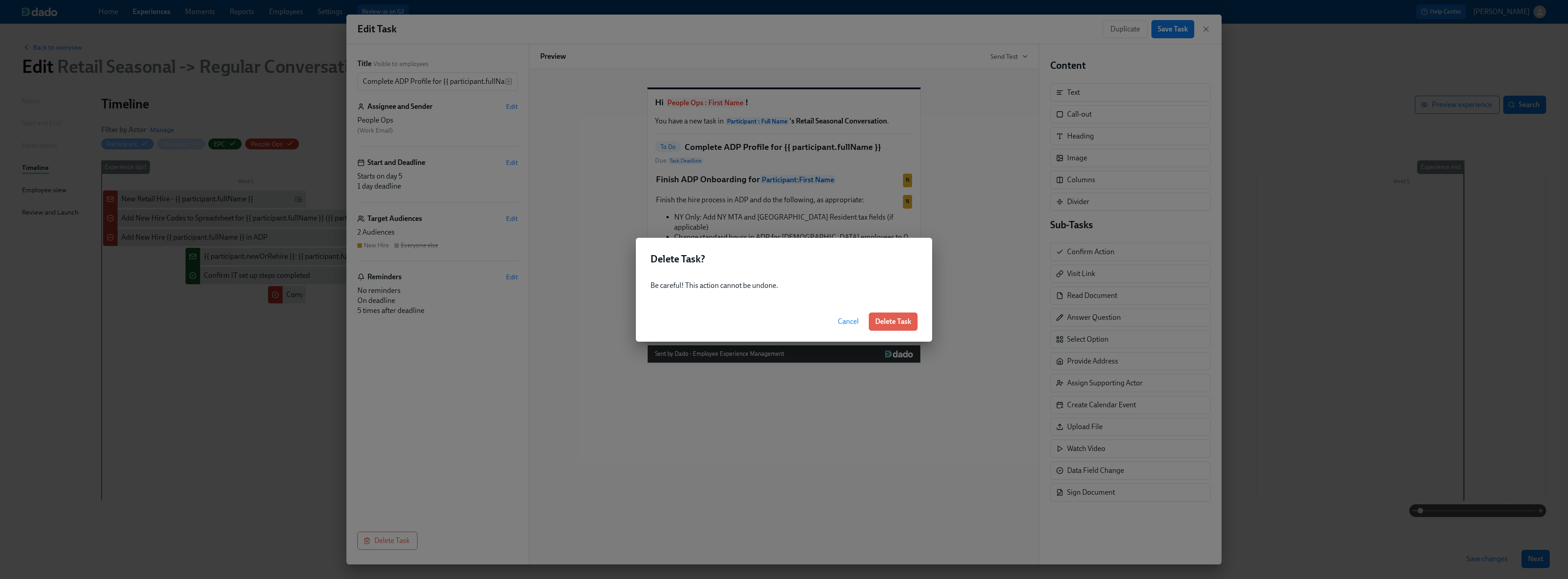 click on "Delete Task? Be careful! This action cannot be undone. Cancel Delete Task" at bounding box center [784, 289] 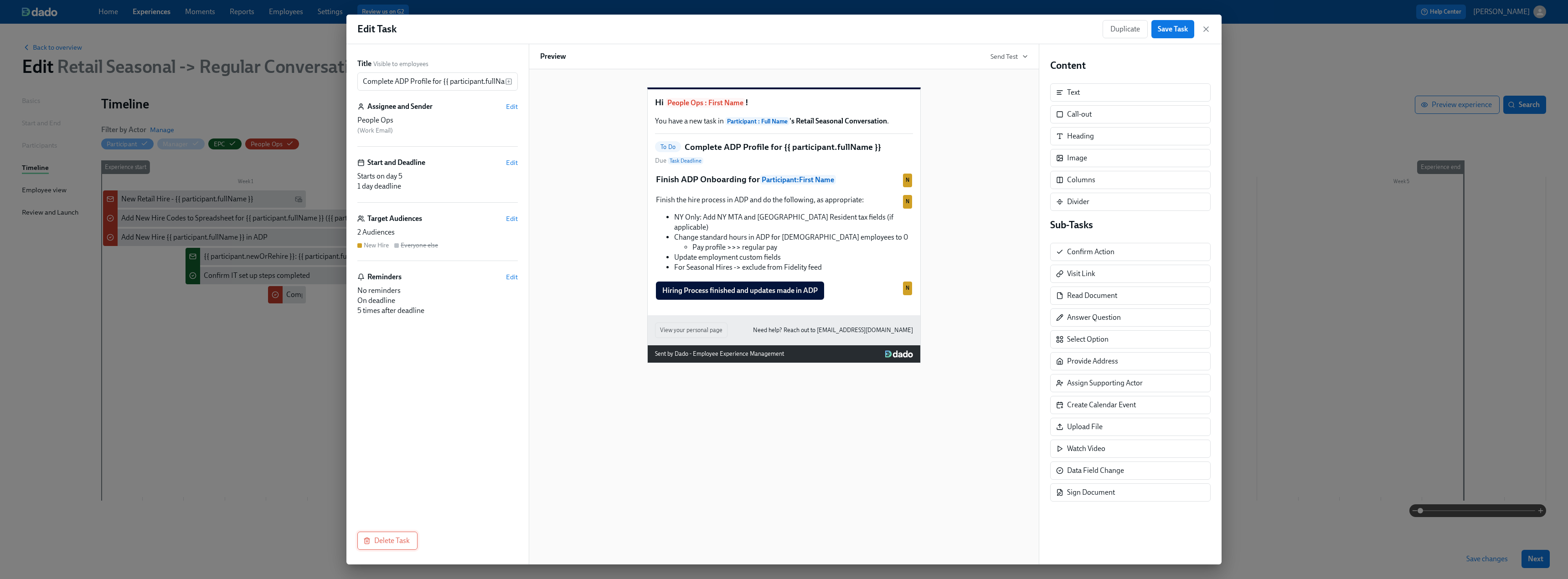 click on "Delete Task" at bounding box center [387, 541] 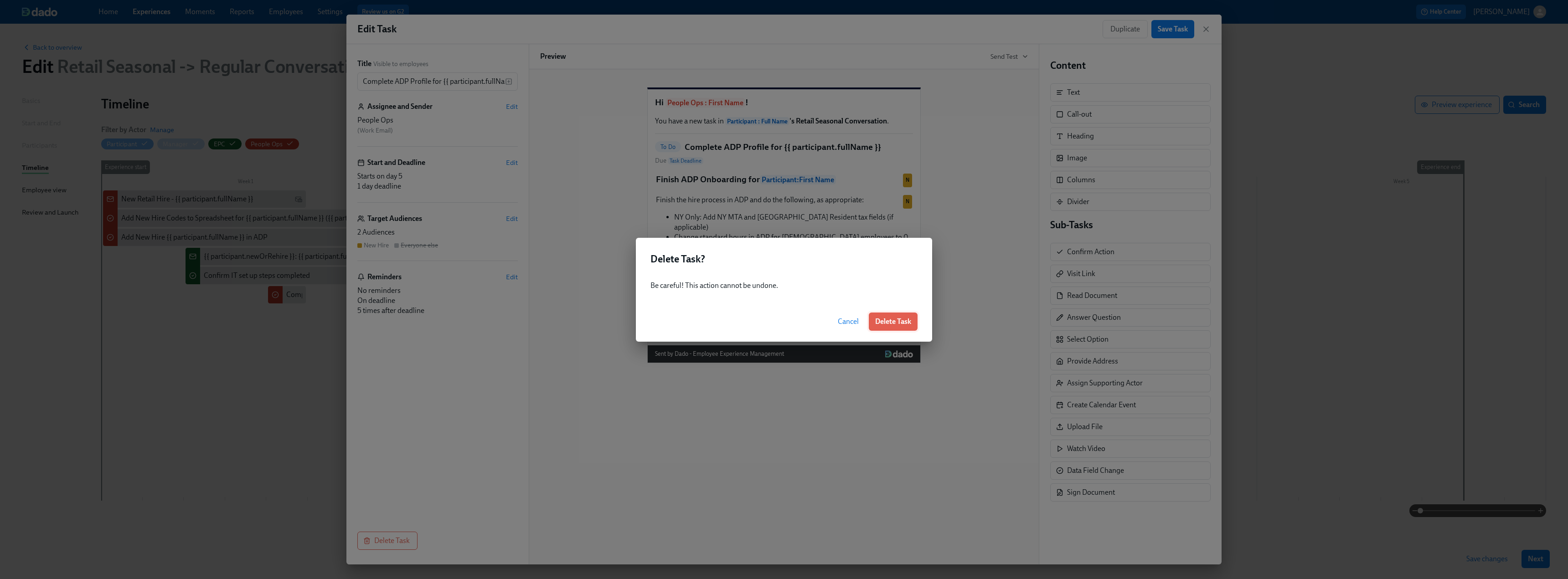 click on "Delete Task" at bounding box center [893, 322] 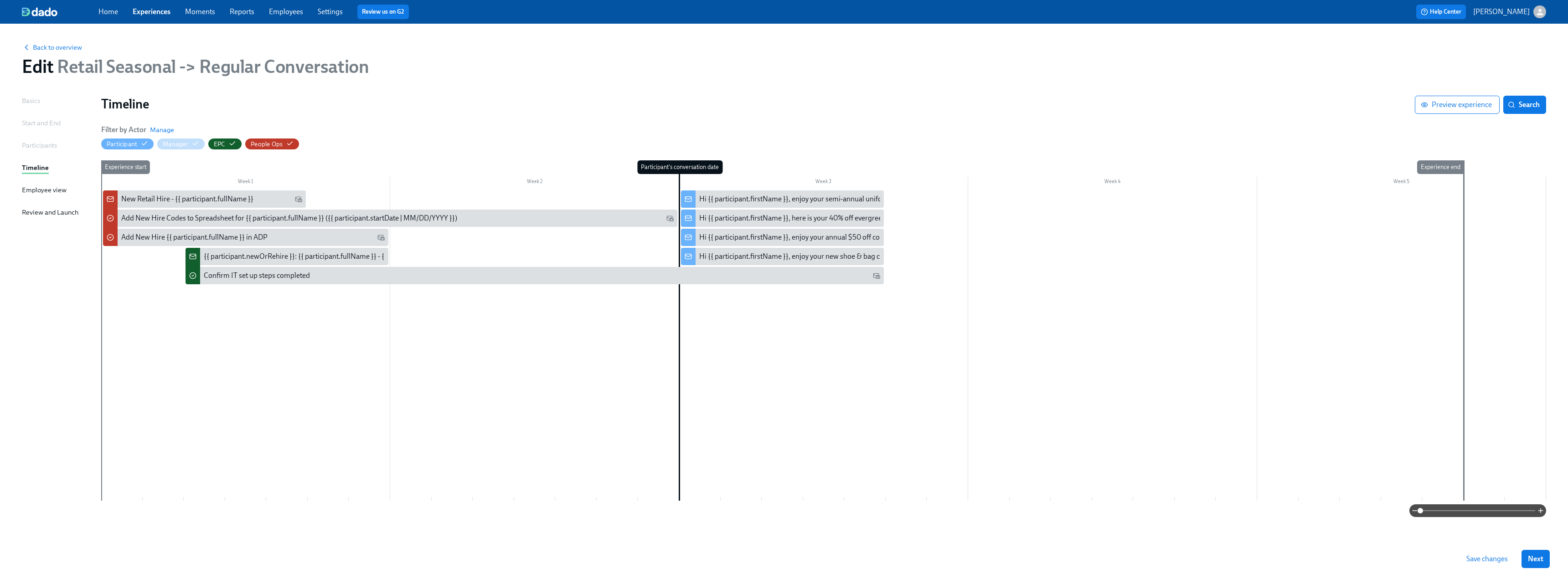 click on "Employee view" at bounding box center [44, 190] 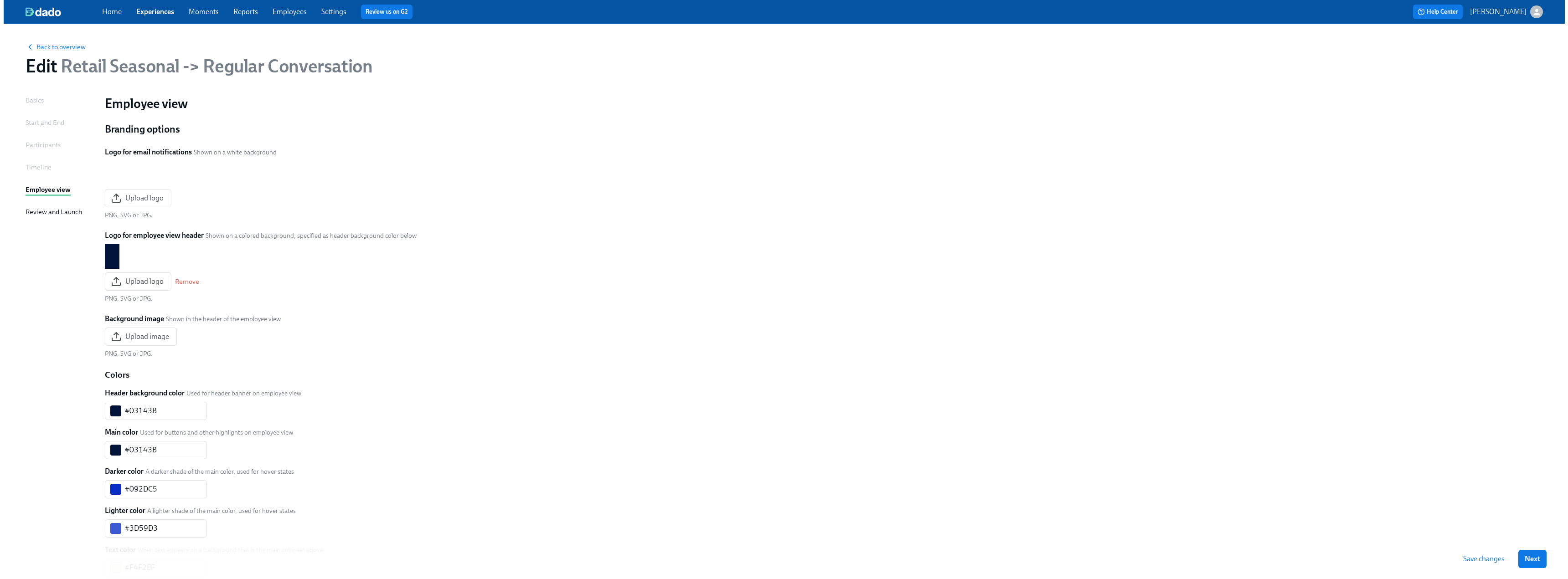 scroll, scrollTop: 0, scrollLeft: 0, axis: both 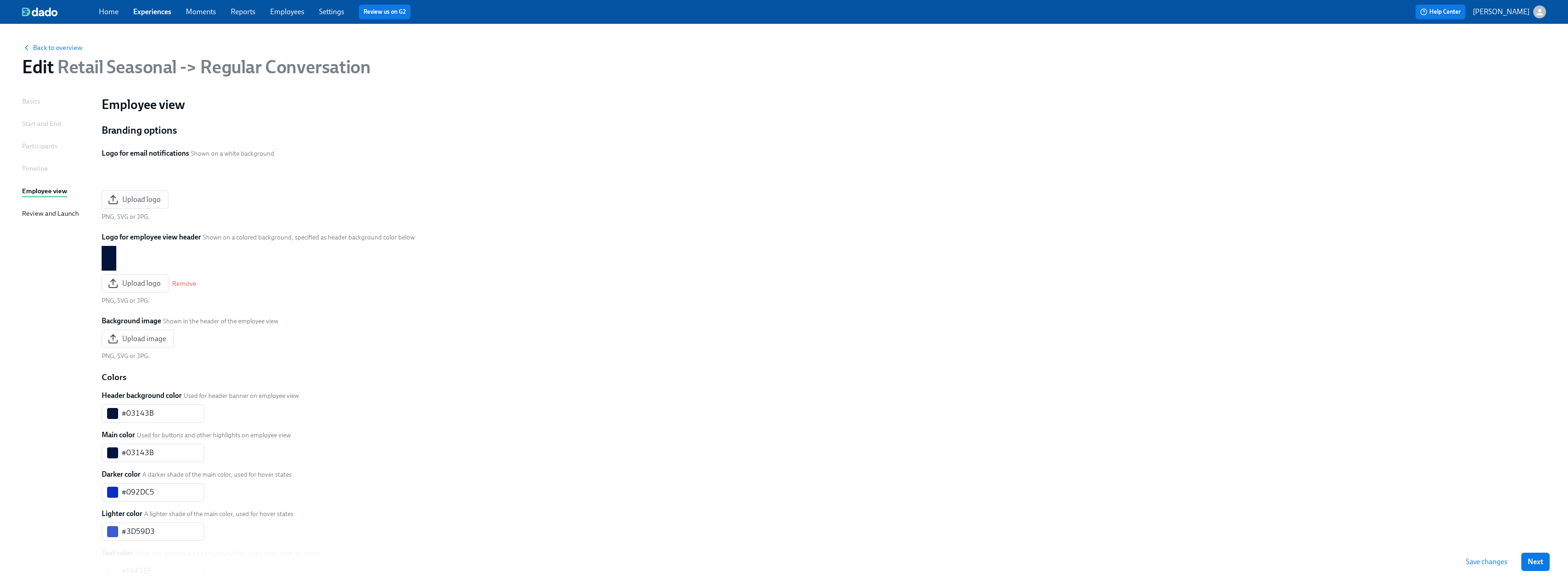 click on "Timeline" at bounding box center (35, 169) 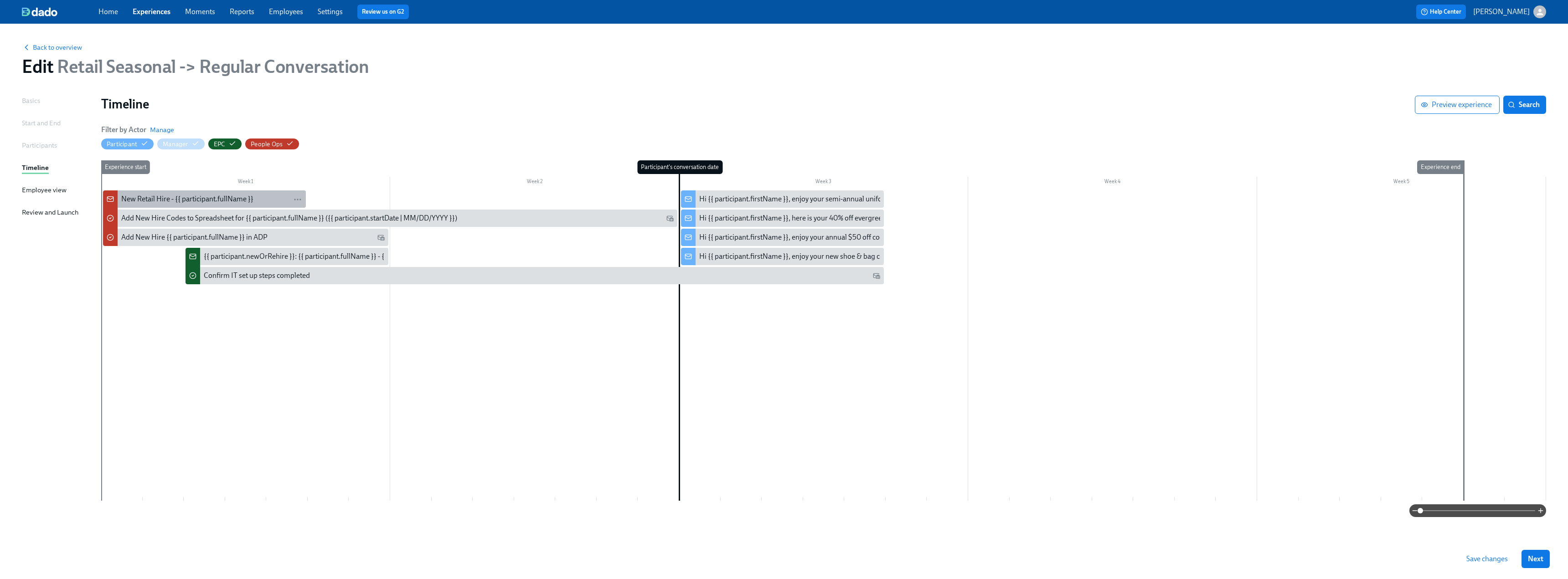 click on "New Retail Hire - {{ participant.fullName }}" at bounding box center [187, 199] 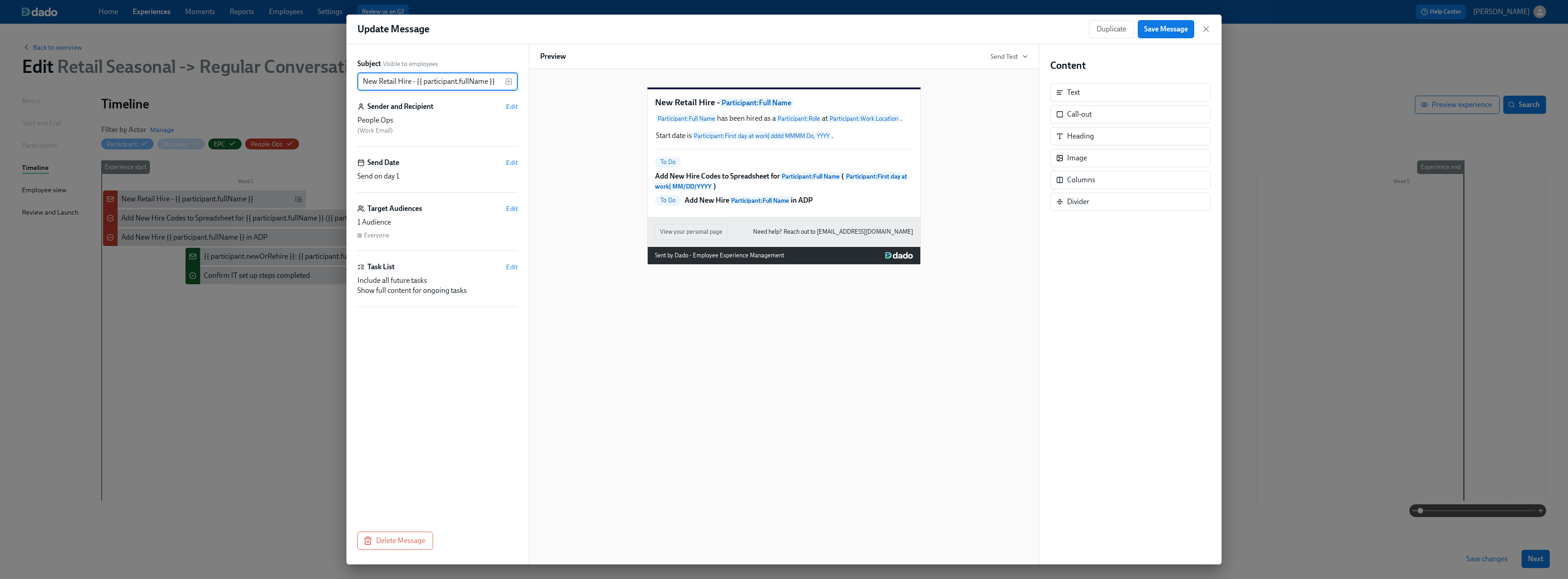 click on "New Retail Hire - {{ participant.fullName }}" at bounding box center (431, 82) 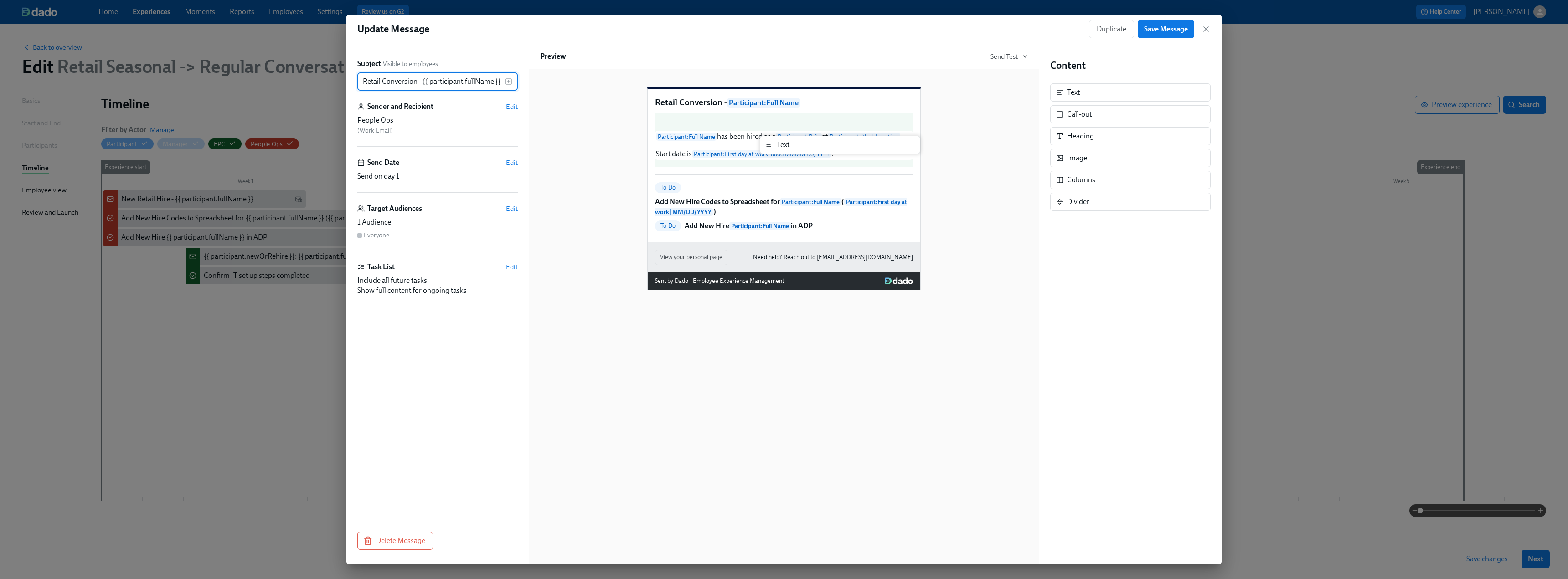 drag, startPoint x: 1111, startPoint y: 92, endPoint x: 818, endPoint y: 145, distance: 297.7549 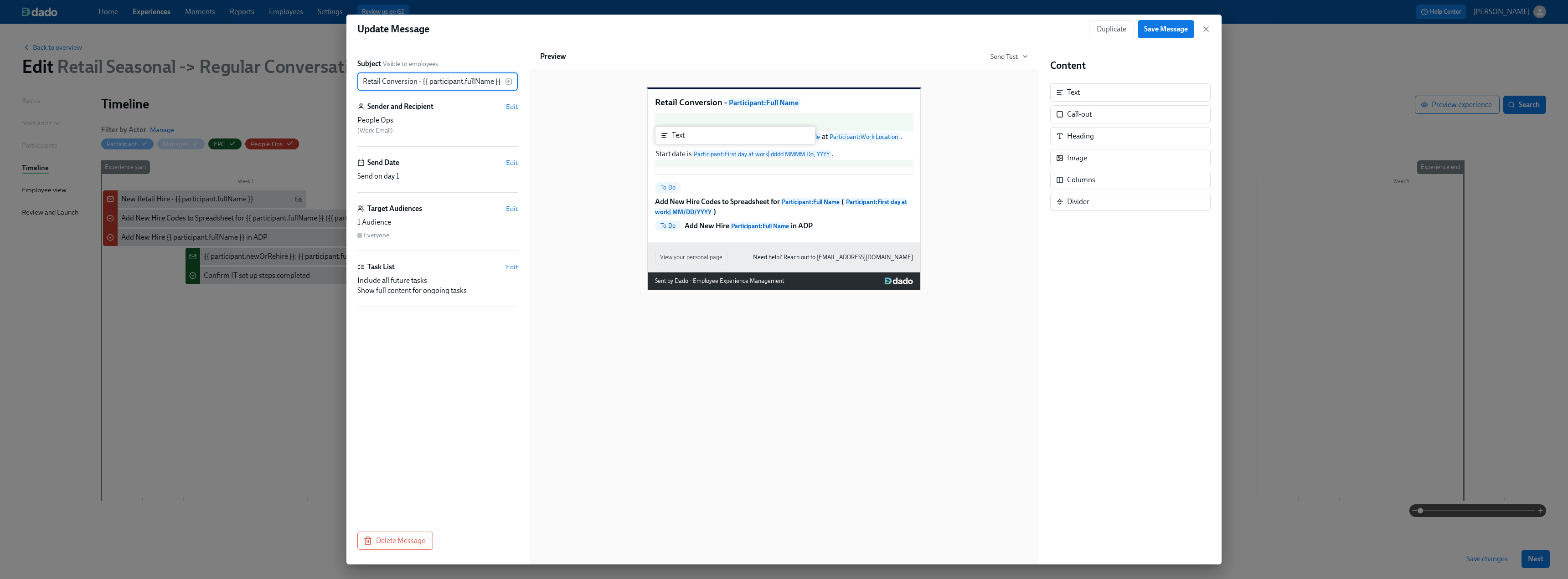 type on "Retail Conversion - {{ participant.fullName }}" 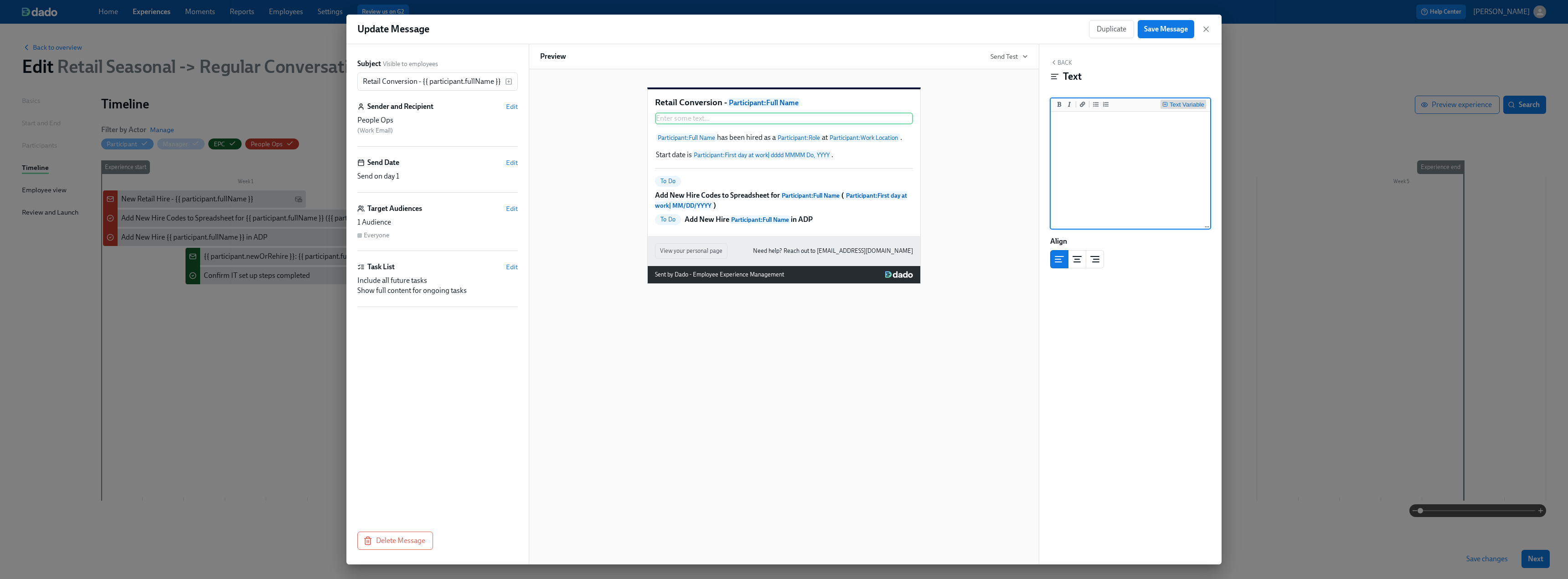 click on "Text Variable" at bounding box center [1187, 105] 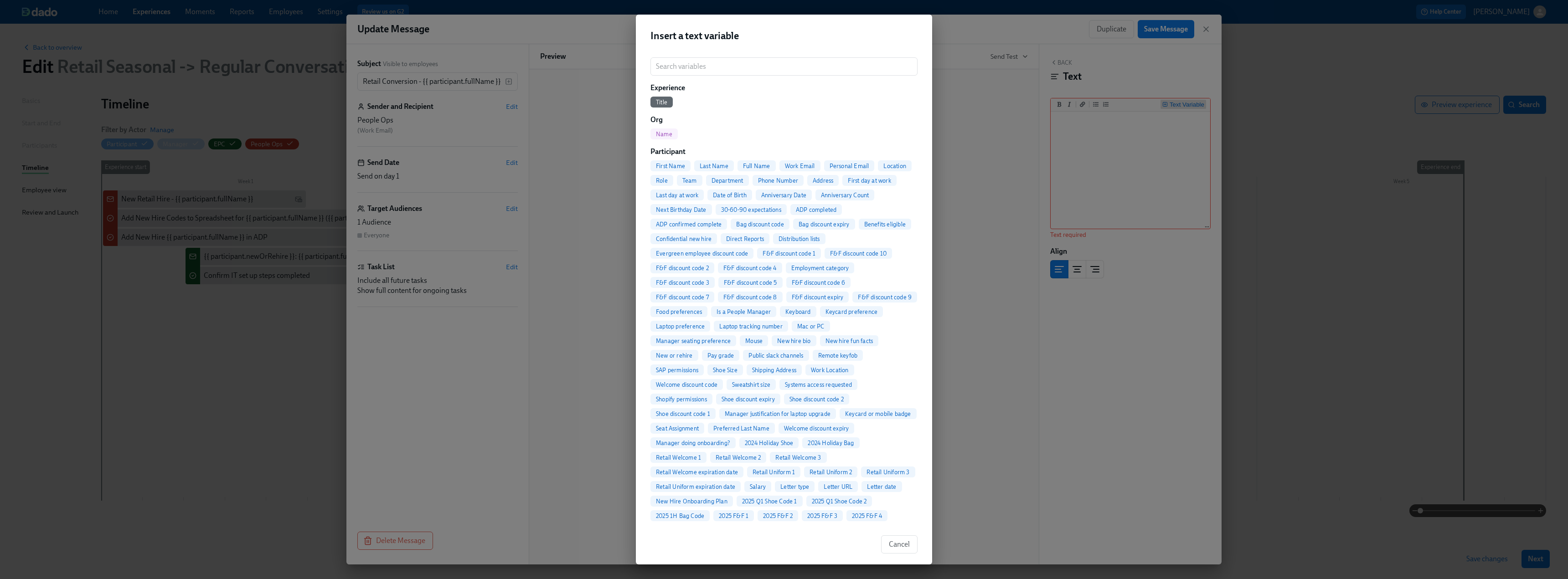 click on "Insert a text variable ​ Experience Title Org Name Participant First Name Last Name Full Name Work Email Personal Email Location Role Team Department Phone Number Address First day at work Last day at work Date of Birth Anniversary Date Anniversary Count Next Birthday Date 30-60-90 expectations ADP completed ADP confirmed complete Bag discount code Bag discount expiry Benefits eligible Confidential new hire Direct Reports Distribution lists Evergreen employee discount code F&F discount code 1 F&F discount code 10 F&F discount code 2 F&F discount code 4 Employment category F&F discount code 3 F&F discount code 5 F&F discount code 6 F&F discount code 7 F&F discount code 8 F&F discount expiry F&F discount code 9 Food preferences Is a People Manager Keyboard Keycard preference Laptop preference Laptop tracking number Mac or PC Manager seating preference Mouse New hire bio New hire fun facts New or rehire Pay grade Public slack channels Remote keyfob SAP permissions Shoe Size Shipping Address Work Location Role" at bounding box center (784, 289) 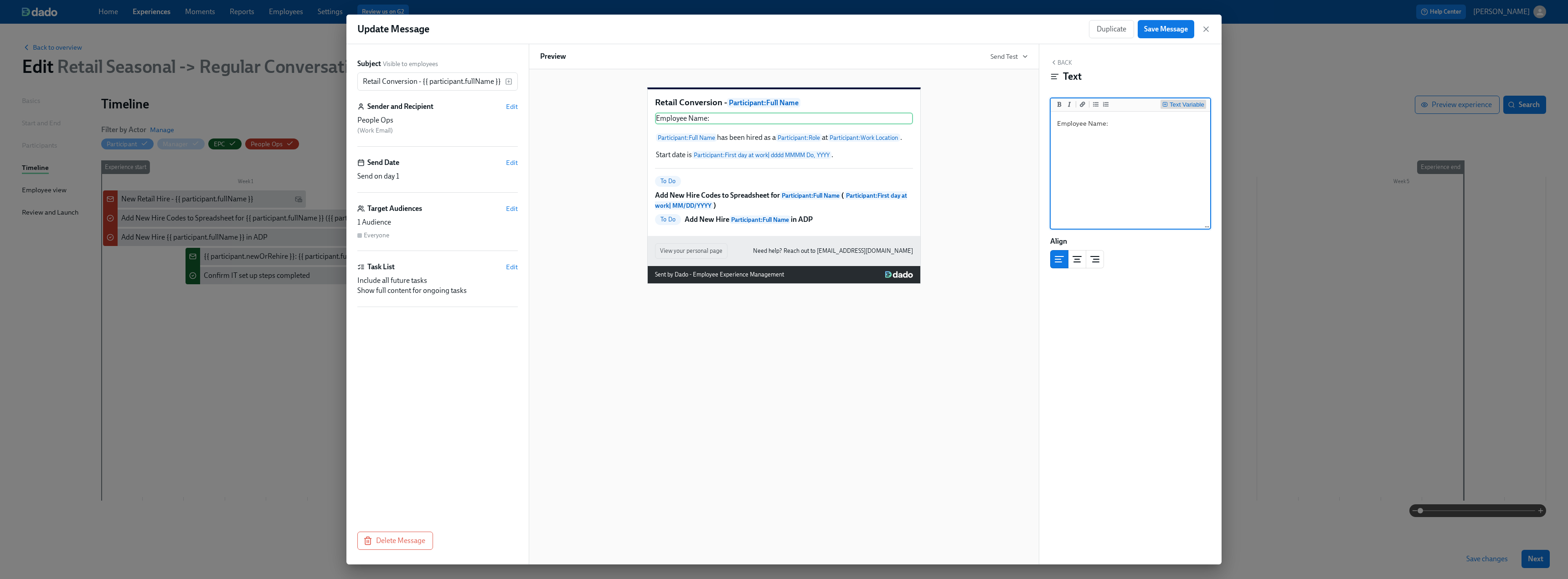 click on "Text Variable" at bounding box center [1187, 105] 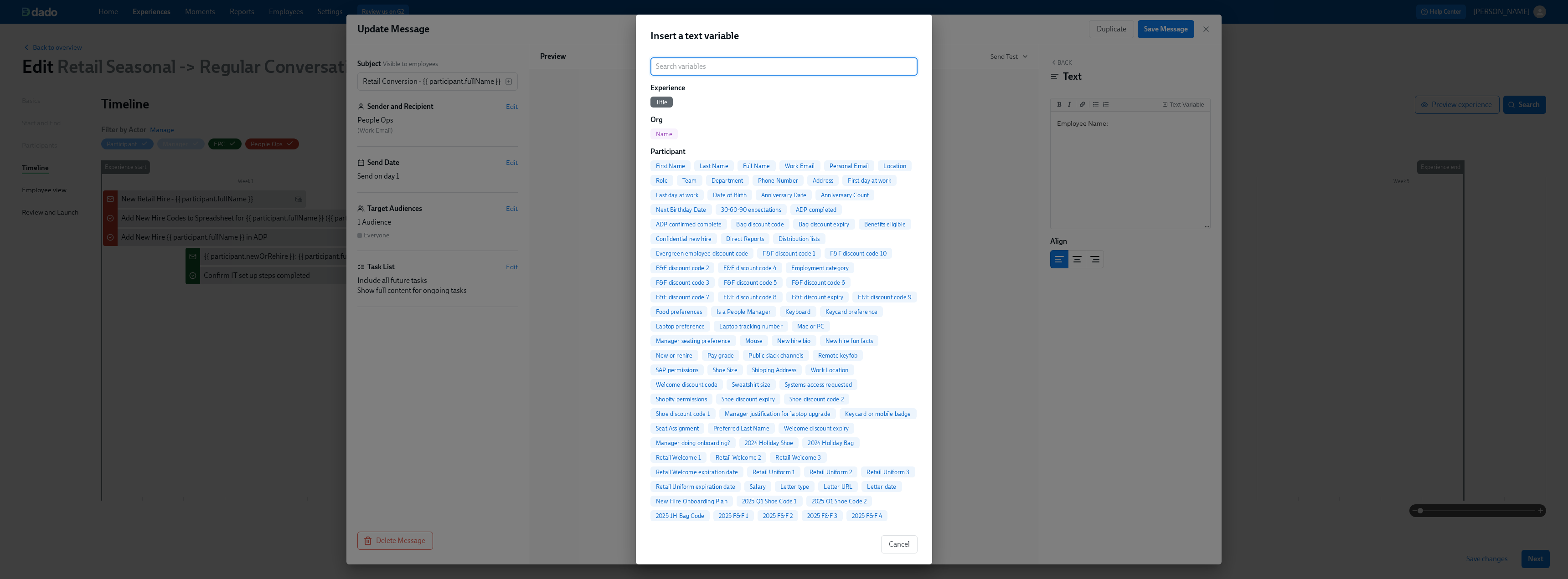 click at bounding box center (784, 67) 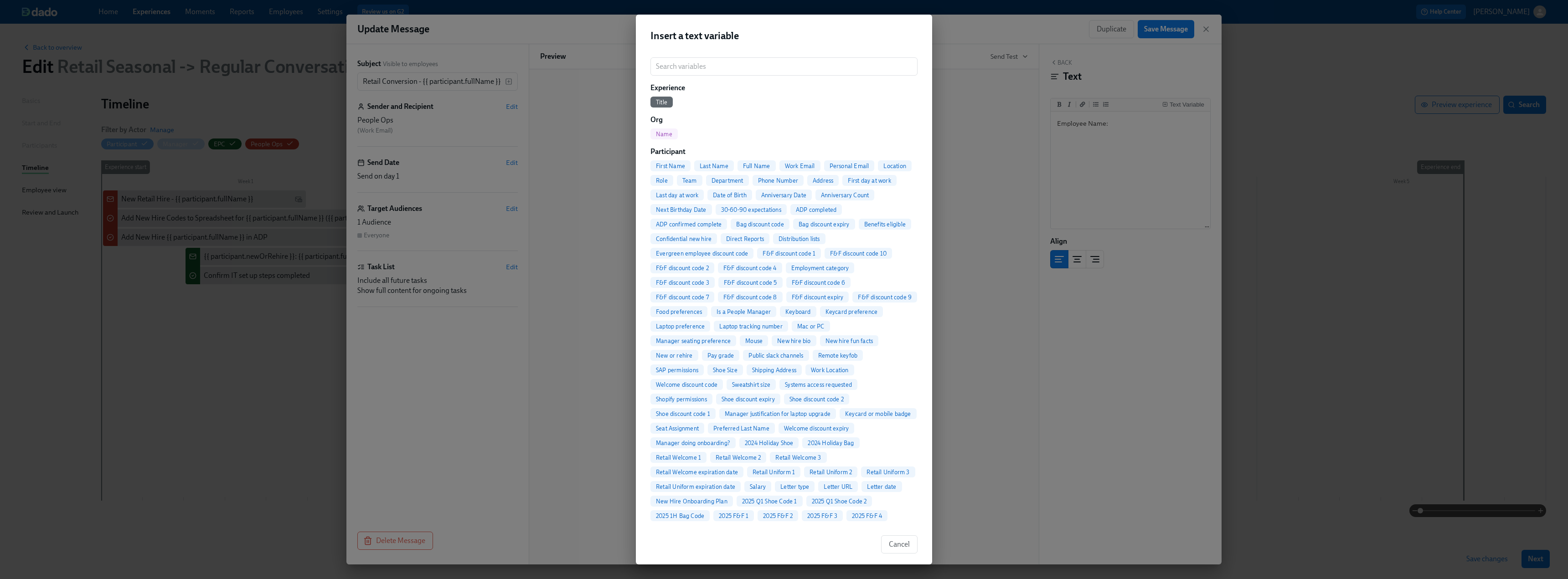 click on "Full Name" at bounding box center (757, 166) 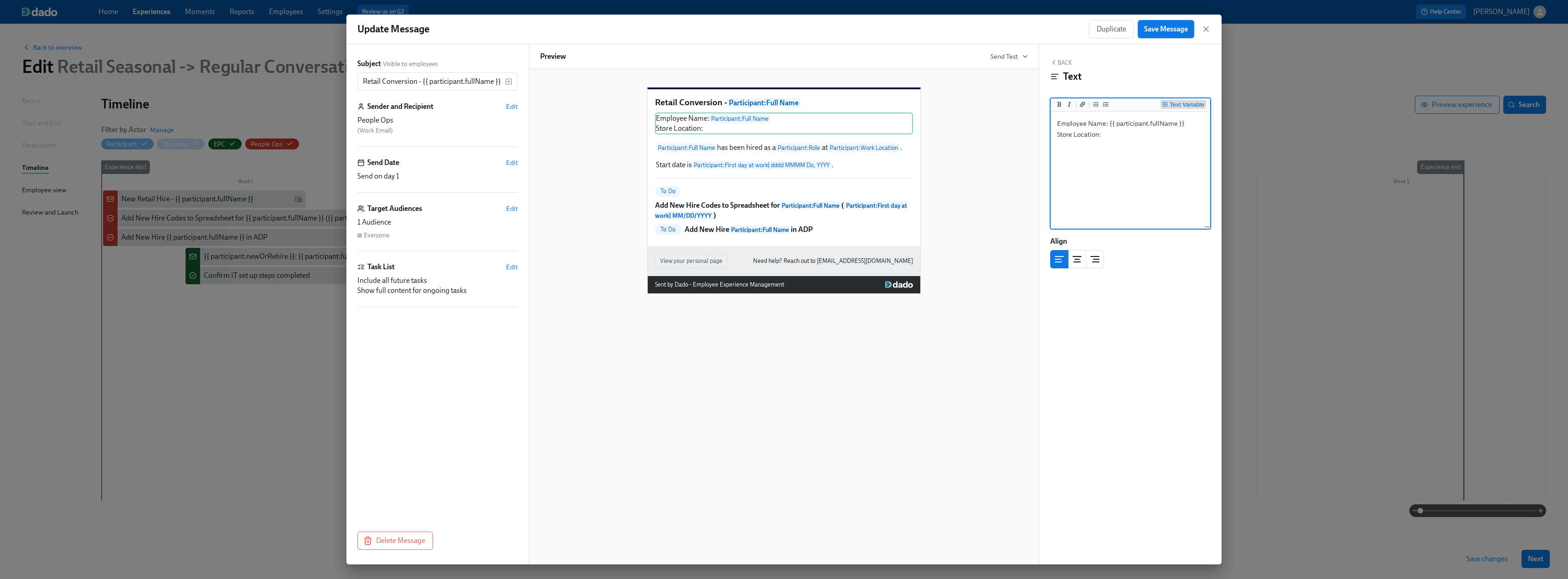 type on "Employee Name: {{ participant.fullName }}
Store Location:" 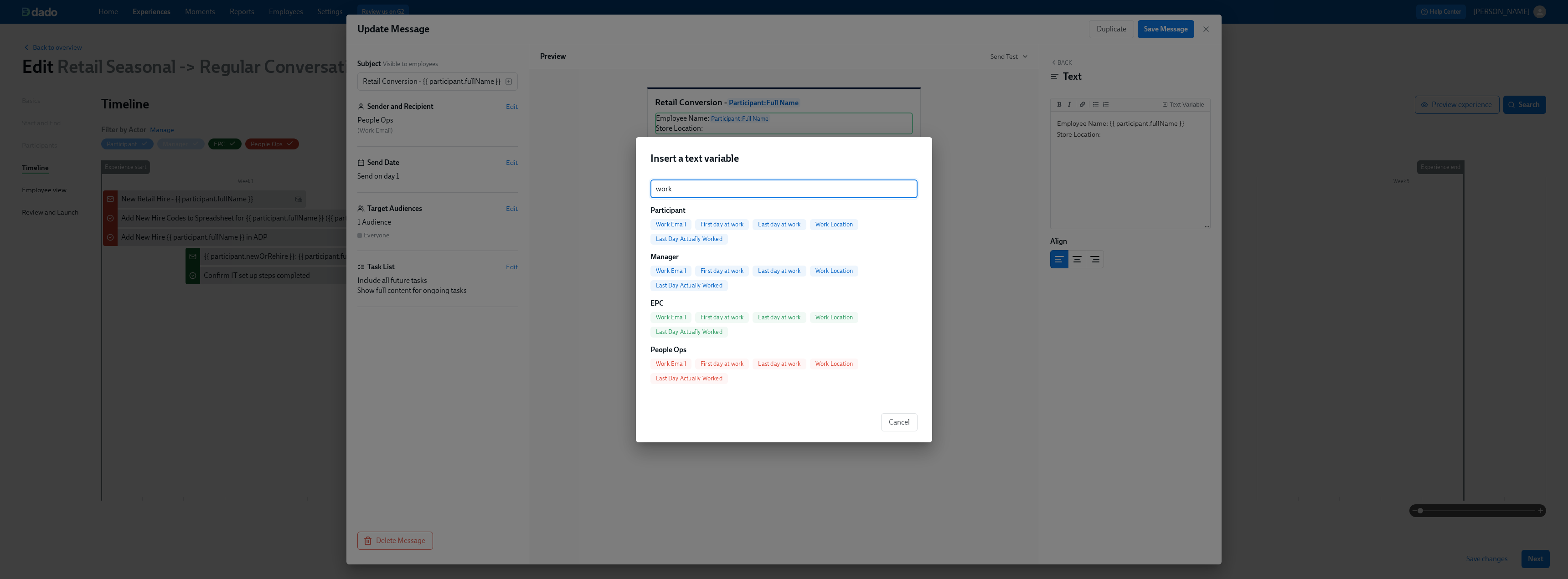 type on "work" 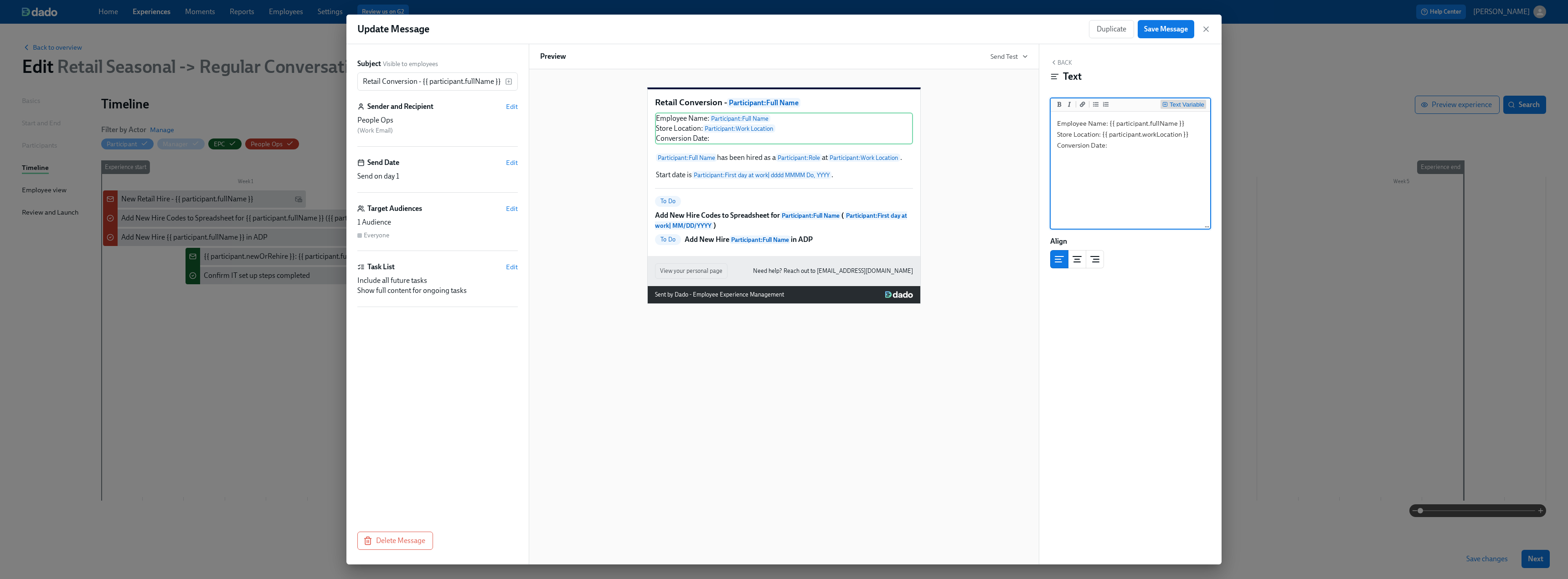 type on "Employee Name: {{ participant.fullName }}
Store Location: {{ participant.workLocation }}
Conversion Date:" 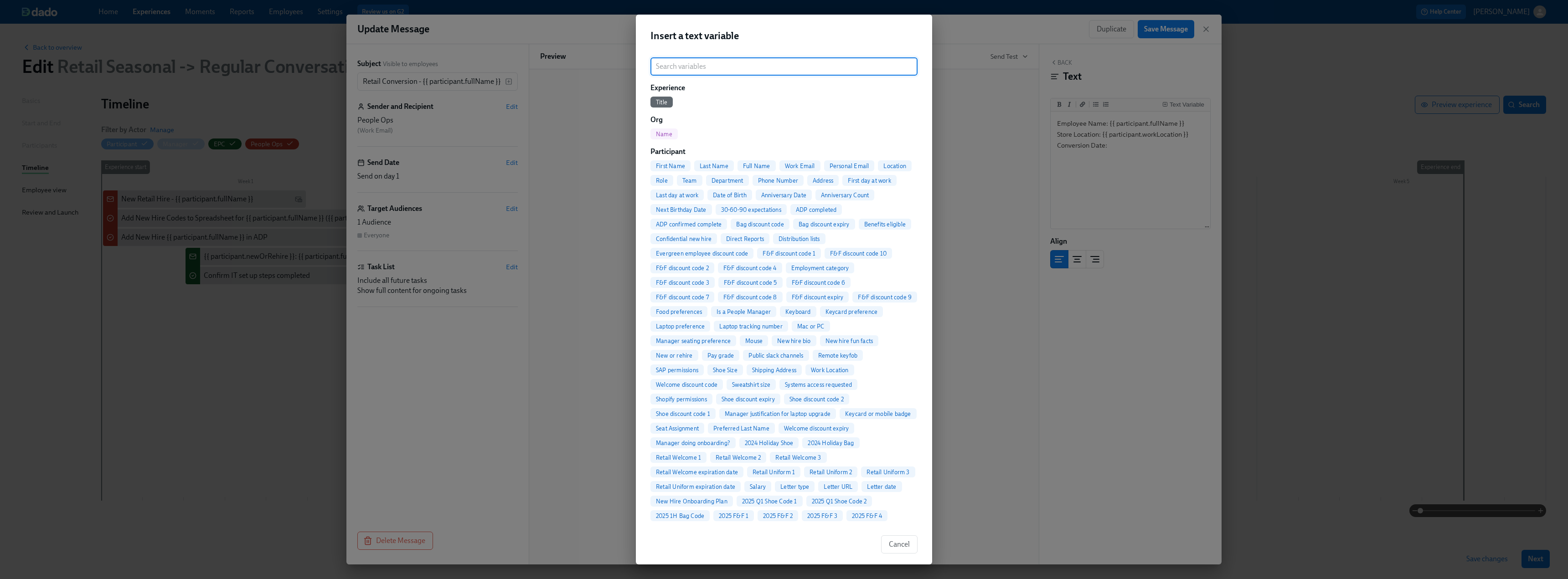 click at bounding box center (784, 67) 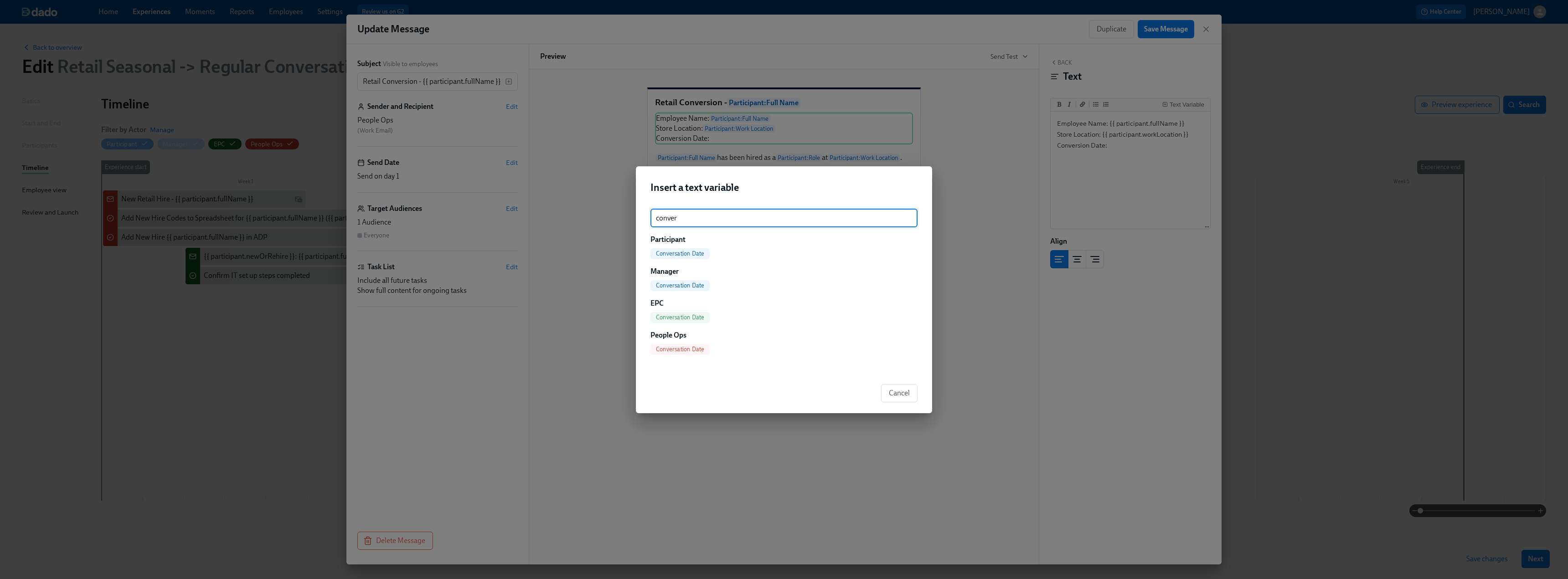 type on "conver" 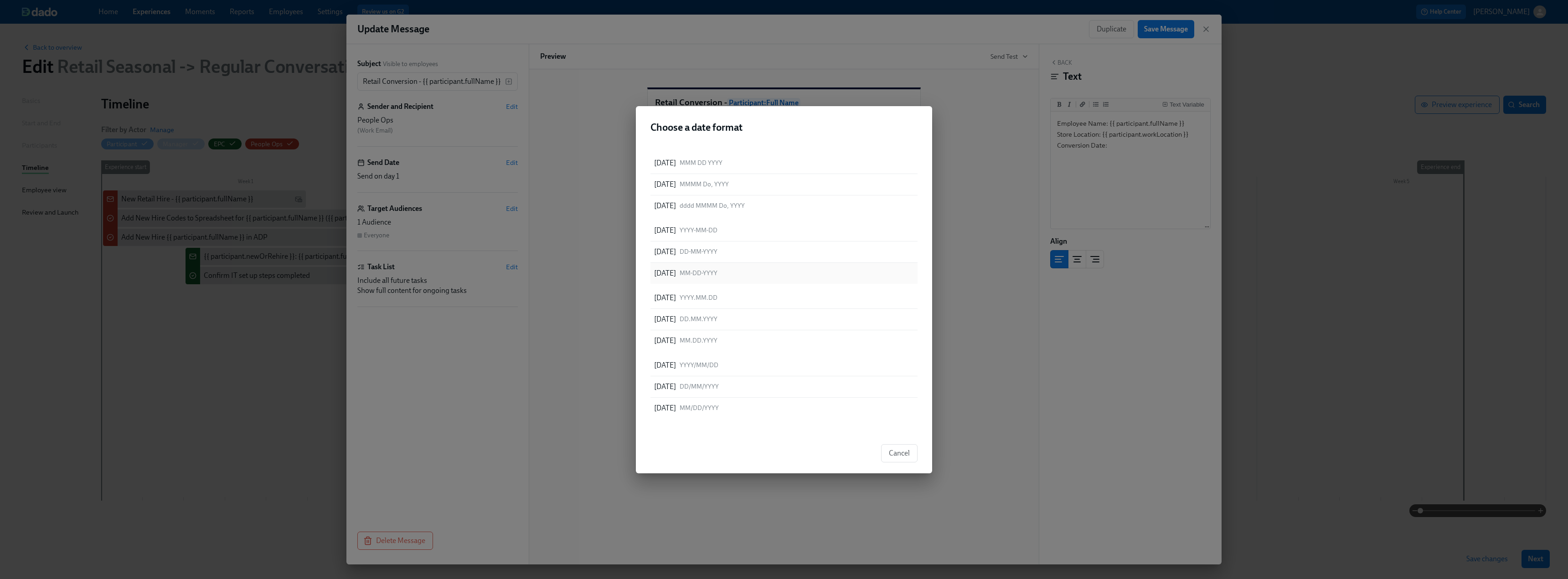 click on "[DATE] MM-DD-YYYY" at bounding box center [784, 273] 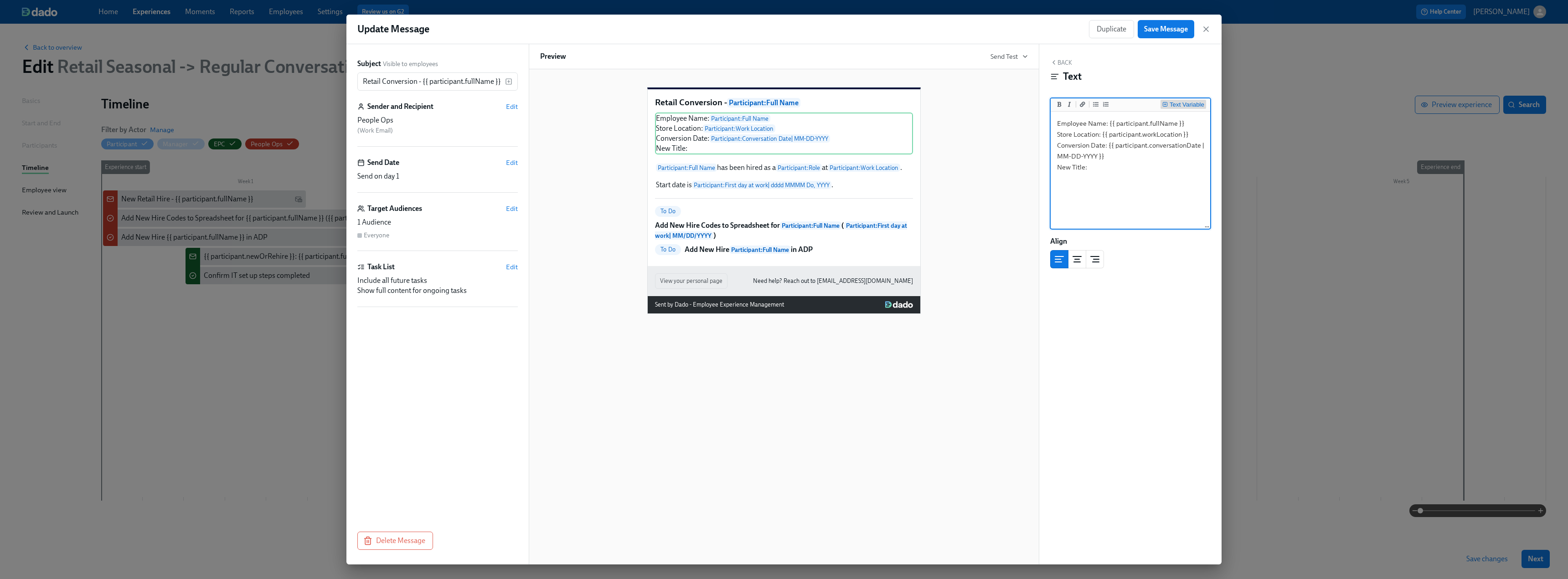 type on "Employee Name: {{ participant.fullName }}
Store Location: {{ participant.workLocation }}
Conversion Date: {{ participant.conversationDate | MM-DD-YYYY }}
New Title:" 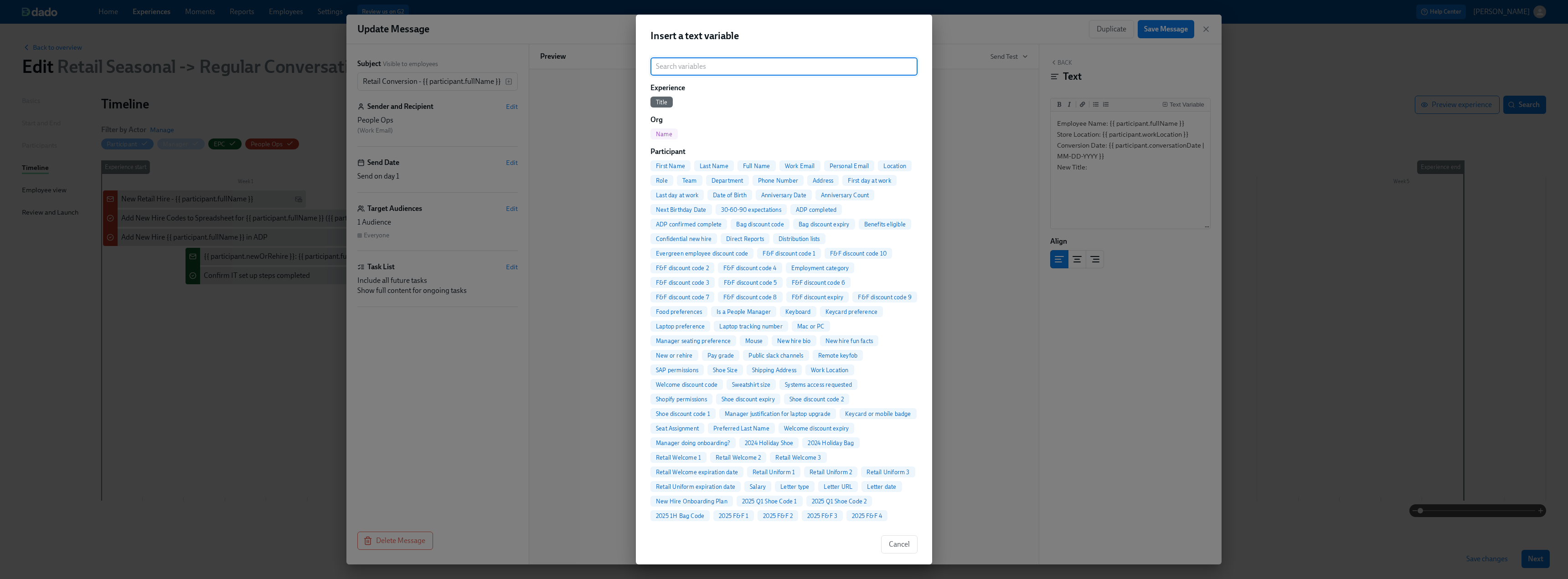 click at bounding box center (784, 67) 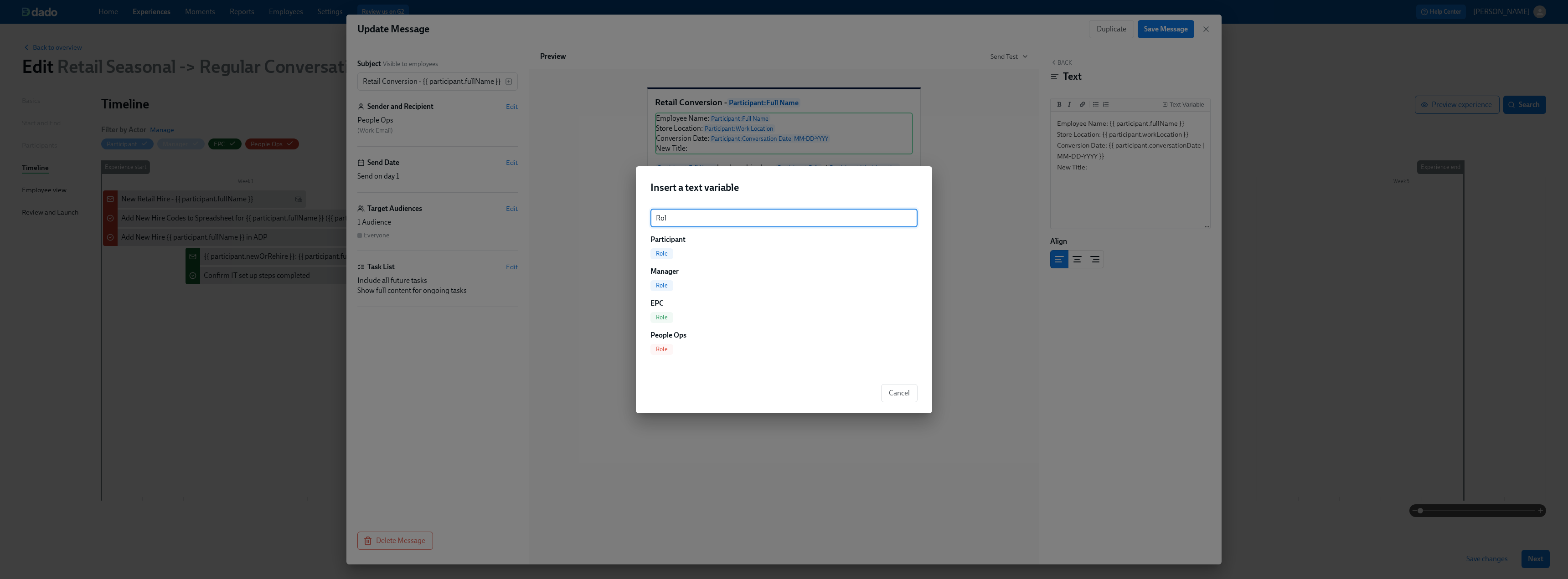 type on "Rol" 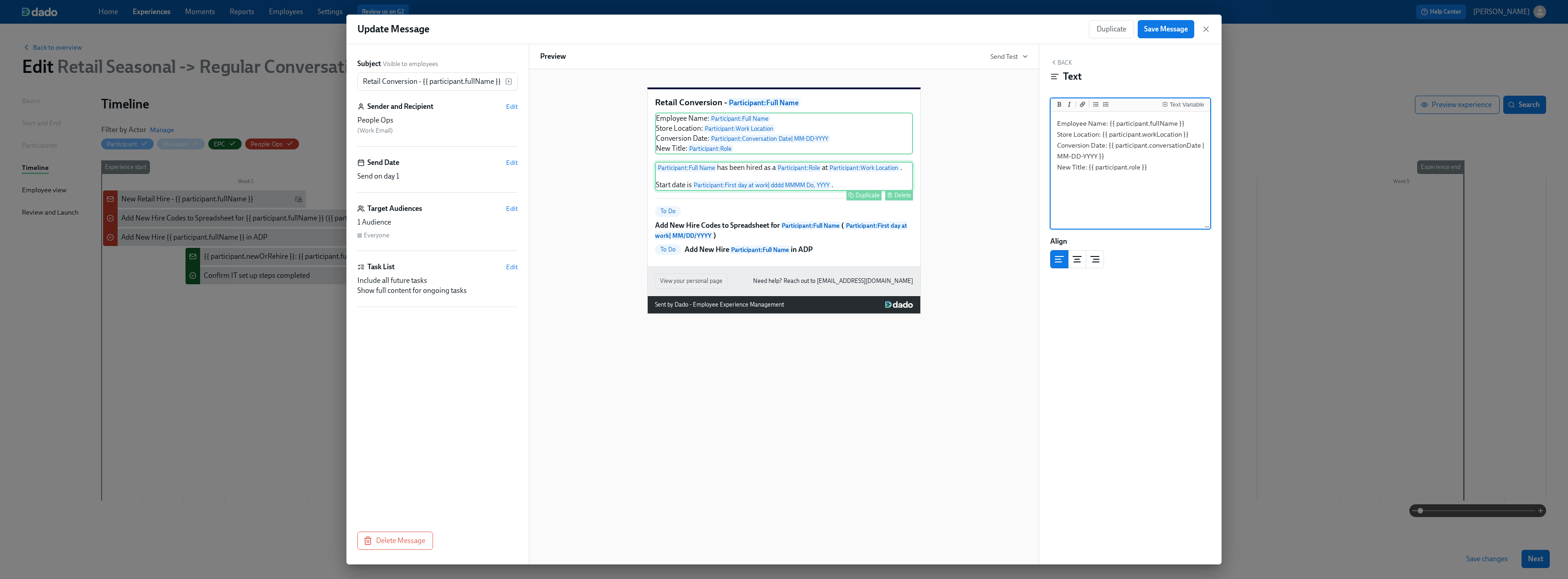 type on "Employee Name: {{ participant.fullName }}
Store Location: {{ participant.workLocation }}
Conversion Date: {{ participant.conversationDate | MM-DD-YYYY }}
New Title: {{ participant.role }}" 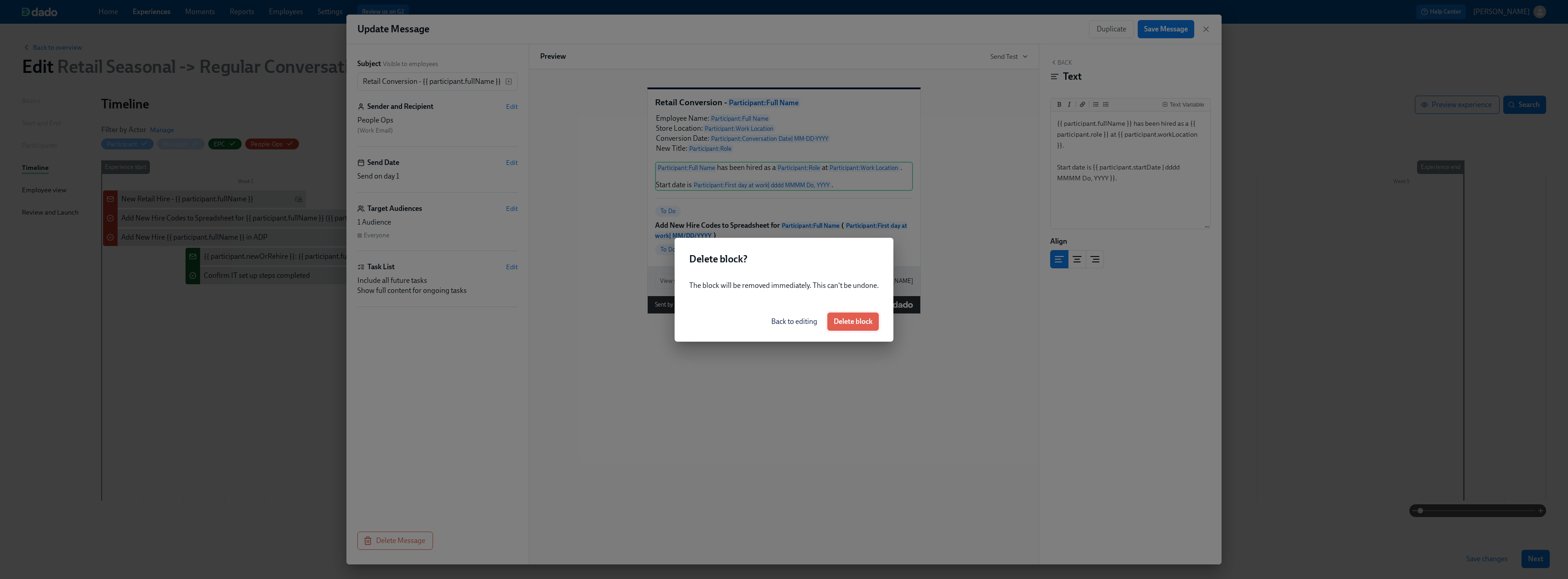 click on "Delete block" at bounding box center (853, 322) 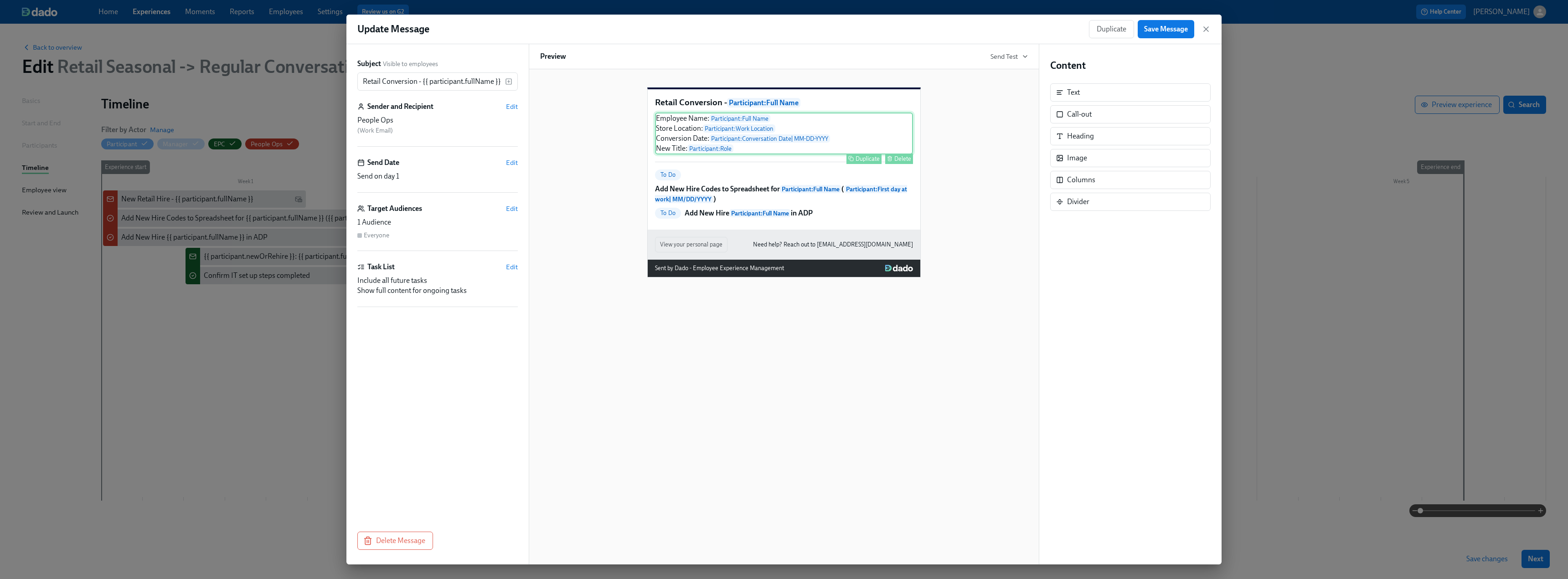 click on "Employee Name:  Participant :  Full Name
Store Location:  Participant :  Work Location
Conversion Date:  Participant :  Conversation Date  | MM-DD-YYYY
New Title:  Participant :  Role   Duplicate   Delete" at bounding box center (784, 133) 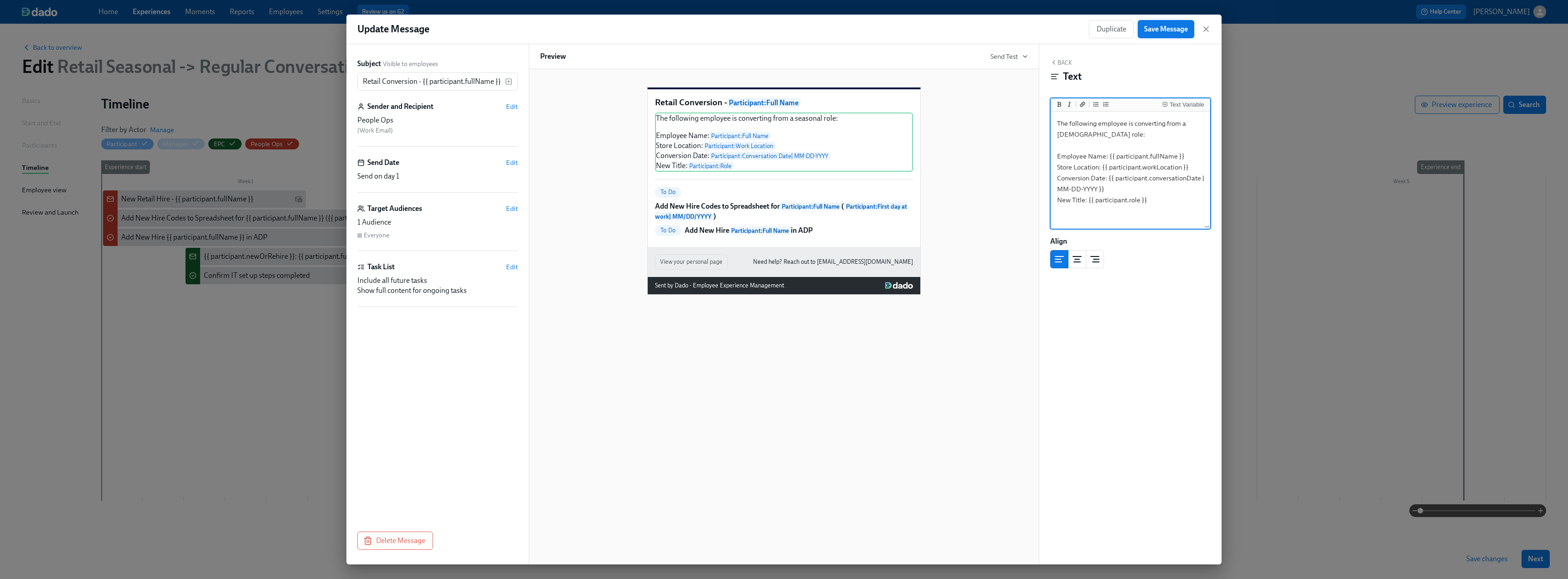 type on "The following employee is converting from a [DEMOGRAPHIC_DATA] role:
Employee Name: {{ participant.fullName }}
Store Location: {{ participant.workLocation }}
Conversion Date: {{ participant.conversationDate | MM-DD-YYYY }}
New Title: {{ participant.role }}" 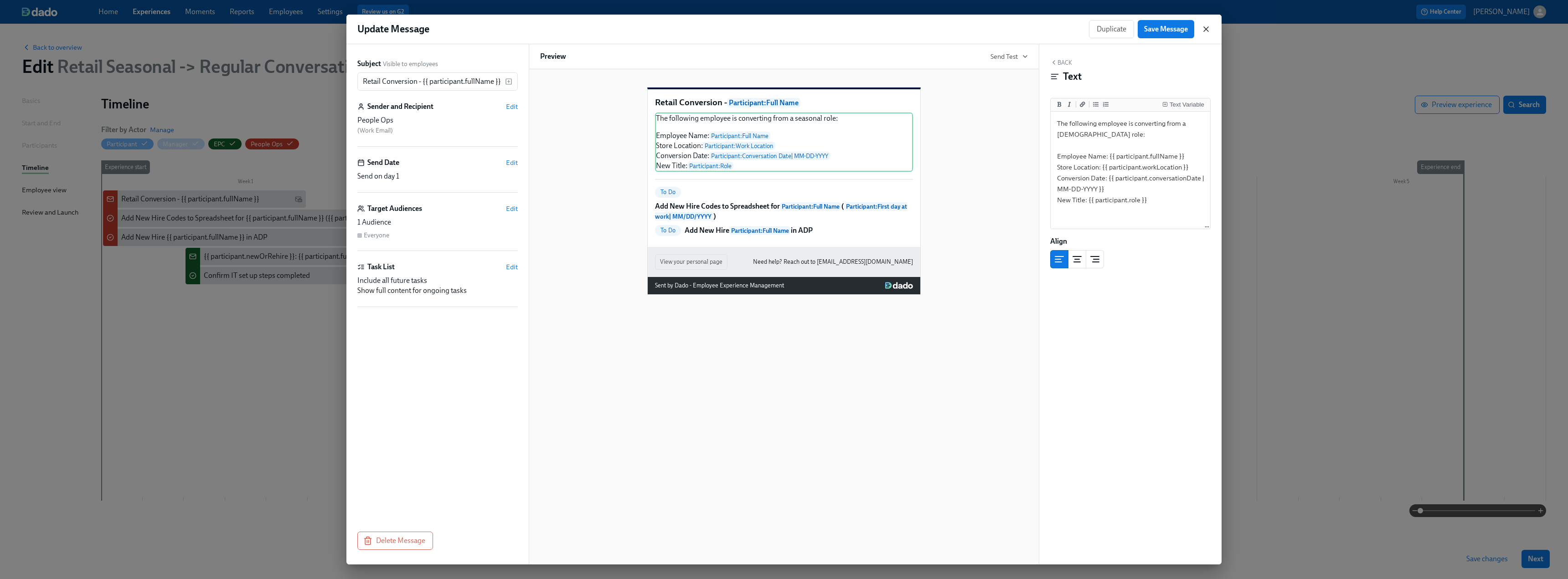 click 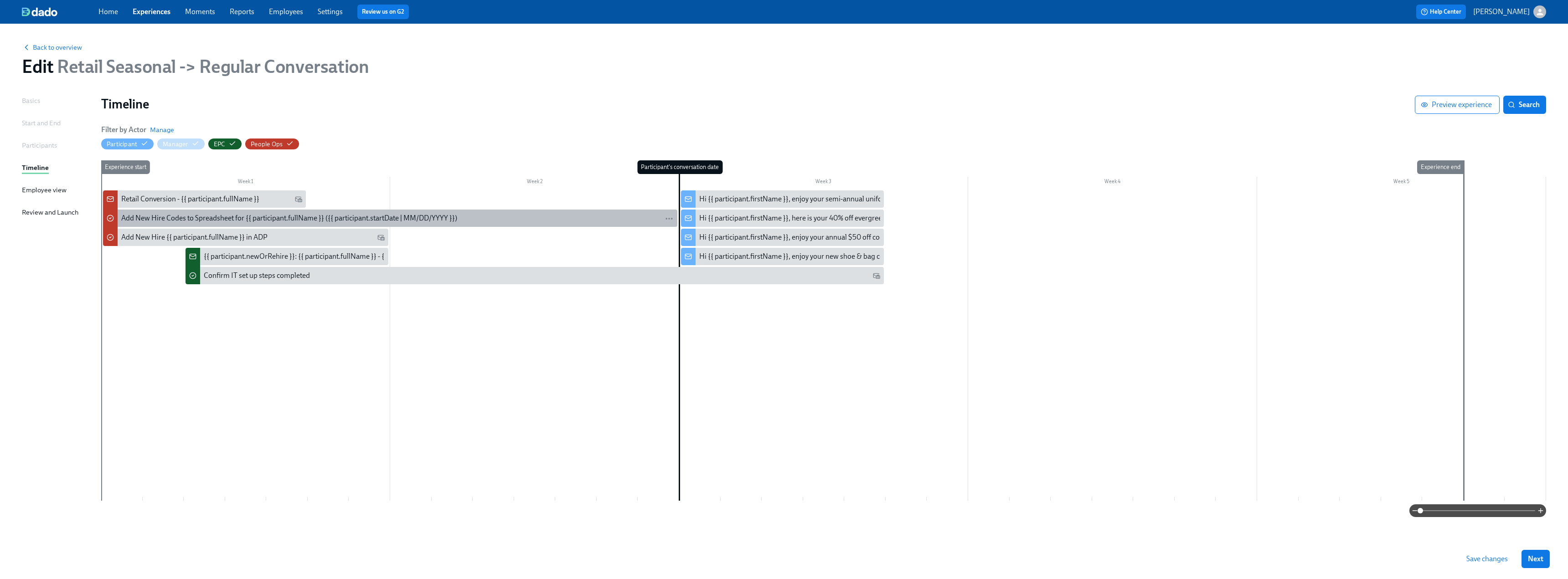 click on "Add New Hire Codes to Spreadsheet for {{ participant.fullName }} ({{ participant.startDate | MM/DD/YYYY }})" at bounding box center [289, 218] 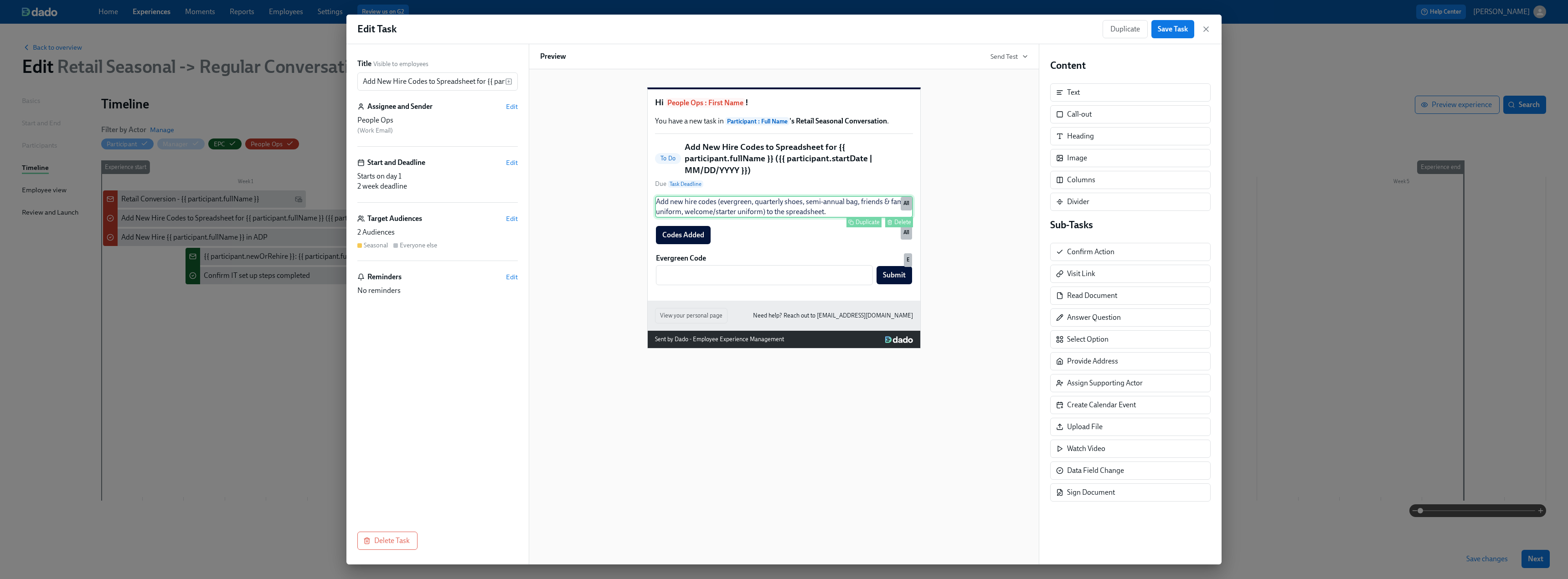 click on "Add new hire codes (evergreen, quarterly shoes, semi-annual bag, friends & family, uniform, welcome/starter uniform) to the spreadsheet .   Duplicate   Delete All" at bounding box center (784, 207) 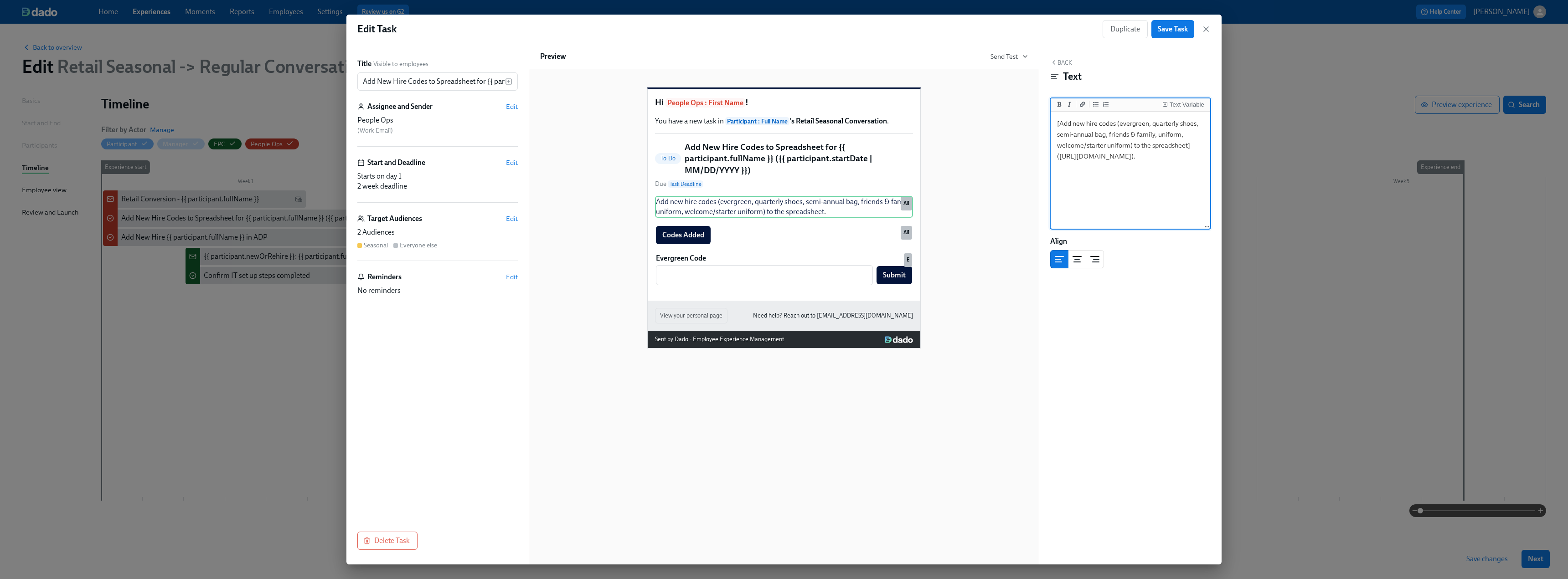drag, startPoint x: 1130, startPoint y: 145, endPoint x: 1052, endPoint y: 149, distance: 78.1025 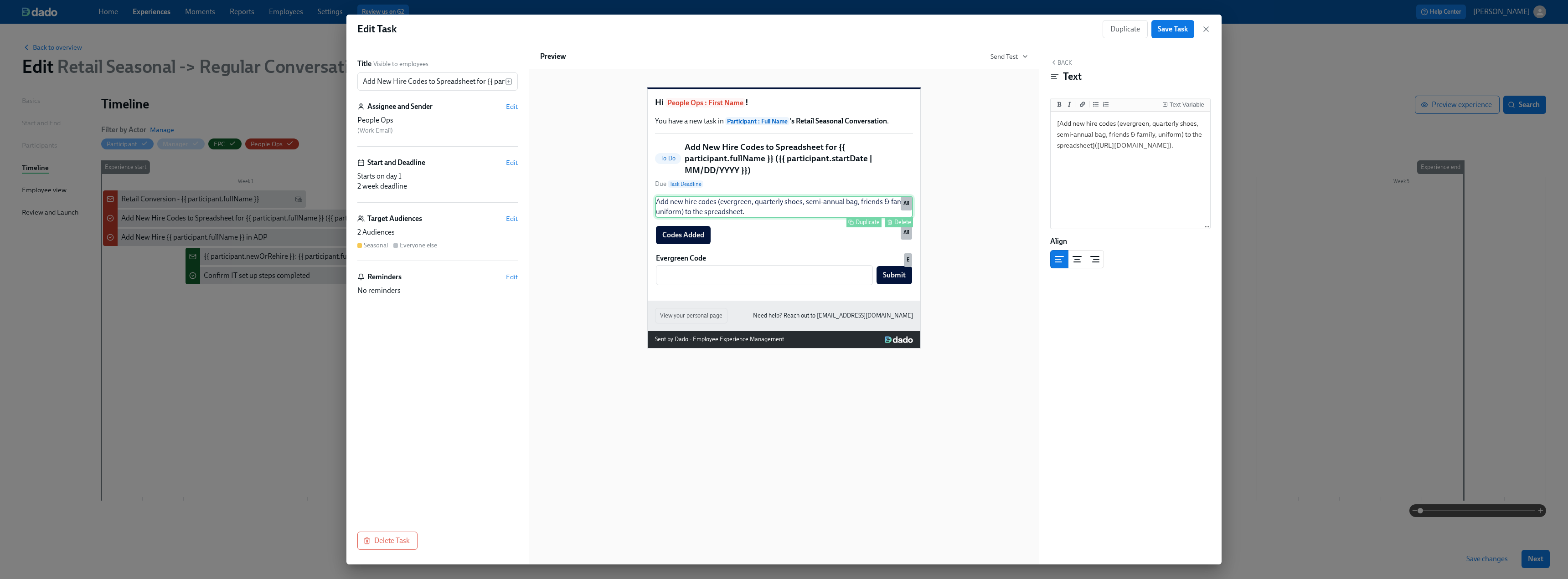 drag, startPoint x: 753, startPoint y: 231, endPoint x: 830, endPoint y: 214, distance: 78.8543 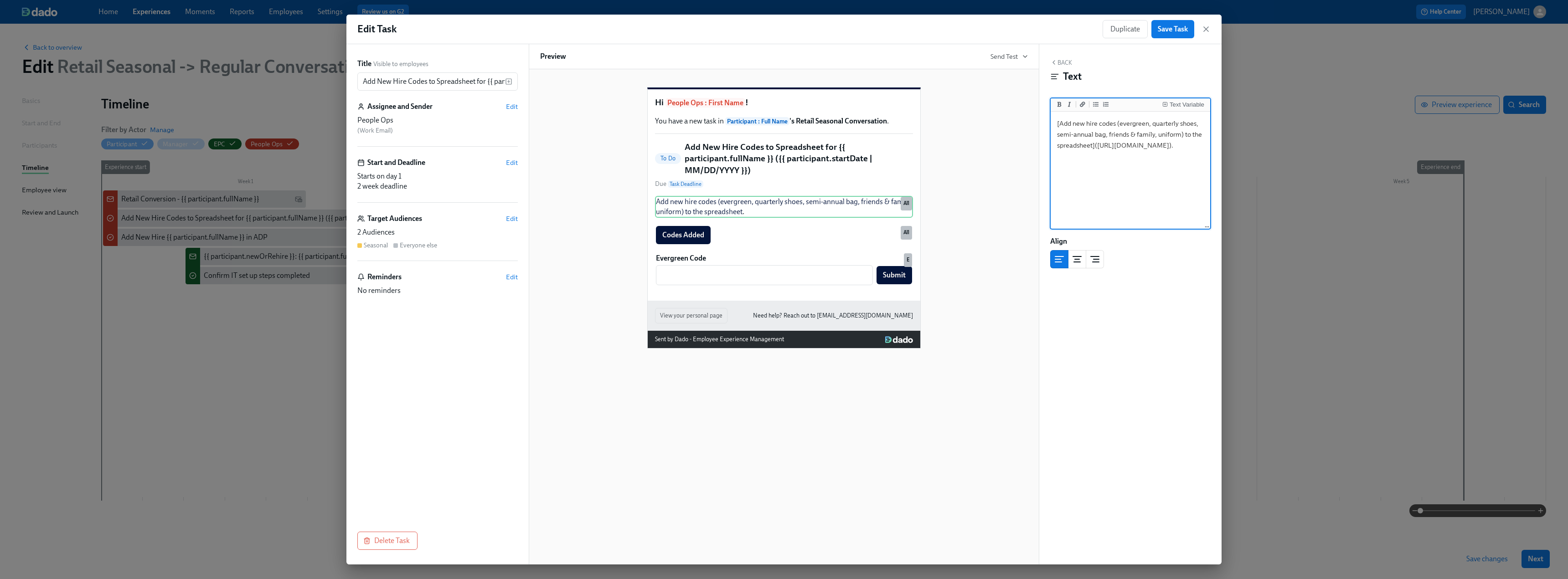 drag, startPoint x: 1163, startPoint y: 191, endPoint x: 1060, endPoint y: 160, distance: 107.56393 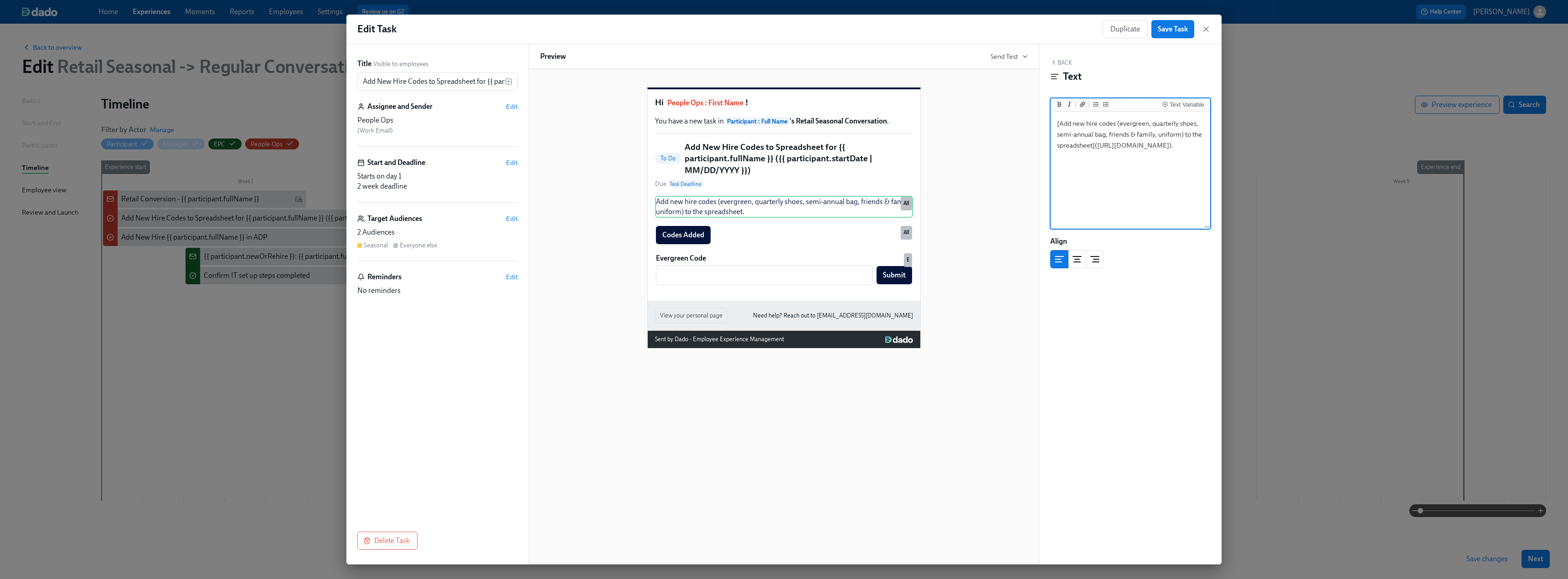 click on "[Add new hire codes (evergreen, quarterly shoes, semi-annual bag, friends & family, uniform) to the spreadsheet]([URL][DOMAIN_NAME])." at bounding box center (1130, 170) 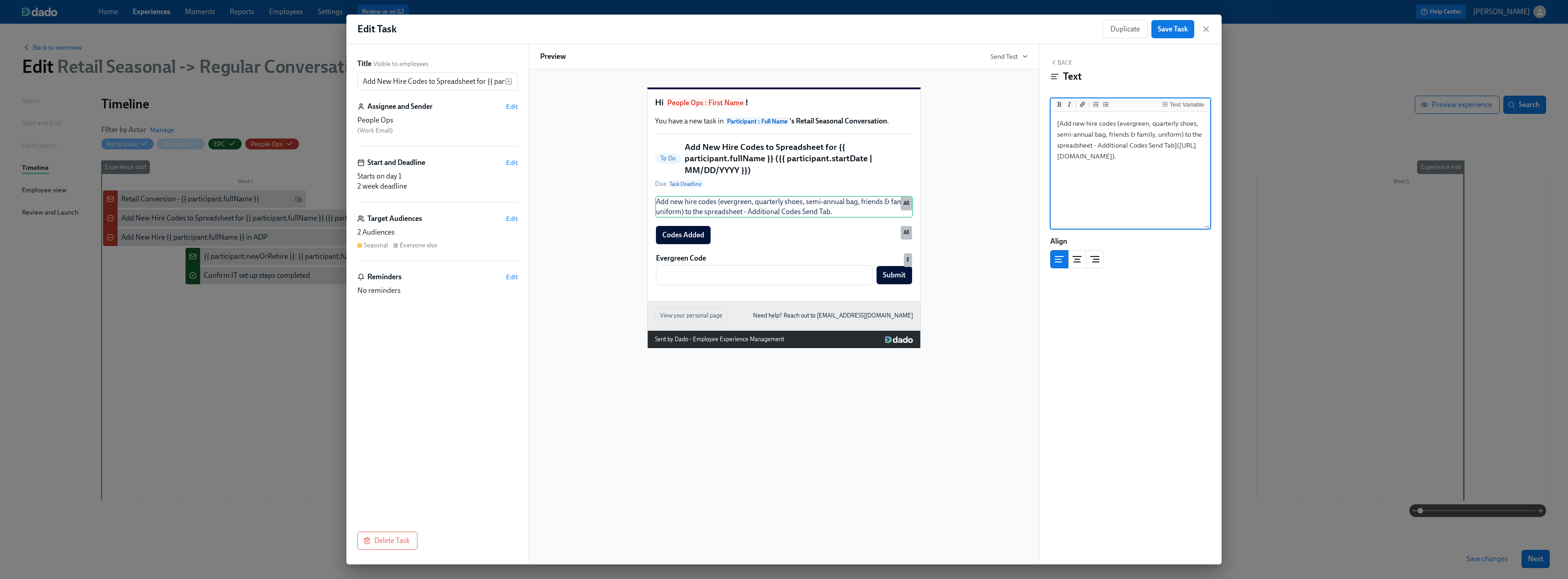type on "[Add new hire codes (evergreen, quarterly shoes, semi-annual bag, friends & family, uniform) to the spreadsheet - Additional Codes Send Tab]([URL][DOMAIN_NAME])." 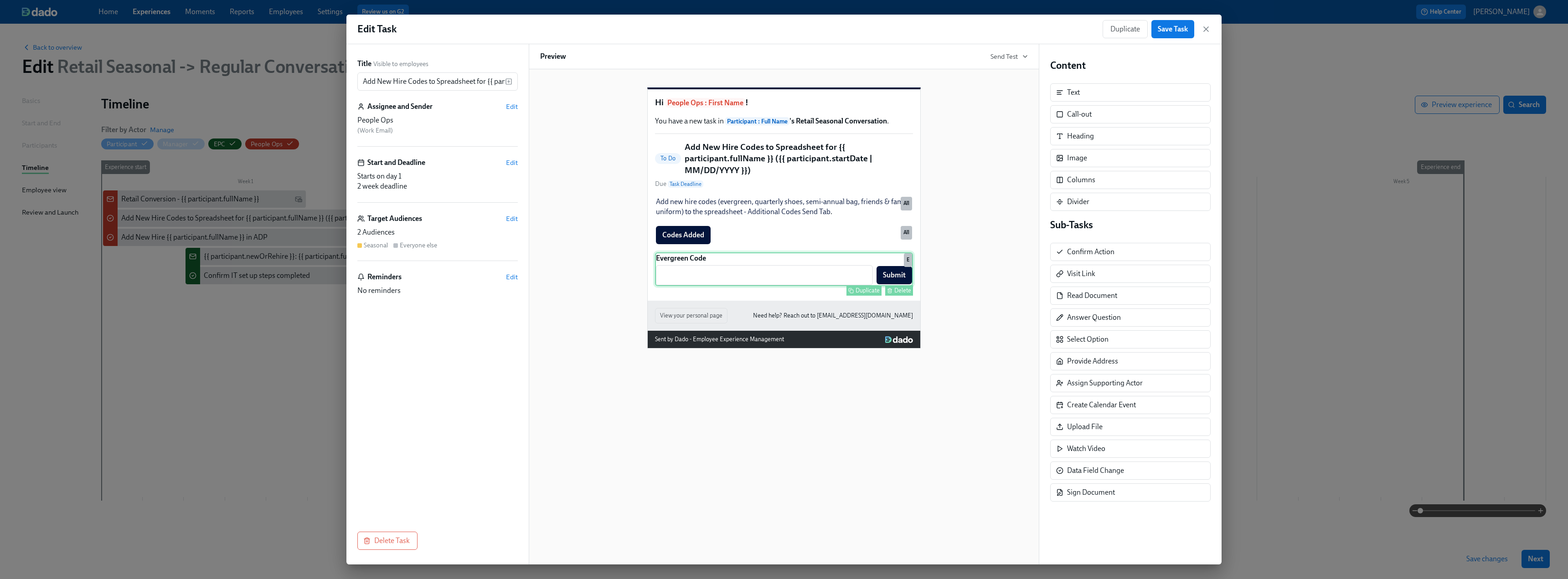click on "Evergreen Code ​ Submit   Duplicate   Delete E" at bounding box center (784, 269) 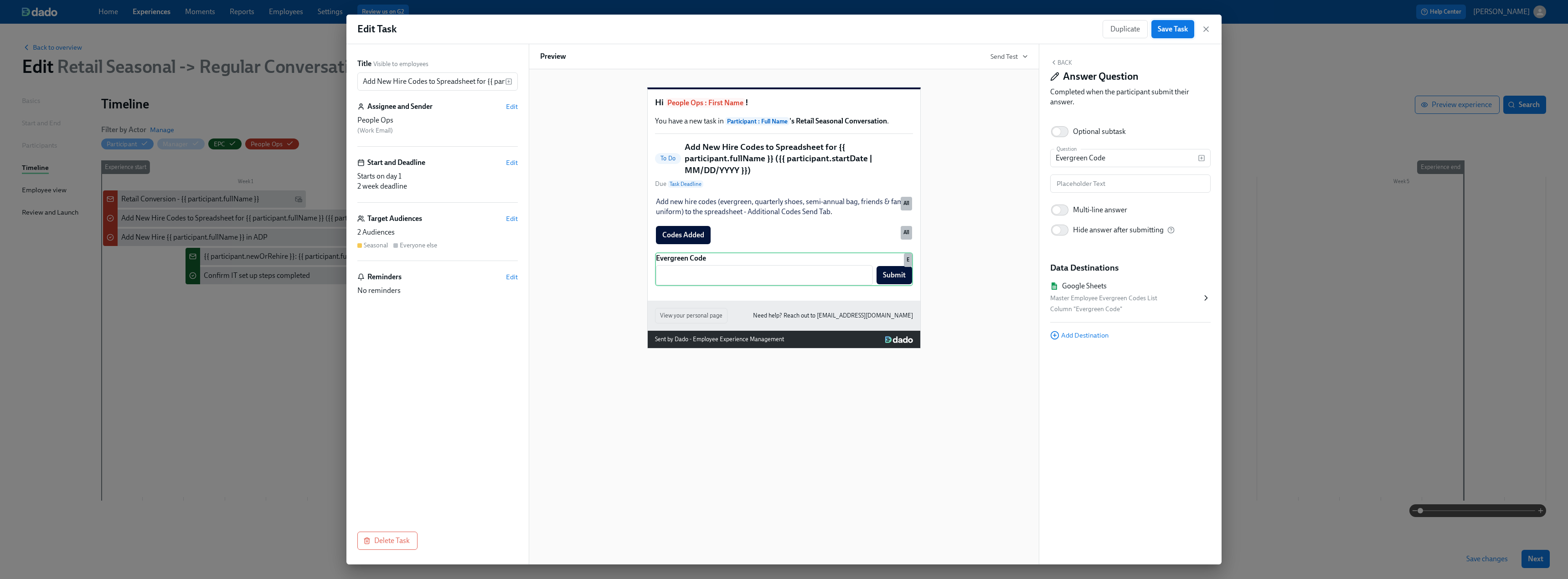 click on "Save Task" at bounding box center (1173, 29) 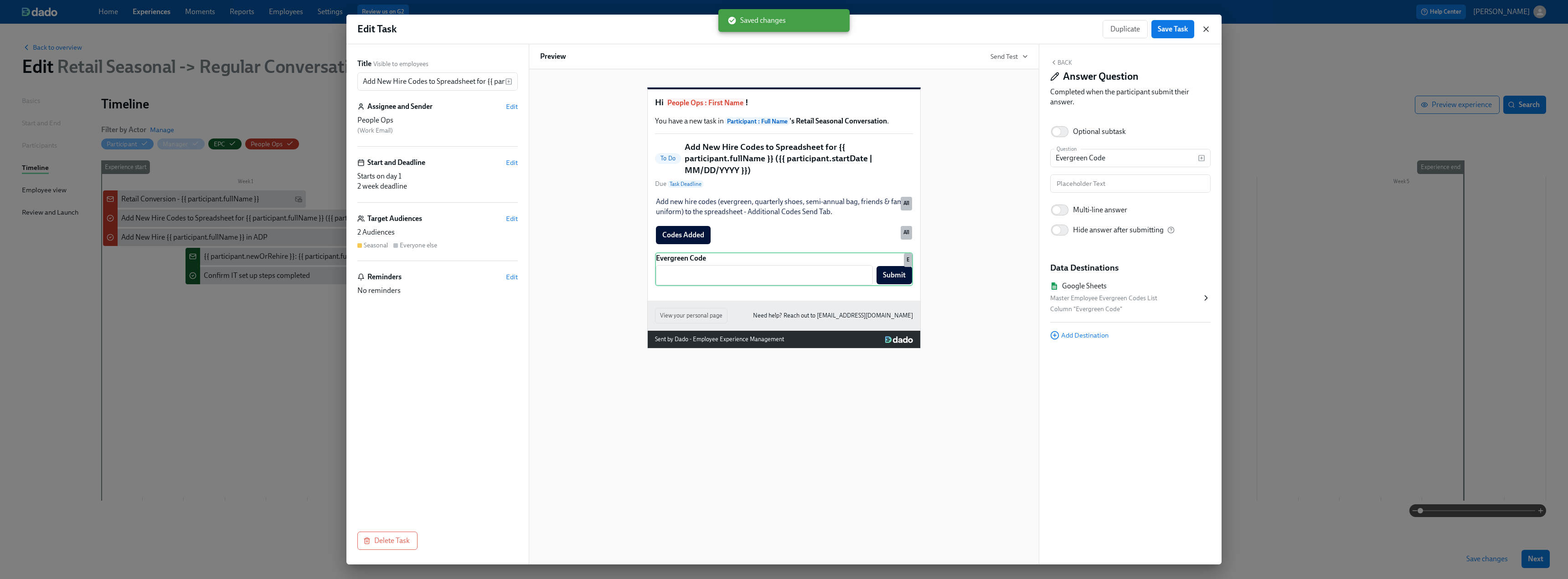 click 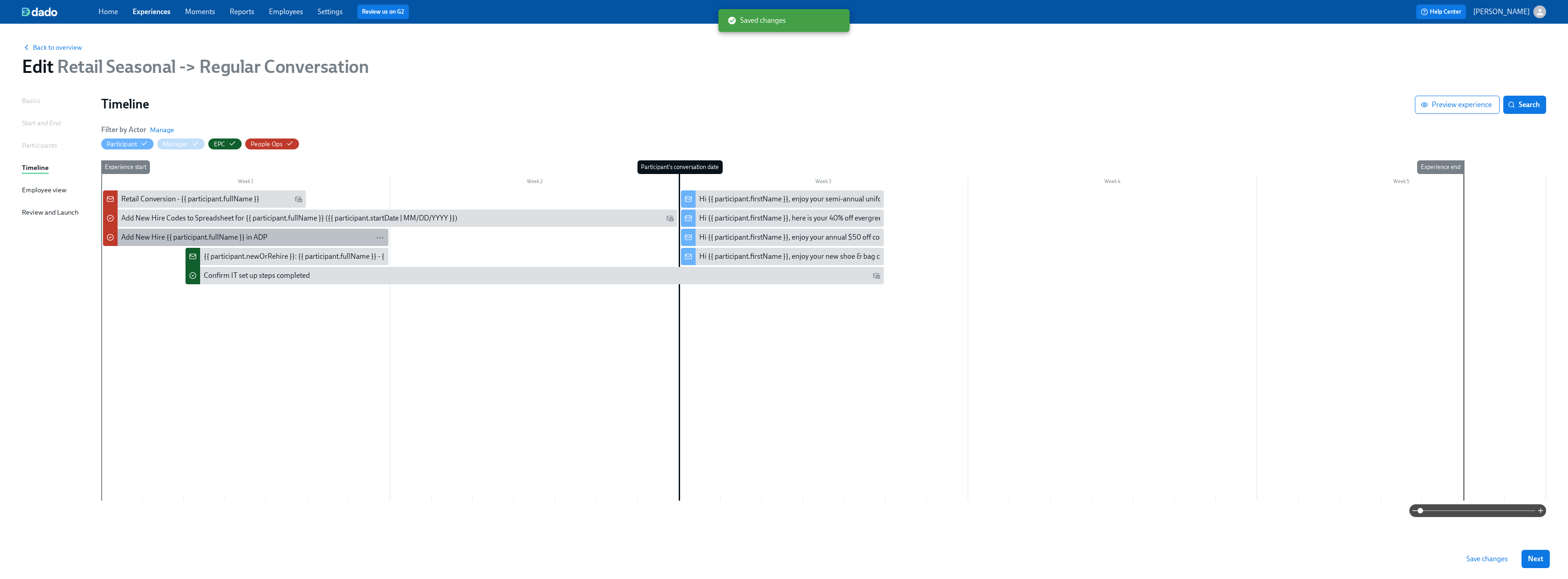click on "Add New Hire {{ participant.fullName }} in ADP" at bounding box center (194, 237) 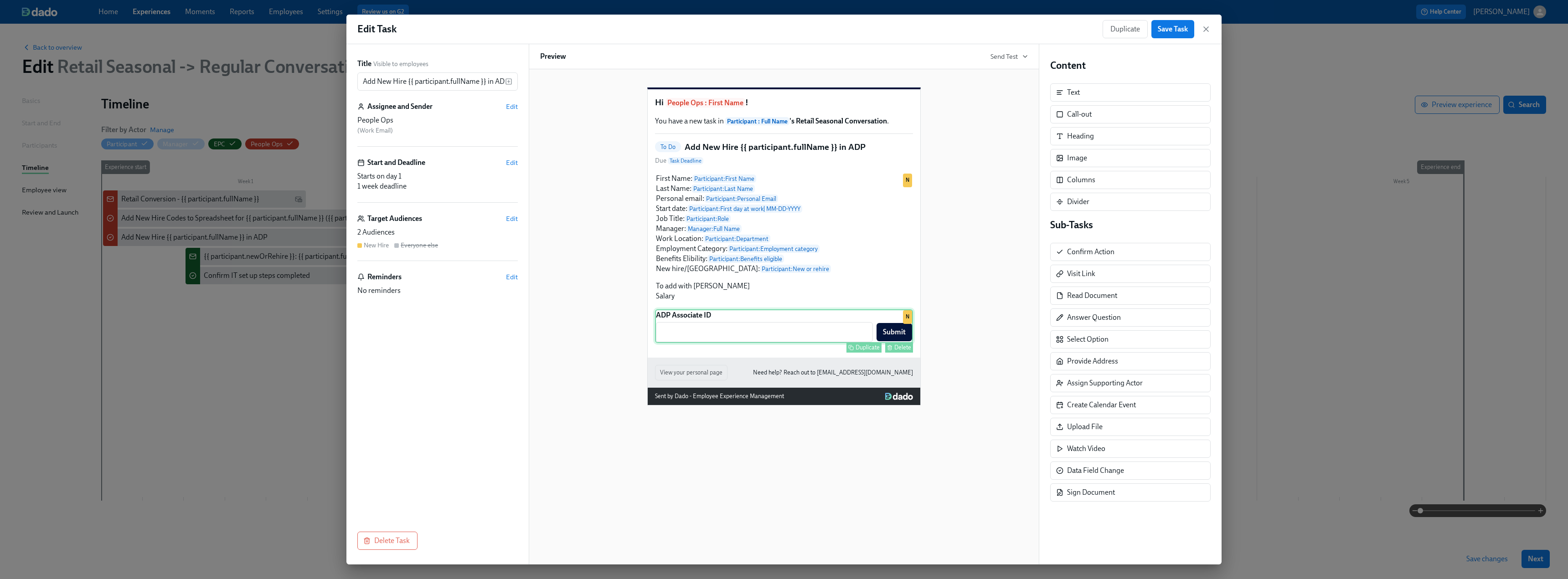 click on "Delete" at bounding box center (903, 347) 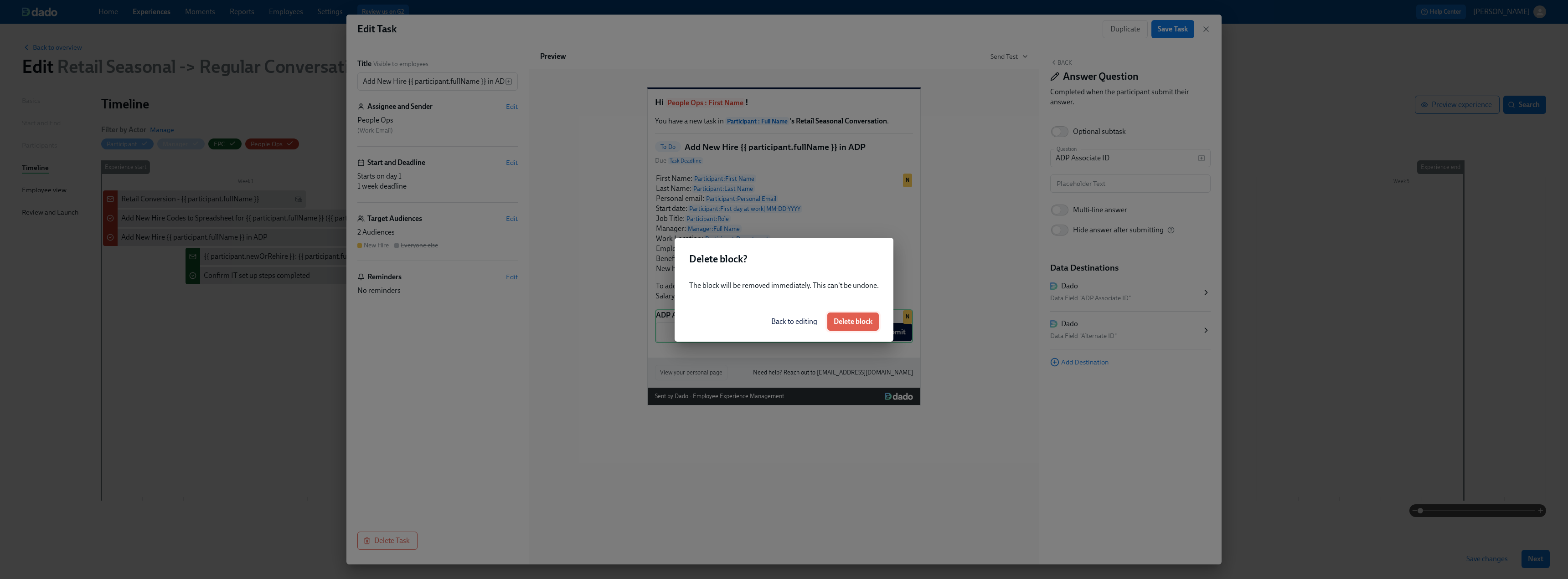 click on "Delete block" at bounding box center [853, 322] 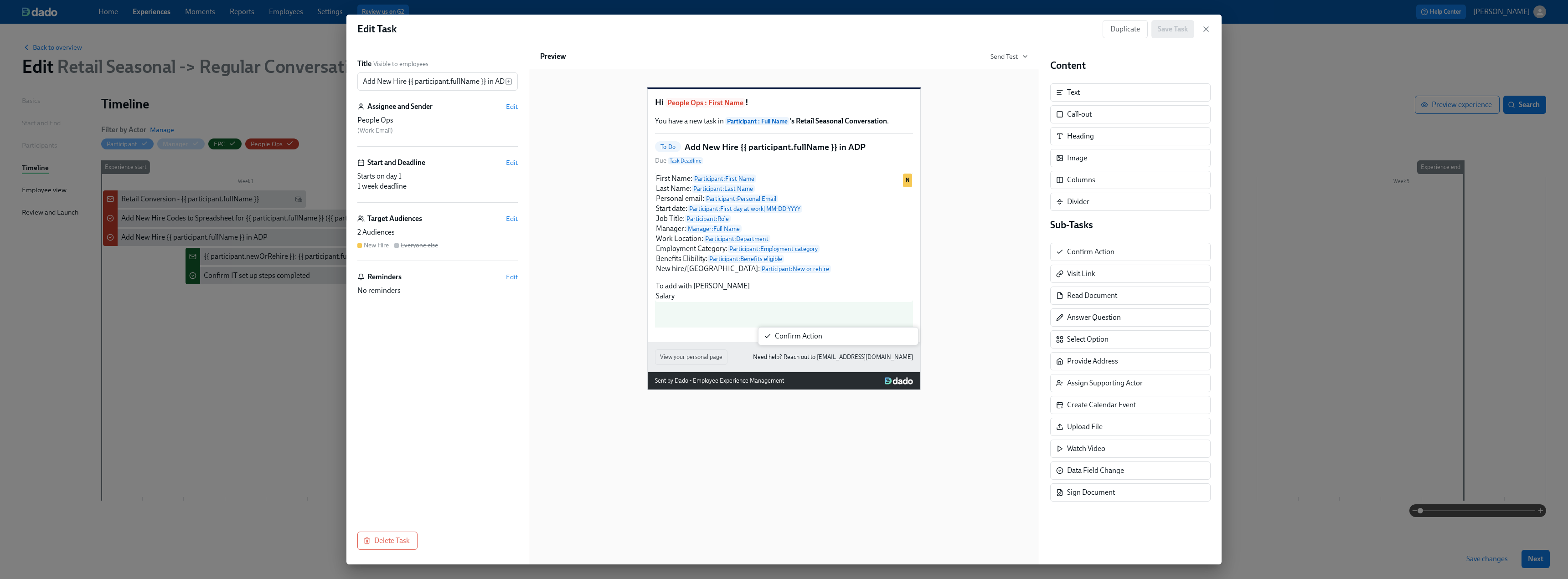 drag, startPoint x: 1076, startPoint y: 258, endPoint x: 781, endPoint y: 343, distance: 307.002 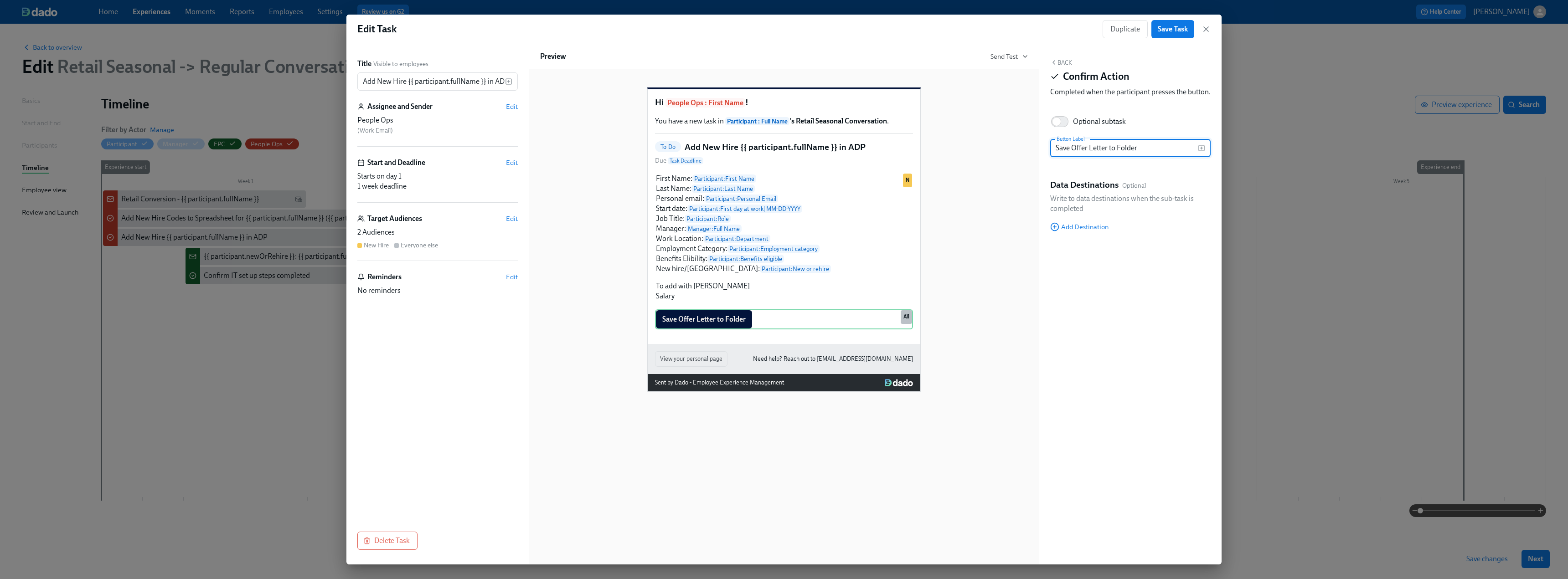 type on "Save Offer Letter to Folder" 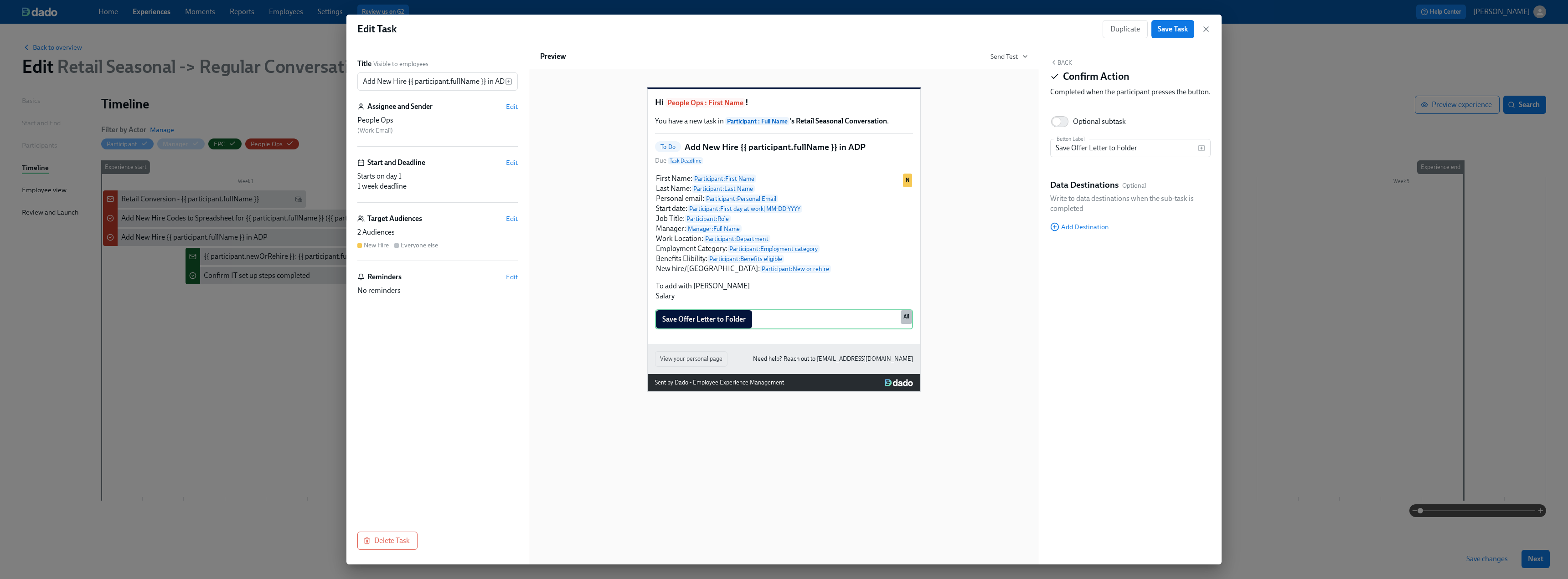 click 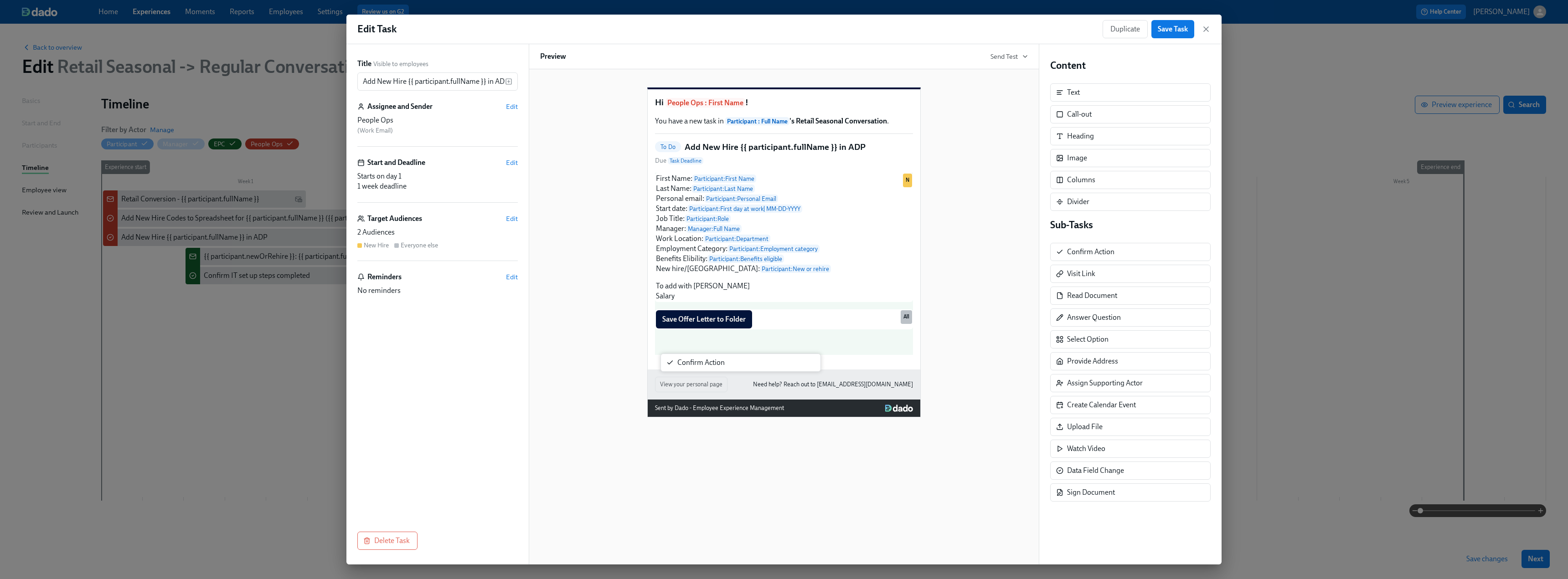 drag, startPoint x: 1081, startPoint y: 251, endPoint x: 688, endPoint y: 362, distance: 408.37483 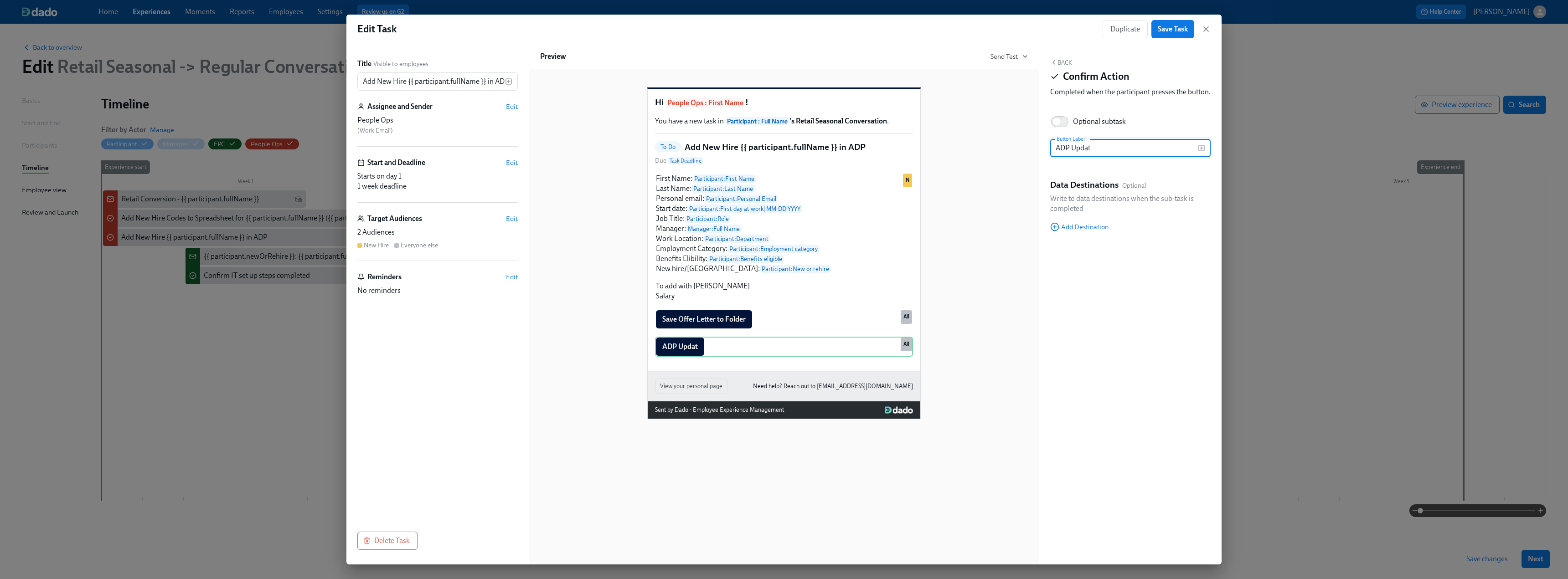 type on "ADP Update" 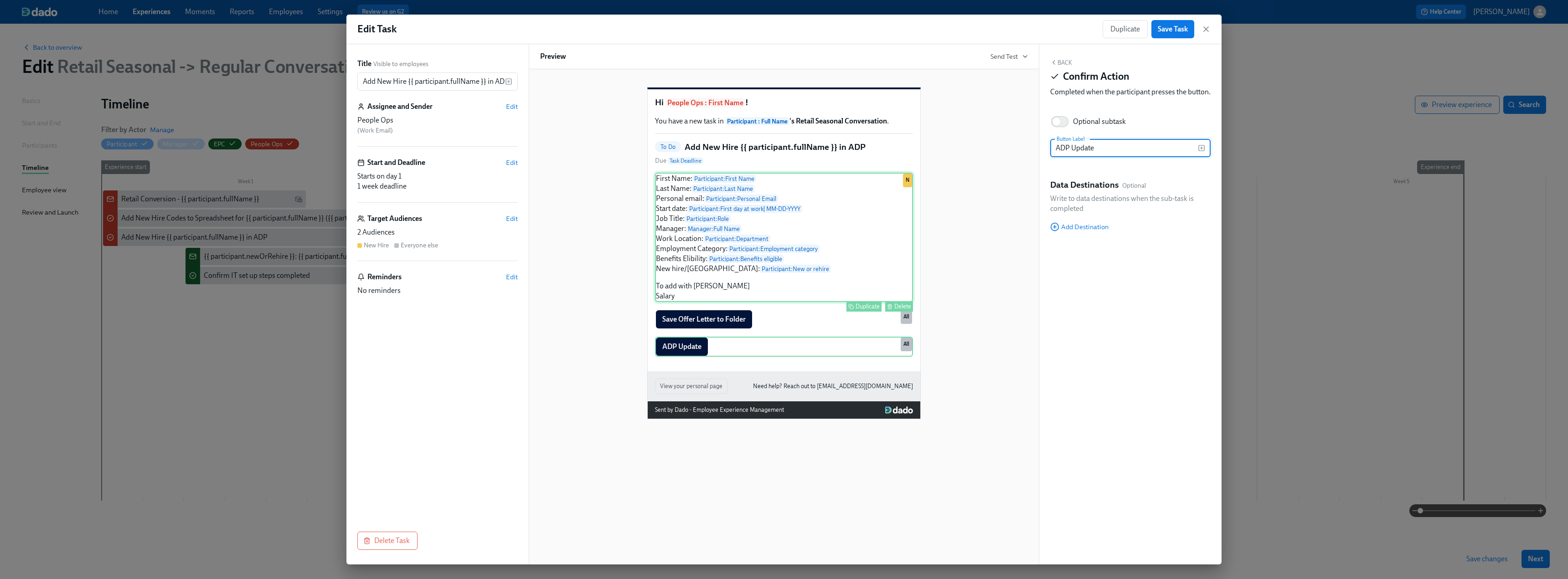 click on "First Name:  Participant :  First Name
Last Name:  Participant :  Last Name
Personal email:  Participant :  Personal Email
Start date:  Participant :  First day at work  | MM-DD-YYYY
Job Title:  Participant :  Role
Manager:  Manager :  Full Name
Work Location:  Participant :  Department
Employment Category:  Participant :  Employment category
Benefits Elibility:  Participant :  Benefits eligible
New hire/Rehire:  Participant :  New or rehire
To add with [PERSON_NAME]
Salary   Duplicate   Delete N" at bounding box center (784, 237) 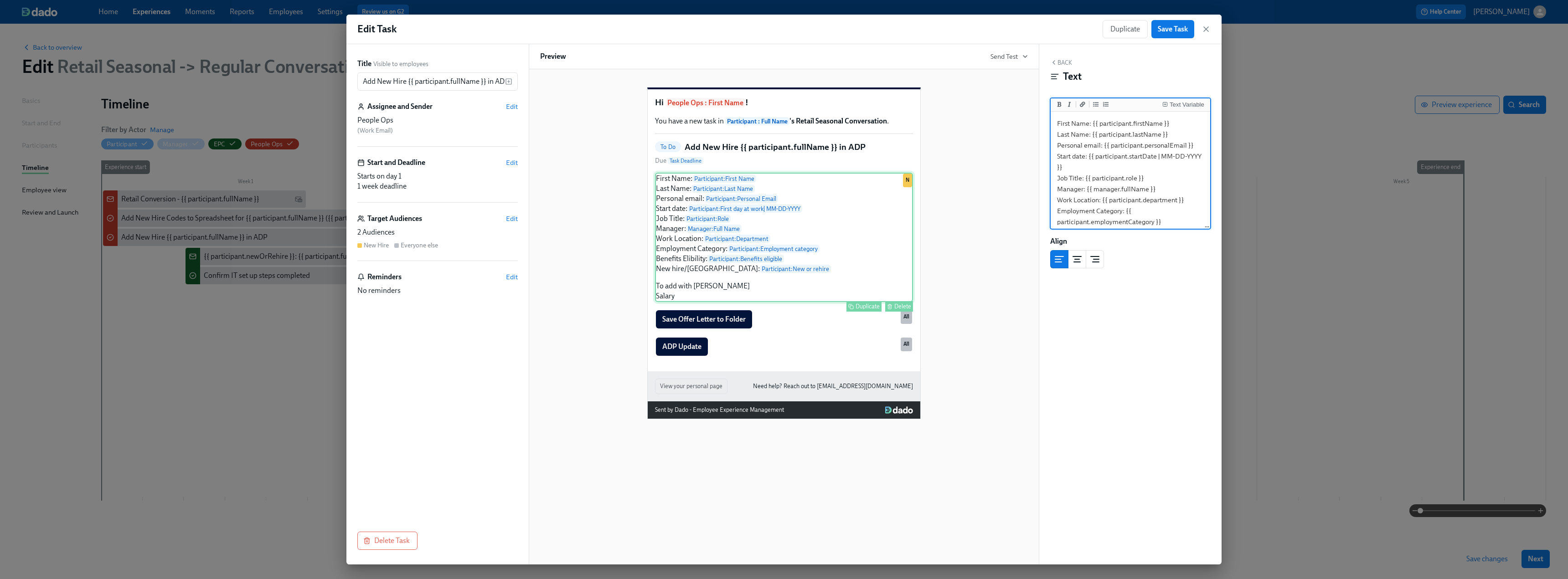 click on "First Name:  Participant :  First Name
Last Name:  Participant :  Last Name
Personal email:  Participant :  Personal Email
Start date:  Participant :  First day at work  | MM-DD-YYYY
Job Title:  Participant :  Role
Manager:  Manager :  Full Name
Work Location:  Participant :  Department
Employment Category:  Participant :  Employment category
Benefits Elibility:  Participant :  Benefits eligible
New hire/Rehire:  Participant :  New or rehire
To add with [PERSON_NAME]
Salary   Duplicate   Delete N" at bounding box center (784, 237) 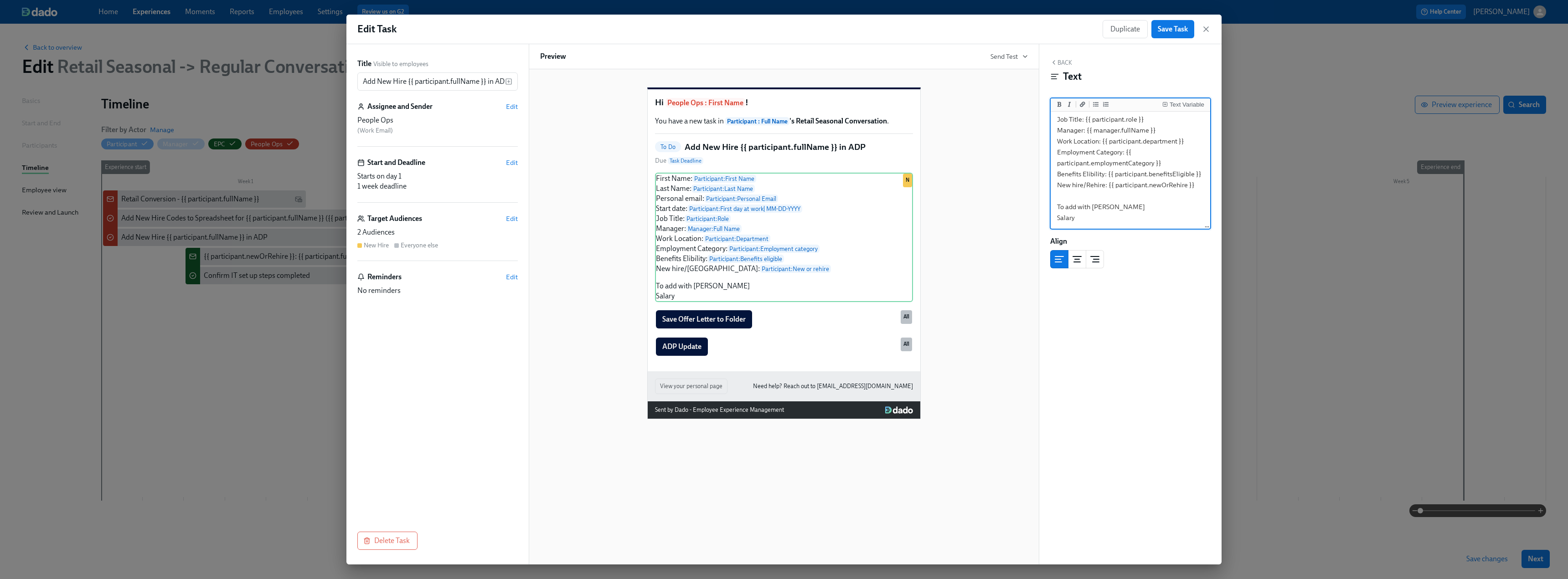scroll, scrollTop: 81, scrollLeft: 0, axis: vertical 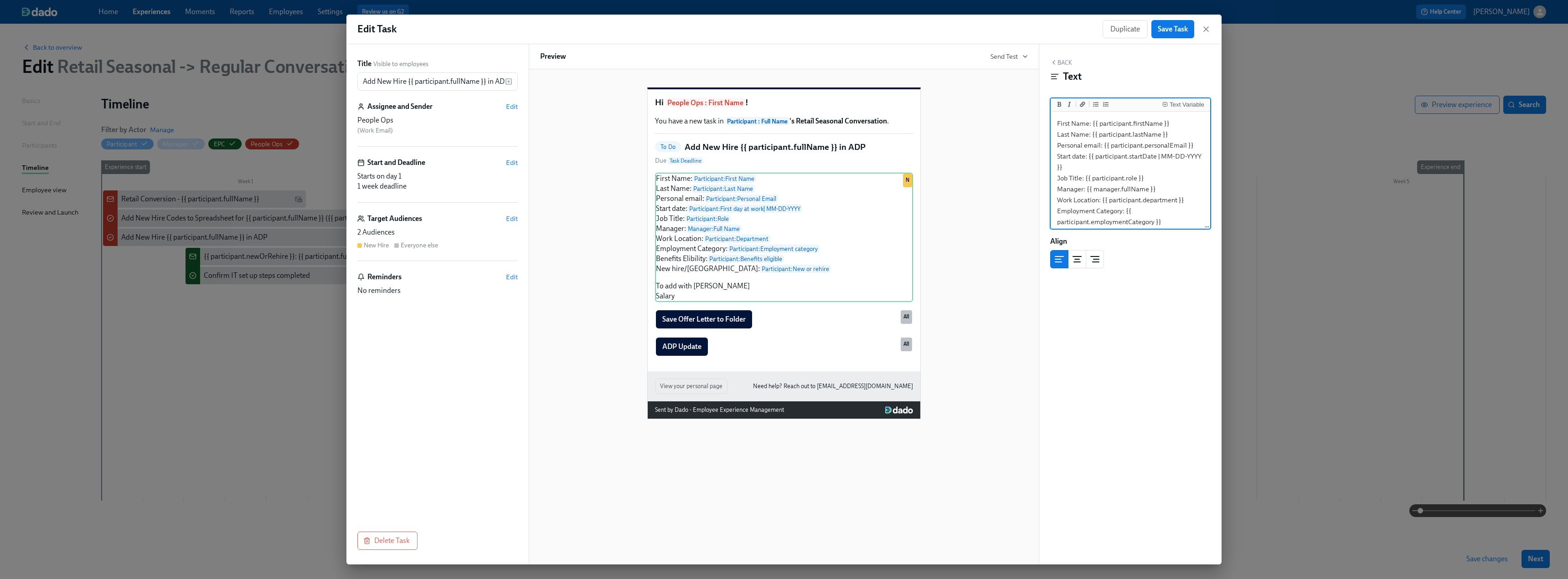 drag, startPoint x: 1083, startPoint y: 211, endPoint x: 1049, endPoint y: 78, distance: 137.27709 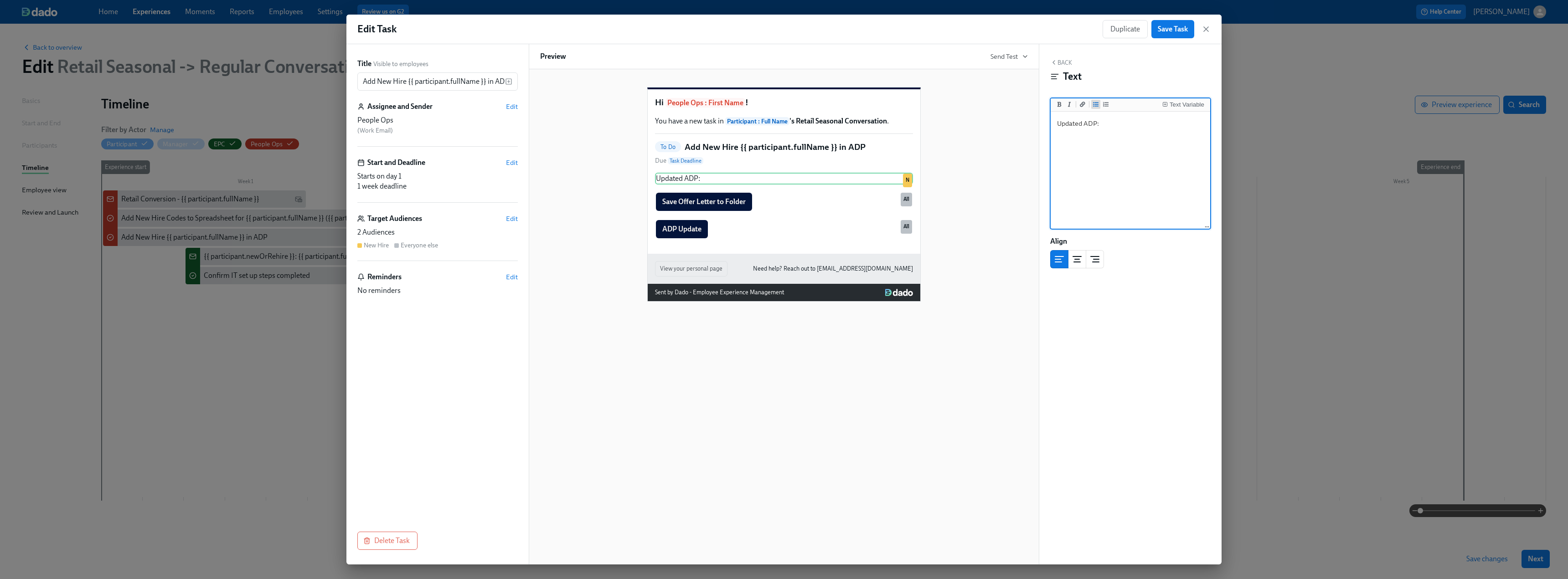 click 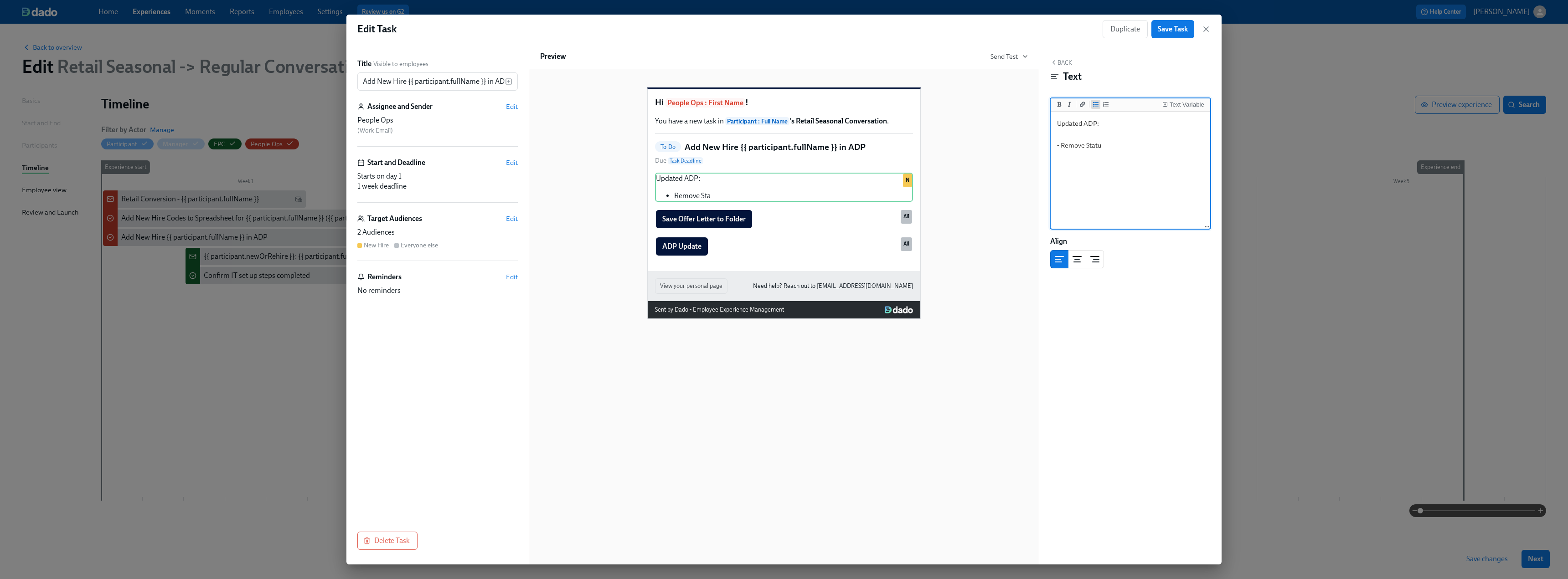 type on "Updated ADP:
- Remove Status" 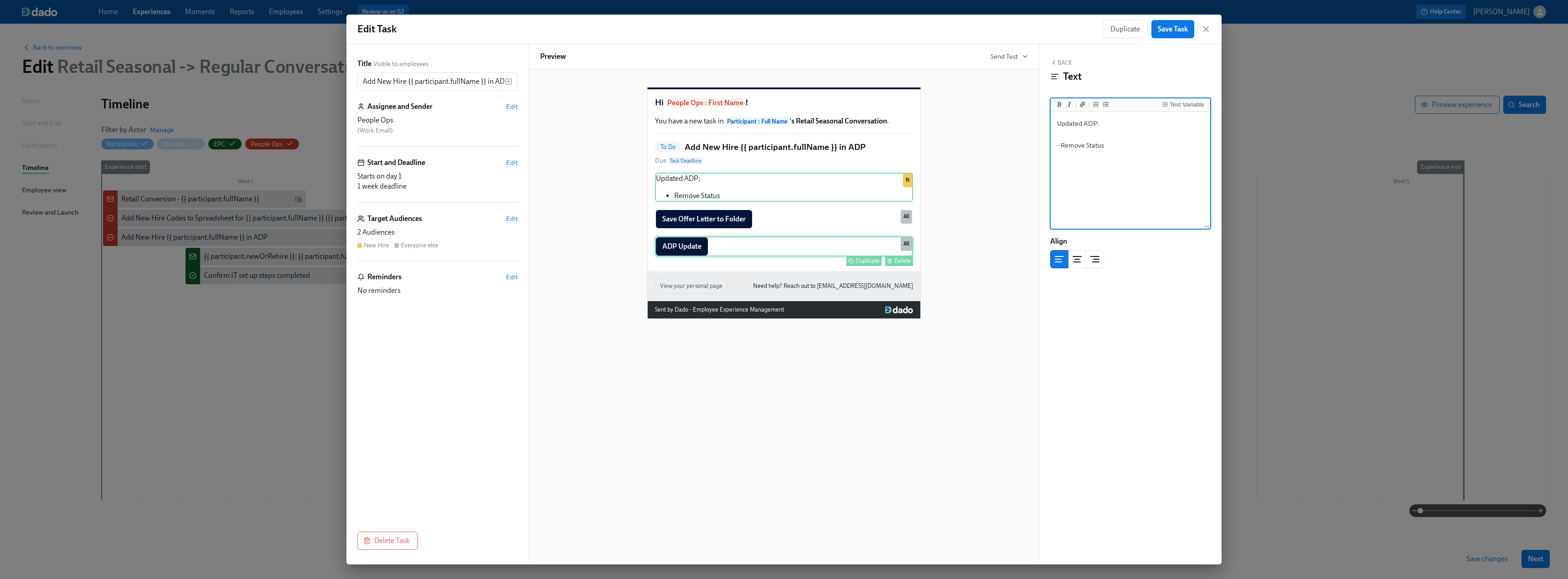 click on "ADP Update   Duplicate   Delete All" at bounding box center (784, 246) 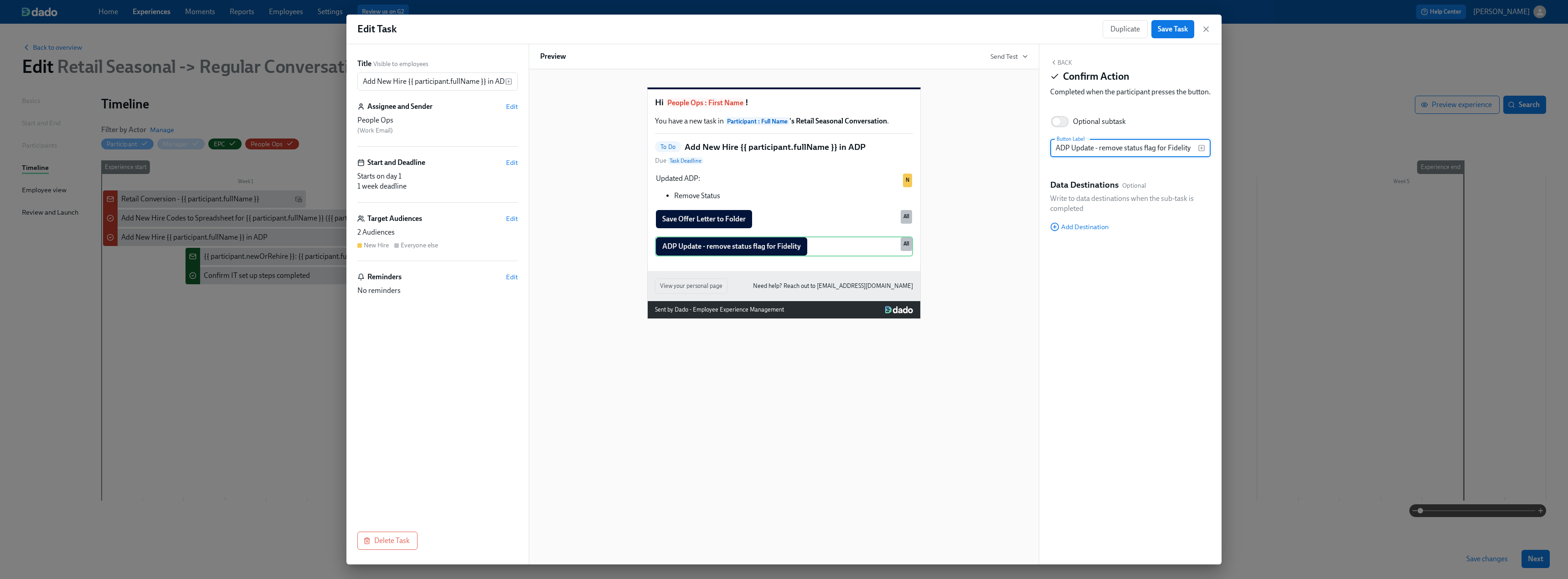 type on "ADP Update - remove status flag for Fidelity" 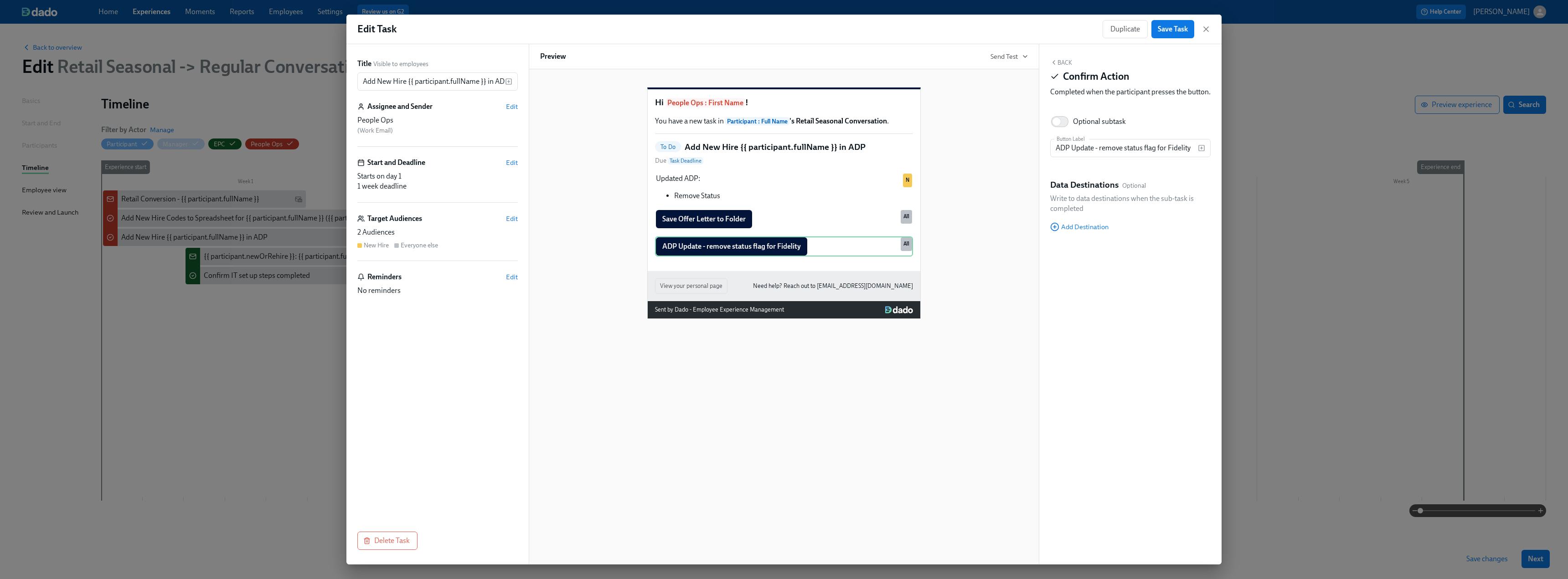 click on "Back Confirm Action Completed when the participant presses the button." at bounding box center [1130, 80] 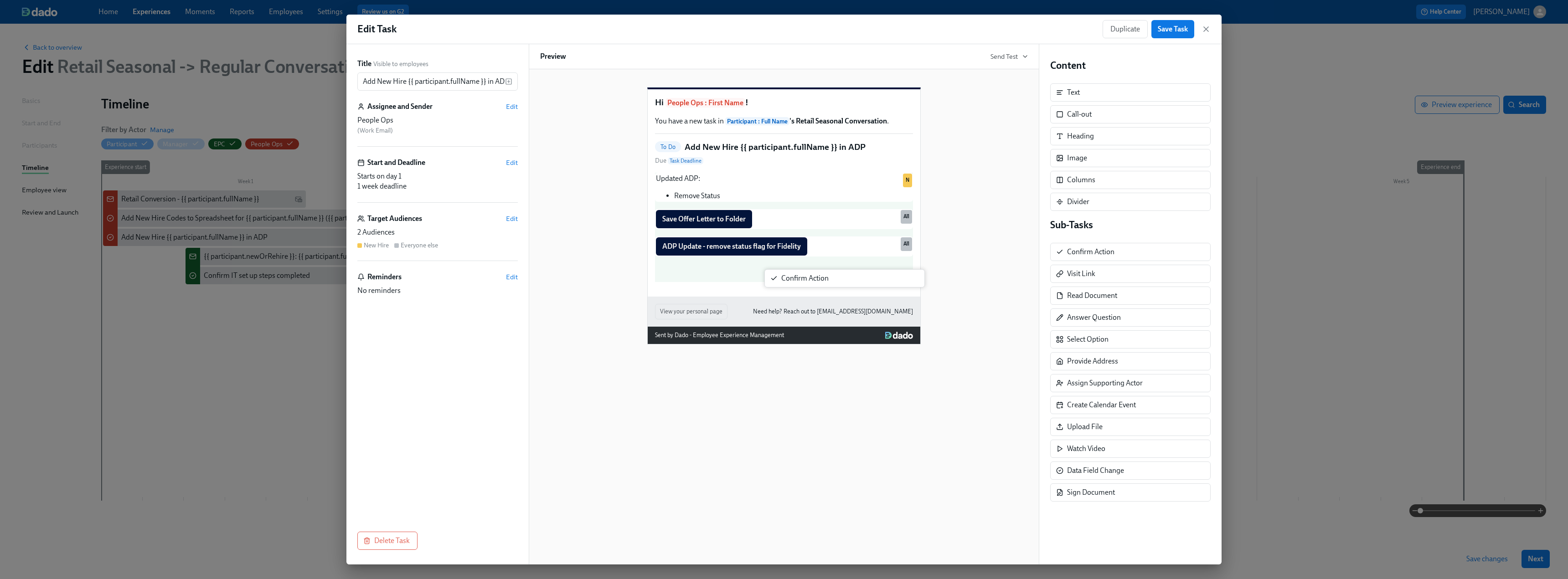 drag, startPoint x: 1092, startPoint y: 251, endPoint x: 798, endPoint y: 277, distance: 295.1474 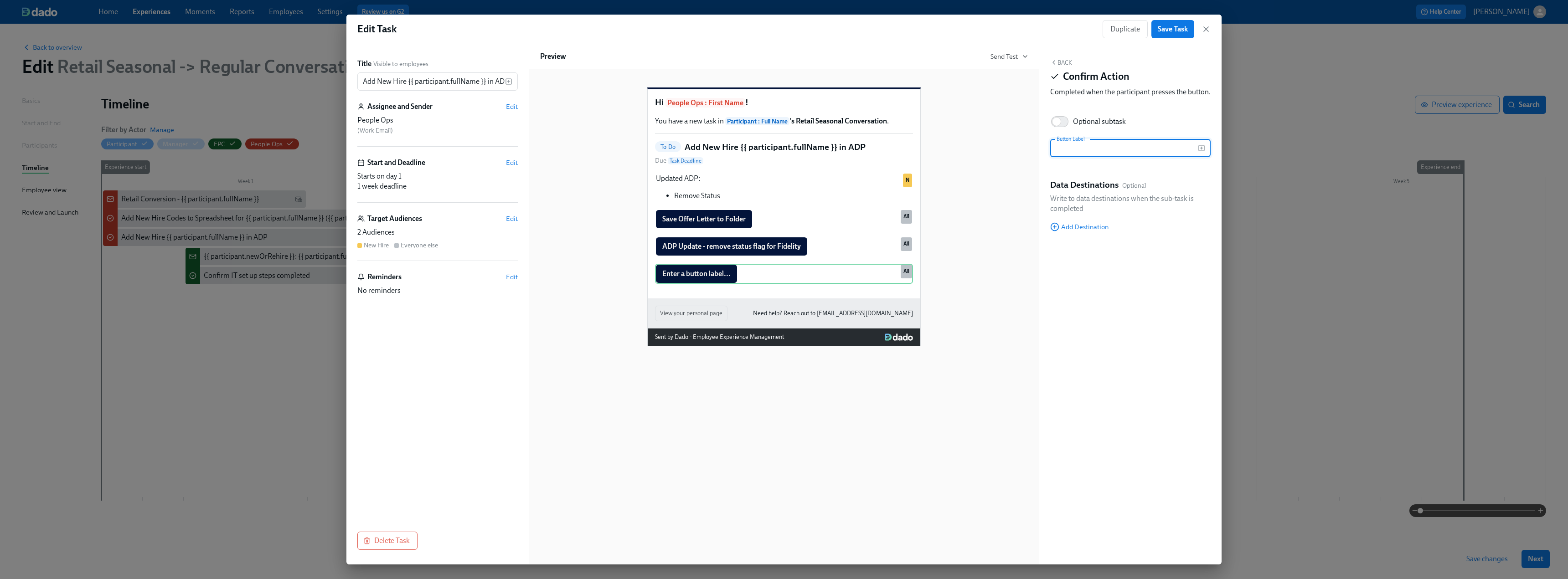 click at bounding box center [1124, 148] 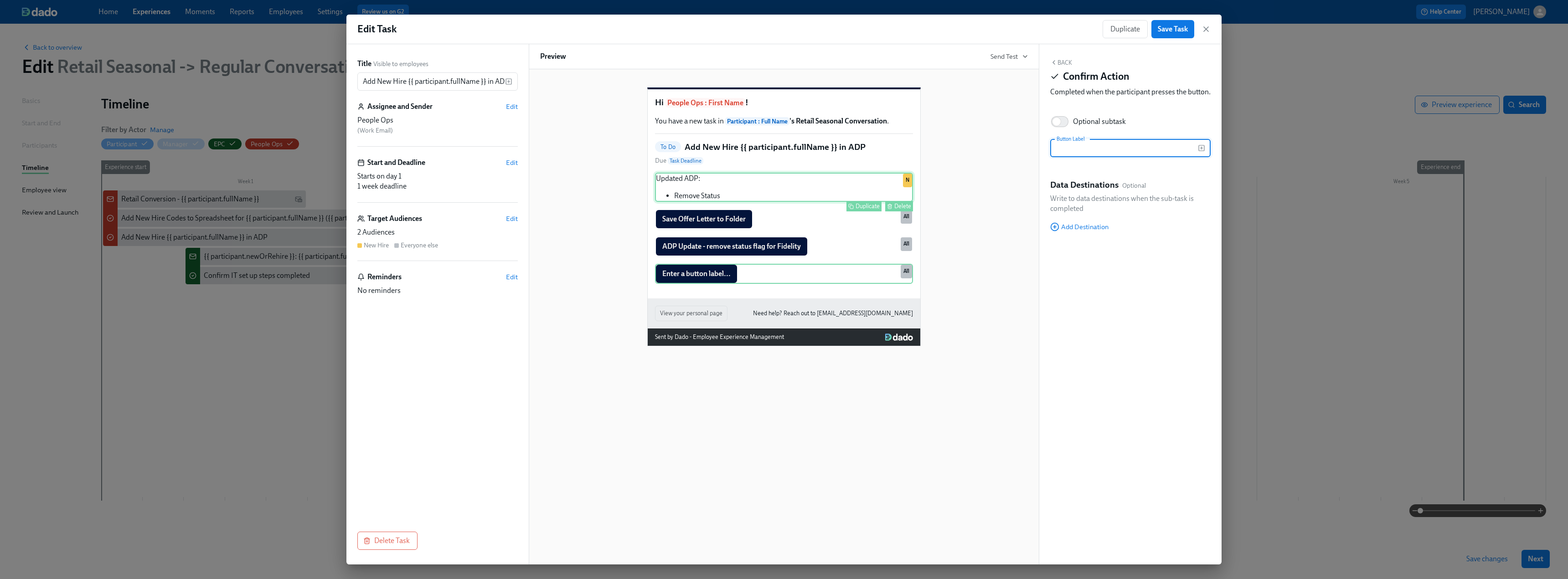 click on "Delete" at bounding box center [903, 206] 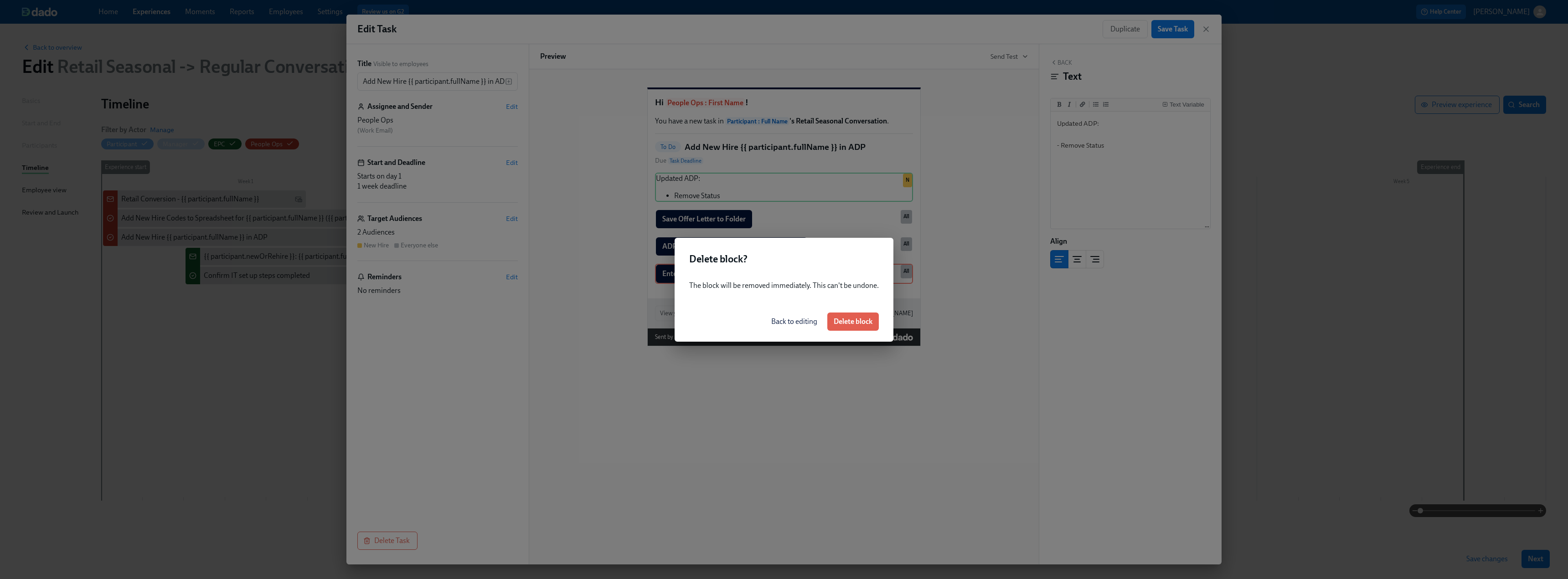 click on "Back to editing Delete block" at bounding box center [784, 322] 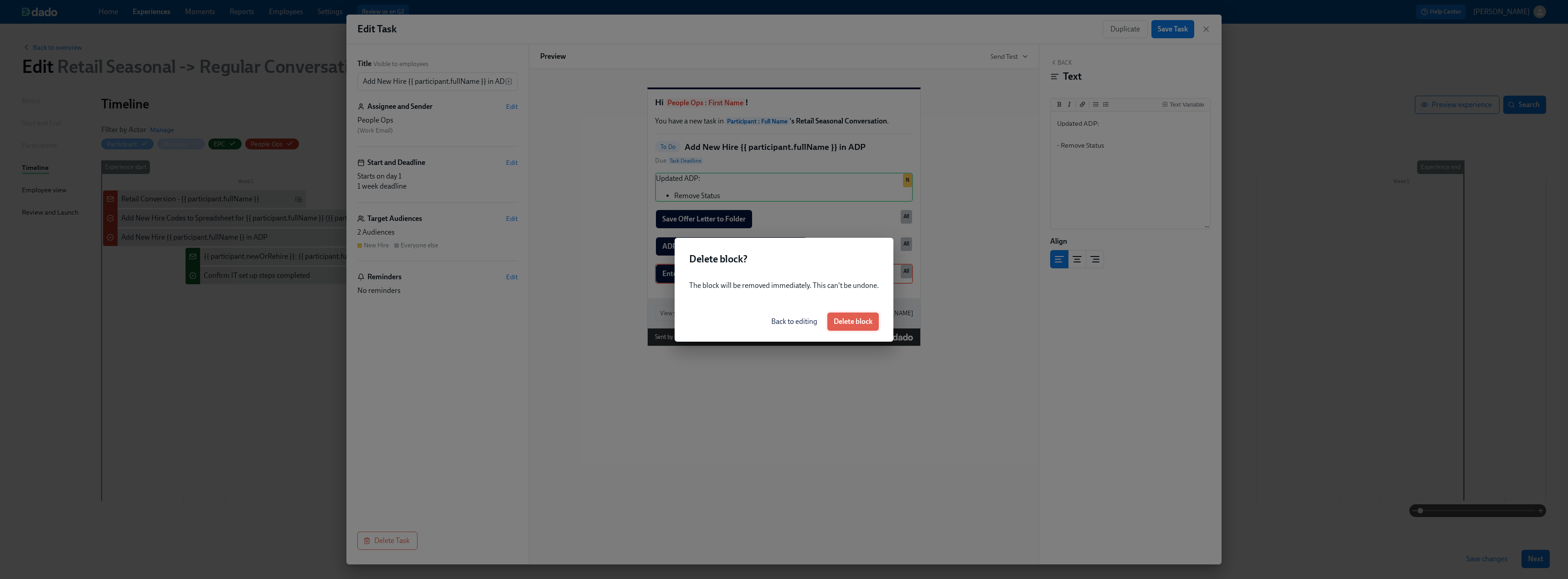 click on "Delete block" at bounding box center (853, 322) 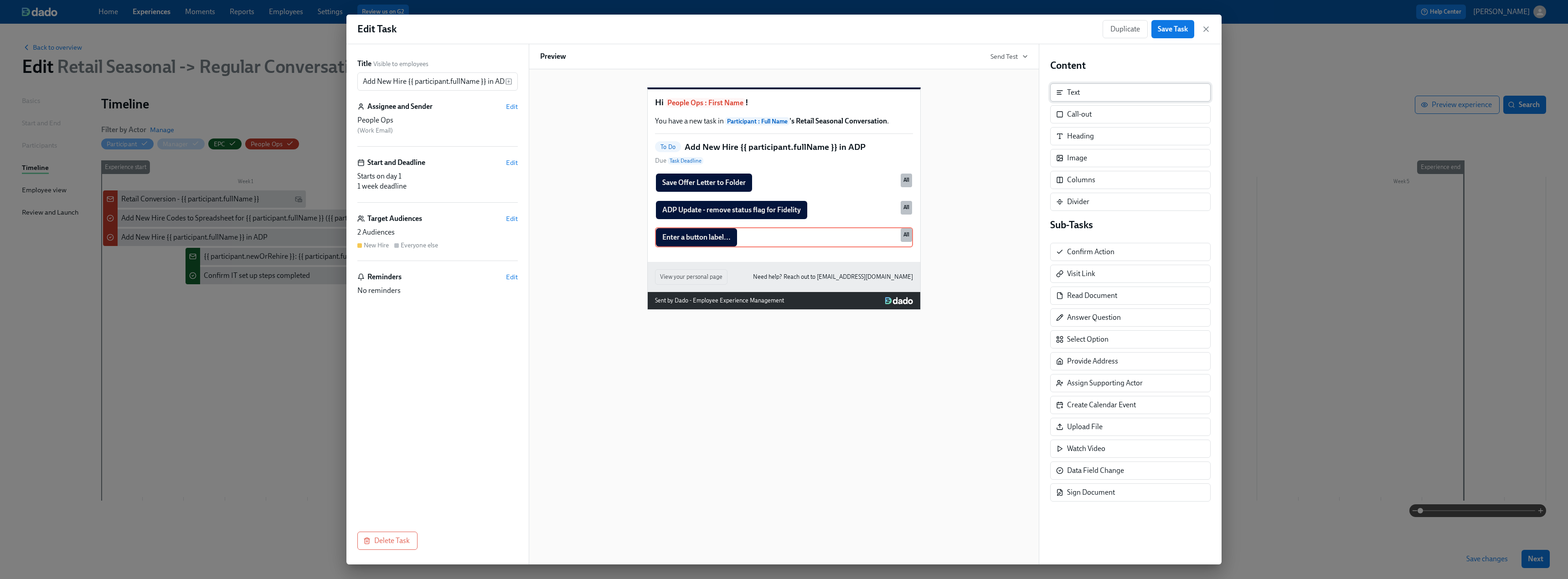 click on "Text" at bounding box center (1073, 92) 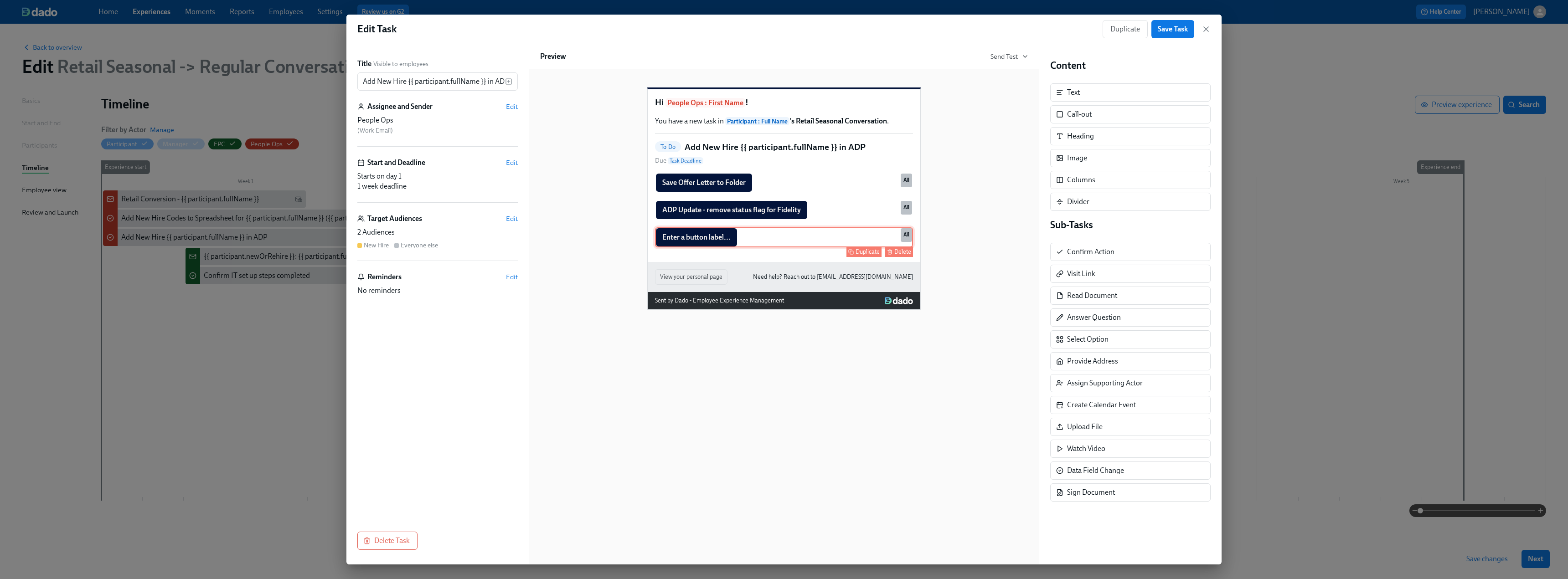 click on "Enter a button label...   Duplicate   Delete All" at bounding box center (784, 237) 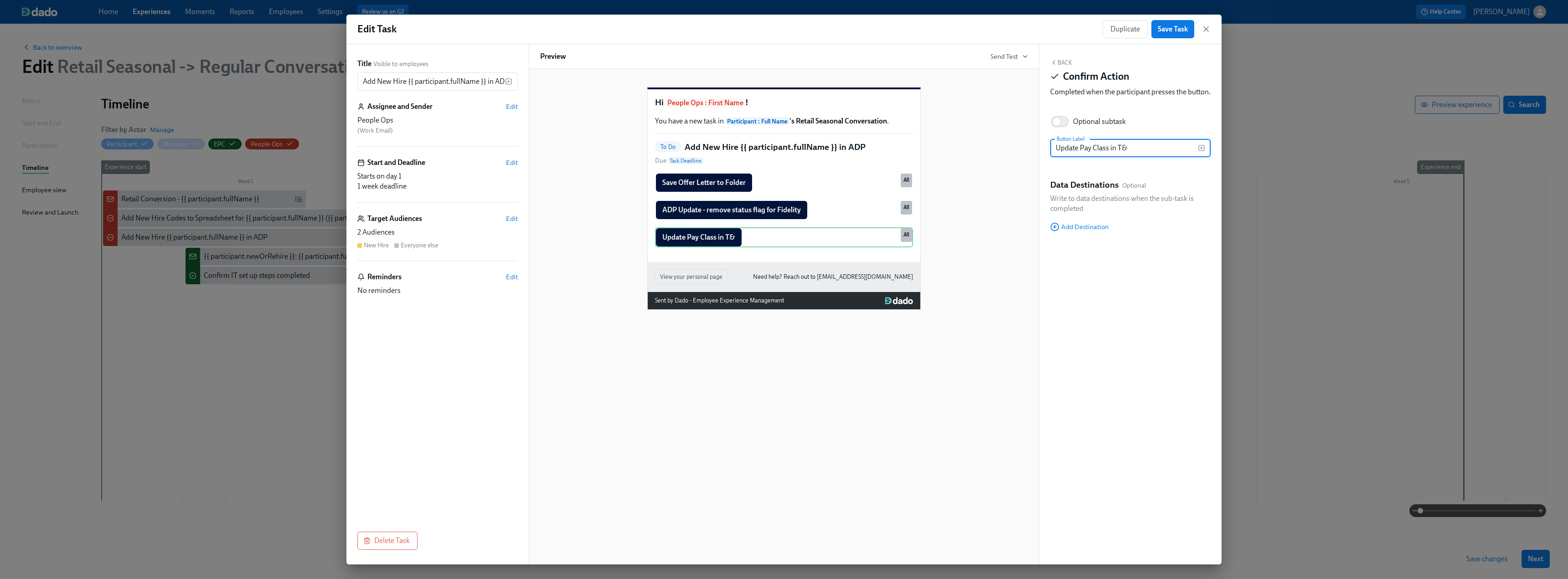 type on "Update Pay Class in T&A" 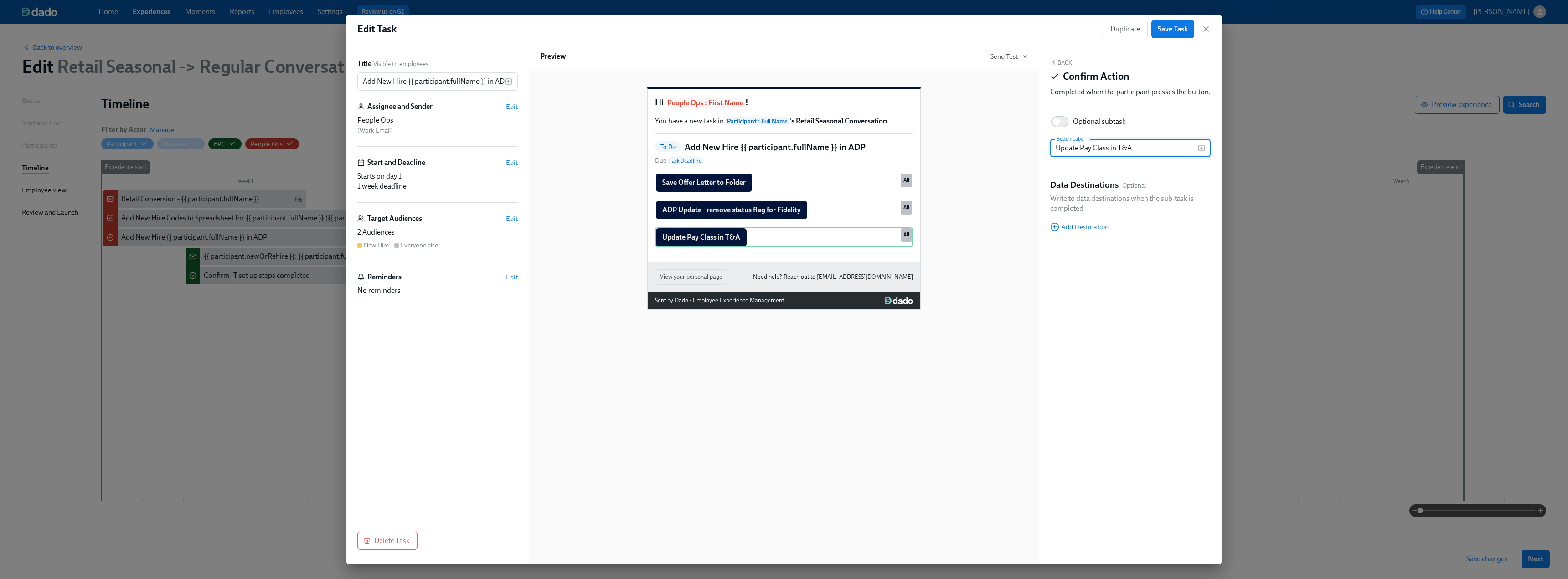 click on "Hi   People Ops   :   First Name ! You have a new task in   Participant   :   Full Name 's   Retail Seasonal Conversation . To Do Add New Hire {{ participant.fullName }} in ADP Due   Task Deadline Save Offer Letter to Folder   Duplicate   Delete All ADP Update - remove status flag for Fidelity   Duplicate   Delete All Update Pay Class in T&A   Duplicate   Delete All View your personal page Need help? Reach out to [EMAIL_ADDRESS][DOMAIN_NAME] Sent by Dado - Employee Experience Management" at bounding box center (784, 191) 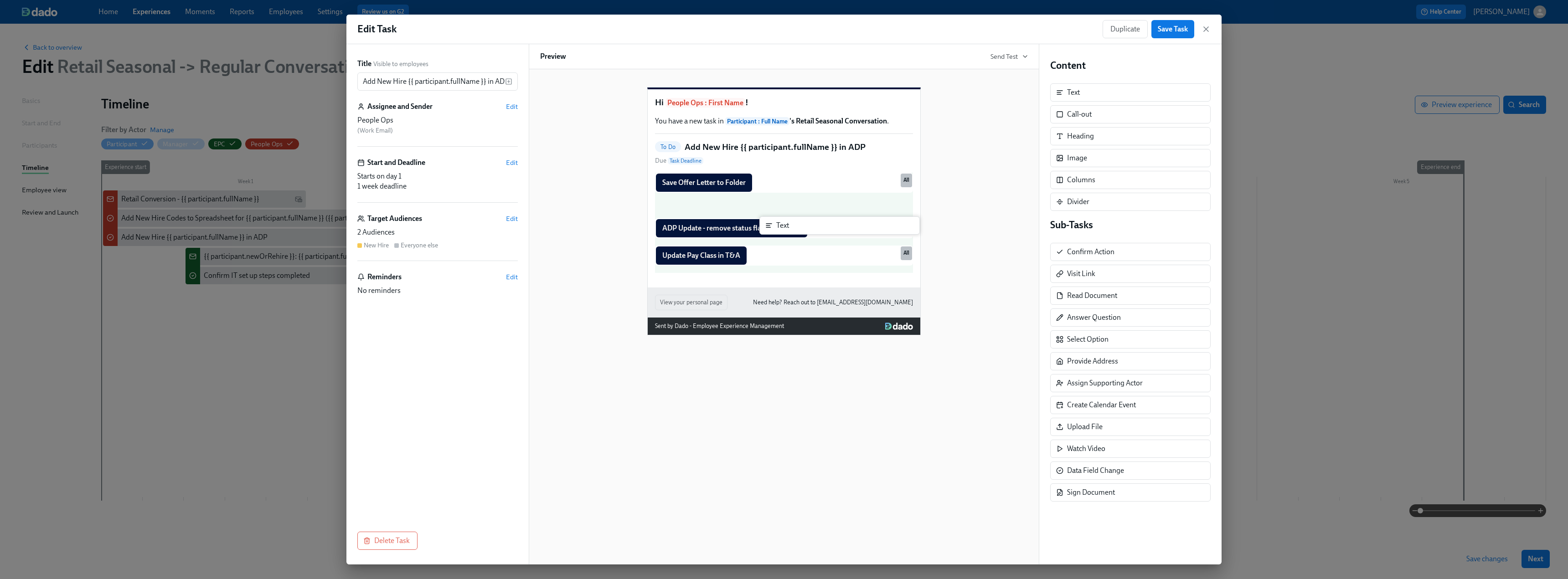 drag, startPoint x: 1077, startPoint y: 95, endPoint x: 780, endPoint y: 223, distance: 323.40841 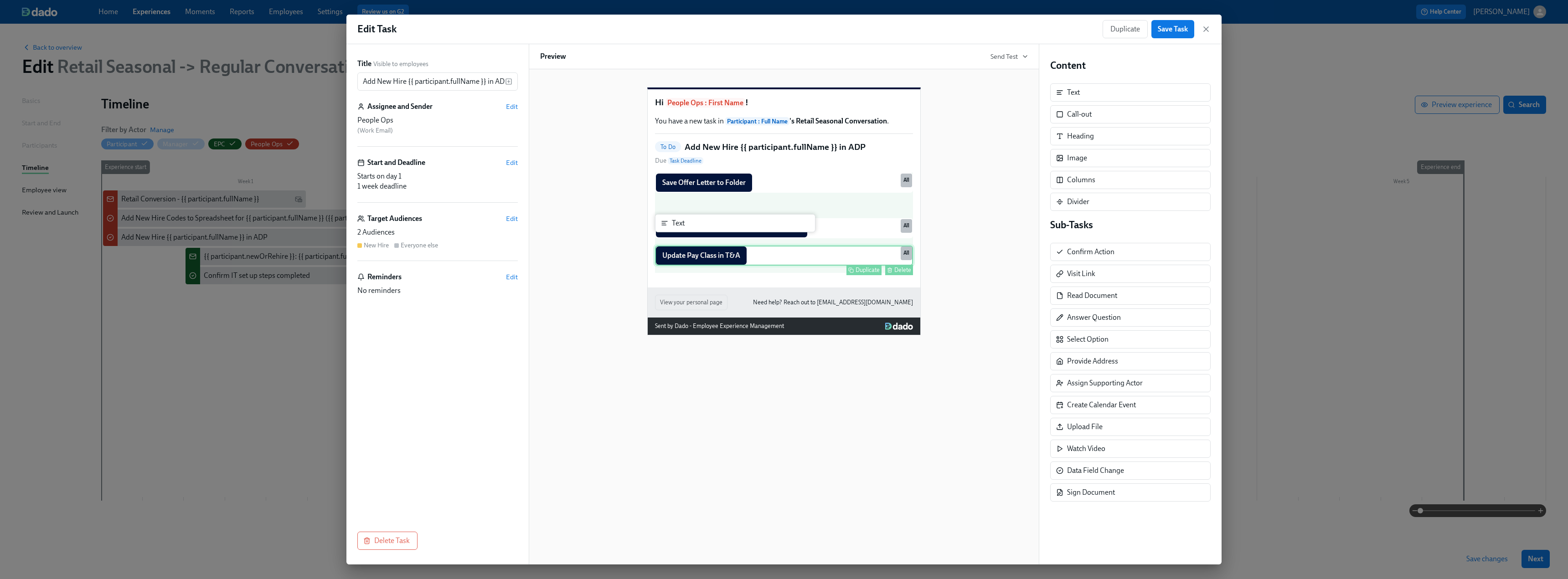 click on "Update Pay Class in T&A   Duplicate   Delete All" at bounding box center (784, 256) 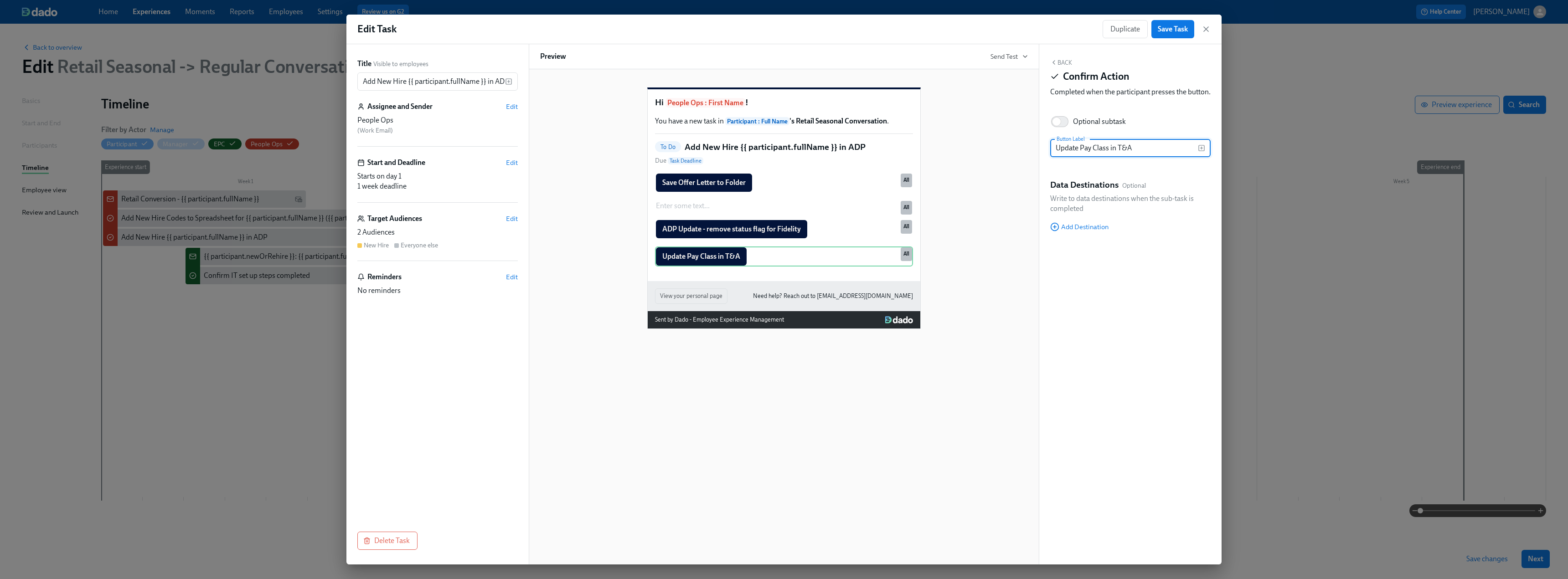 click on "Update Pay Class in T&A" at bounding box center [1124, 148] 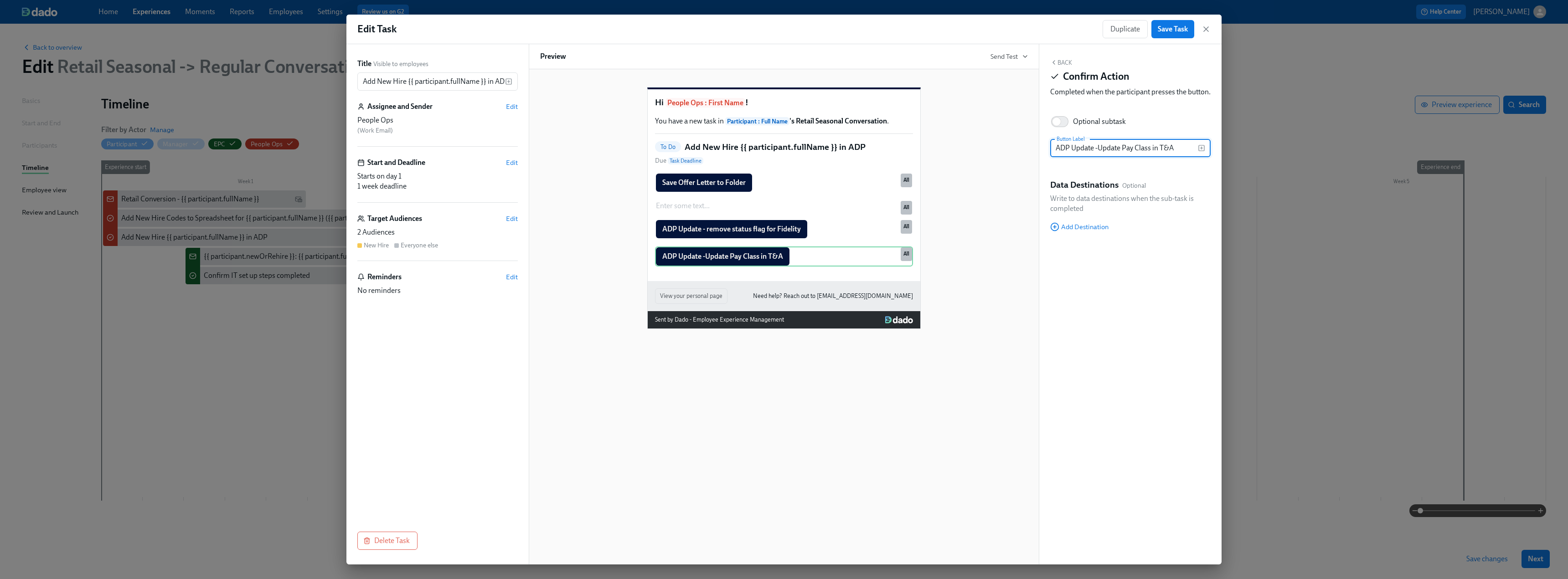type on "ADP Update - Update Pay Class in T&A" 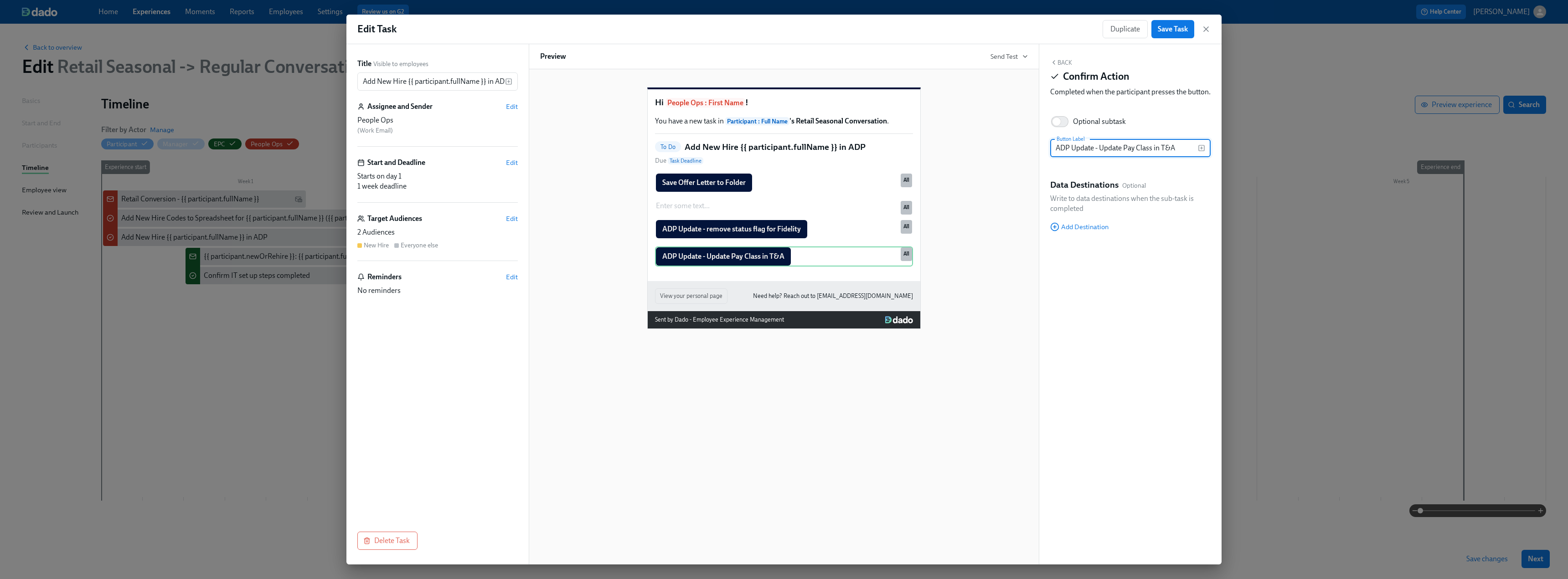 click on "Hi   People Ops   :   First Name ! You have a new task in   Participant   :   Full Name 's   Retail Seasonal Conversation . To Do Add New Hire {{ participant.fullName }} in ADP Due   Task Deadline Save Offer Letter to Folder   Duplicate   Delete All Enter some text ...   Duplicate   Delete All ADP Update - remove status flag for Fidelity   Duplicate   Delete All ADP Update - Update Pay Class in T&A   Duplicate   Delete All View your personal page Need help? Reach out to [EMAIL_ADDRESS][DOMAIN_NAME] Sent by Dado - Employee Experience Management" at bounding box center [784, 201] 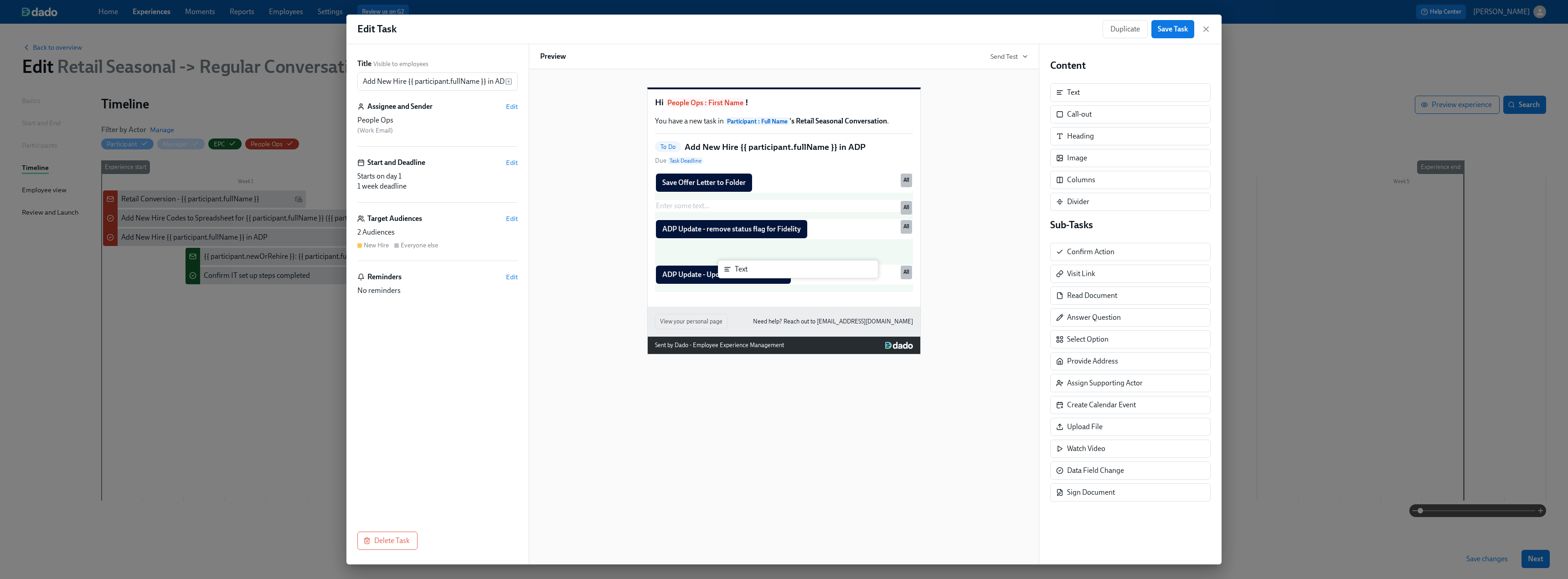drag, startPoint x: 1085, startPoint y: 88, endPoint x: 748, endPoint y: 268, distance: 382.0589 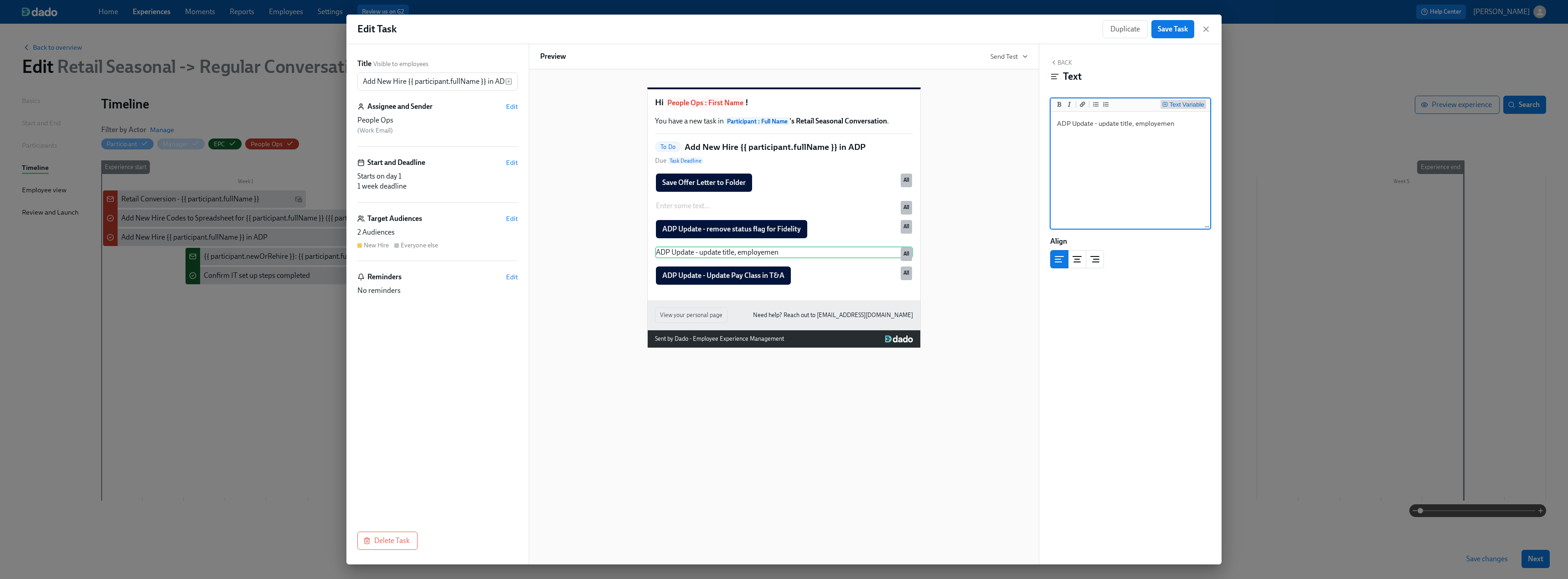 type on "ADP Update - update title, employement" 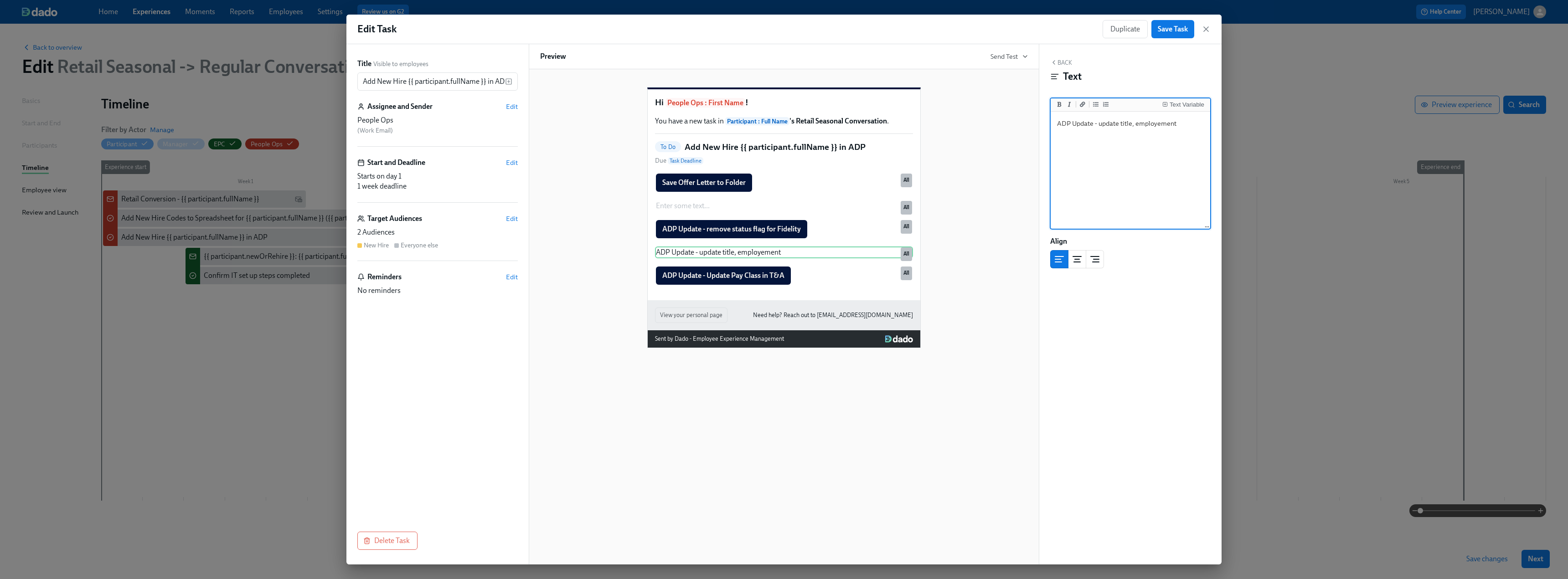 click on "ADP Update - update title, employement" at bounding box center [1130, 170] 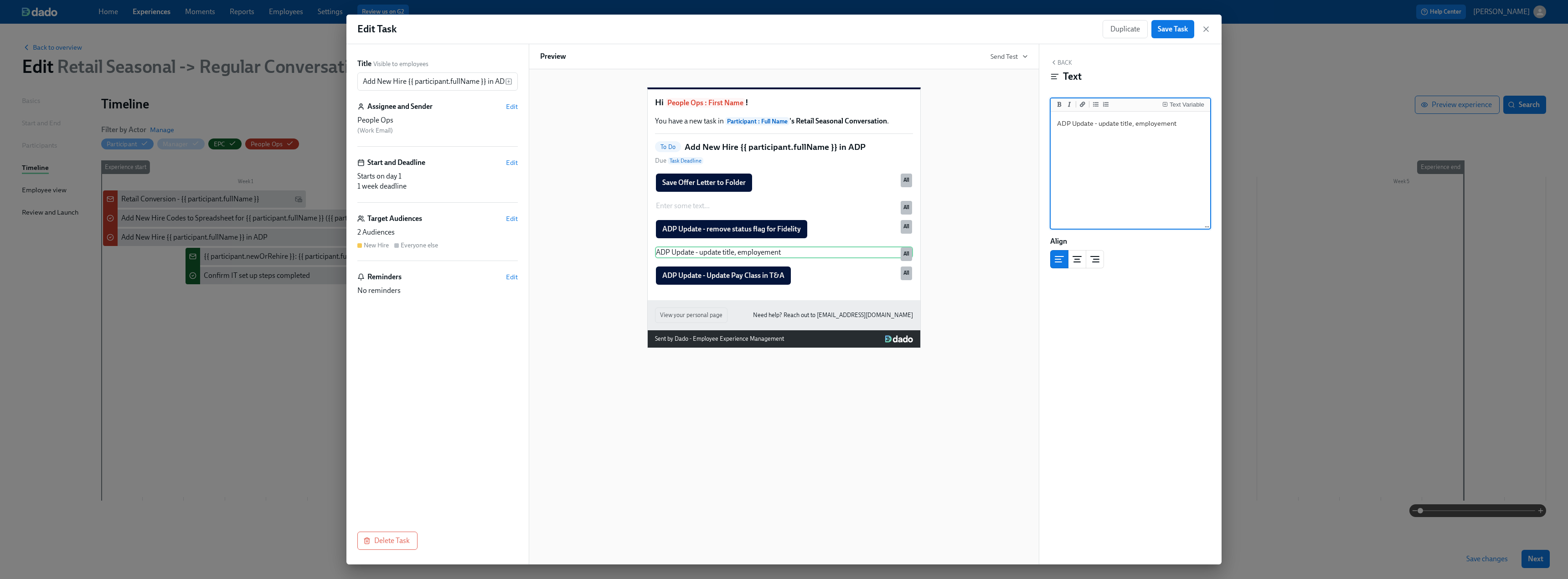 click on "ADP Update - update title, employement" at bounding box center (1130, 170) 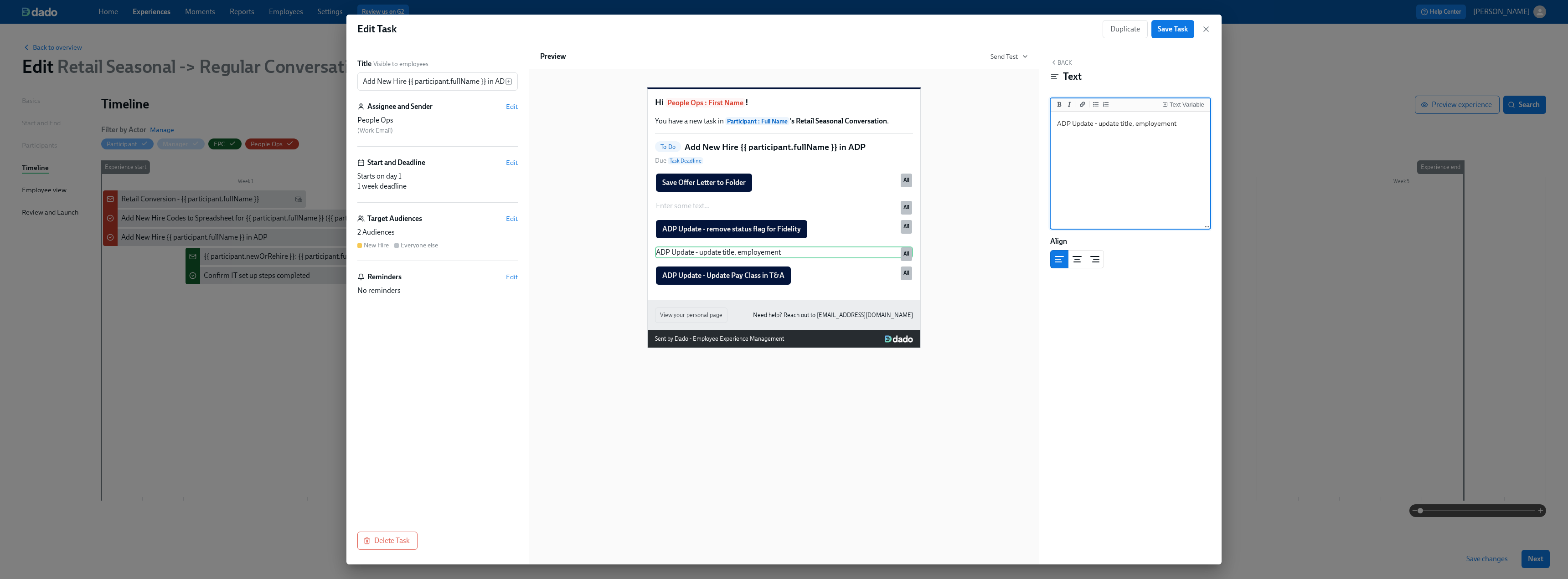 type 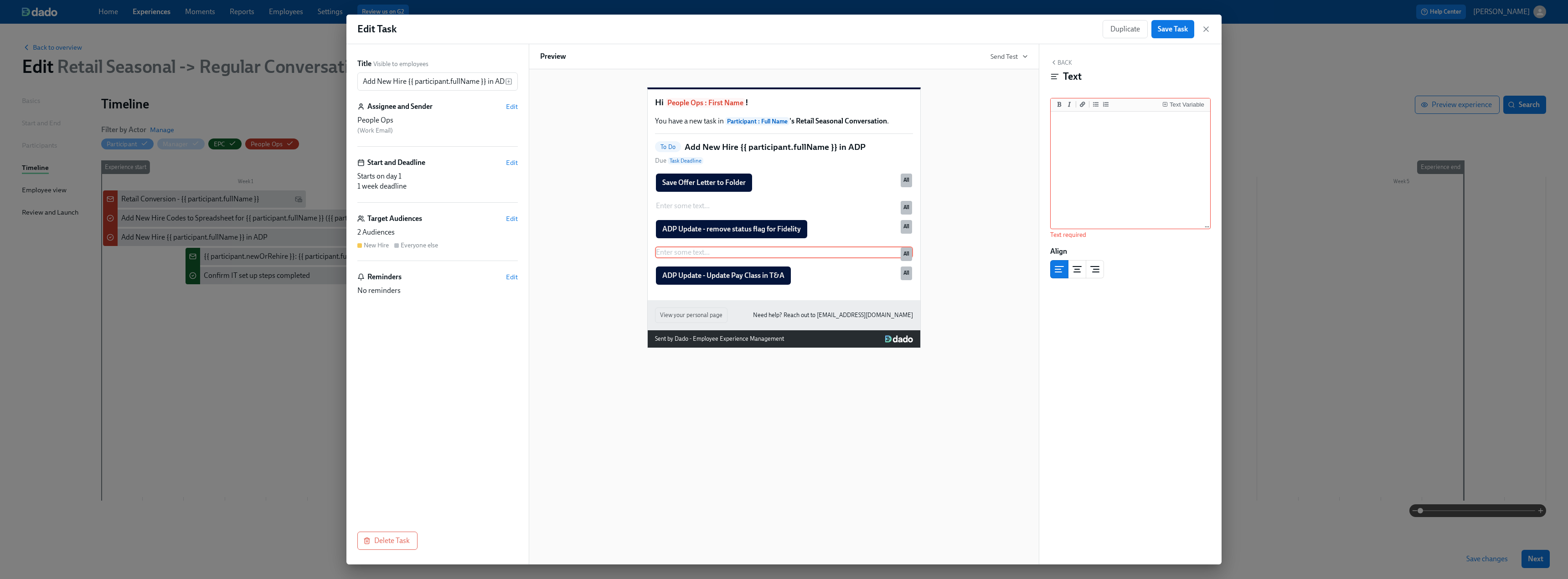 click on "Back" at bounding box center [1061, 62] 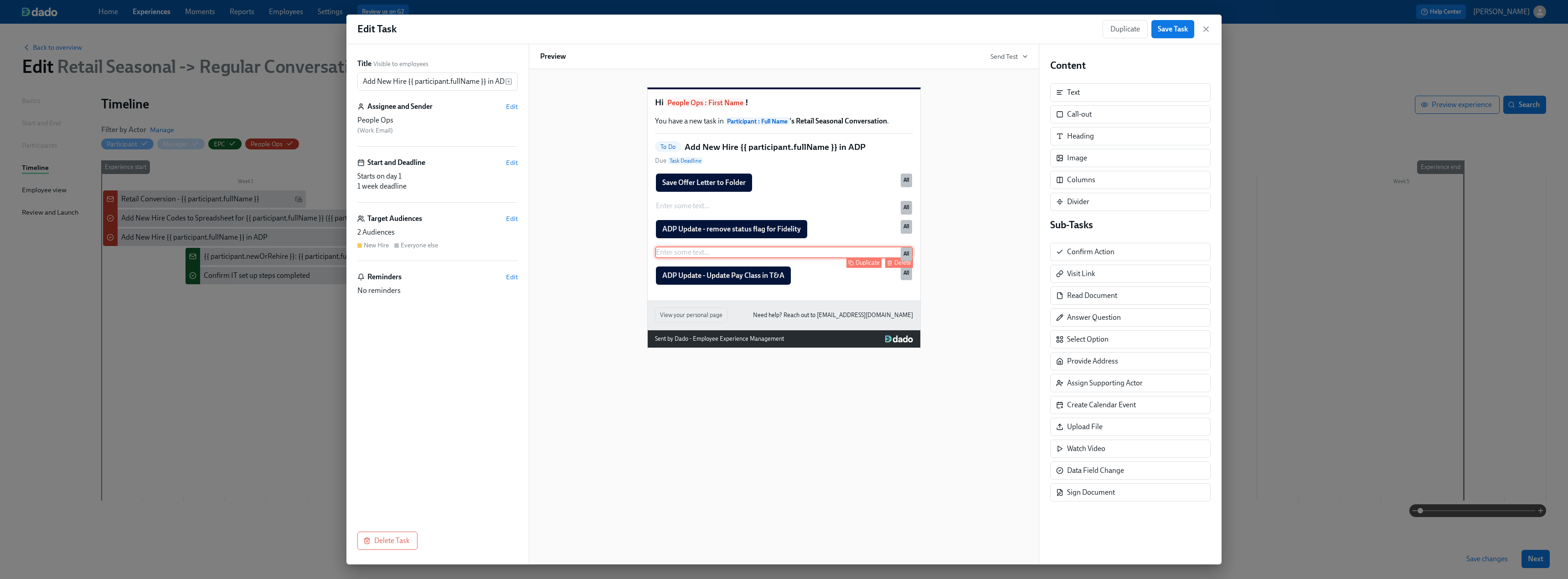 click 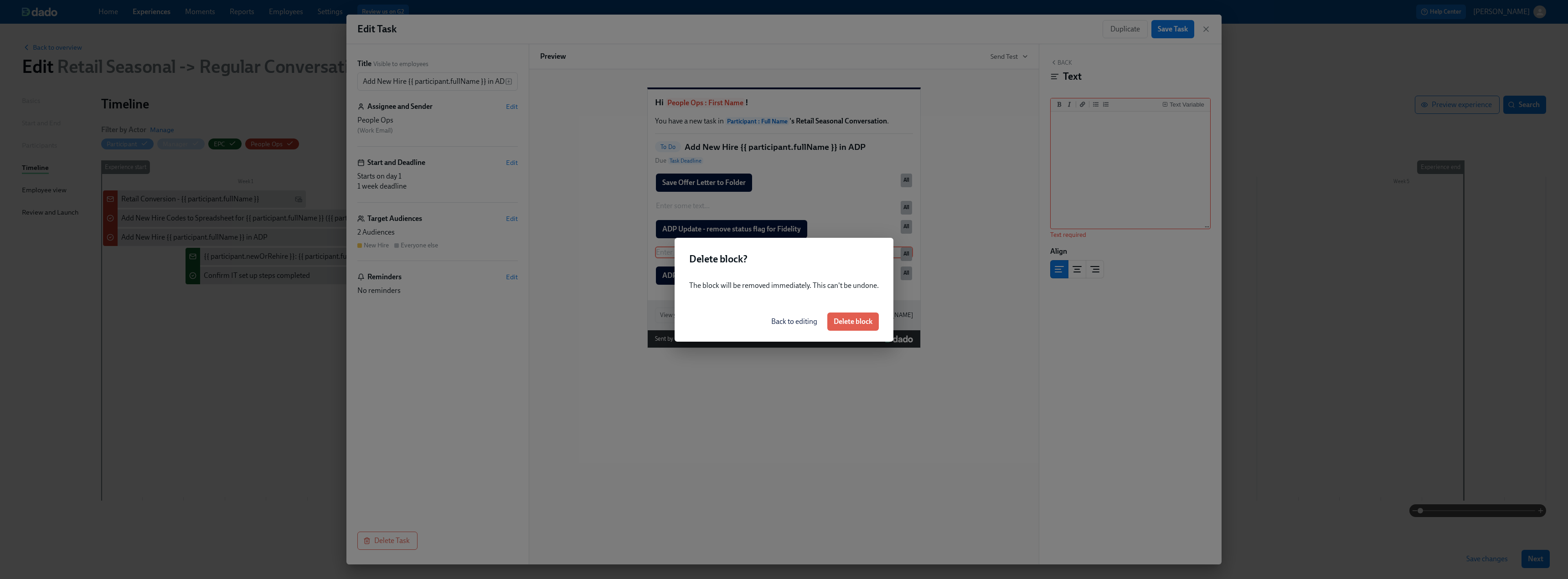 drag, startPoint x: 867, startPoint y: 321, endPoint x: 869, endPoint y: 317, distance: 4.47214 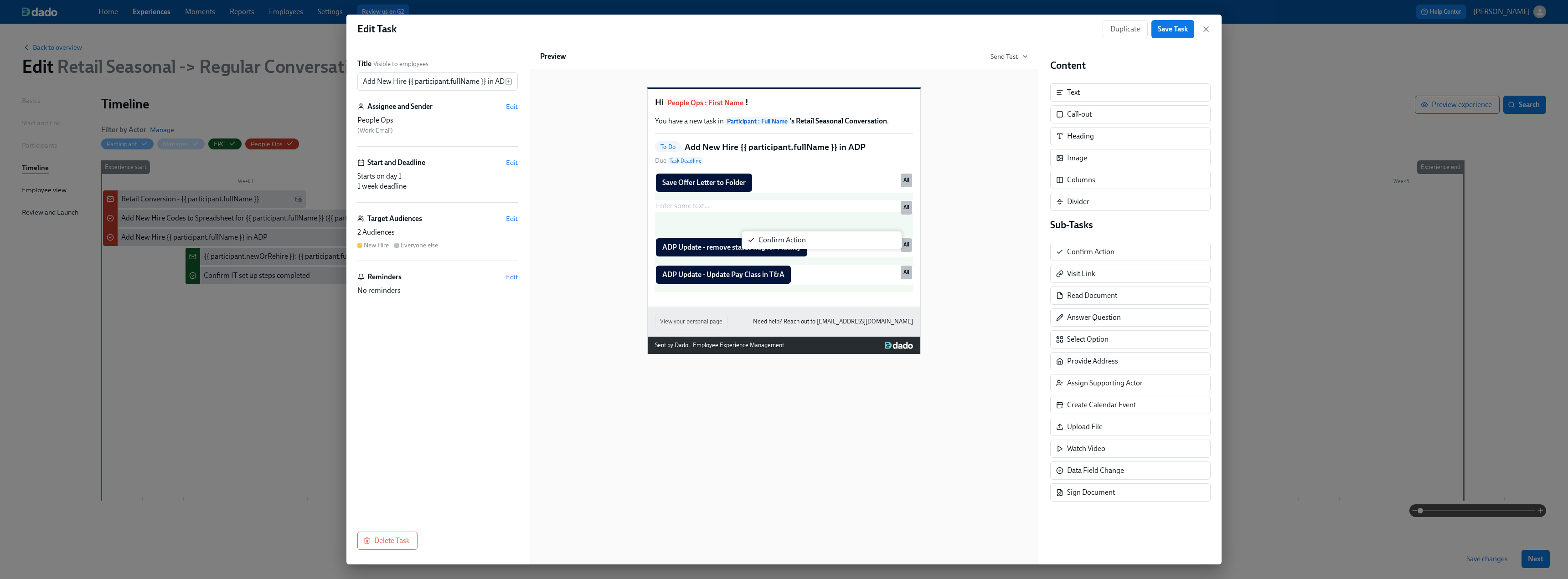 drag, startPoint x: 1061, startPoint y: 254, endPoint x: 744, endPoint y: 241, distance: 317.266 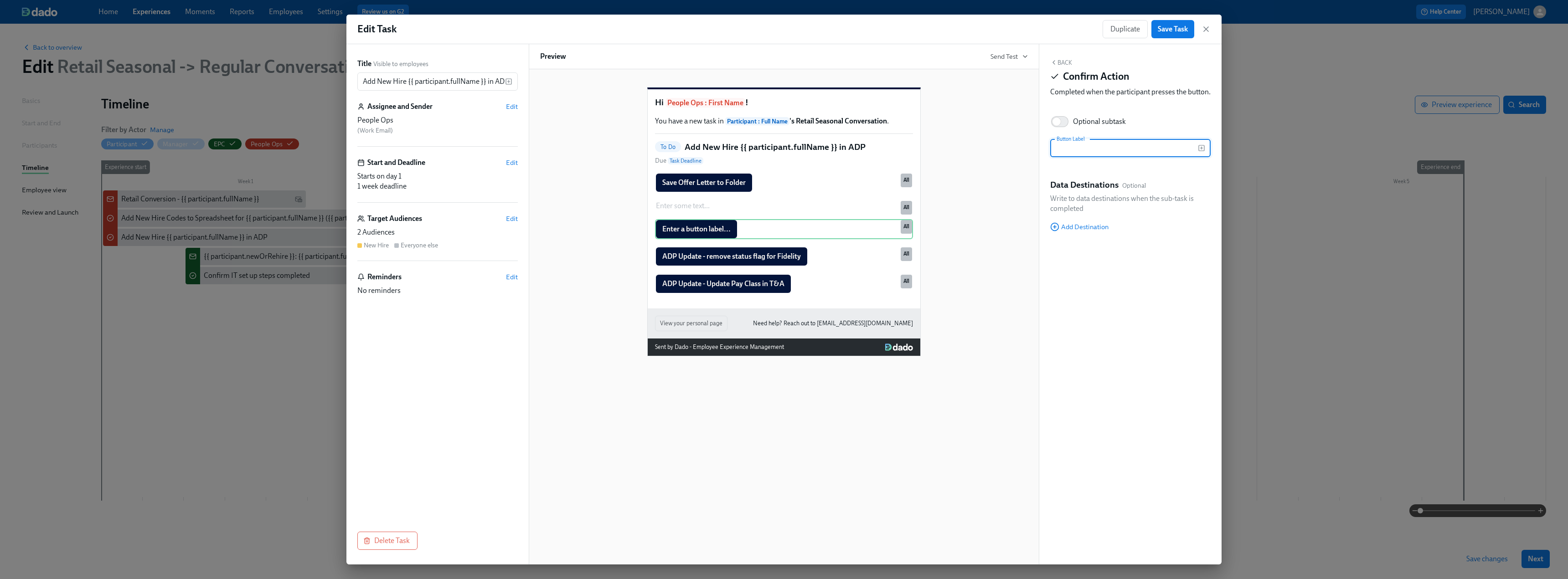 click at bounding box center (1124, 148) 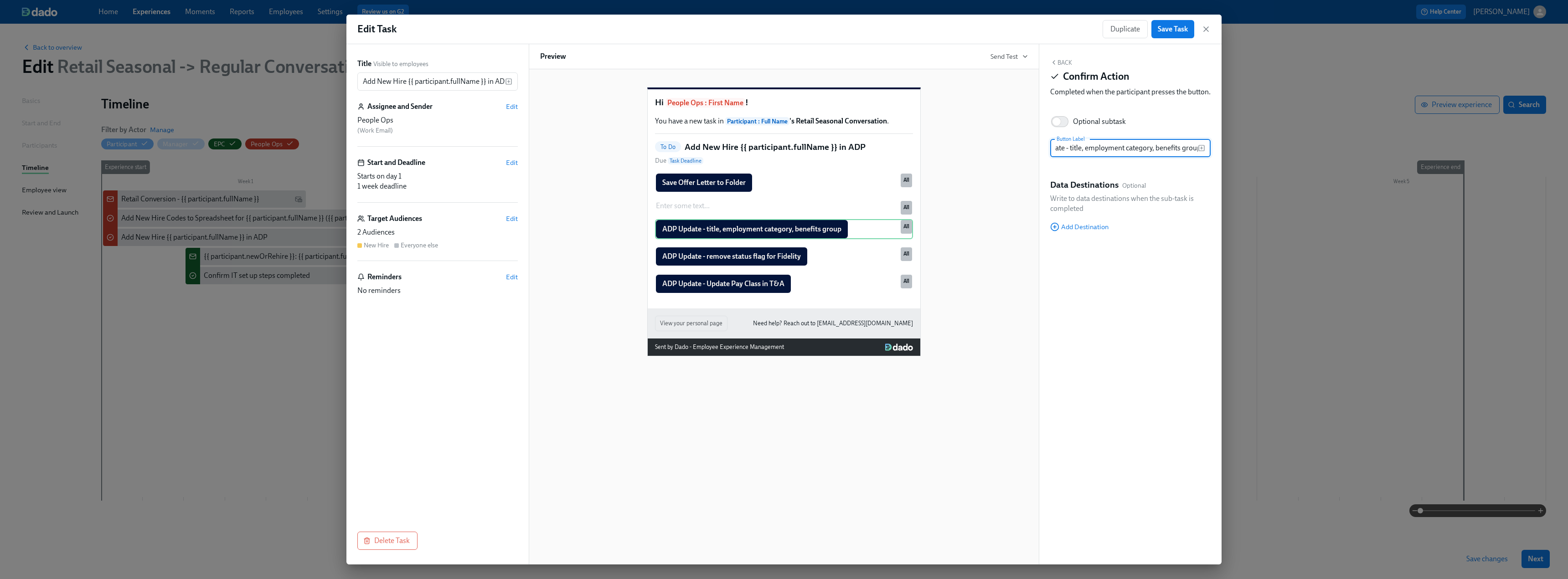 scroll, scrollTop: 0, scrollLeft: 33, axis: horizontal 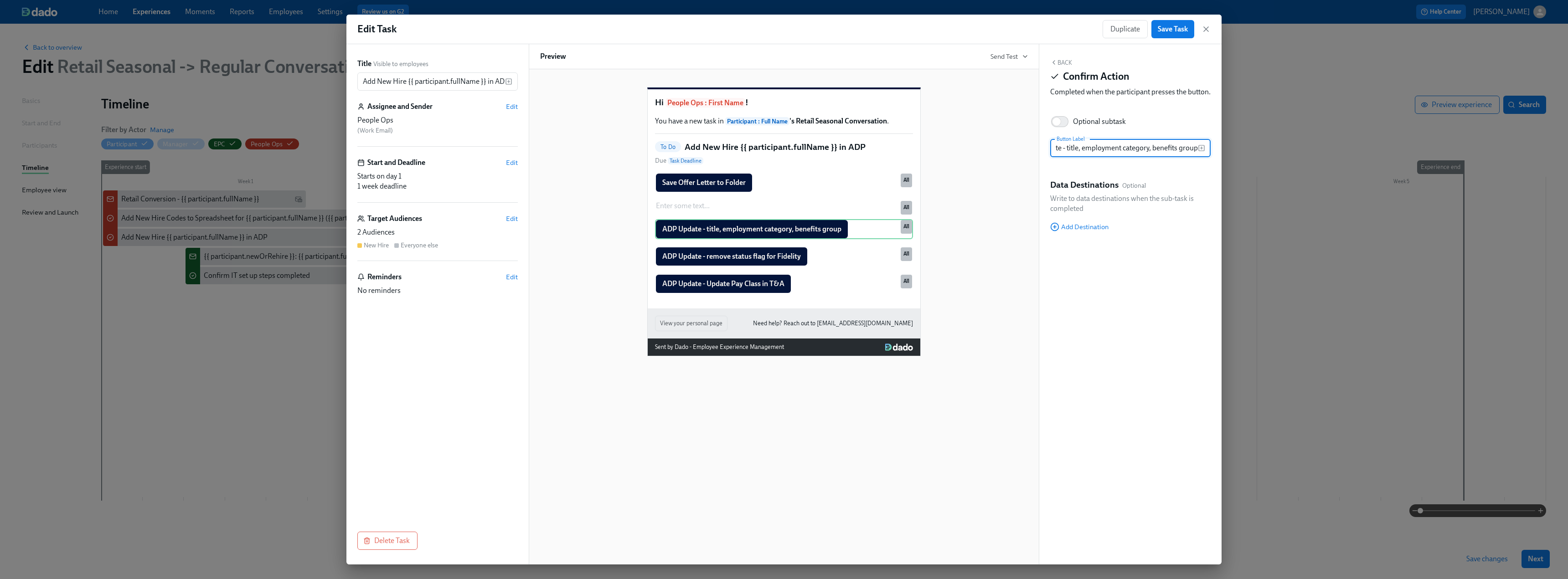 type on "ADP Update - title, employment category, benefits group" 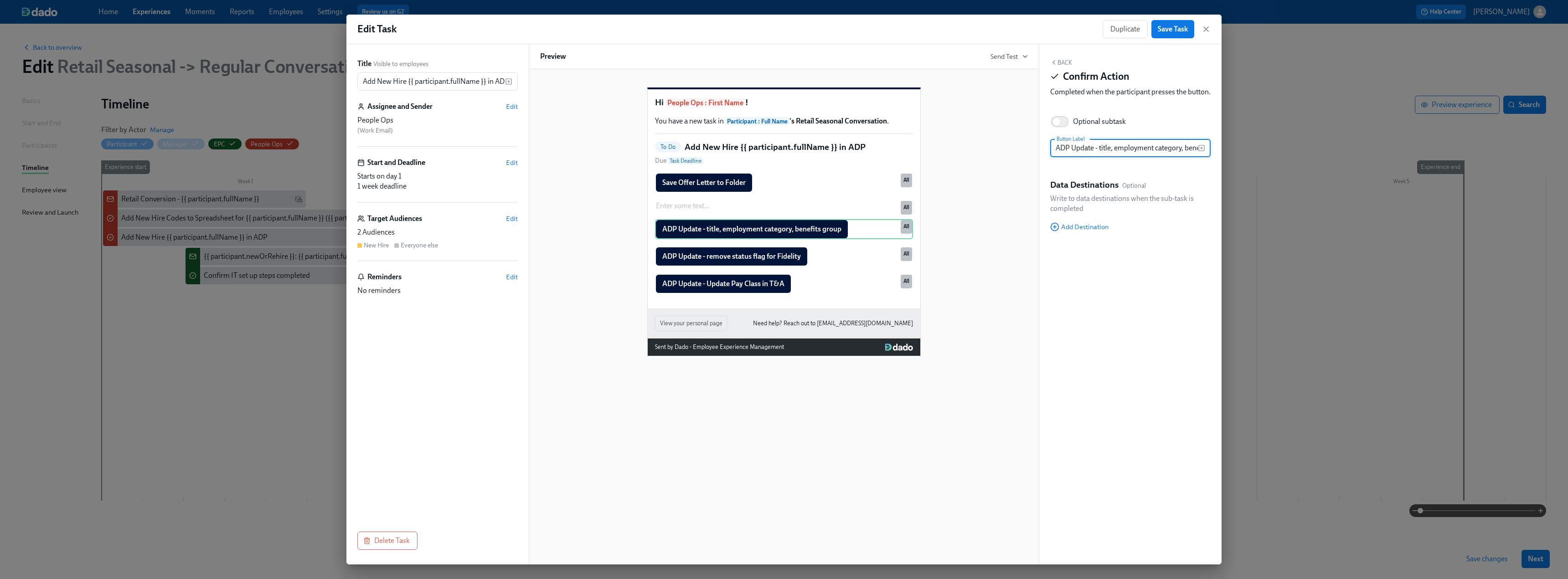 click 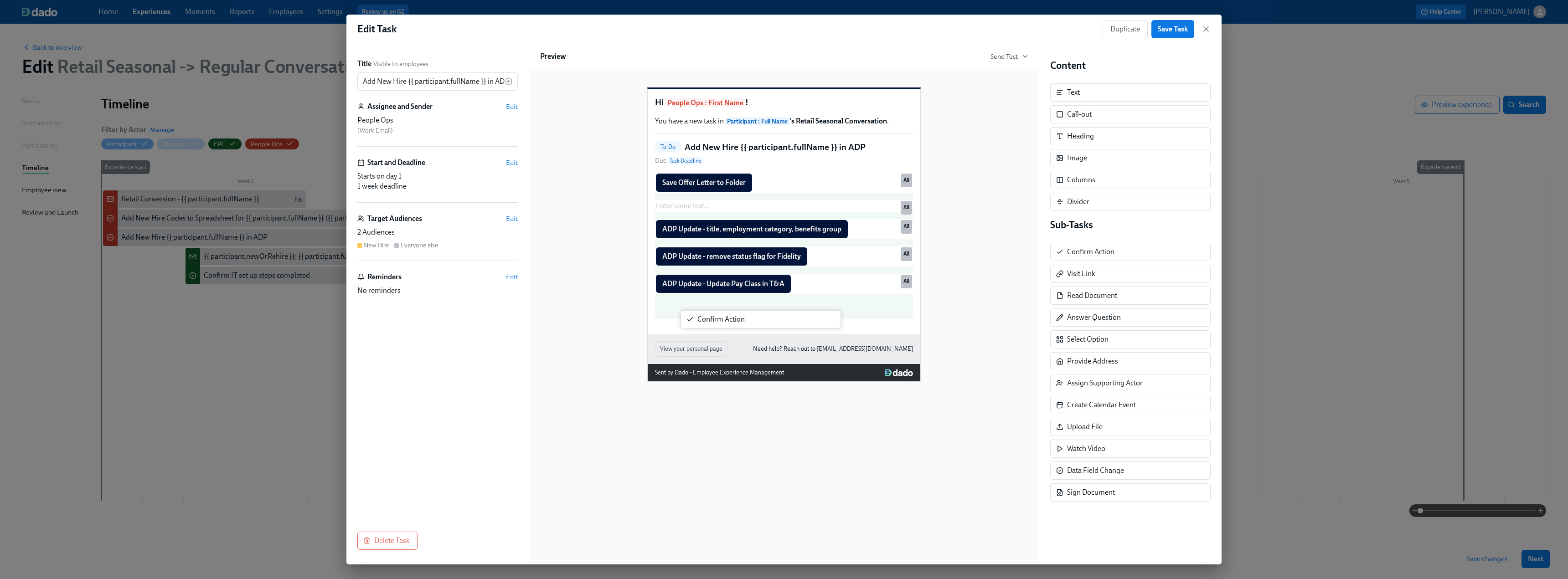 drag, startPoint x: 1082, startPoint y: 257, endPoint x: 707, endPoint y: 325, distance: 381.11547 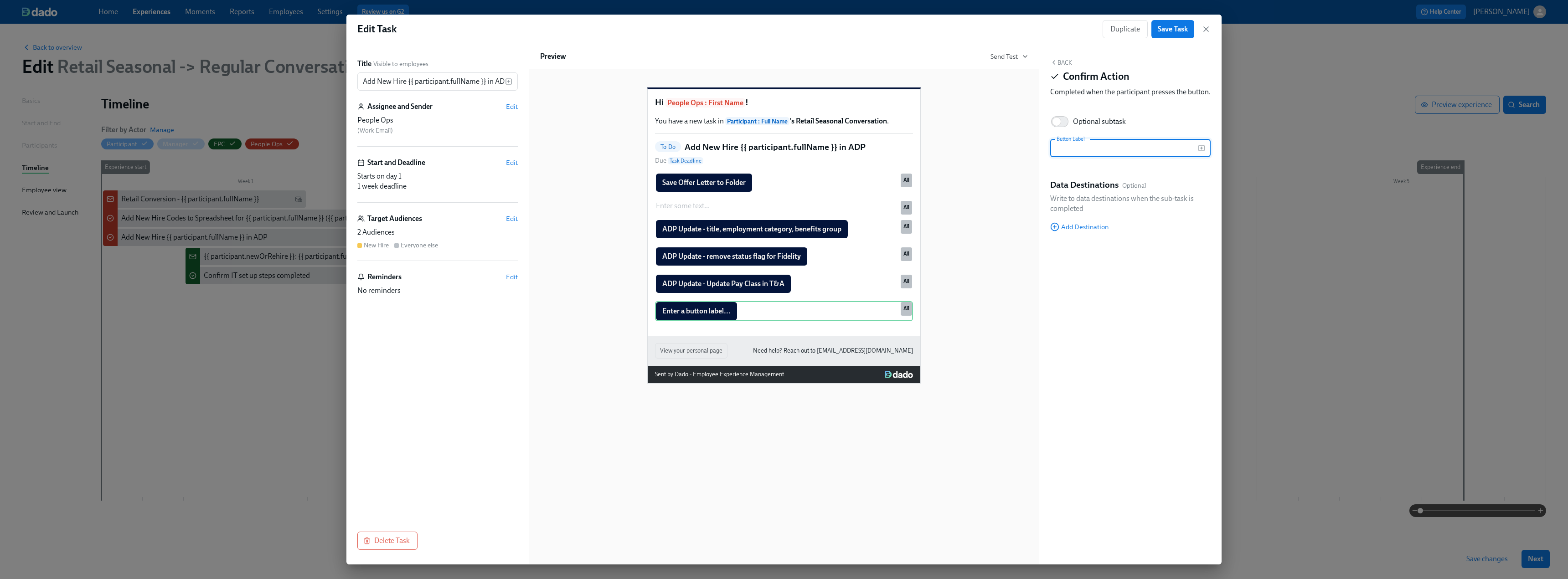 click at bounding box center (1124, 148) 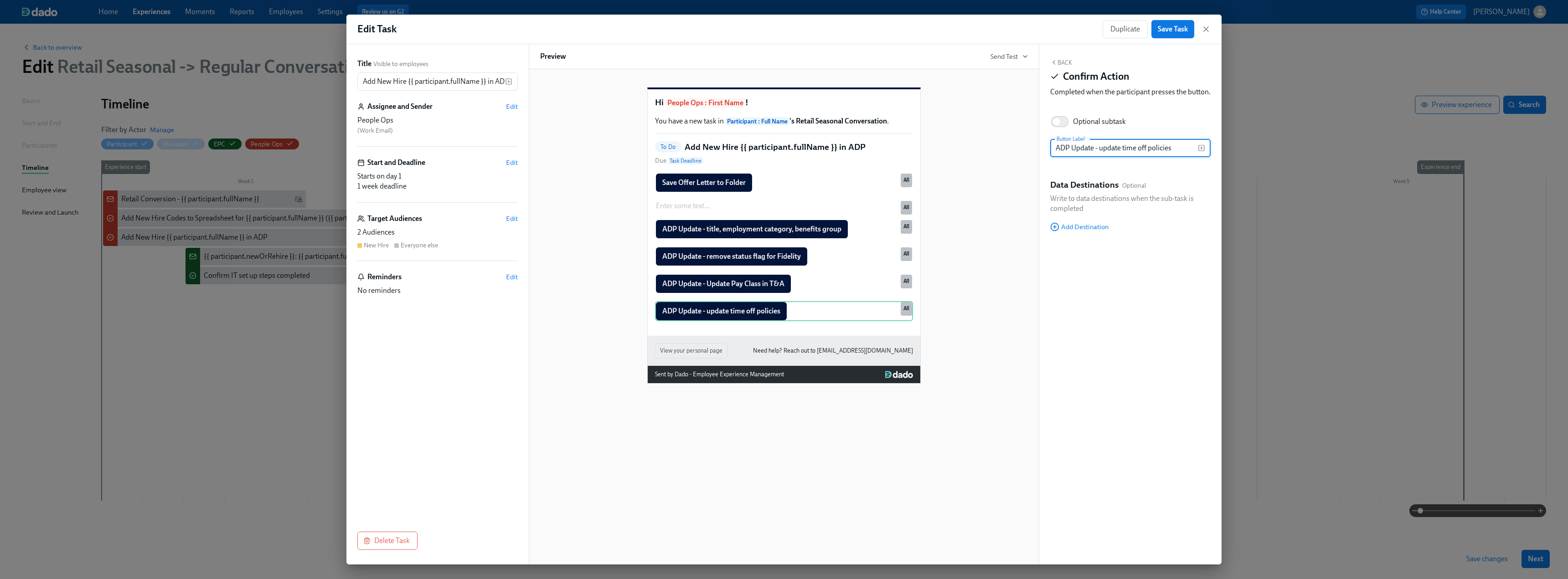type on "ADP Update - update time off policies" 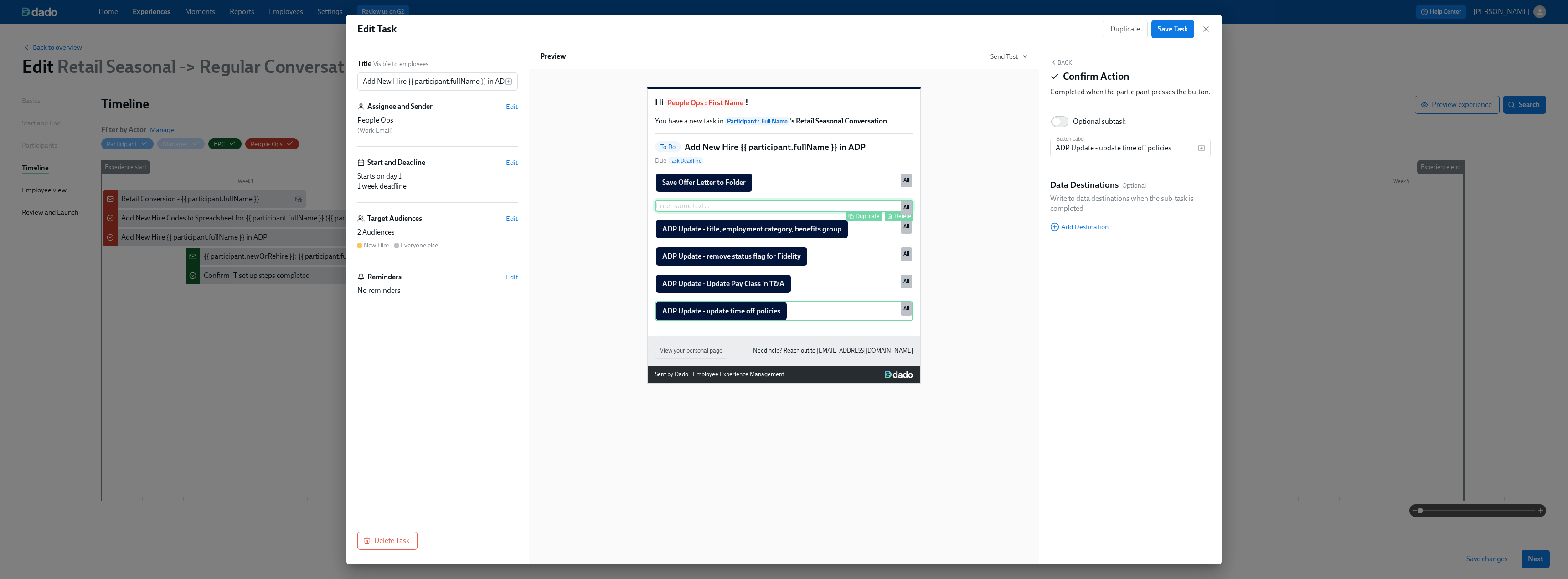click on "Delete" at bounding box center (899, 216) 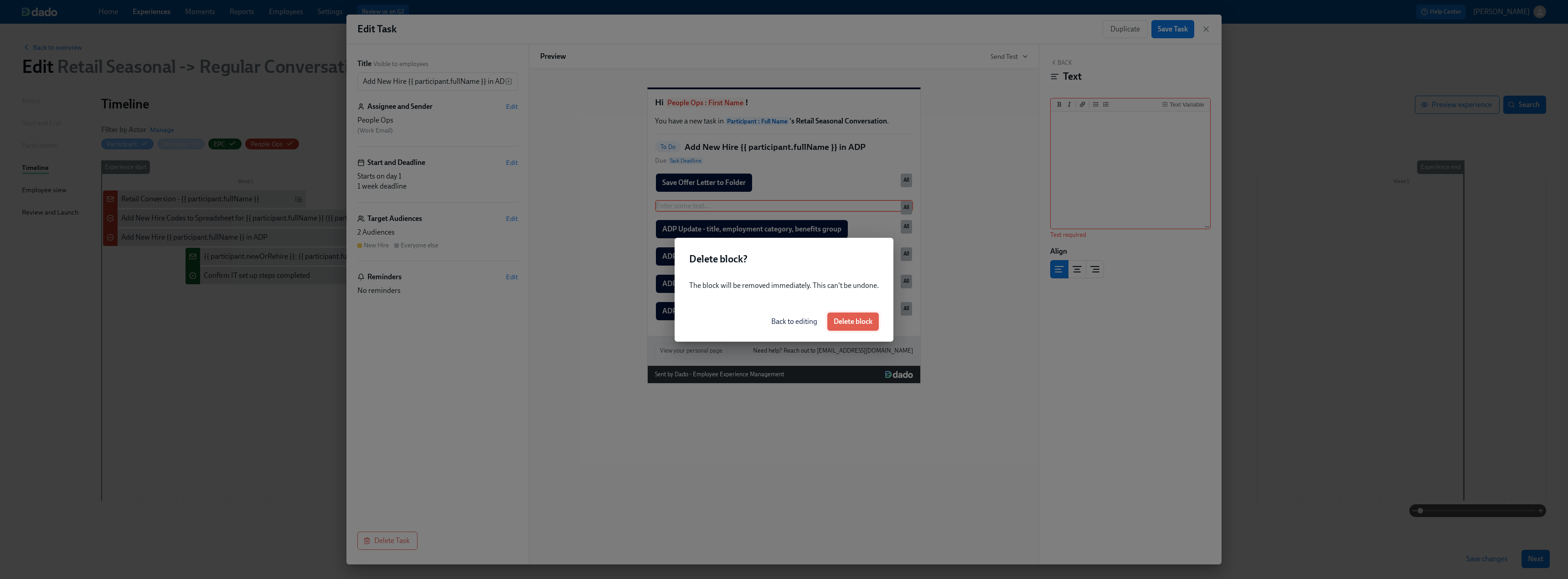 click on "Delete block" at bounding box center [853, 322] 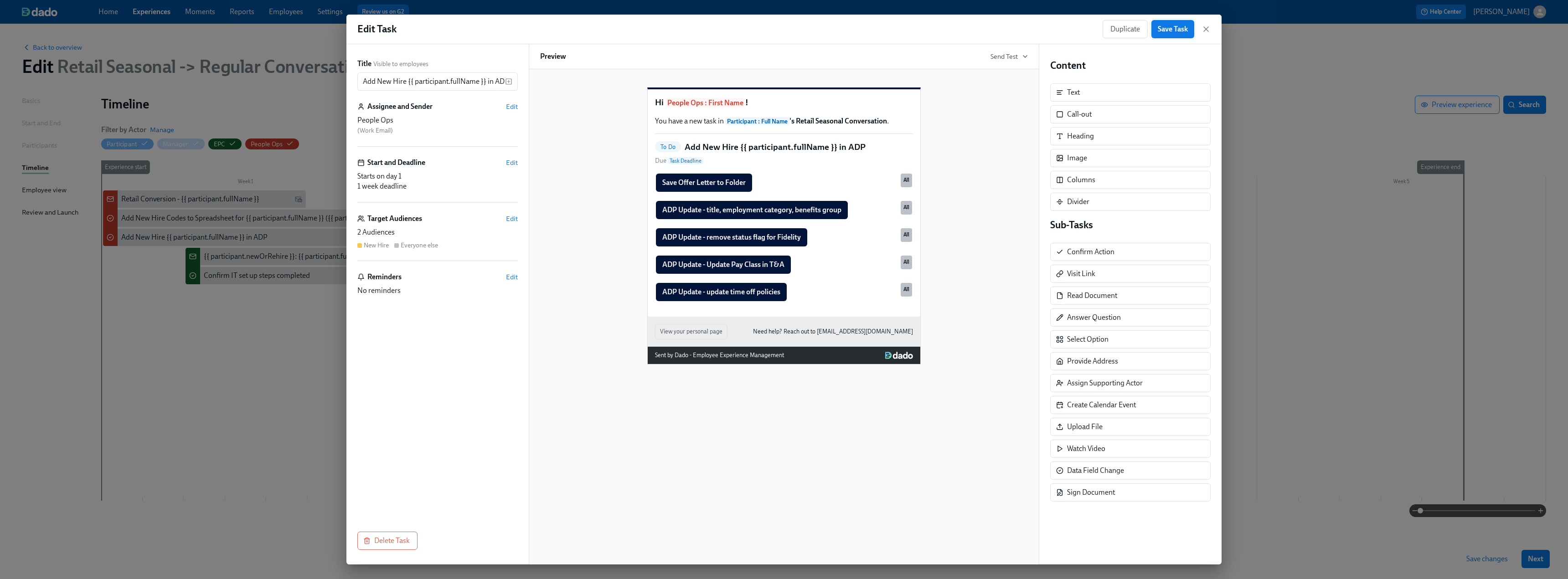 click on "Save Task" at bounding box center (1173, 29) 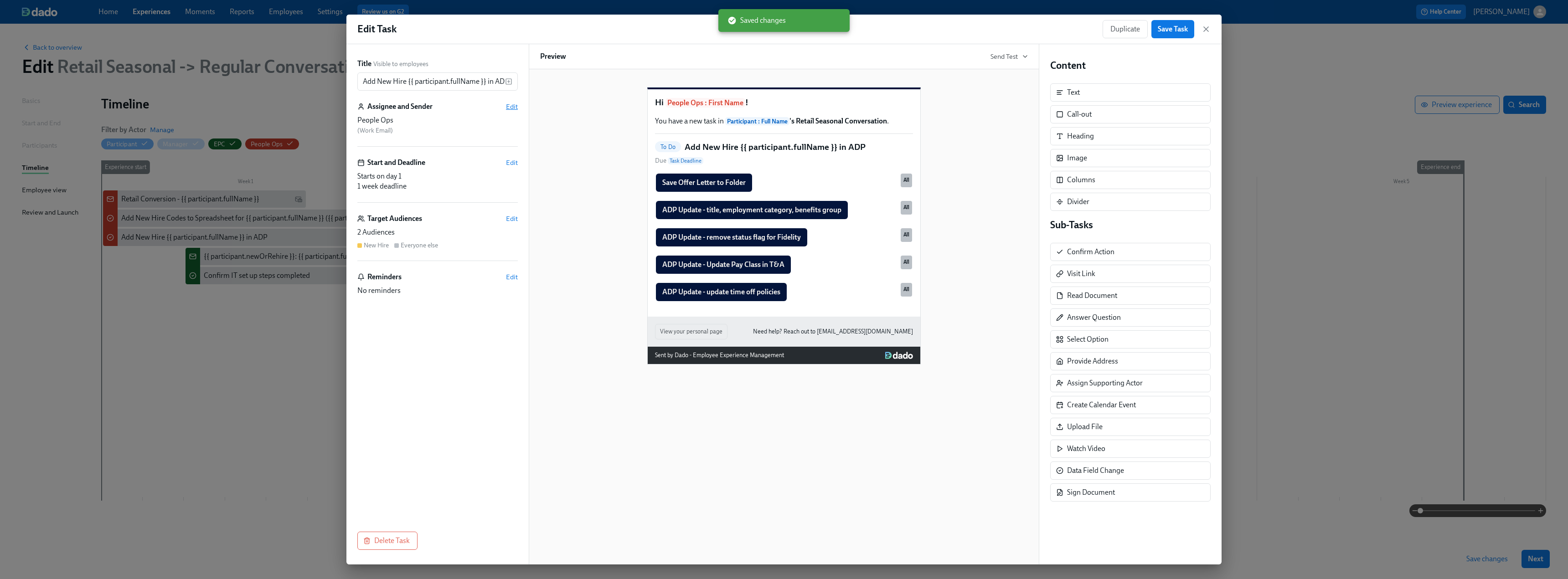 click on "Edit" at bounding box center [512, 107] 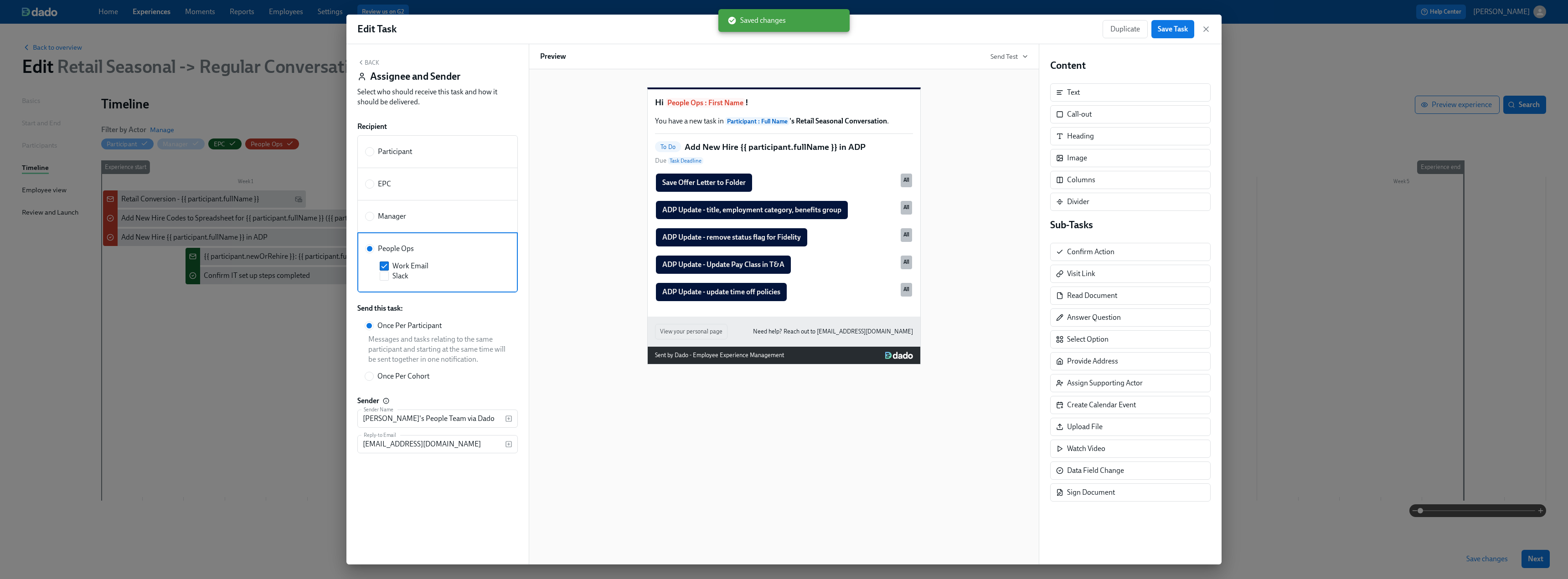 click on "Back" at bounding box center (368, 62) 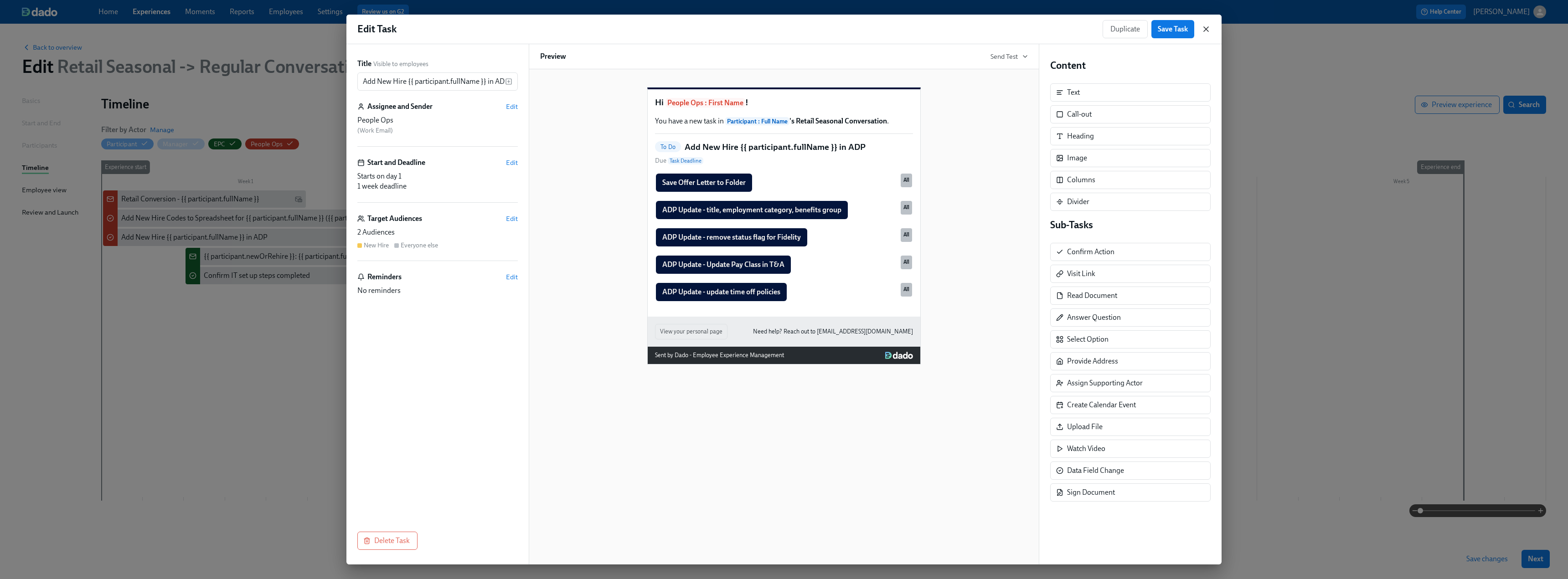 click 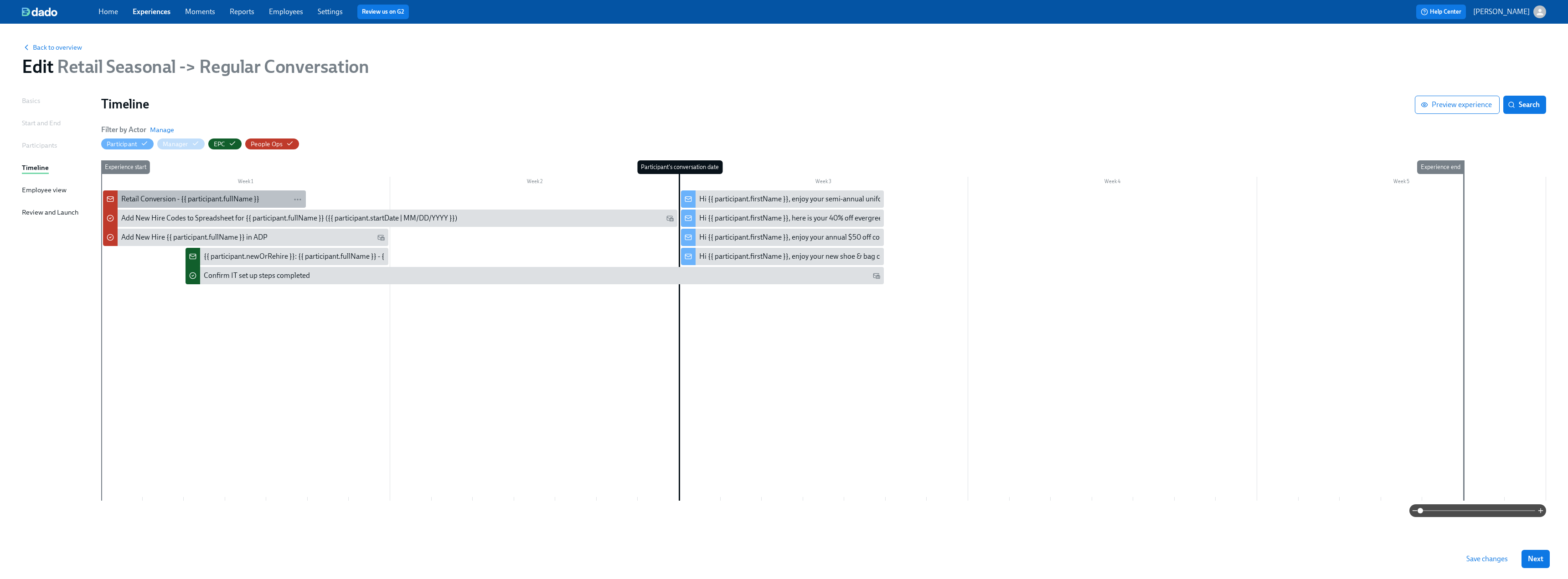 click on "Retail Conversion - {{ participant.fullName }}" at bounding box center (190, 199) 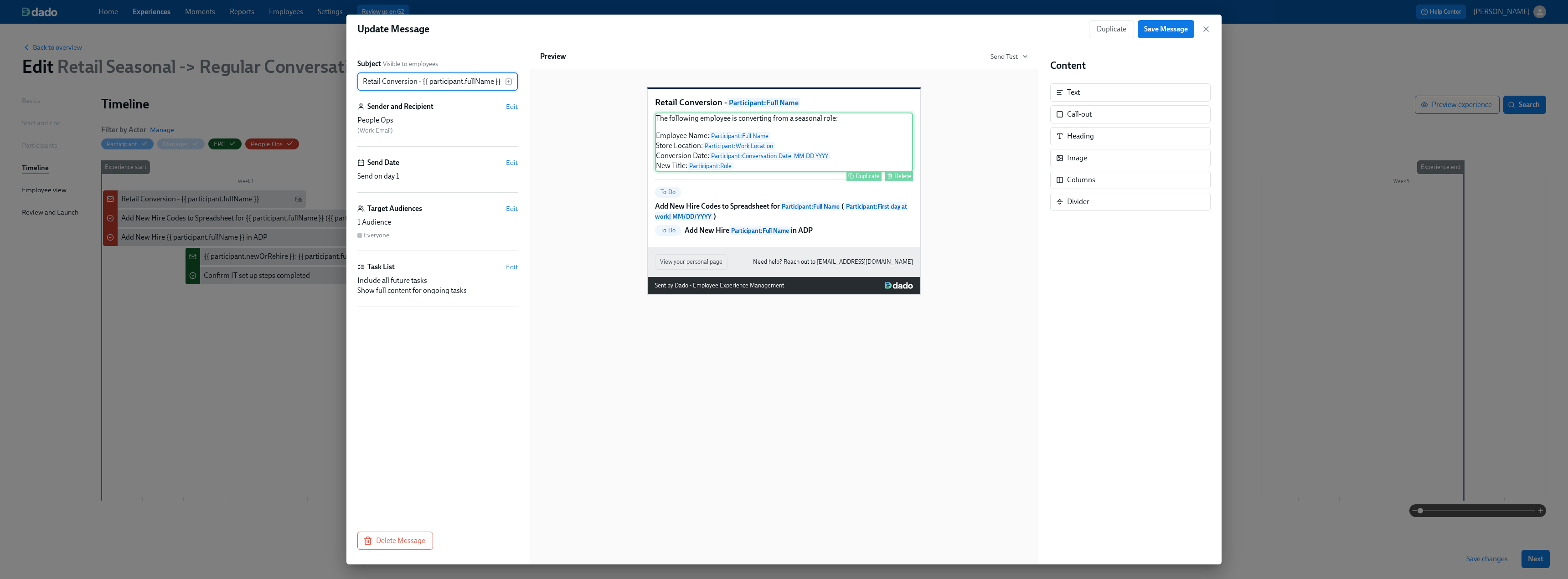 click on "The following employee is converting from a [DEMOGRAPHIC_DATA] role:
Employee Name:  Participant :  Full Name
Store Location:  Participant :  Work Location
Conversion Date:  Participant :  Conversation Date  | MM-DD-YYYY
New Title:  Participant :  Role   Duplicate   Delete" at bounding box center [784, 142] 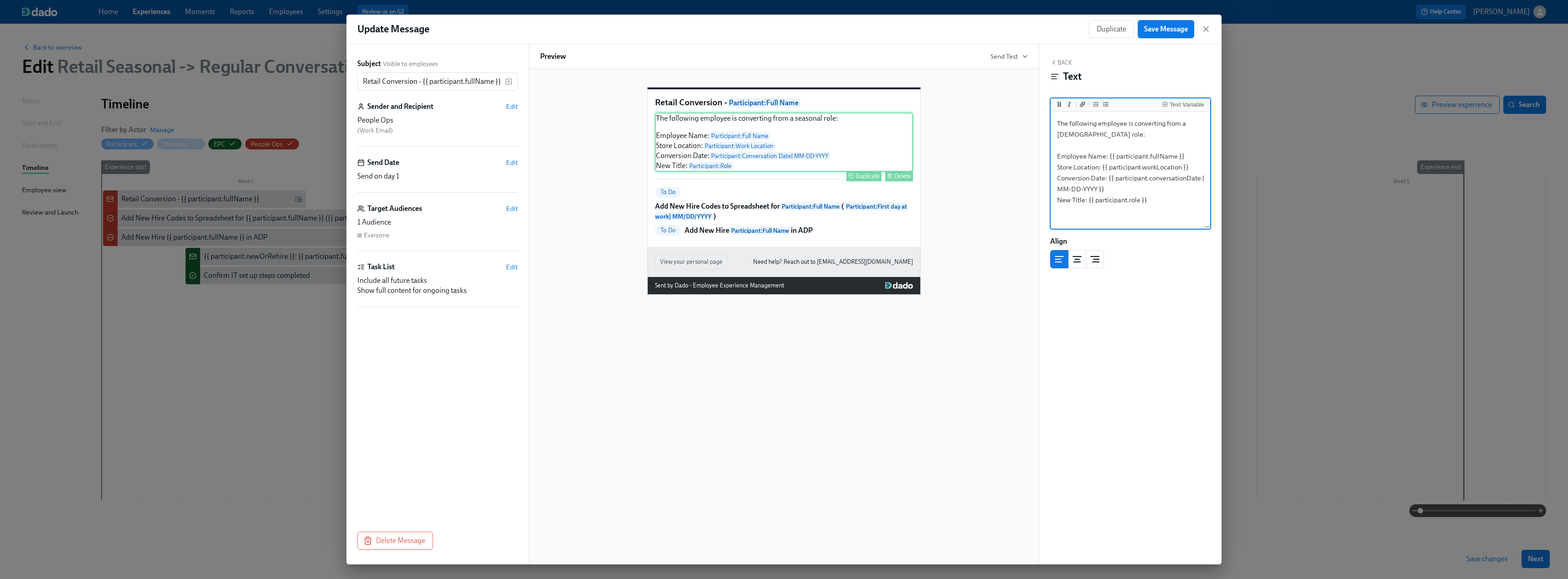 click on "The following employee is converting from a [DEMOGRAPHIC_DATA] role:
Employee Name:  Participant :  Full Name
Store Location:  Participant :  Work Location
Conversion Date:  Participant :  Conversation Date  | MM-DD-YYYY
New Title:  Participant :  Role   Duplicate   Delete" at bounding box center (784, 142) 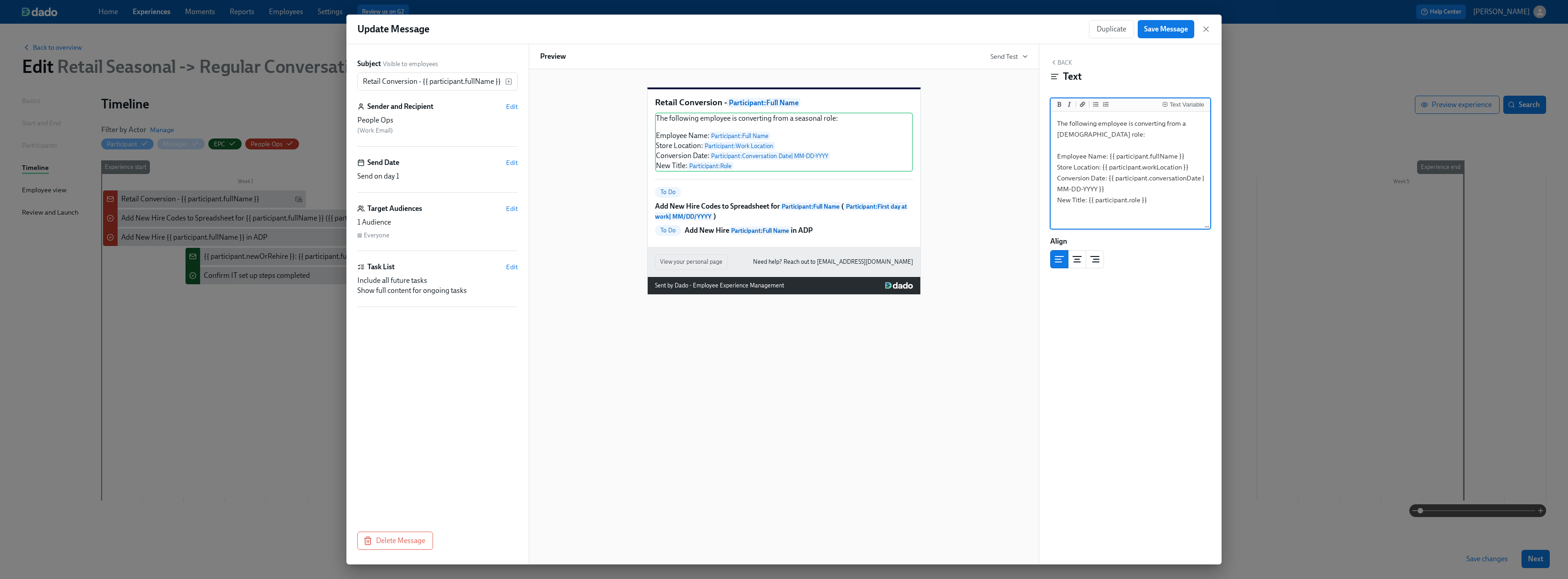 drag, startPoint x: 1178, startPoint y: 212, endPoint x: 1048, endPoint y: 125, distance: 156.4257 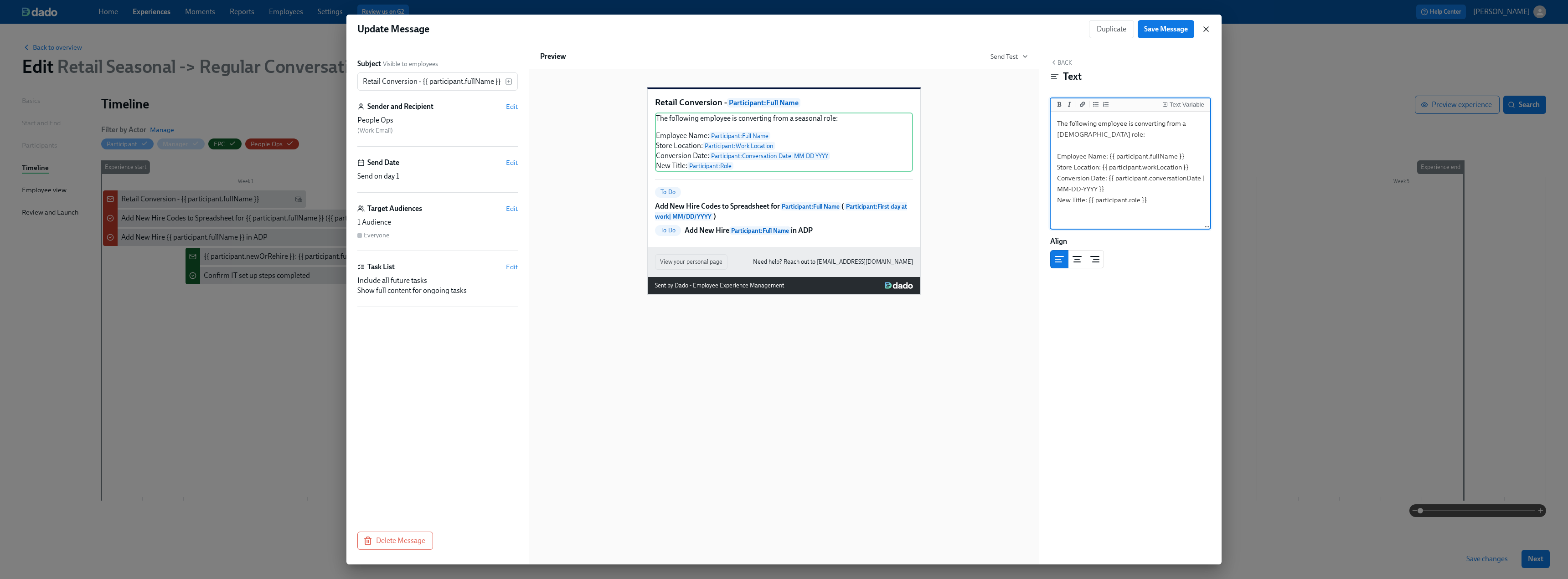 click 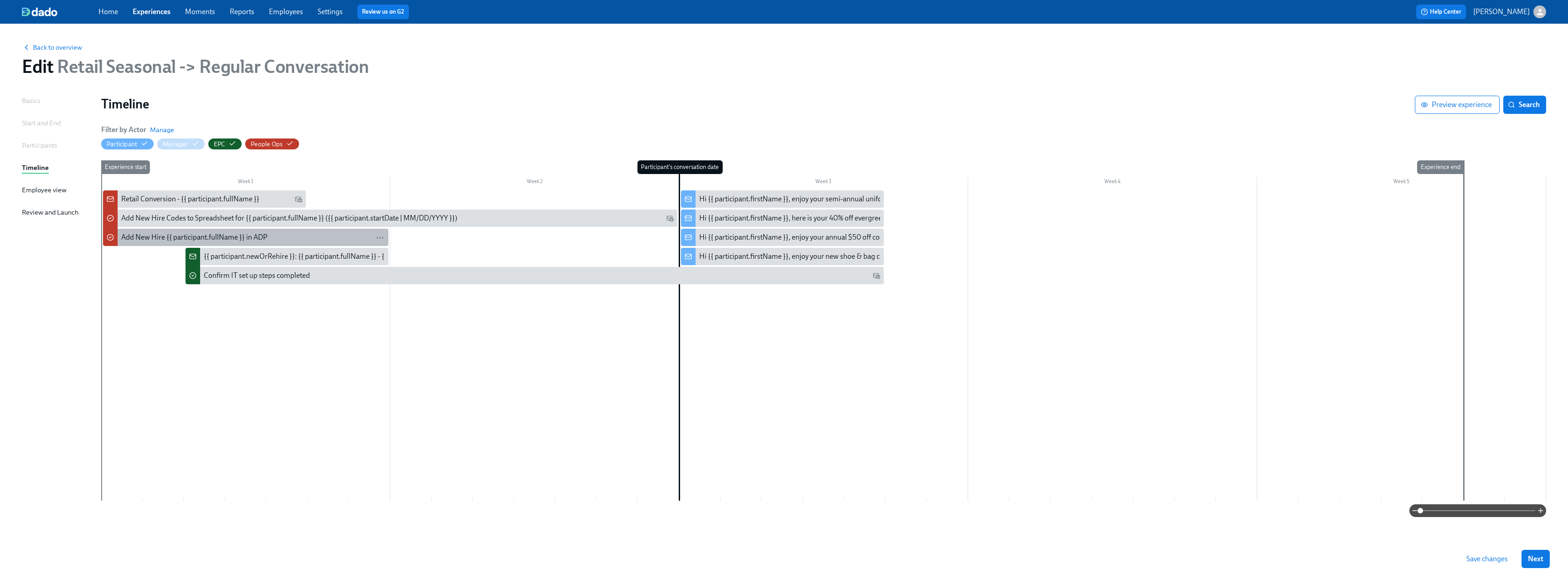 click on "Add New Hire {{ participant.fullName }} in ADP" at bounding box center (194, 237) 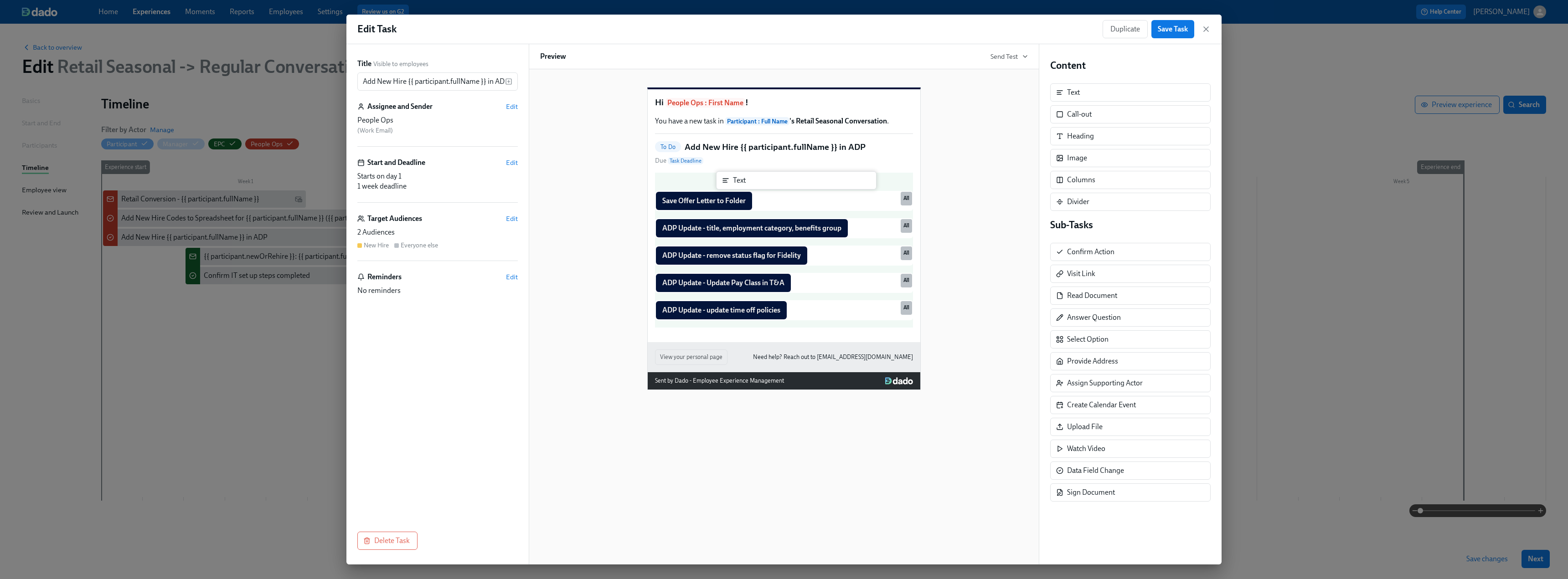drag, startPoint x: 1099, startPoint y: 97, endPoint x: 756, endPoint y: 187, distance: 354.6111 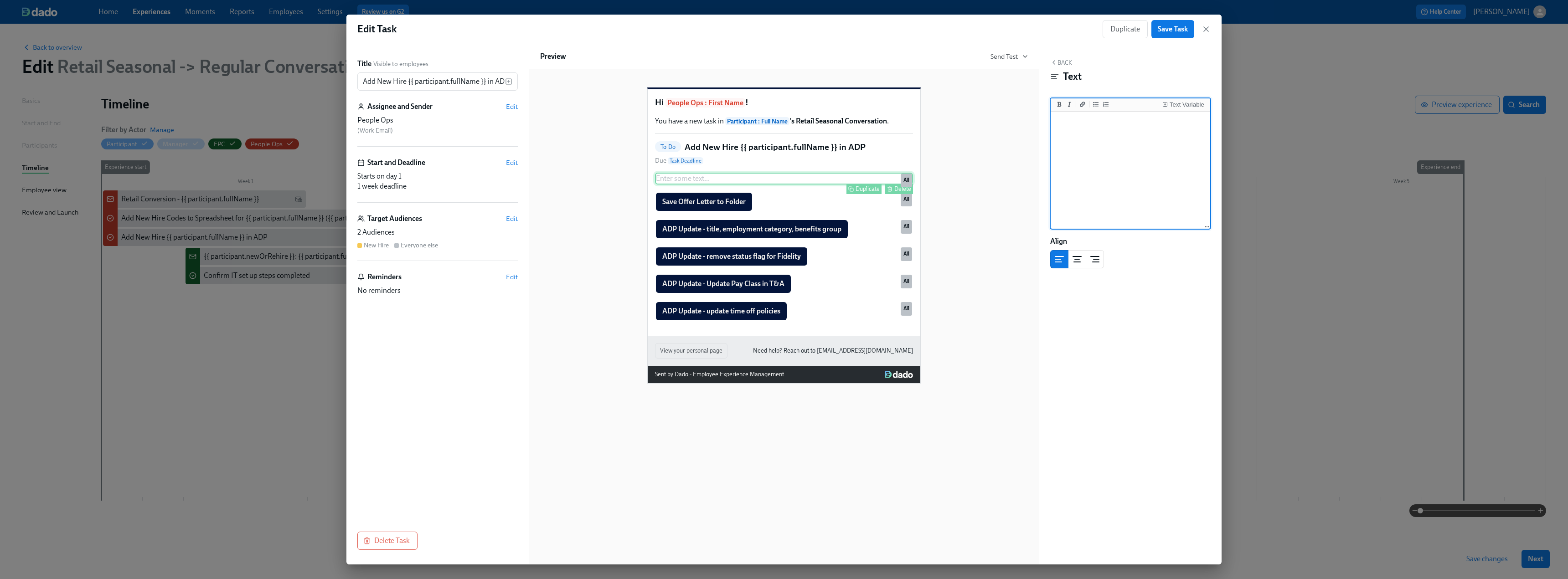 click on "Enter some text ...   Duplicate   Delete All" at bounding box center (784, 179) 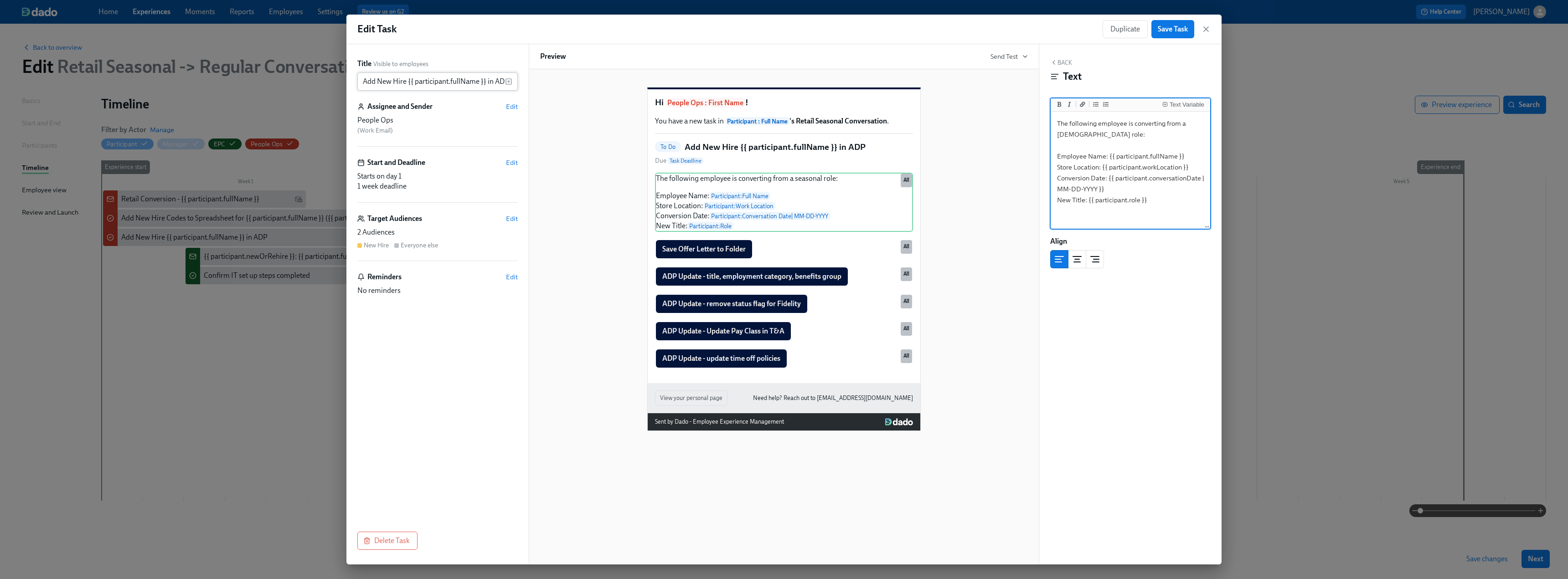 type on "The following employee is converting from a [DEMOGRAPHIC_DATA] role:
Employee Name: {{ participant.fullName }}
Store Location: {{ participant.workLocation }}
Conversion Date: {{ participant.conversationDate | MM-DD-YYYY }}
New Title: {{ participant.role }}" 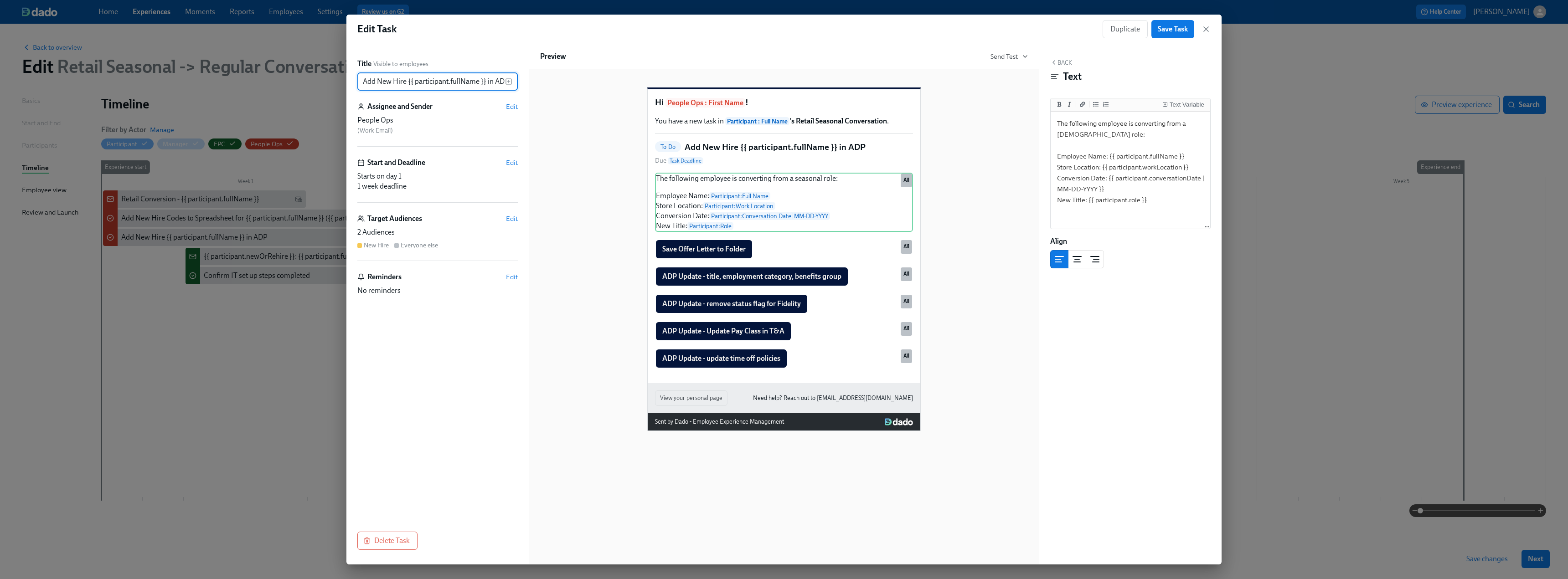 drag, startPoint x: 407, startPoint y: 80, endPoint x: 355, endPoint y: 74, distance: 52.34501 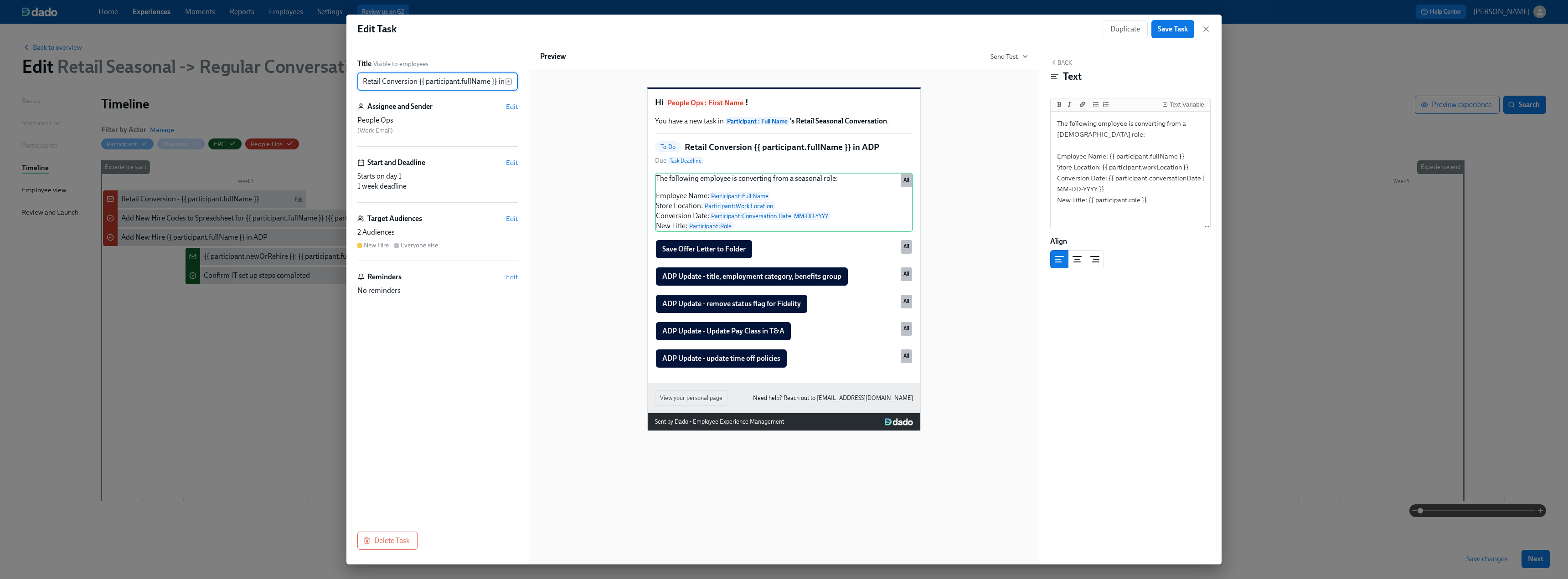 scroll, scrollTop: 0, scrollLeft: 15, axis: horizontal 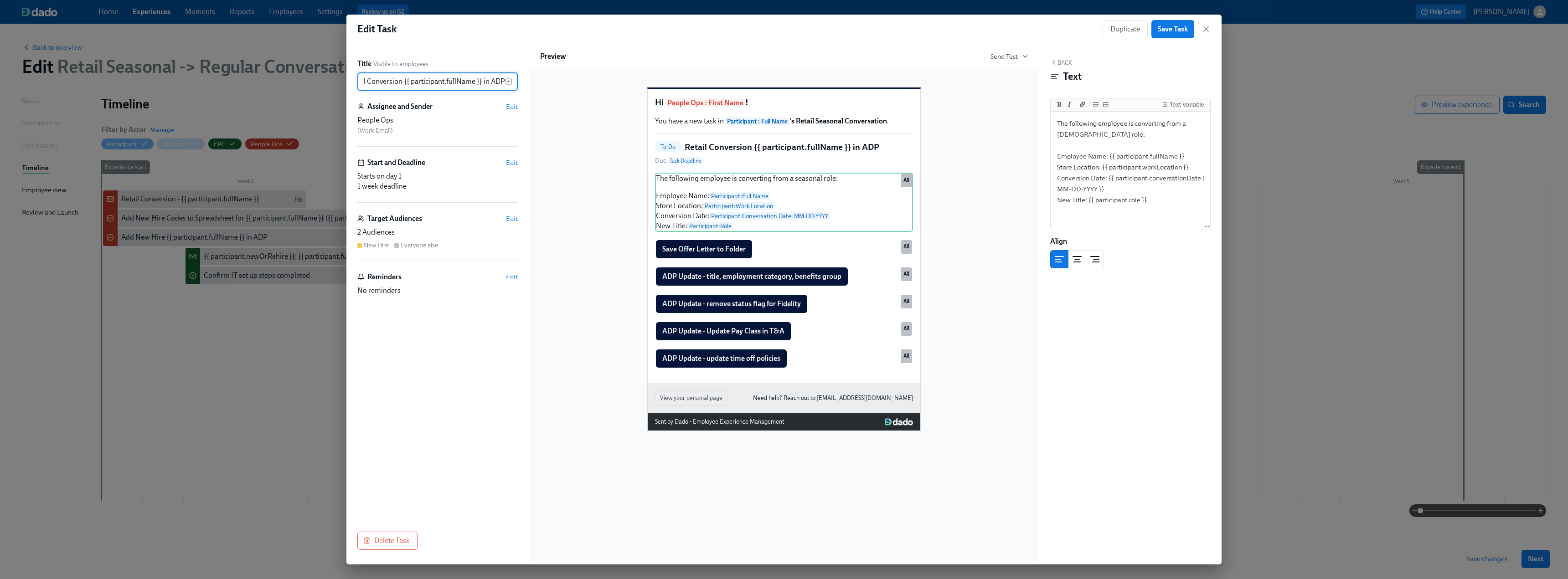 drag, startPoint x: 497, startPoint y: 78, endPoint x: 531, endPoint y: 82, distance: 34.234486 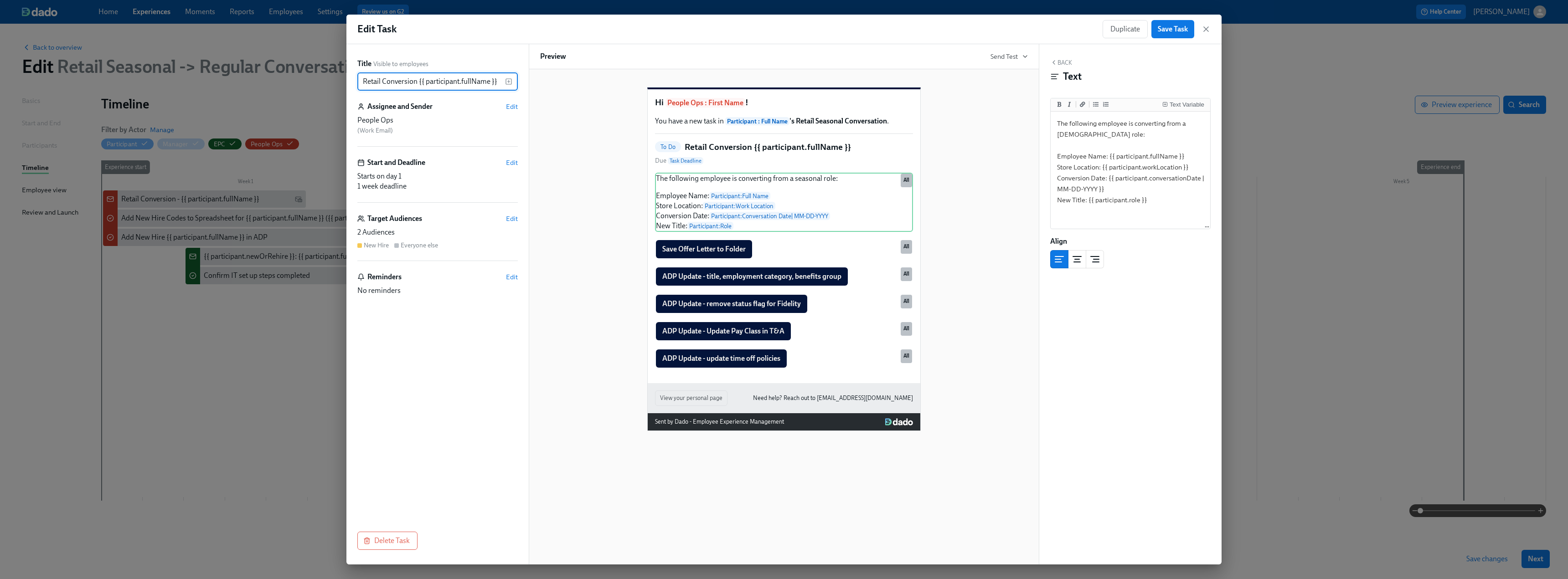 scroll, scrollTop: 0, scrollLeft: 0, axis: both 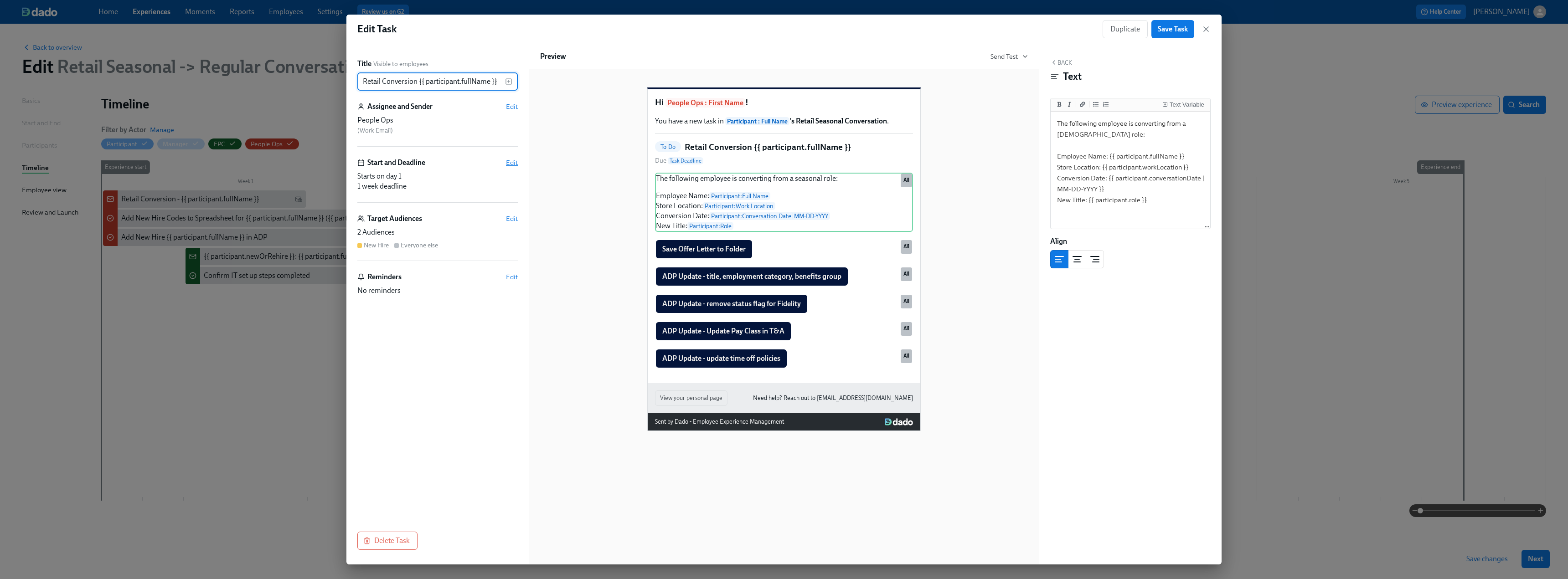 type on "Retail Conversion {{ participant.fullName }}" 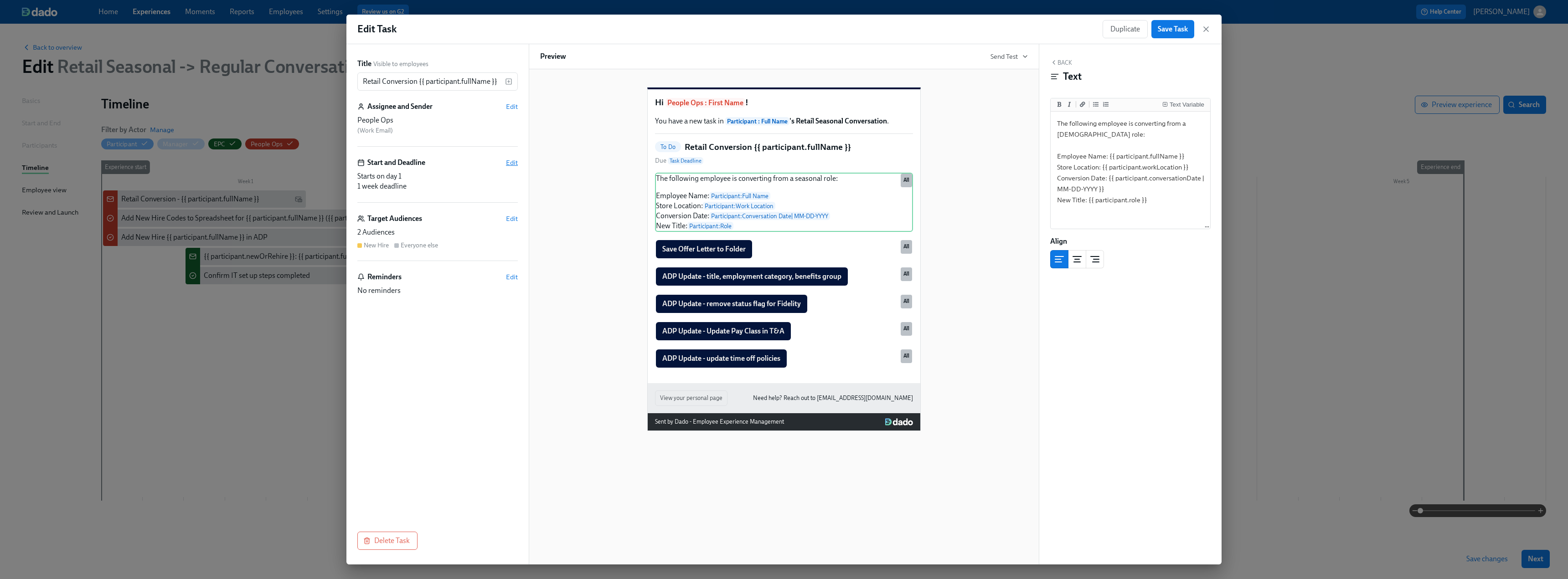 click on "Edit" at bounding box center [512, 163] 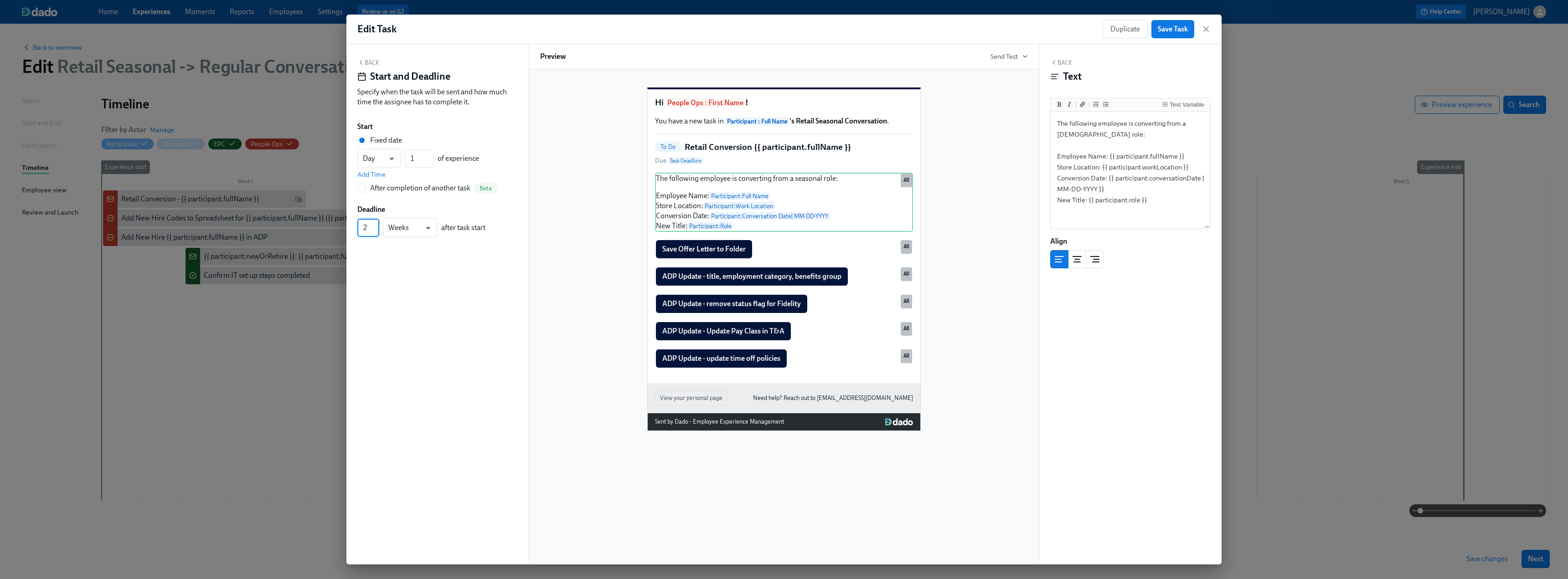 type on "2" 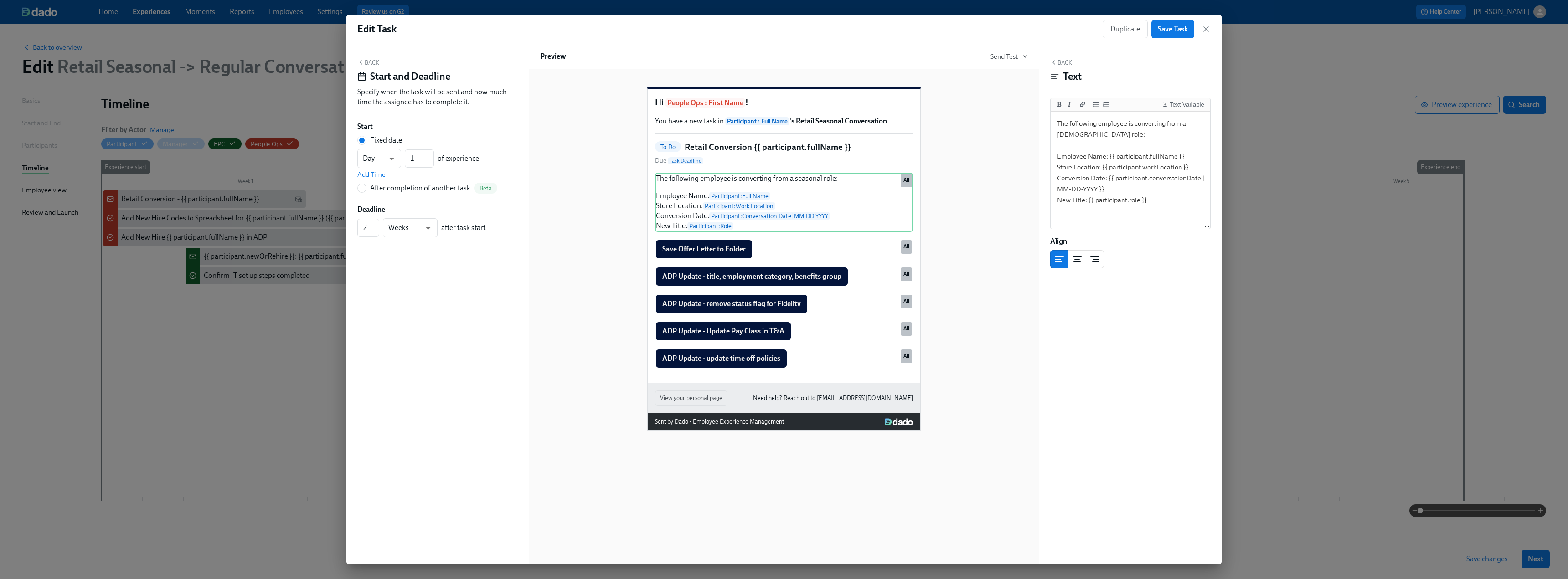click on "Back" at bounding box center (368, 62) 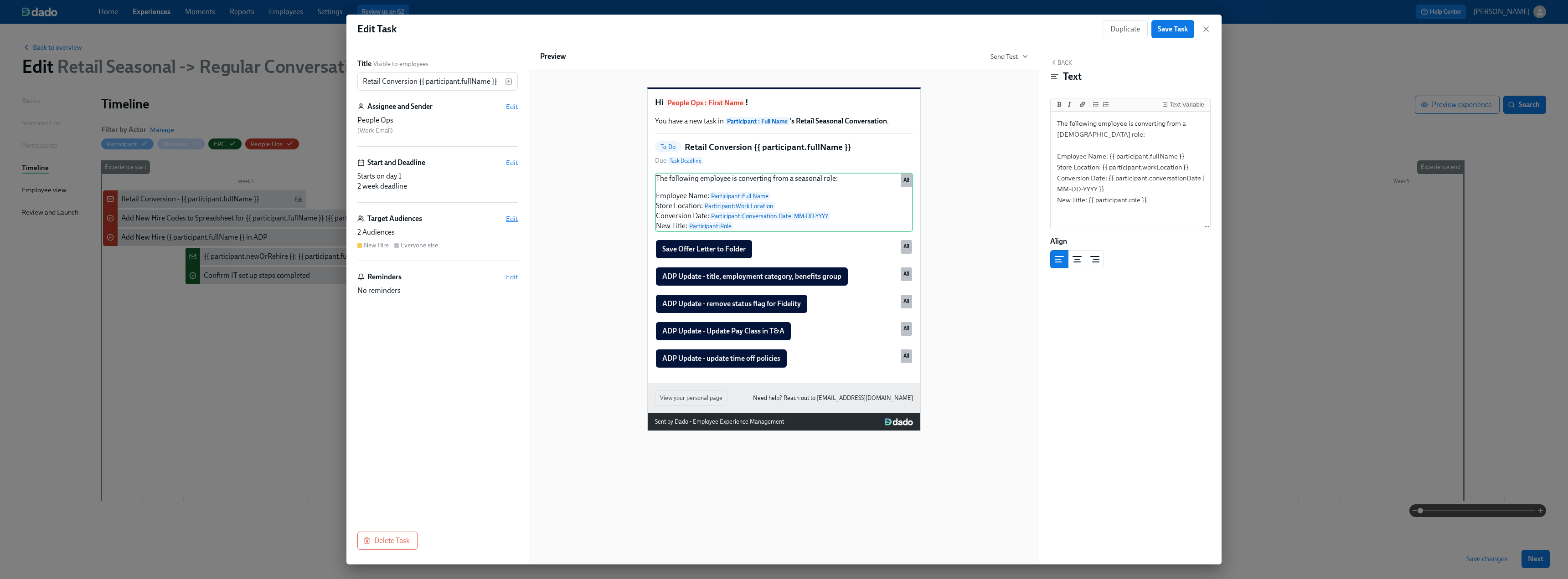 click on "Edit" at bounding box center [512, 219] 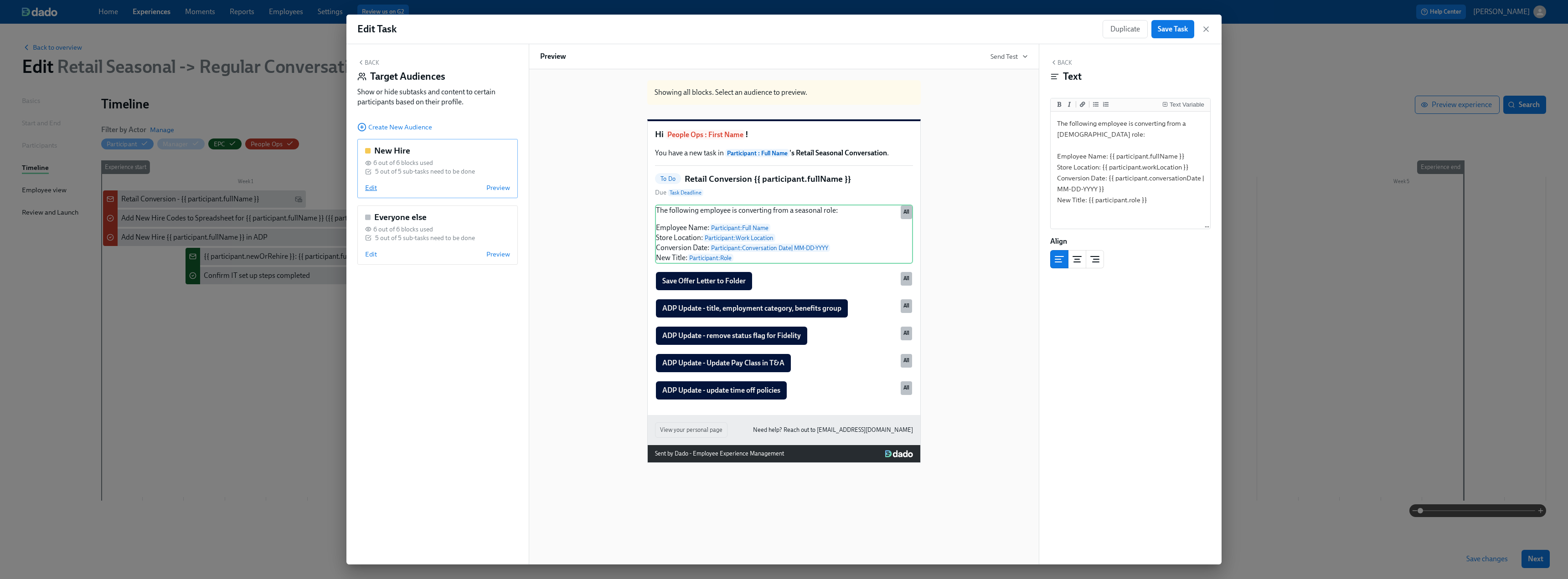 click on "Edit" at bounding box center [371, 188] 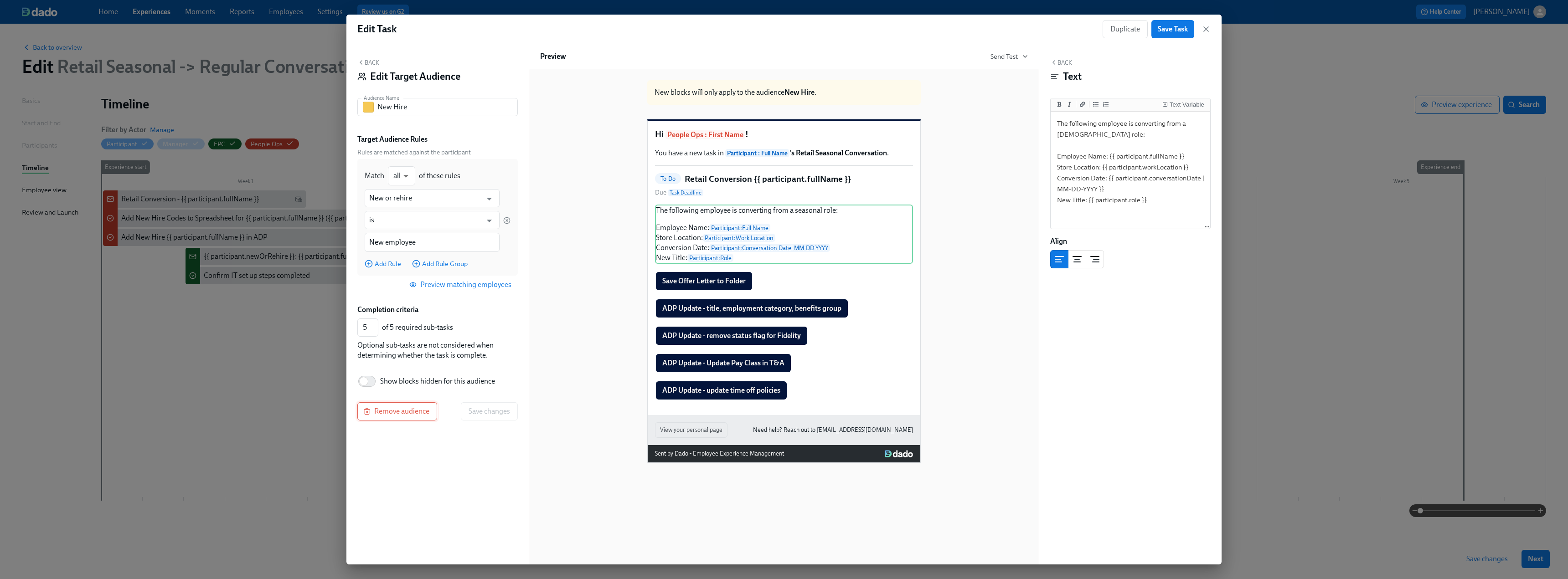 click on "Remove audience" at bounding box center [397, 411] 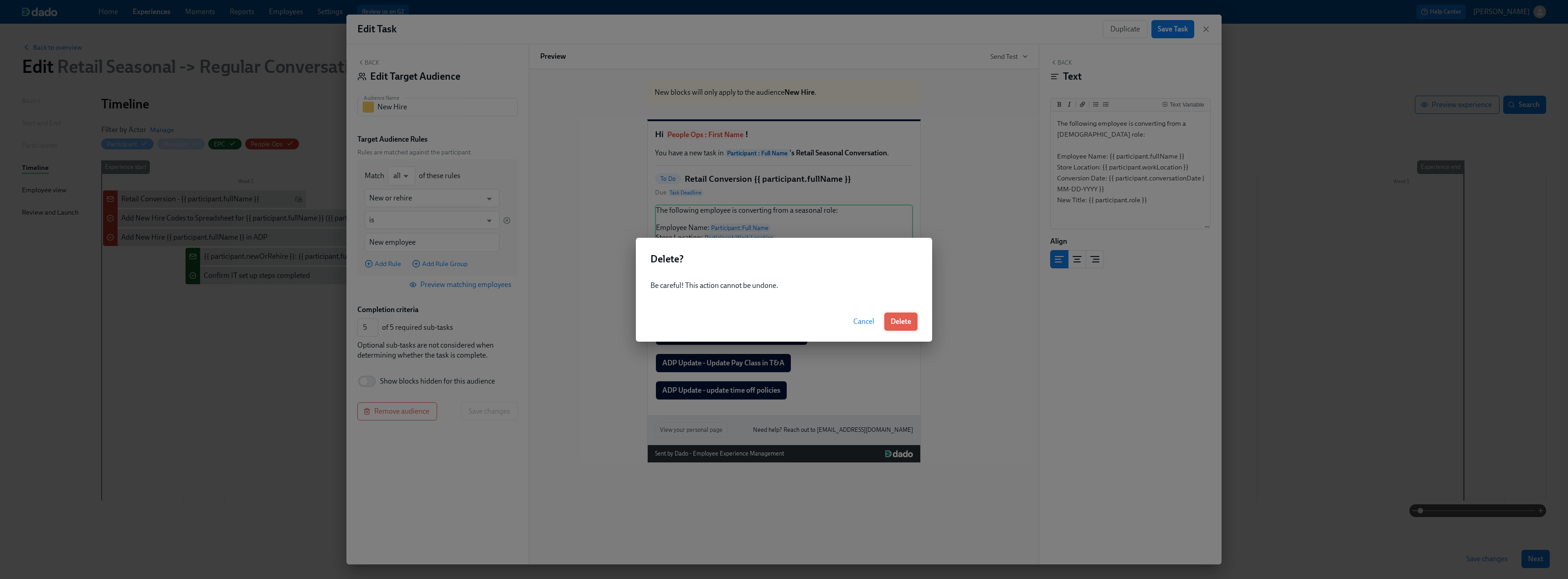 click on "Delete" at bounding box center (901, 322) 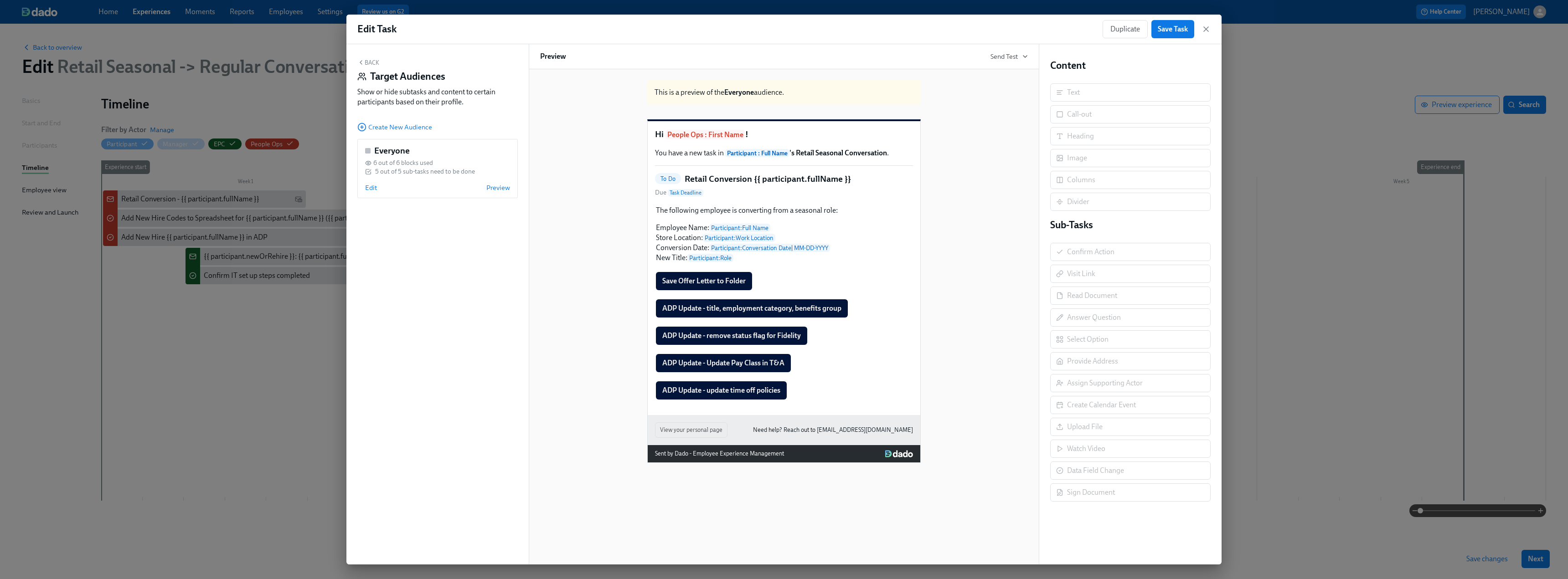 click on "Back" at bounding box center [368, 62] 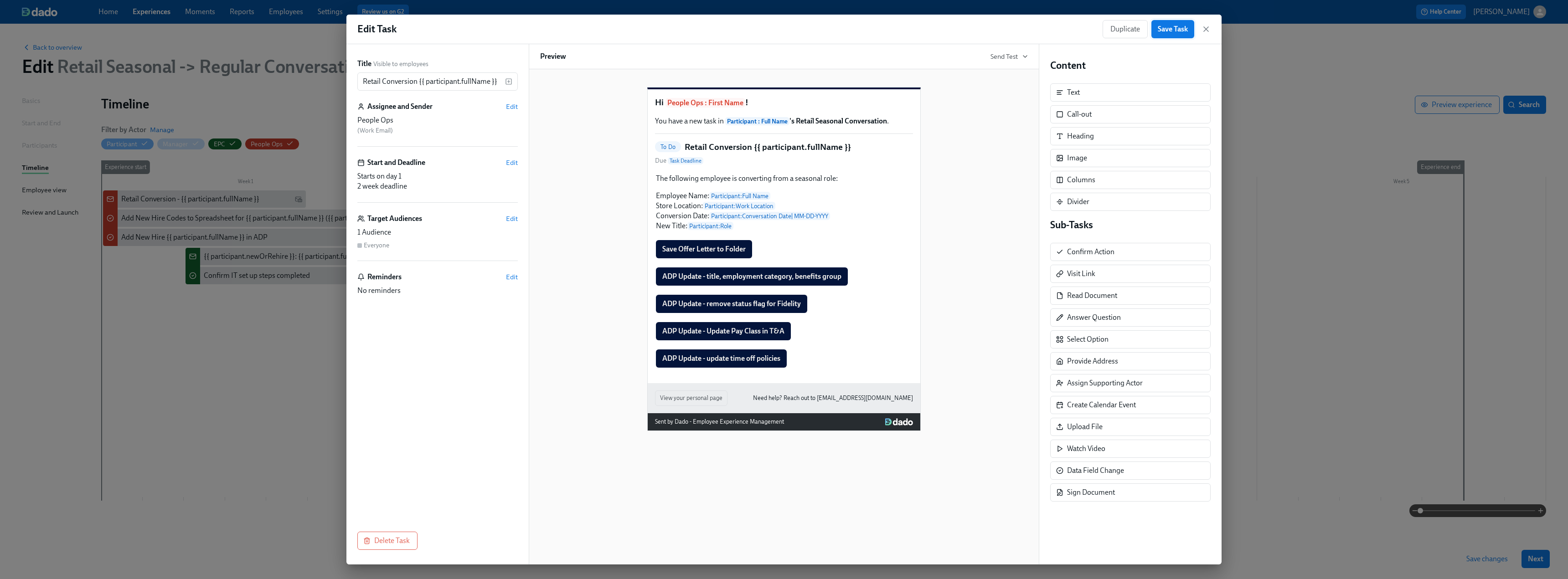 click on "Save Task" at bounding box center (1173, 29) 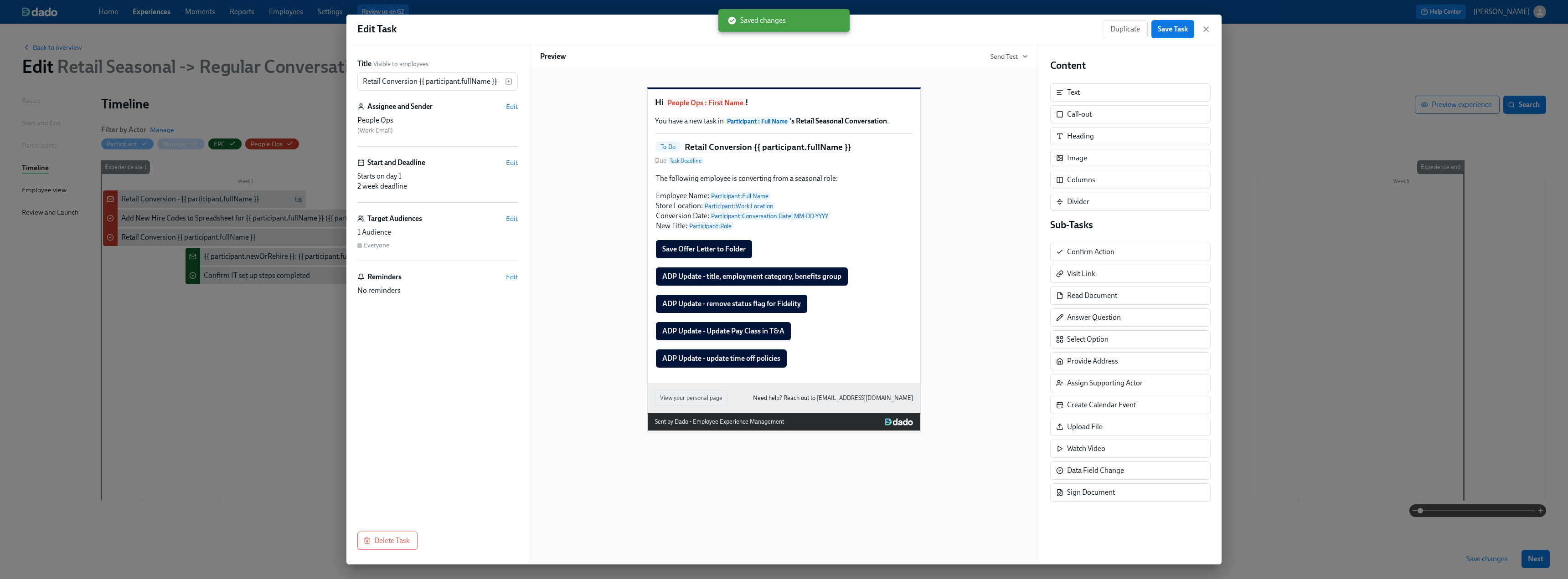 click 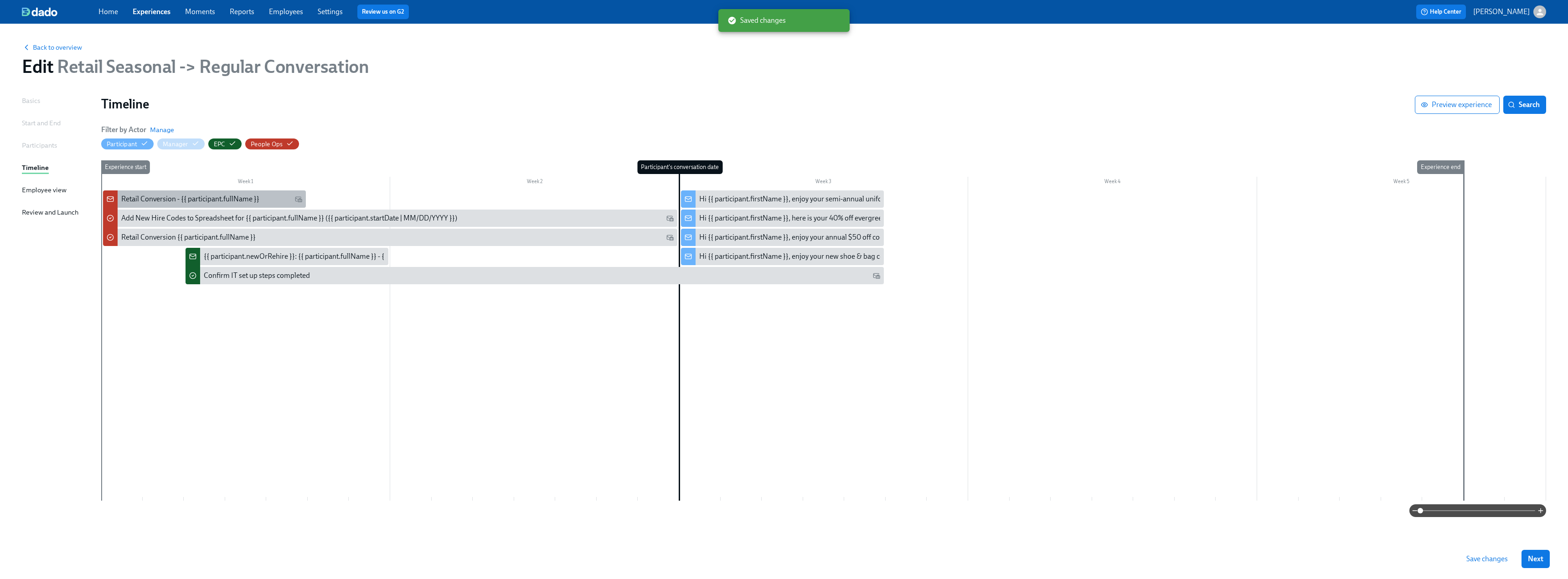 click on "Retail Conversion - {{ participant.fullName }}" at bounding box center (204, 199) 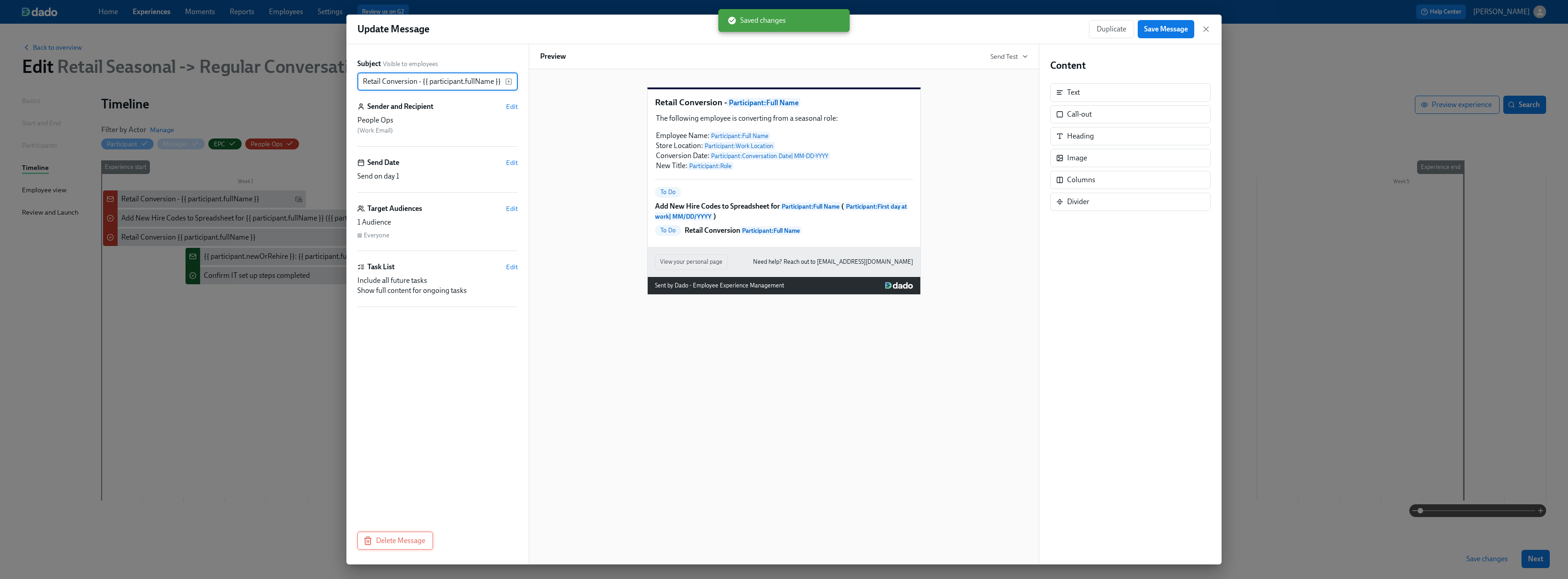 click on "Delete Message" at bounding box center (395, 541) 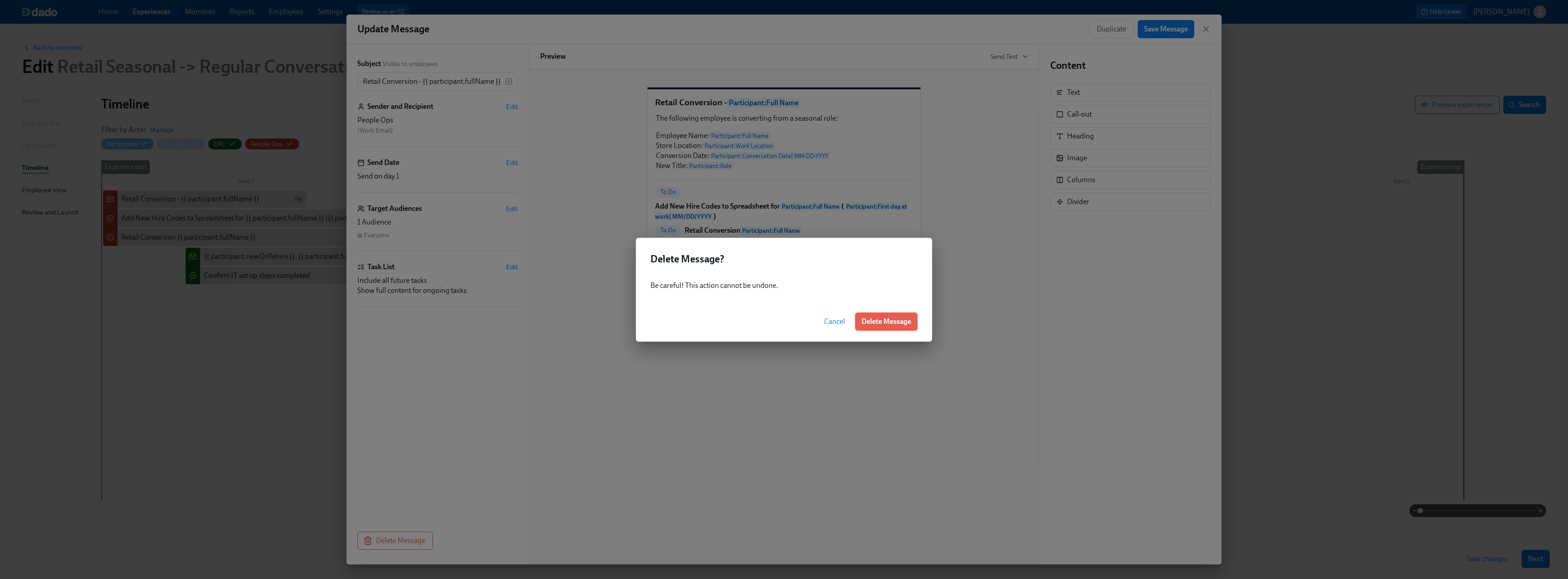click on "Delete Message" at bounding box center (886, 322) 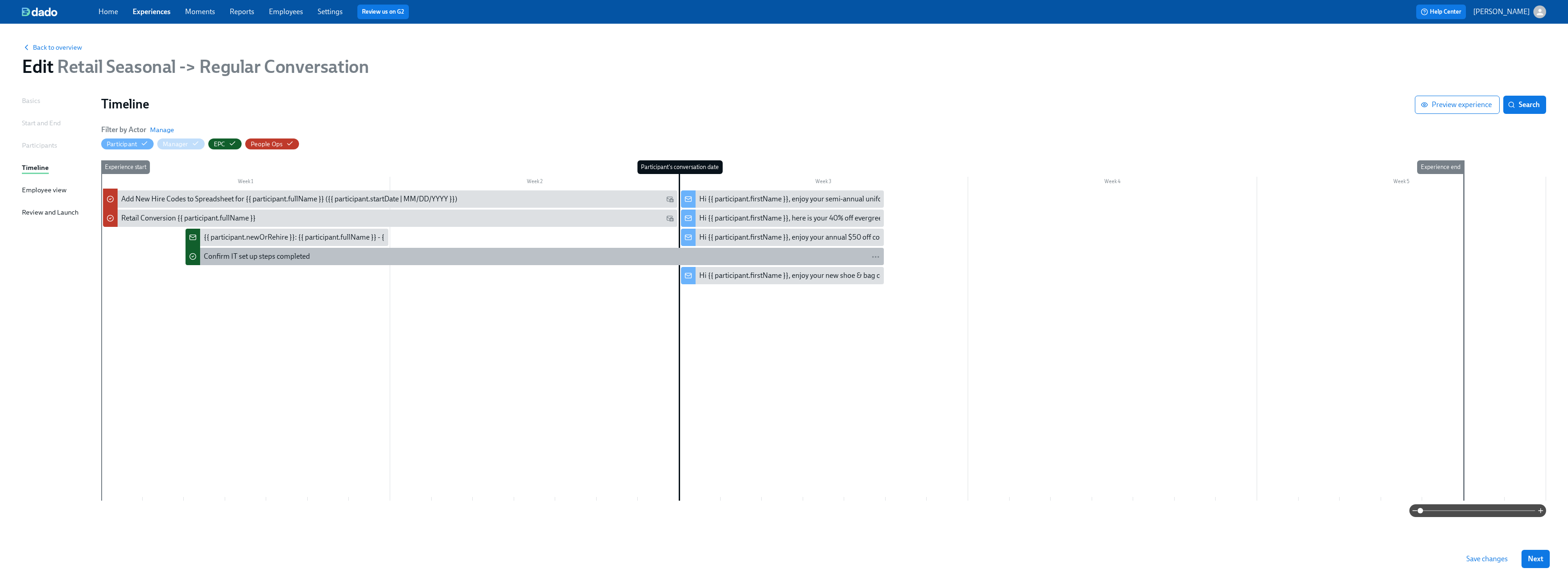 click on "Confirm IT set up steps completed" at bounding box center [257, 256] 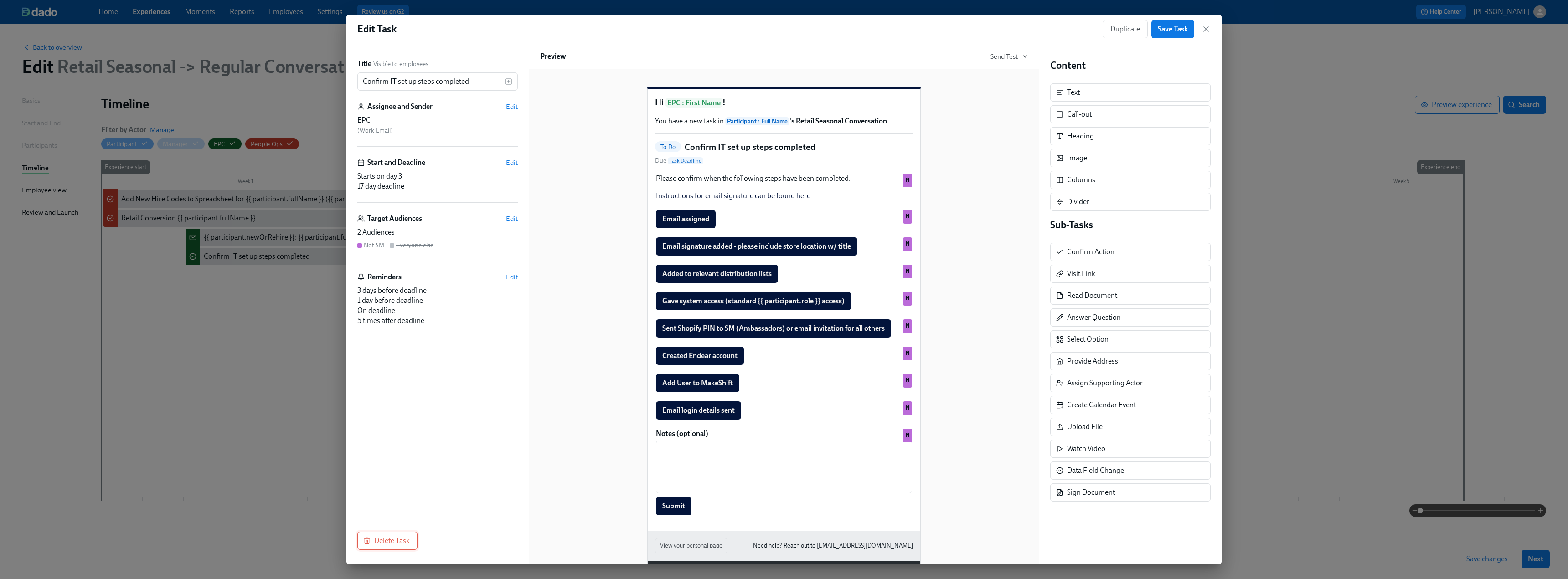 click on "Delete Task" at bounding box center (387, 541) 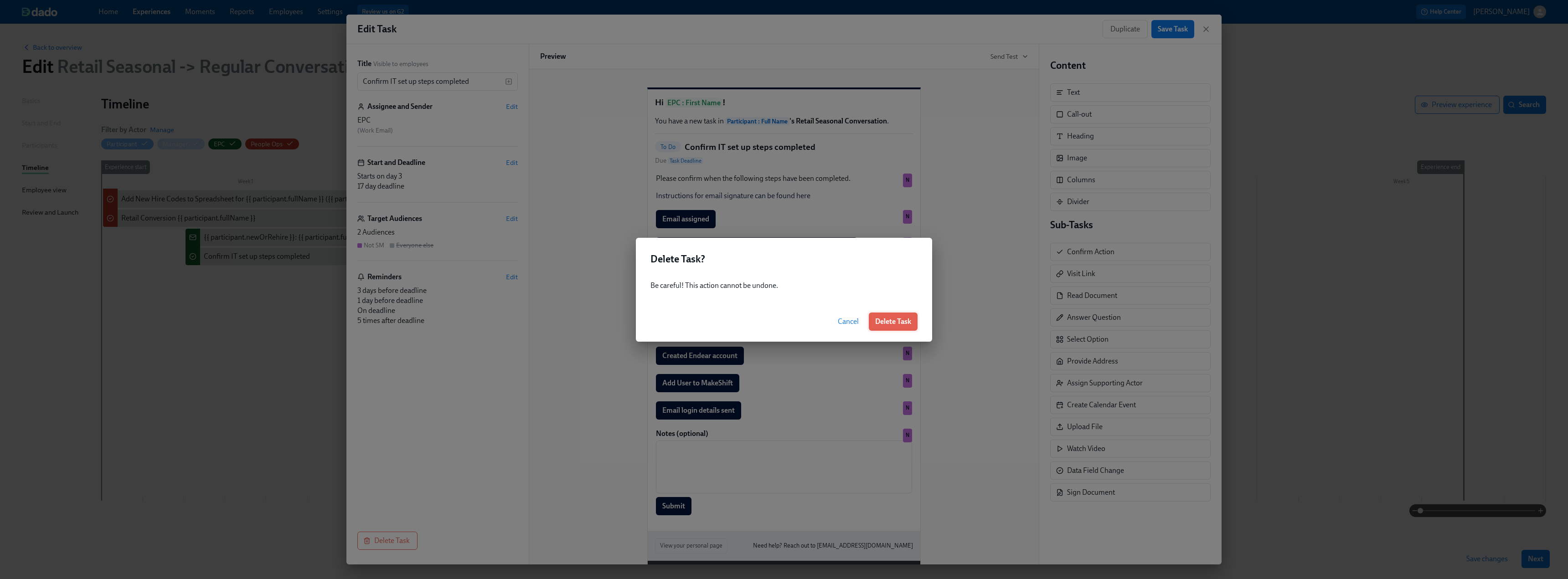 click on "Delete Task" at bounding box center (893, 322) 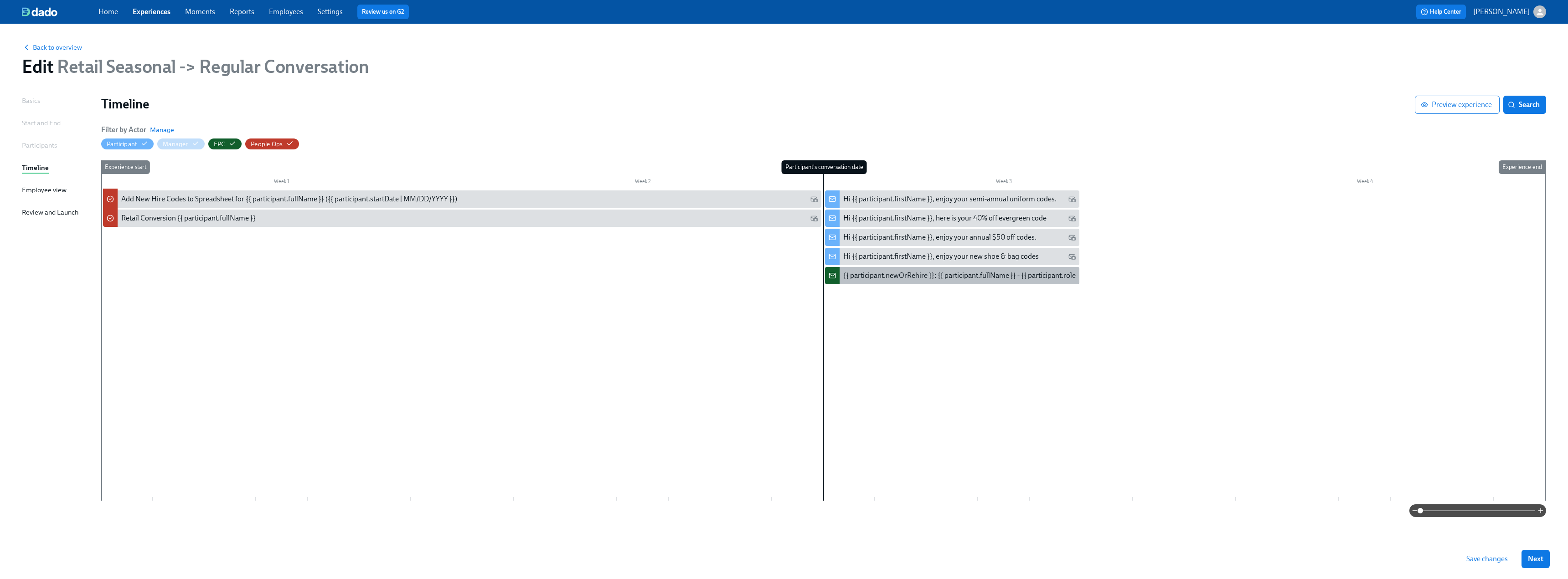 click on "{{ participant.newOrRehire }}: {{ participant.fullName }} - {{ participant.role }} ({{ participant.startDate | MM/DD/YYYY }})" at bounding box center (1029, 276) 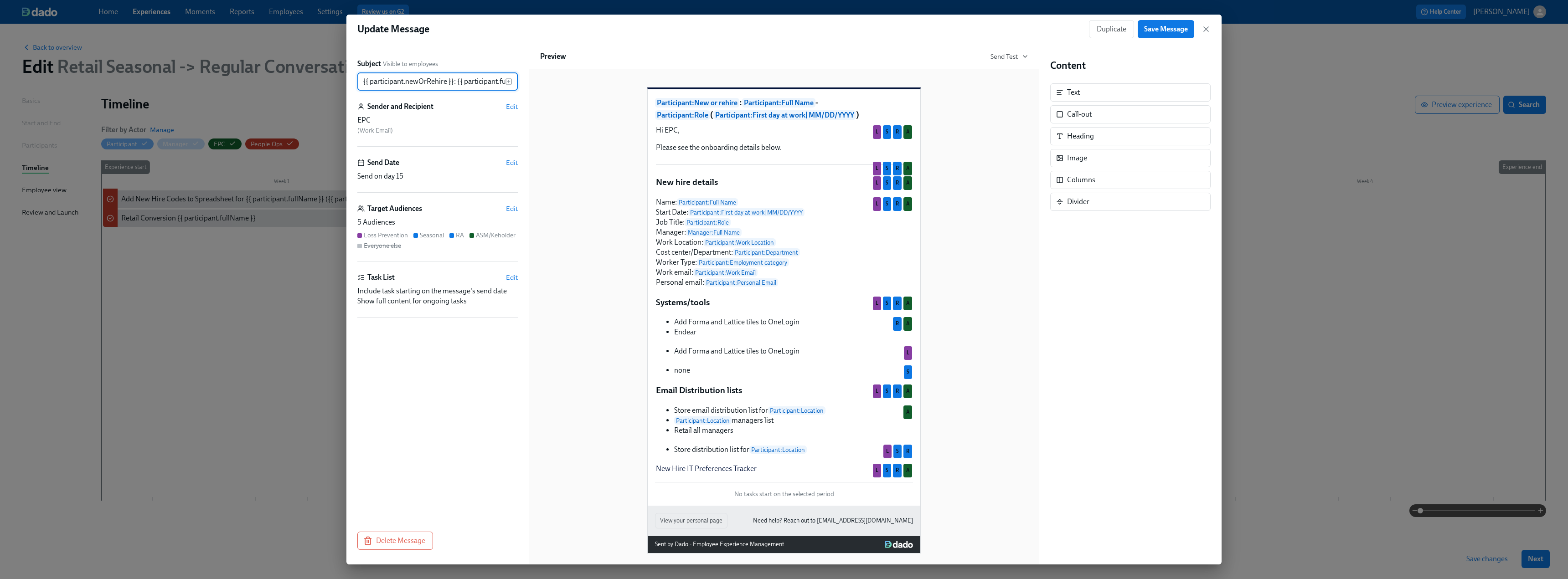 click on "Name:  Participant :  Full Name
Start Date:  Participant :  First day at work  | MM/DD/YYYY
Job Title:  Participant :  Role
Manager:  Manager :  Full Name
Work Location:  Participant :  Work Location
Cost center/Department:  Participant :  Department
Worker Type:  Participant :  Employment category
Work email:  Participant :  Work Email
Personal email:  Participant :  Personal Email   Duplicate   Delete L S R A" at bounding box center [784, 242] 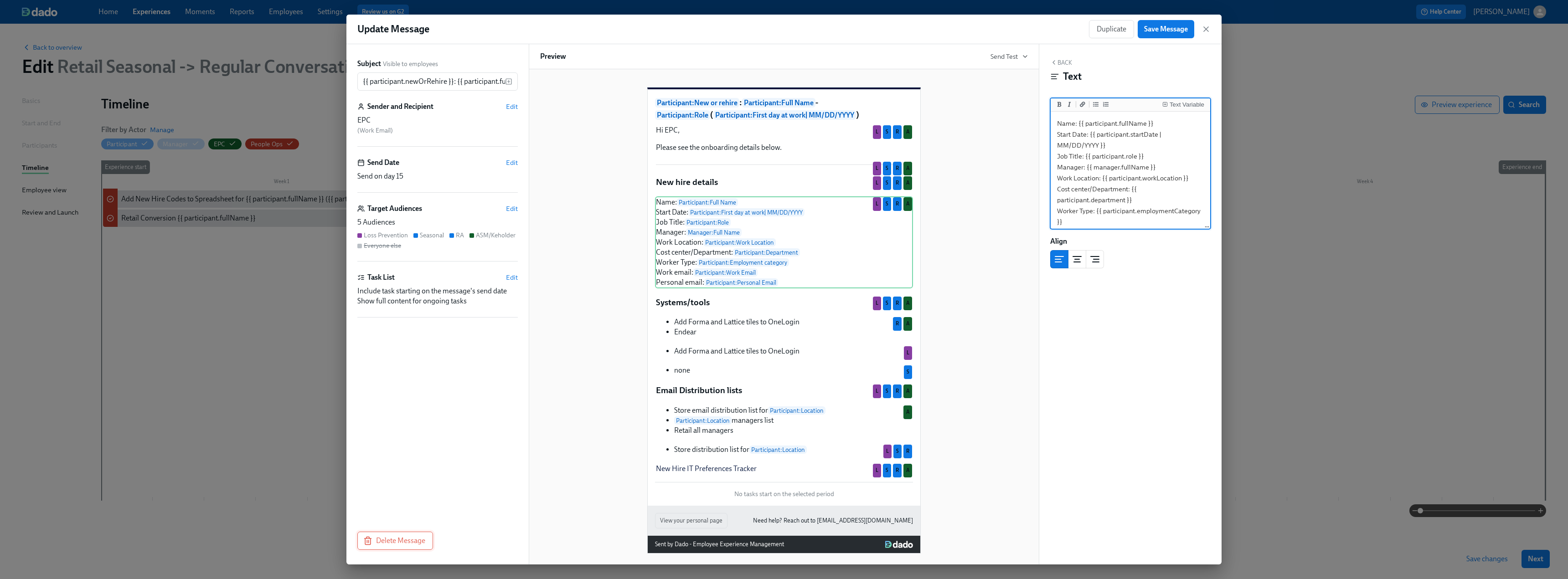 click on "Delete Message" at bounding box center [395, 541] 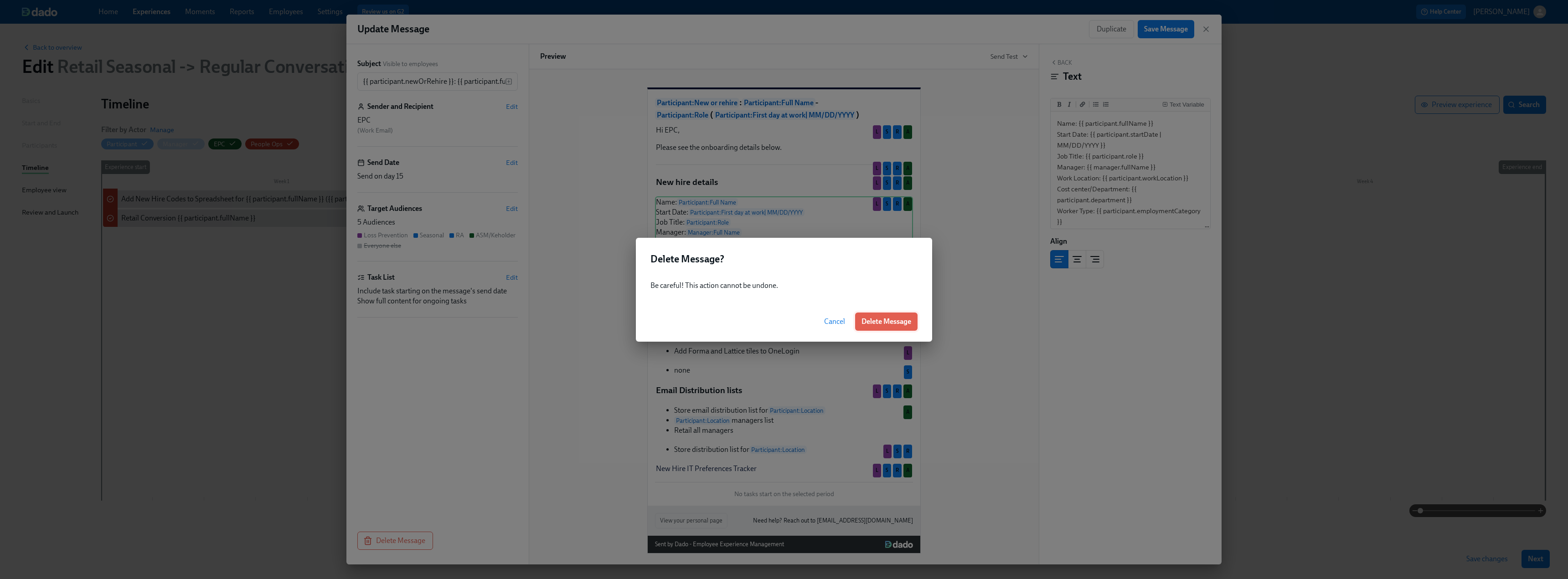 click on "Delete Message" at bounding box center (886, 322) 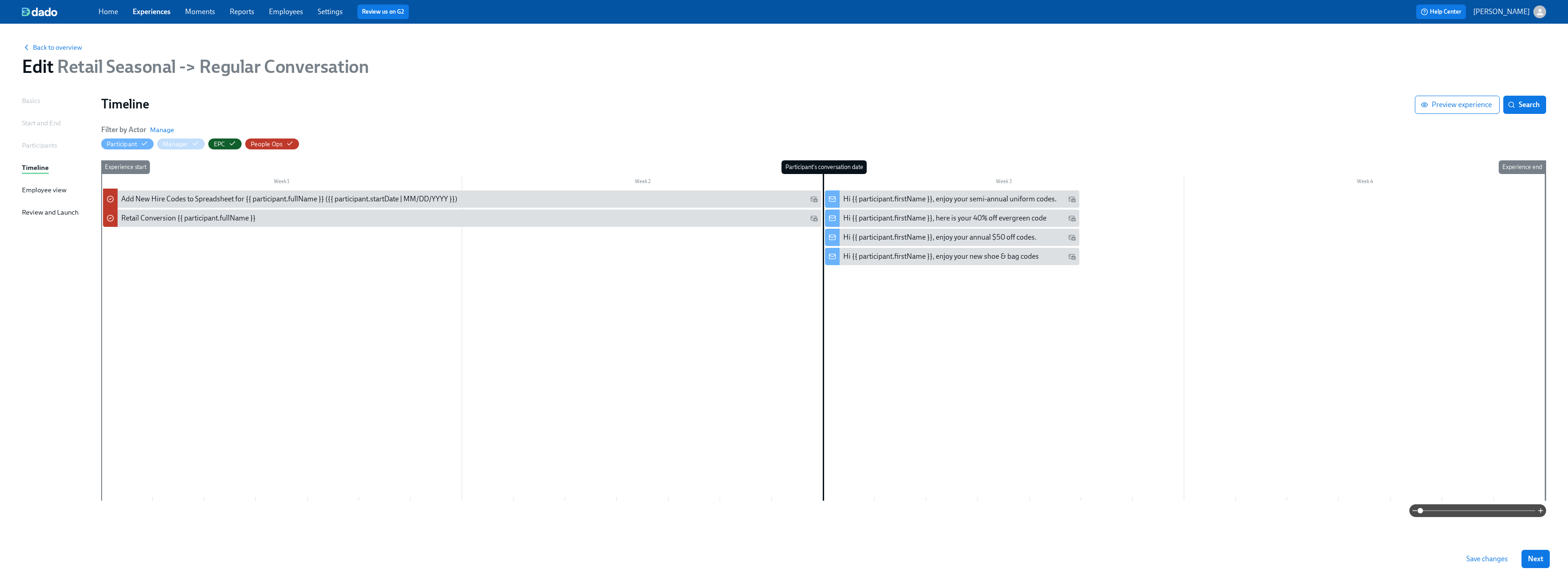 click on "Participant's conversation date" at bounding box center (849, 330) 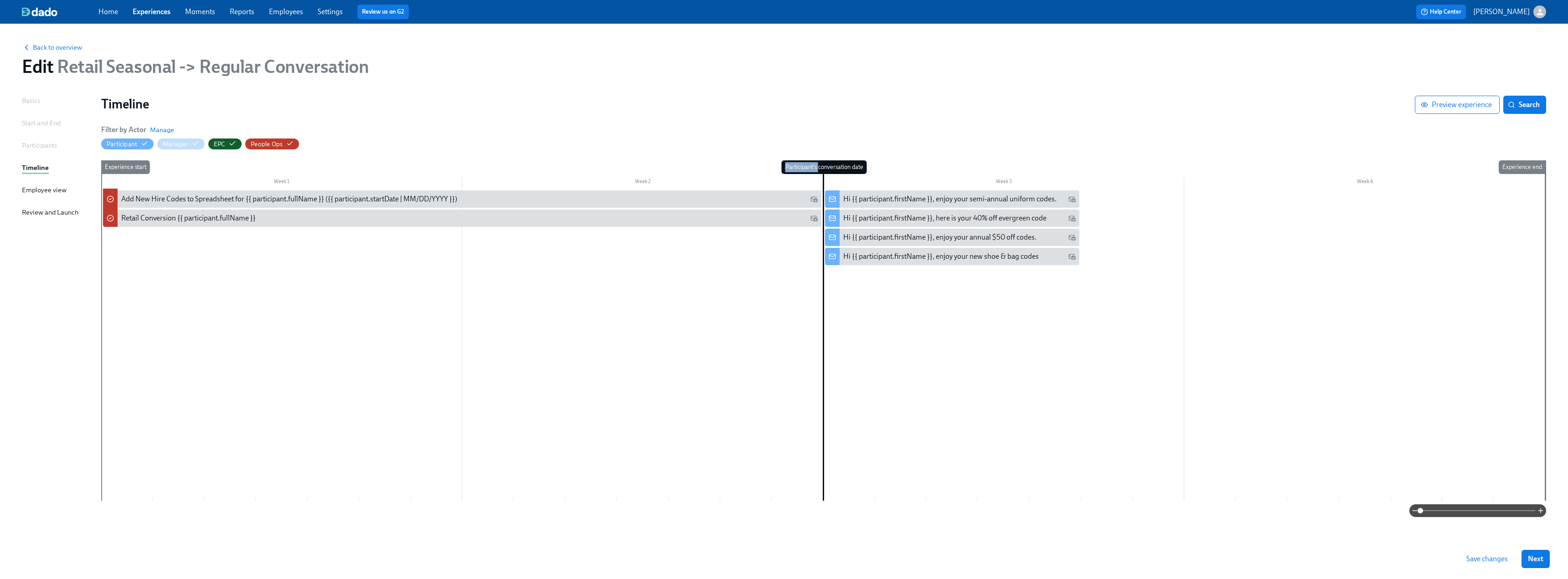 click on "Participant's conversation date" at bounding box center [849, 330] 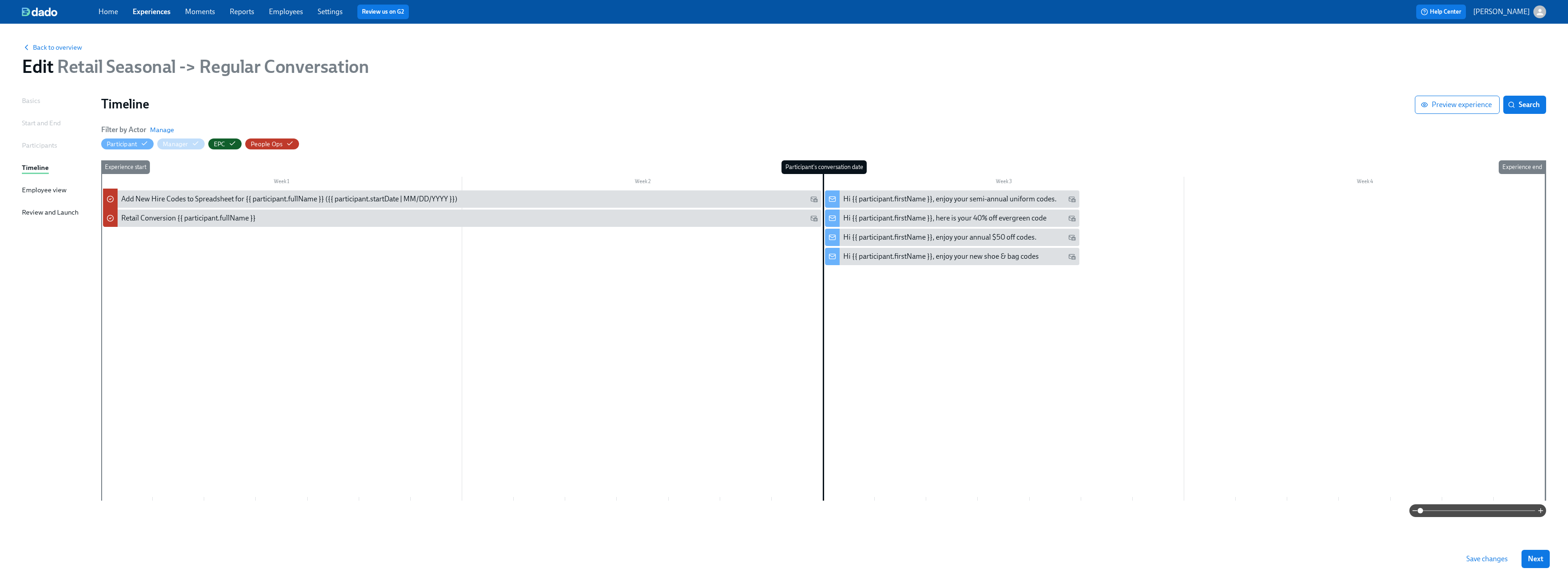 click on "Participant's conversation date" at bounding box center (849, 330) 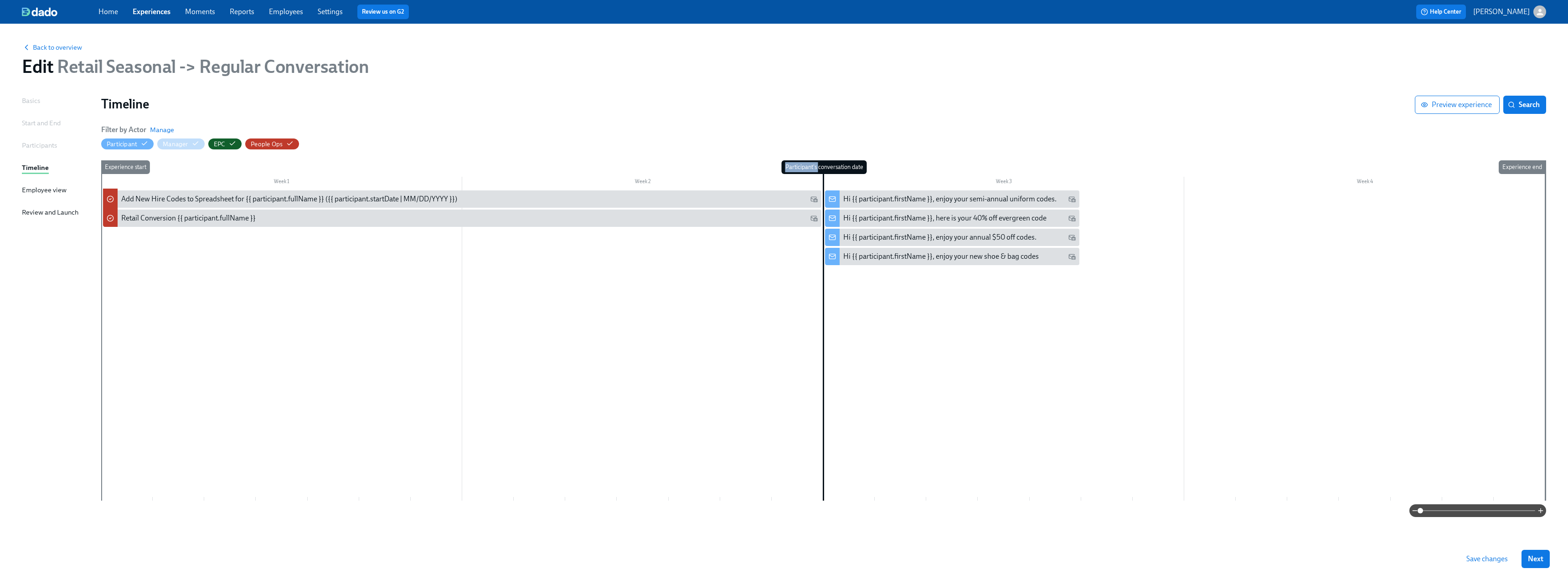 click on "Participant's conversation date" at bounding box center [849, 330] 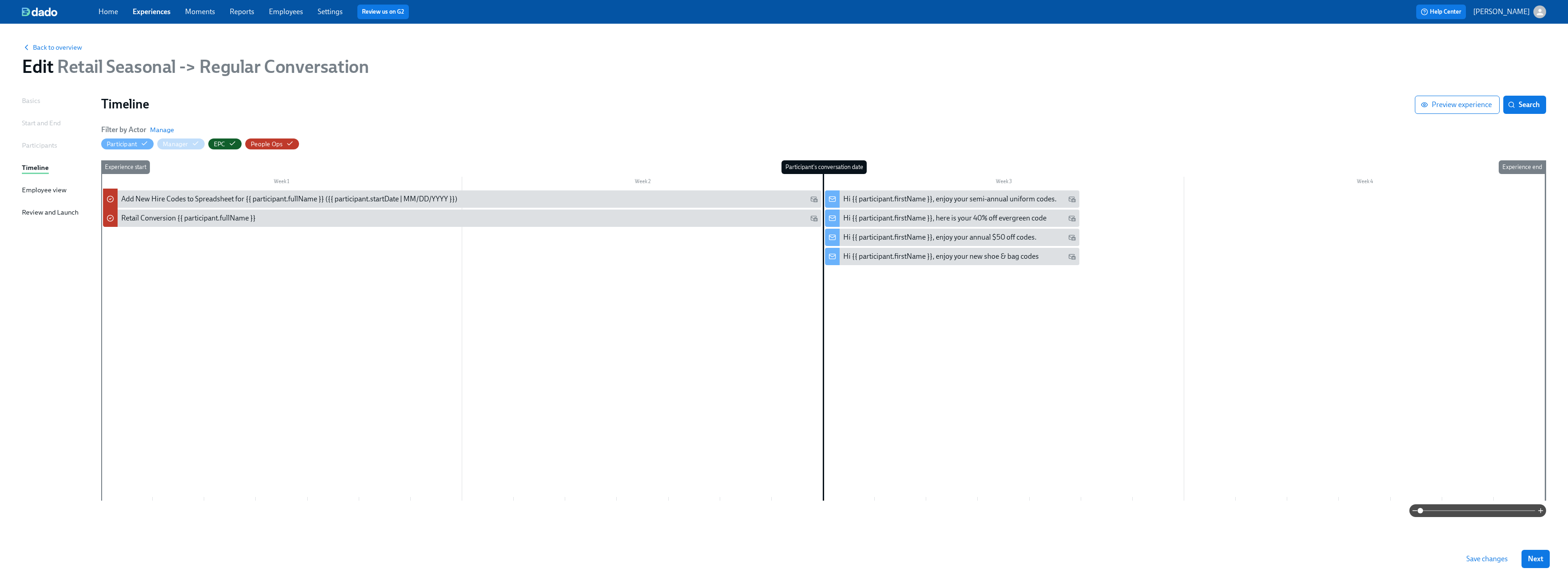 click on "Participant's conversation date" at bounding box center (849, 330) 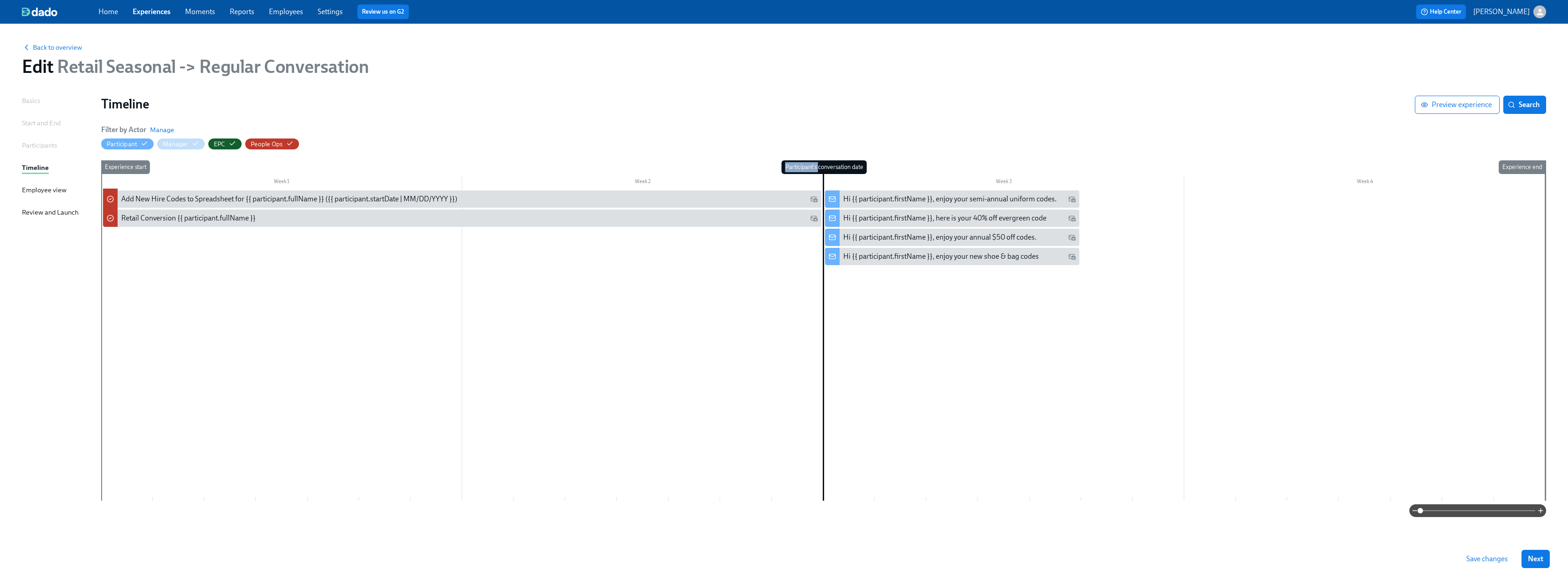 click on "Participant's conversation date" at bounding box center (849, 330) 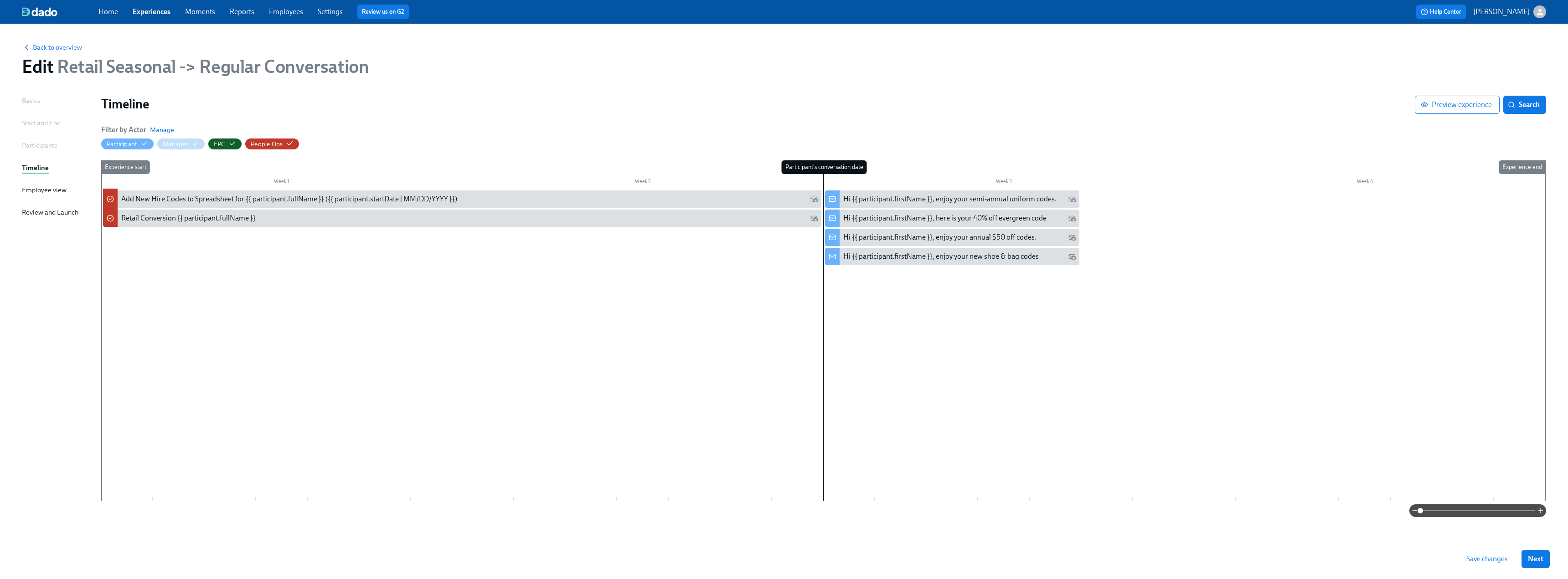click on "Participant's conversation date" at bounding box center (849, 330) 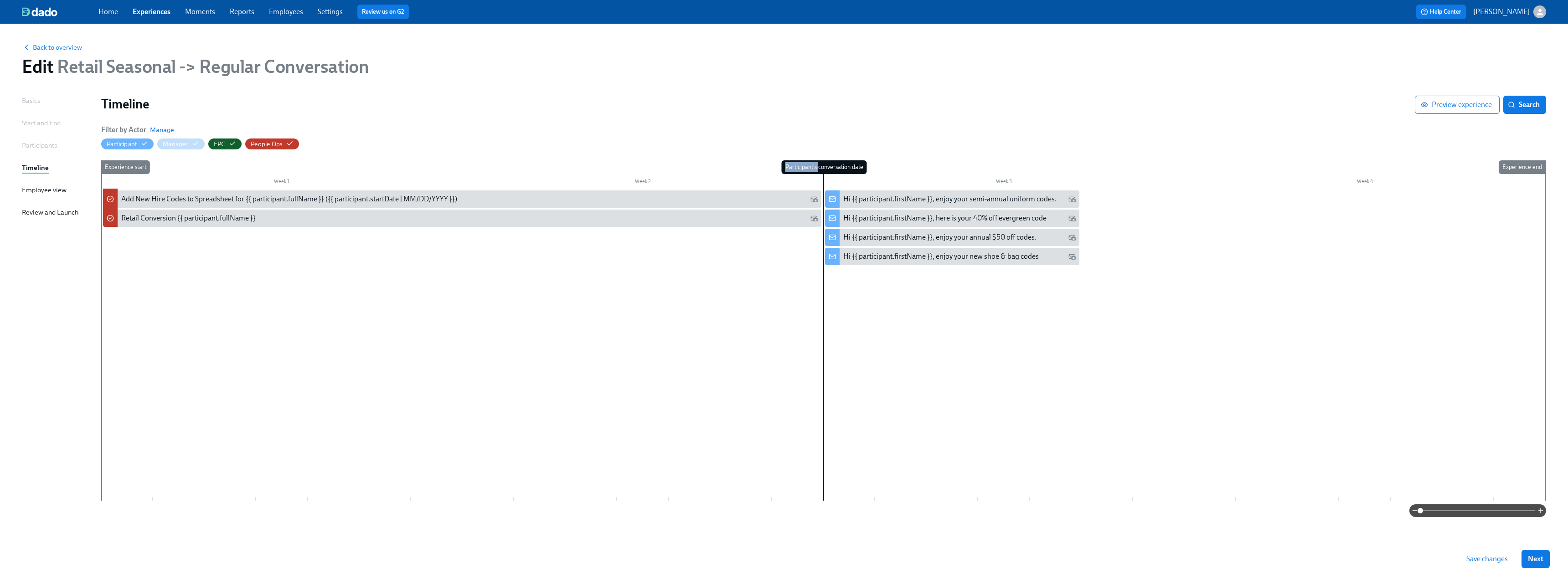 click on "Participant's conversation date" at bounding box center (849, 330) 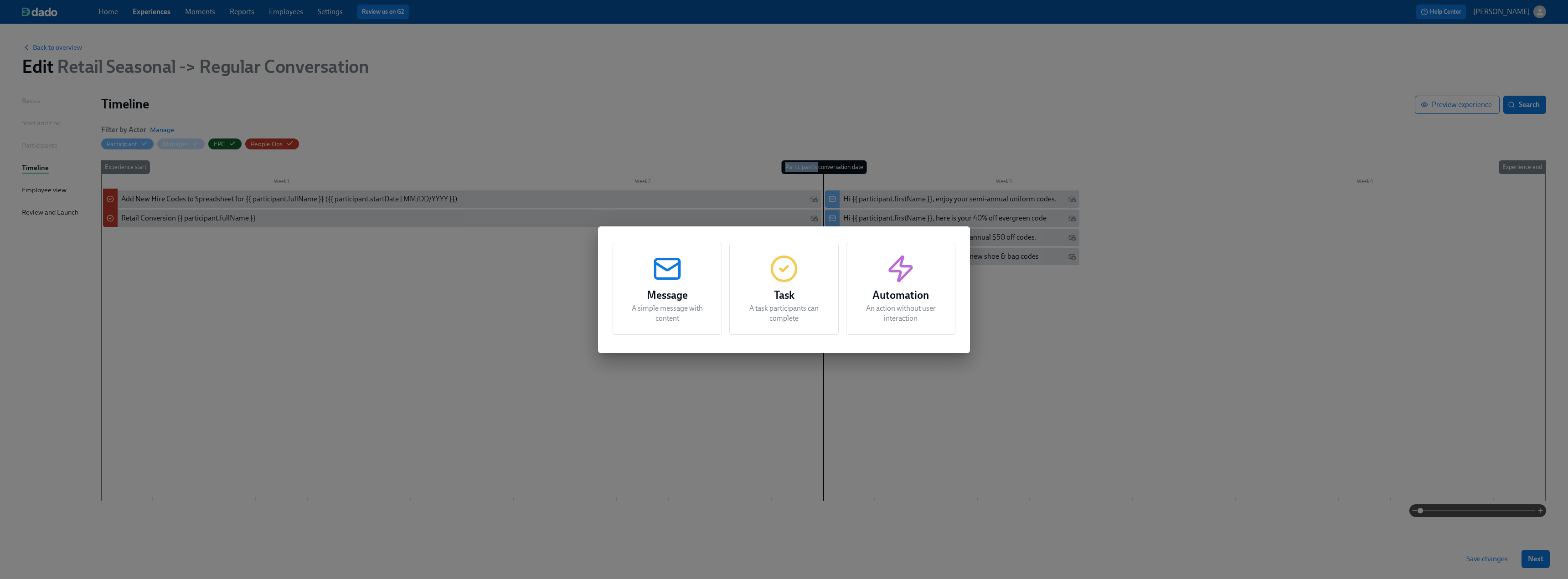 click 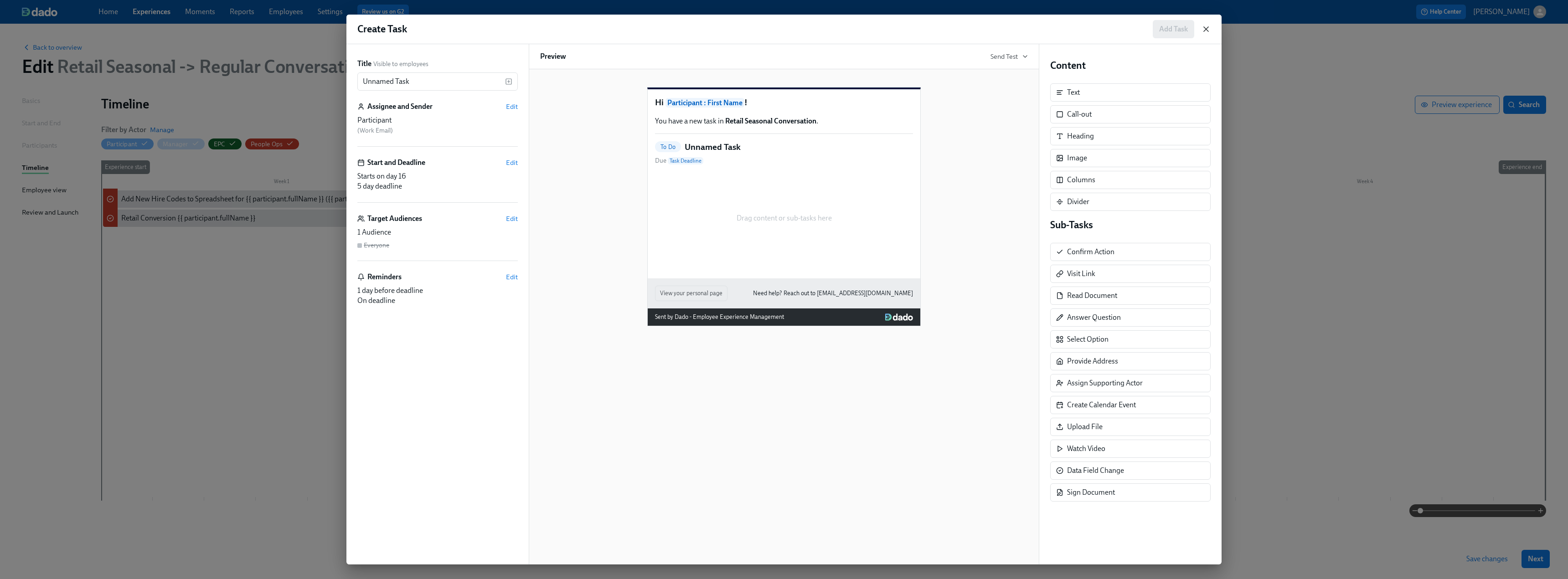 click 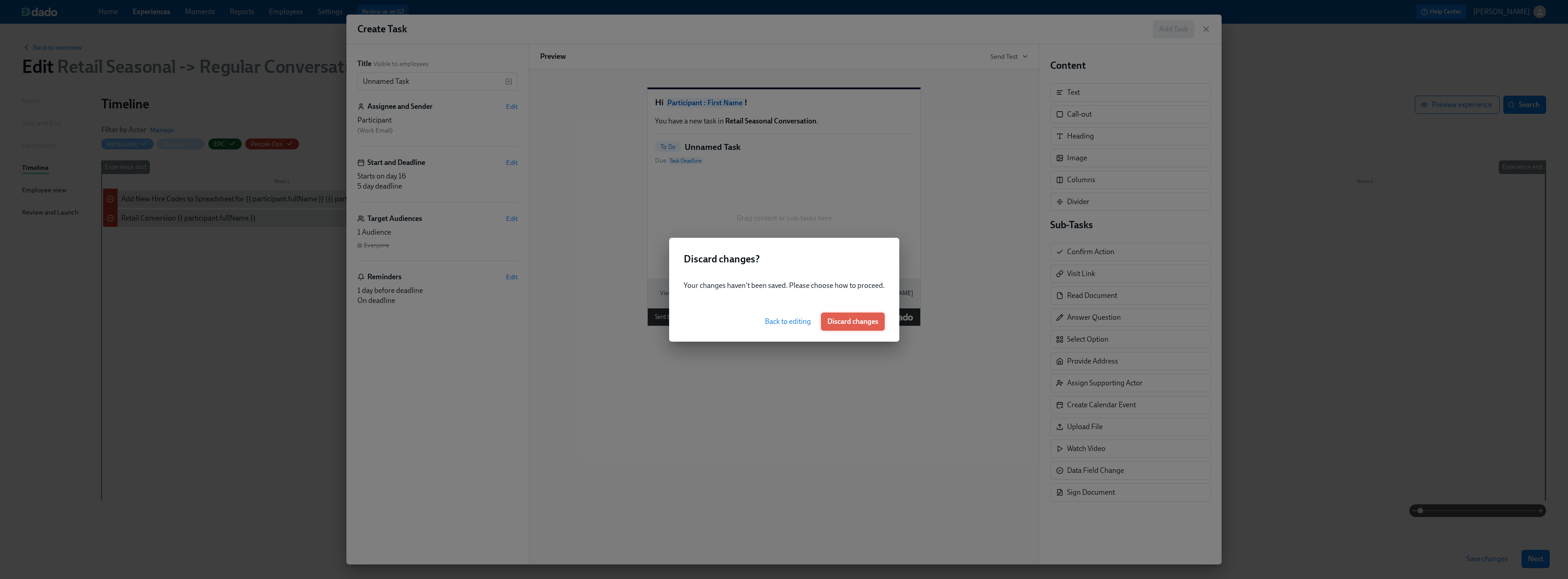 click on "Discard changes" at bounding box center (853, 322) 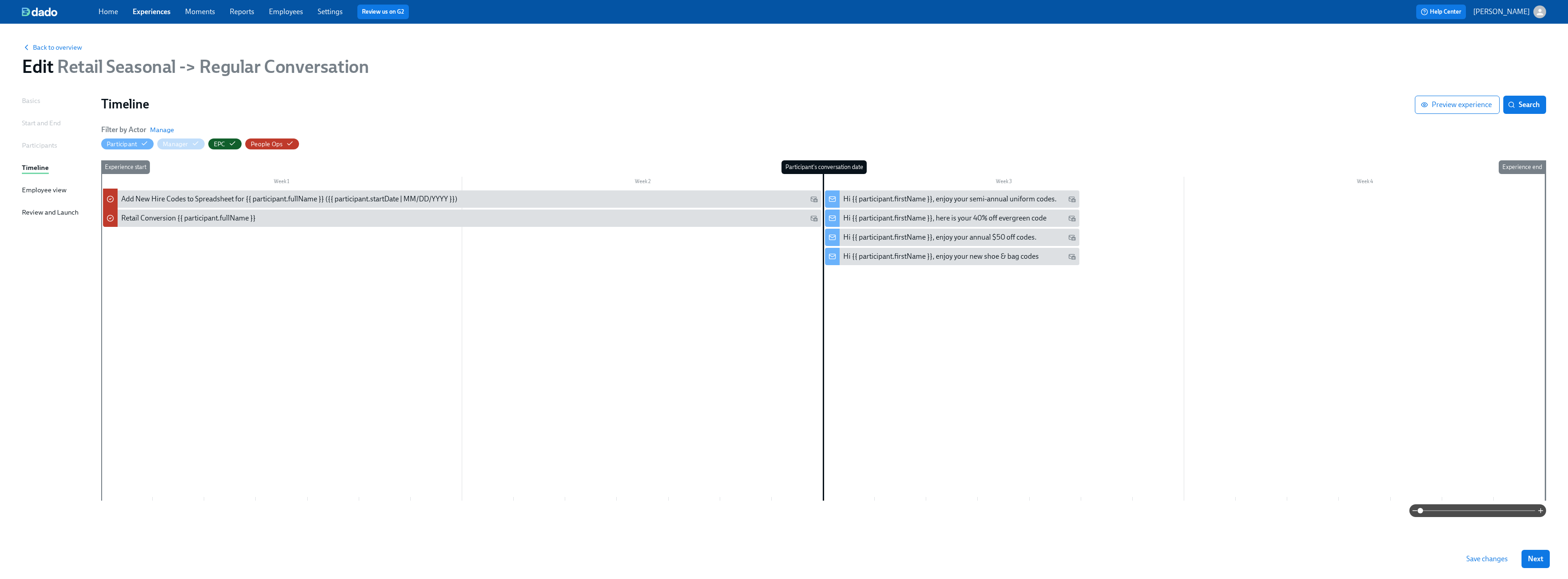 click on "Participant's conversation date" at bounding box center [849, 330] 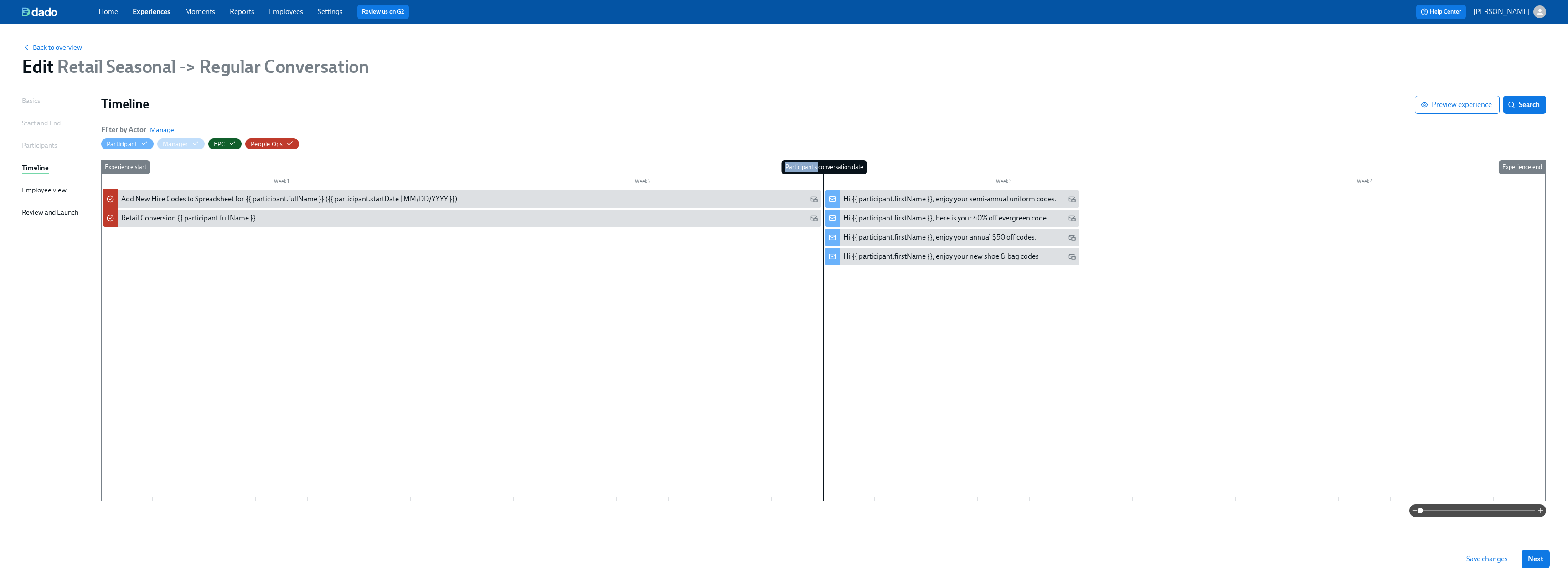 click on "Participant's conversation date" at bounding box center [849, 330] 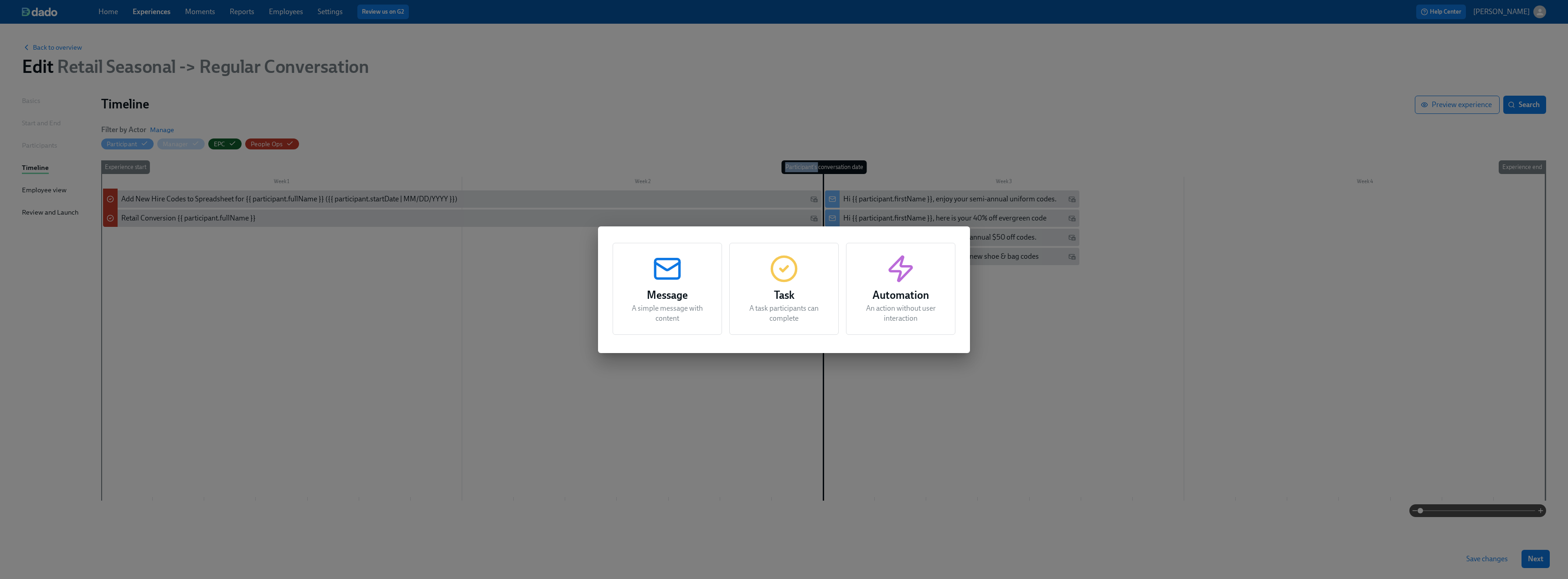 click 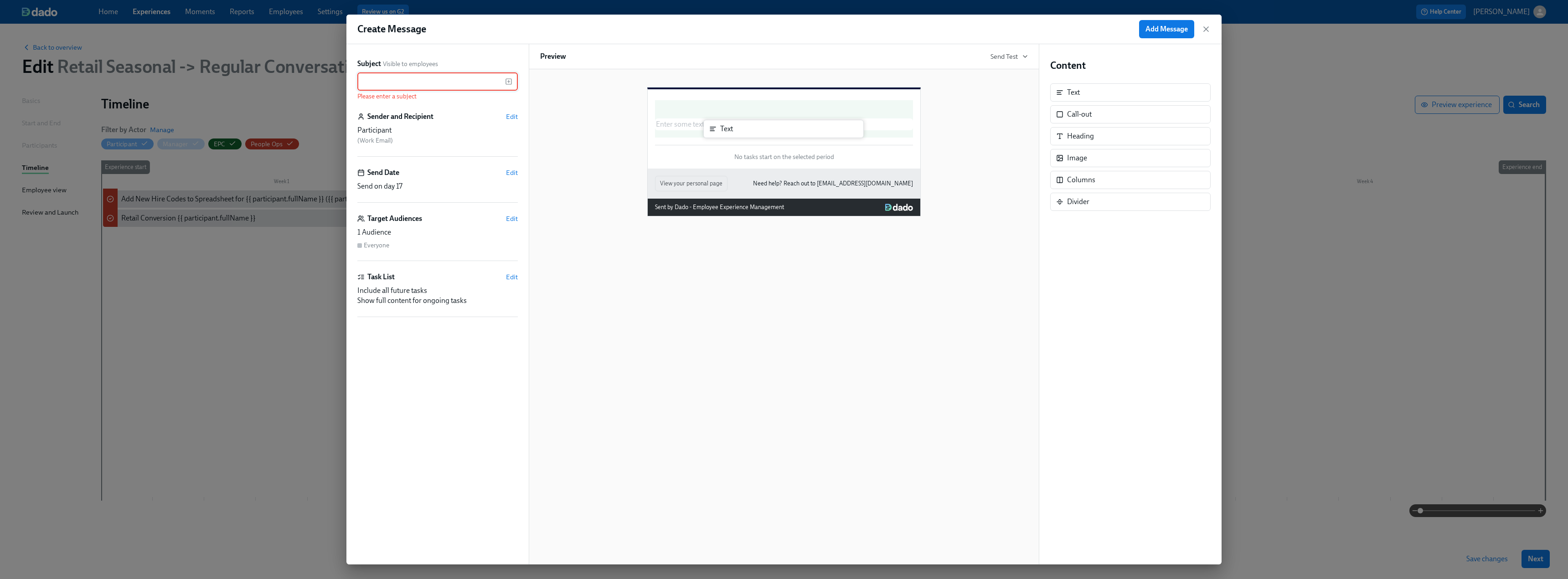 drag, startPoint x: 1077, startPoint y: 96, endPoint x: 725, endPoint y: 133, distance: 353.93926 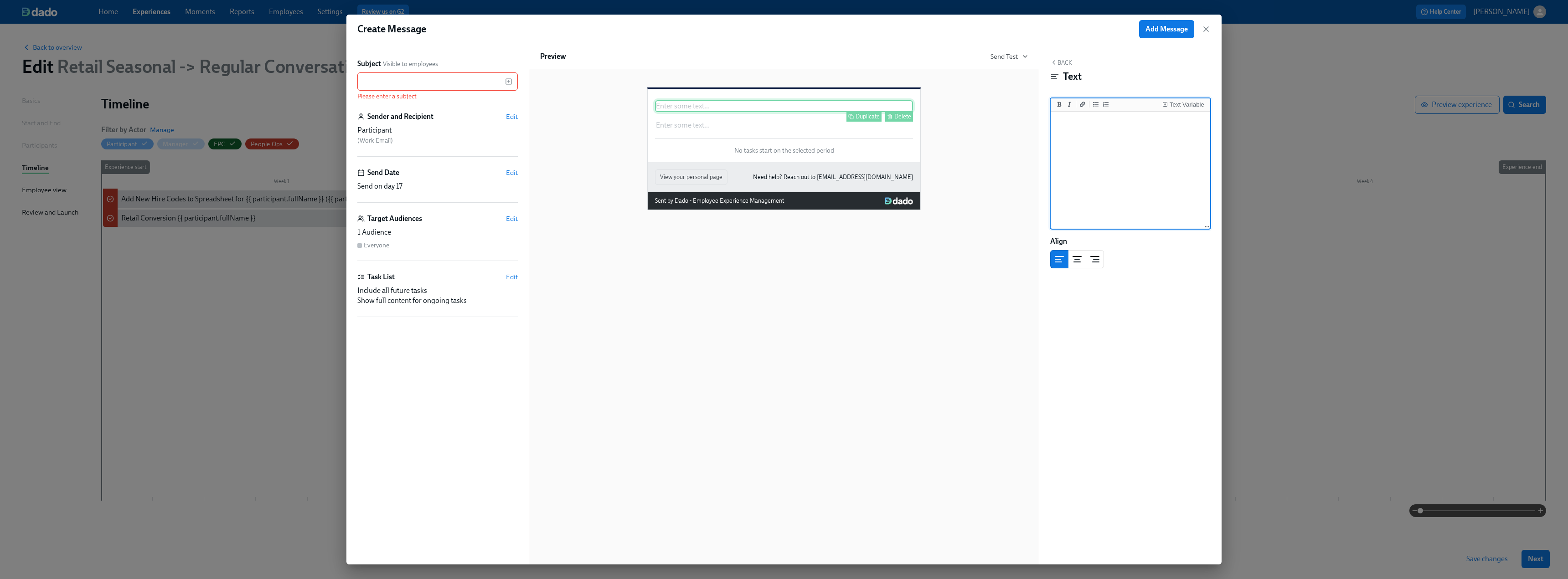 click on "Delete" at bounding box center [903, 116] 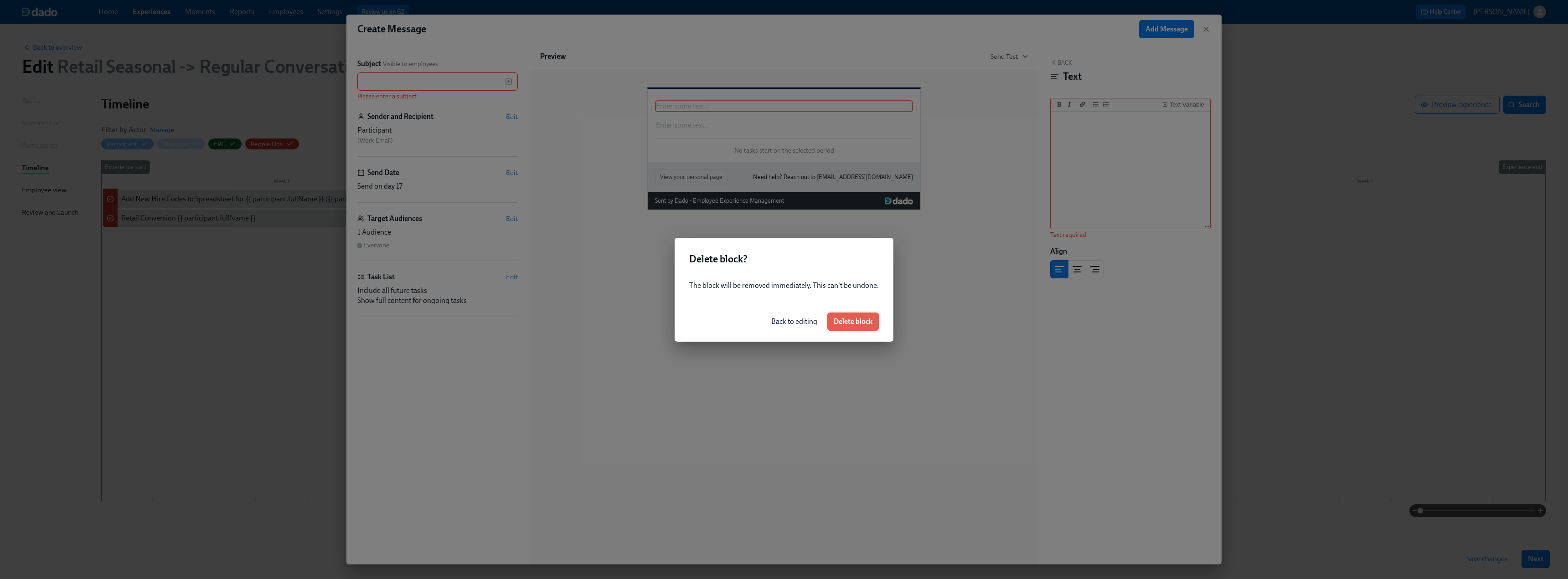 click on "Delete block" at bounding box center (853, 322) 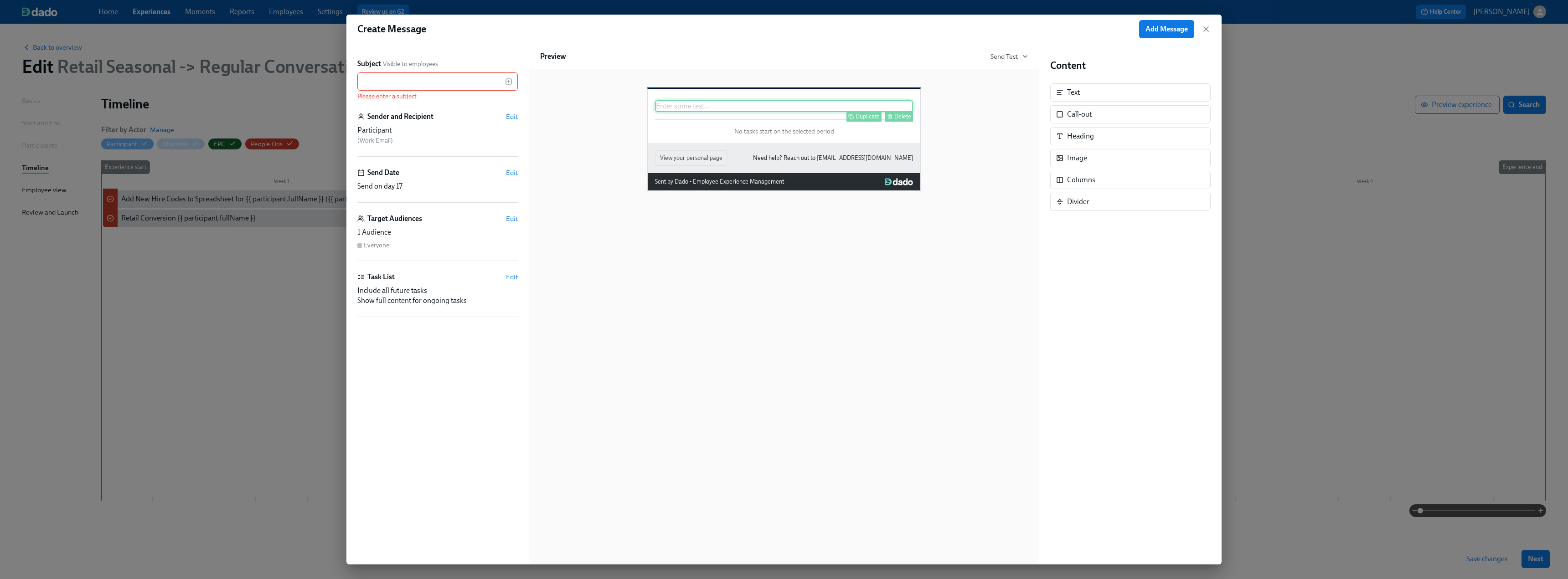 click on "Enter some text ...   Duplicate   Delete" at bounding box center [784, 106] 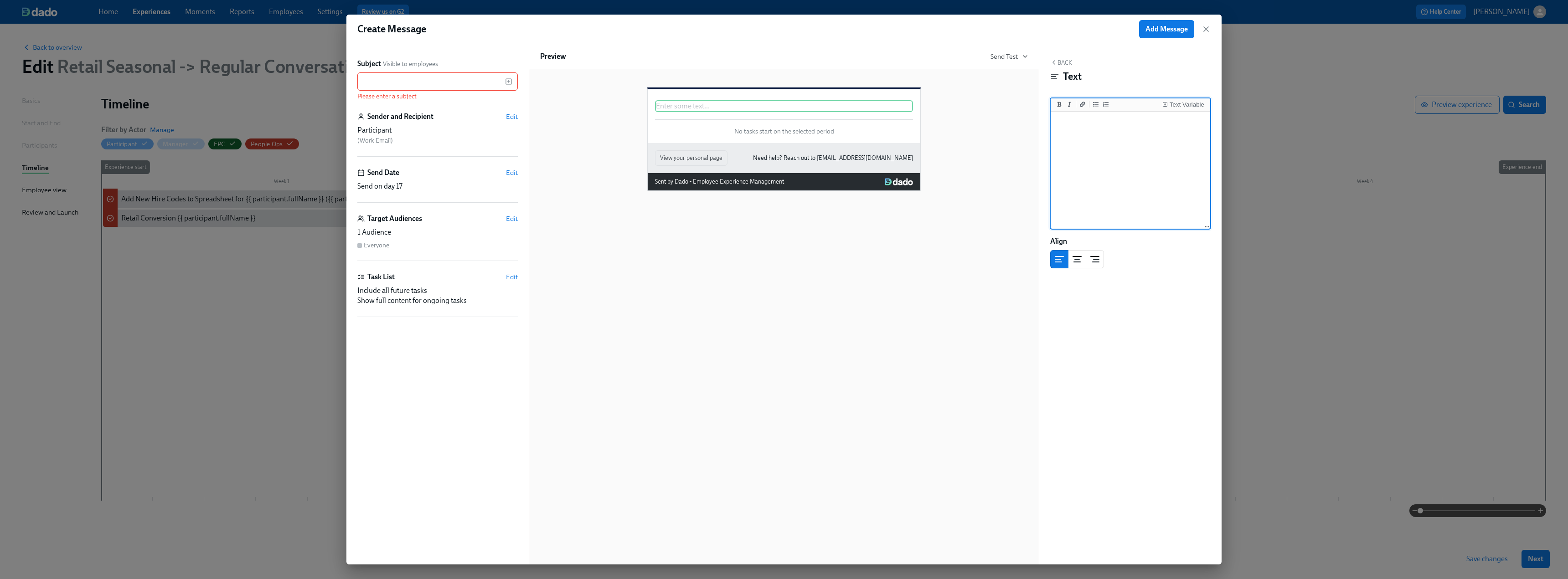 click at bounding box center (1130, 170) 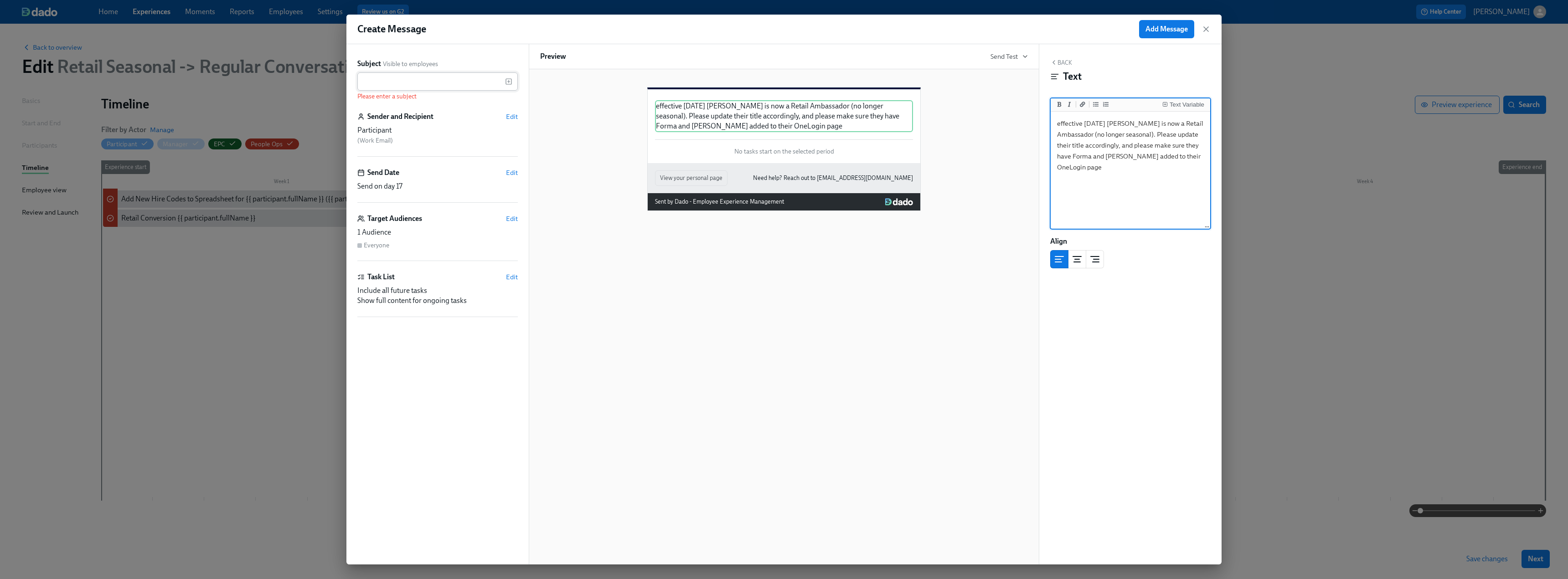 type on "effective [DATE] [PERSON_NAME] is now a Retail Ambassador (no longer seasonal). Please update their title accordingly, and please make sure they have Forma and [PERSON_NAME] added to their OneLogin page" 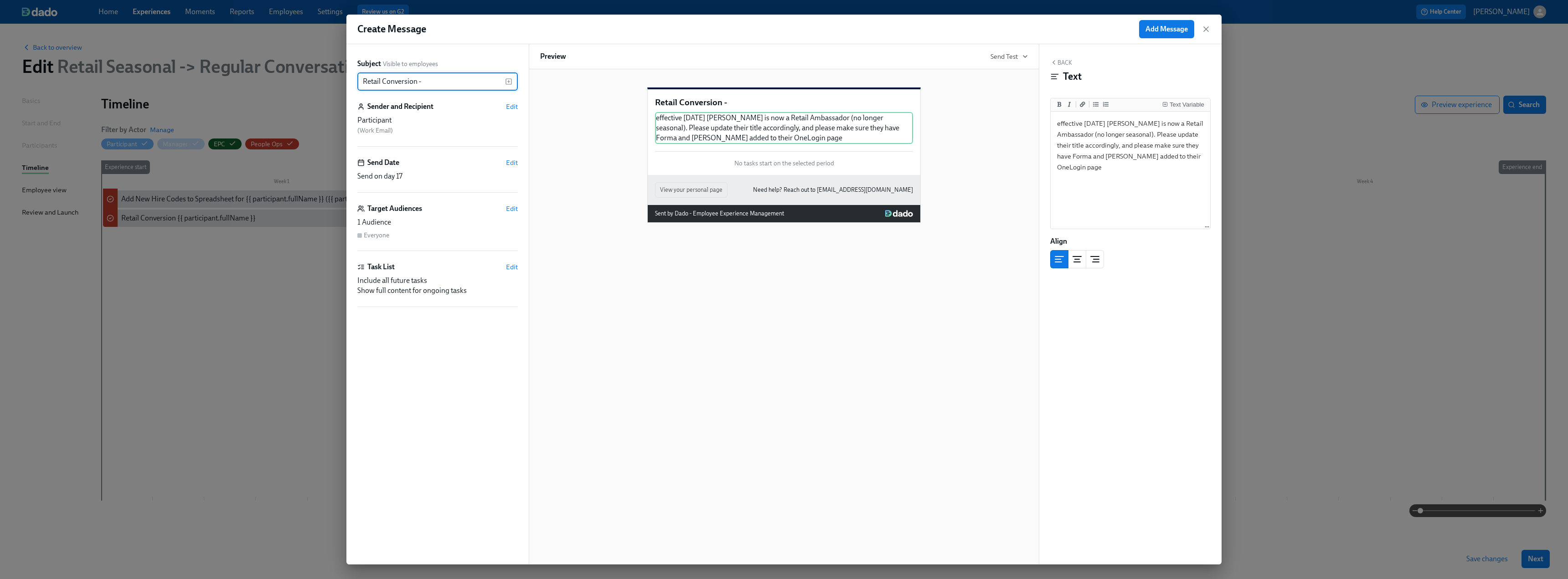 click on "Retail Conversion -" at bounding box center (431, 82) 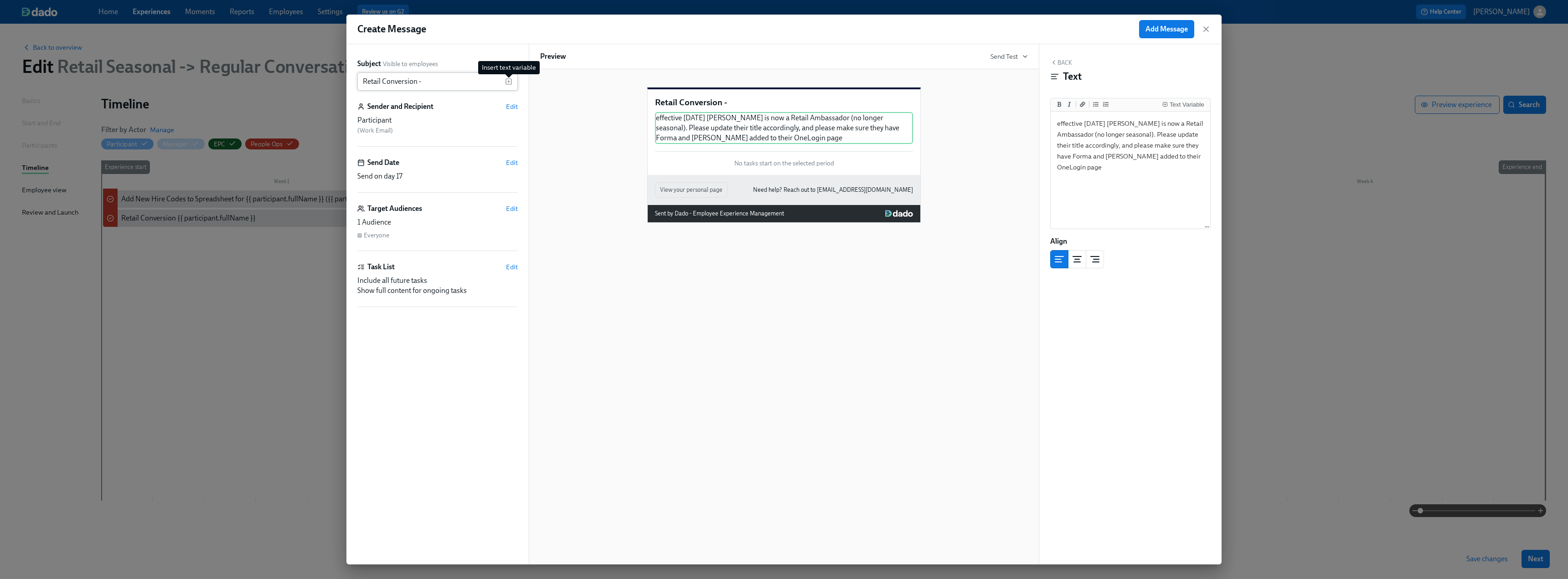 click 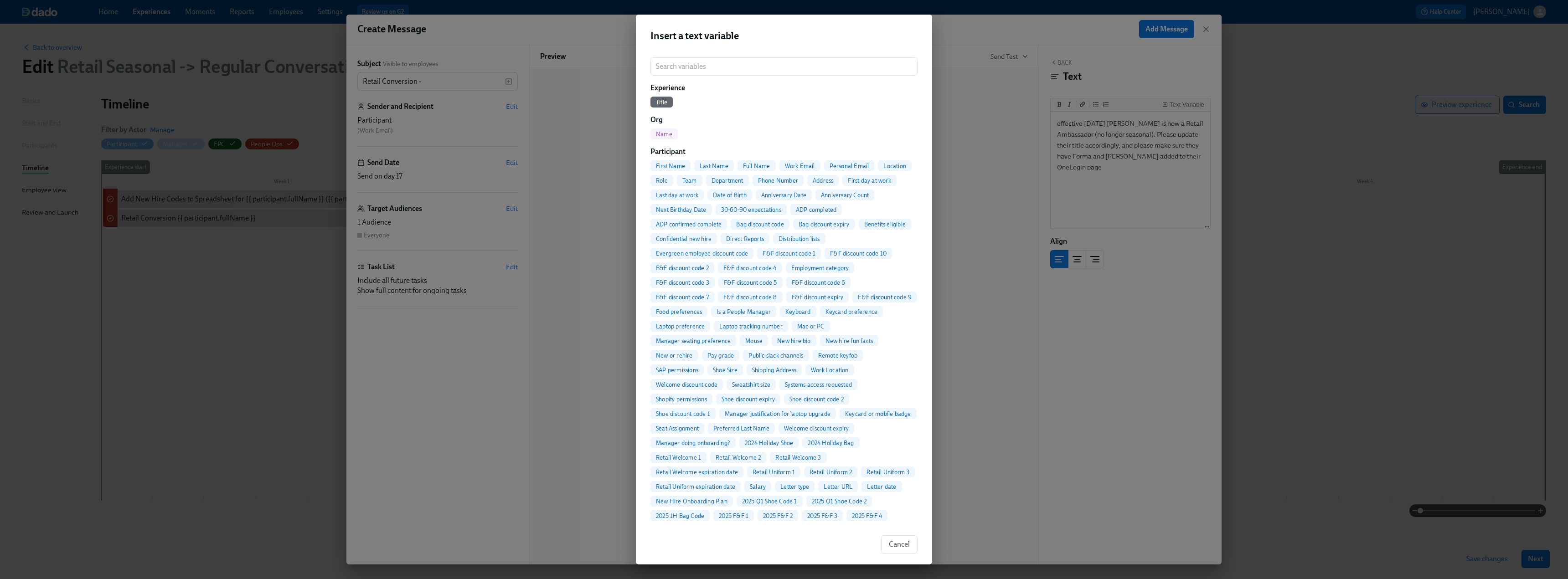 click on "Full Name" at bounding box center [757, 166] 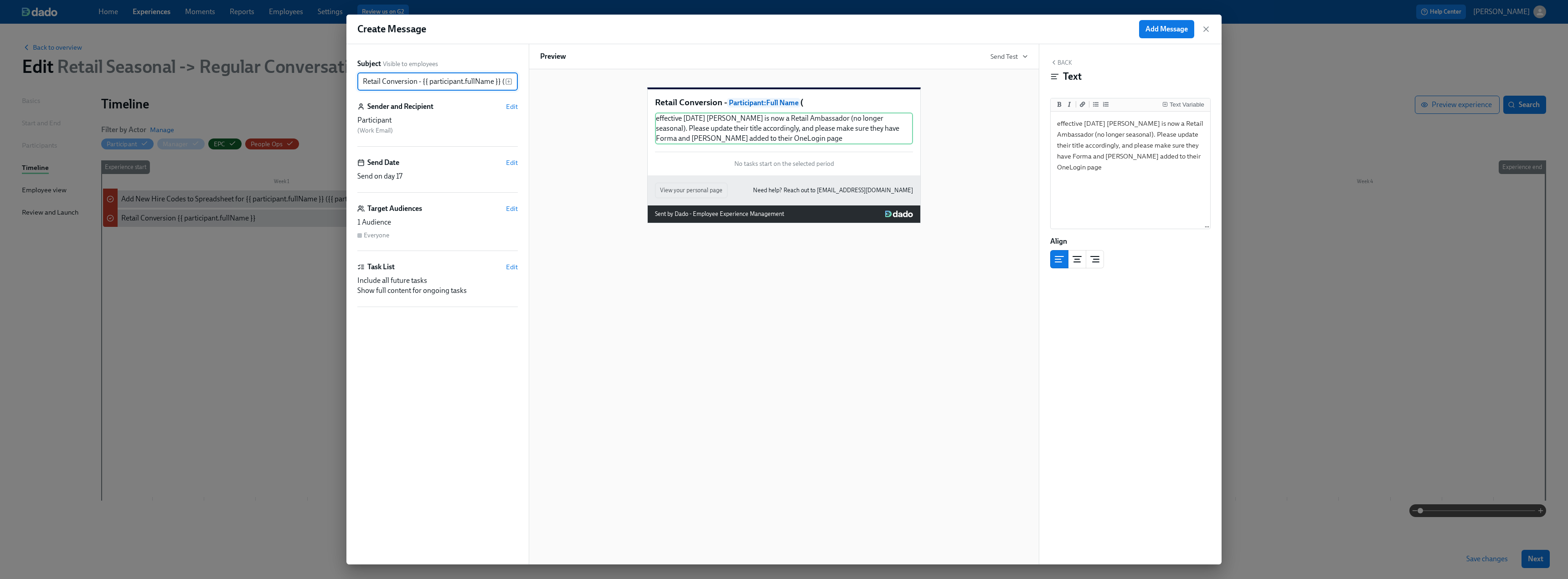 type on "Retail Conversion - {{ participant.fullName }} (" 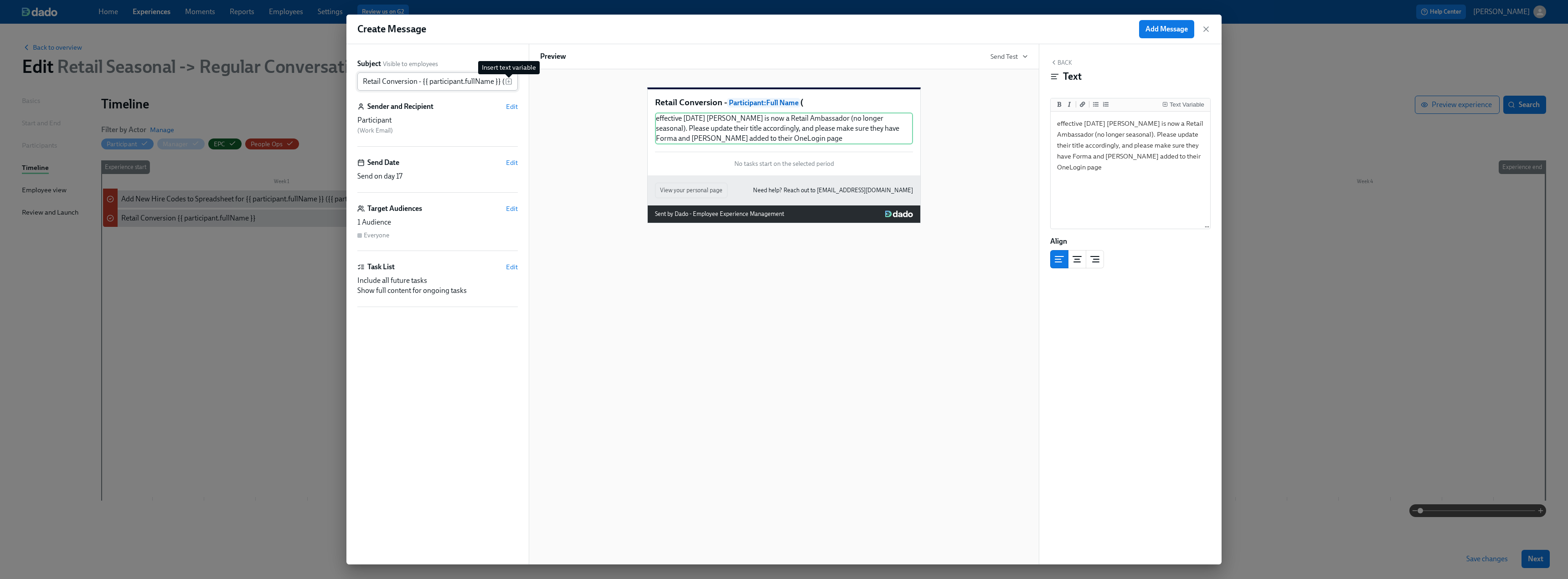 click 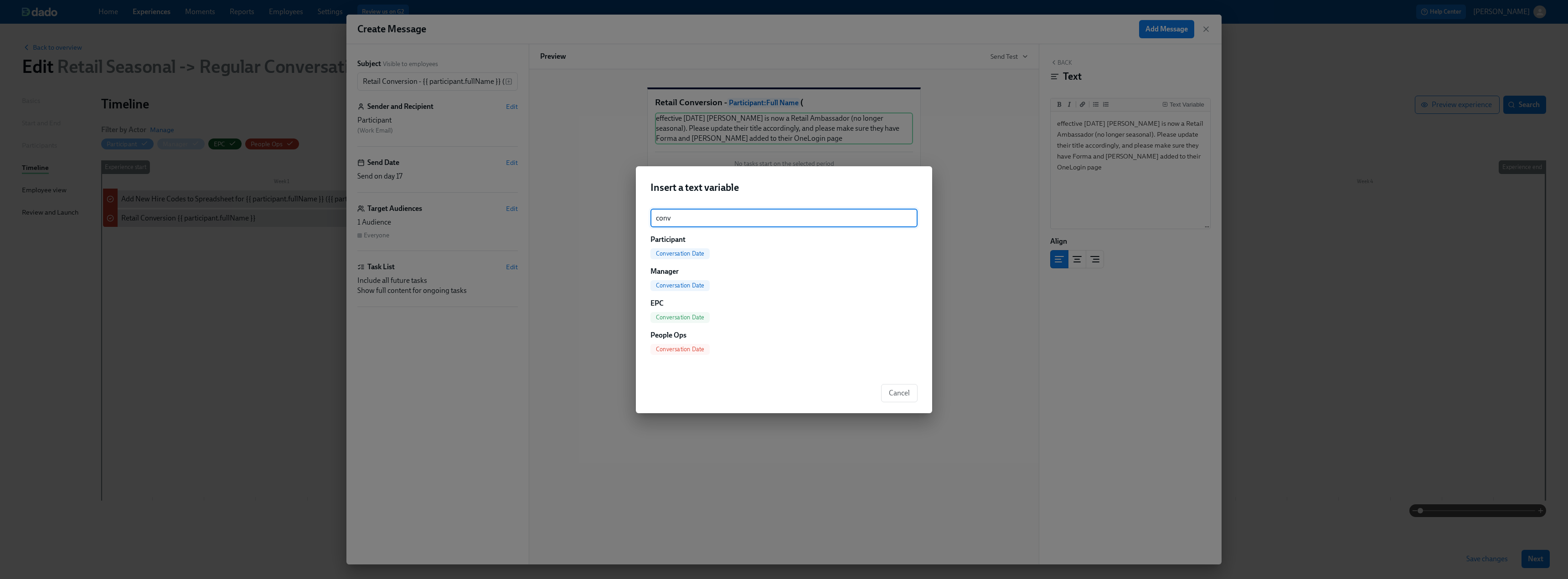 type on "conv" 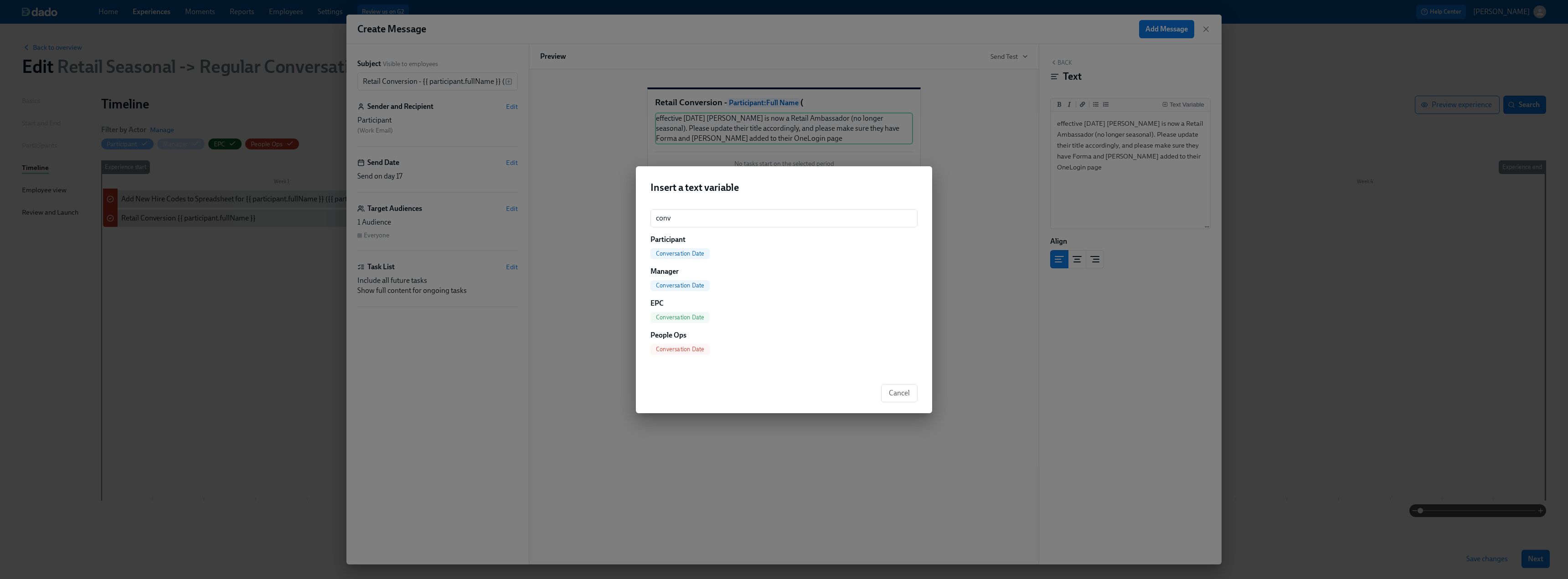 click on "Conversation Date" at bounding box center (680, 253) 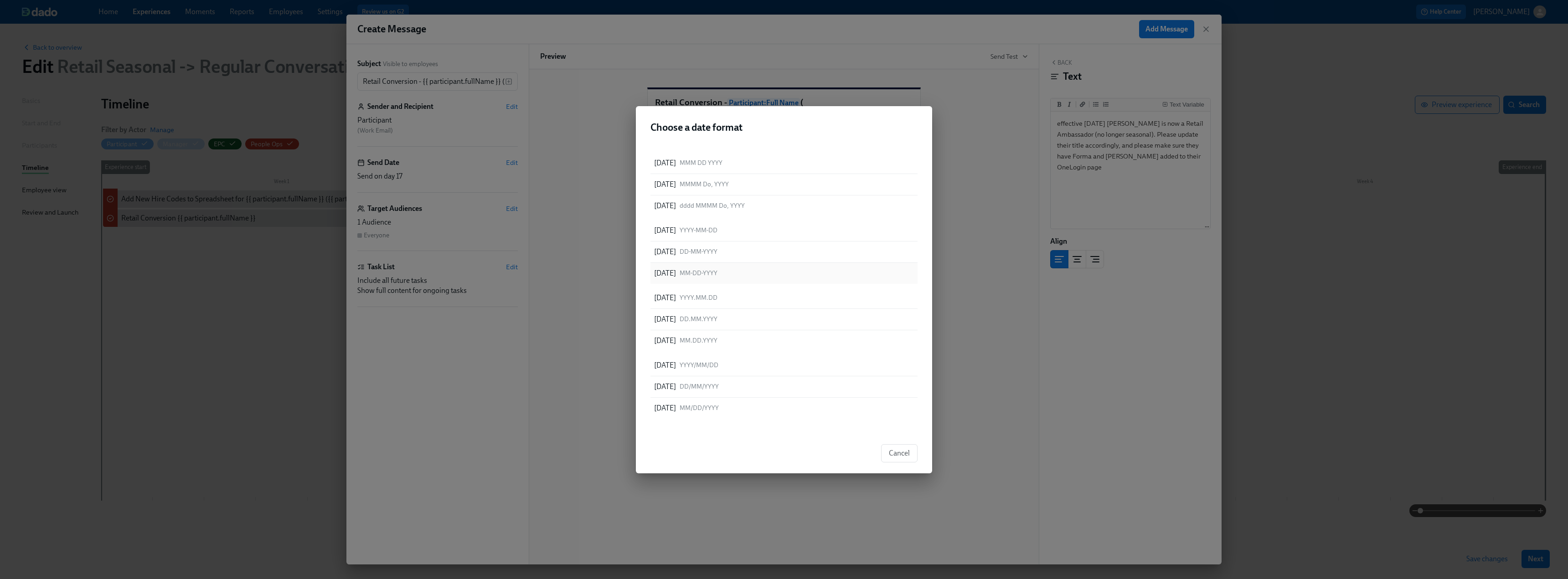 click on "[DATE] MM-DD-YYYY" at bounding box center [784, 273] 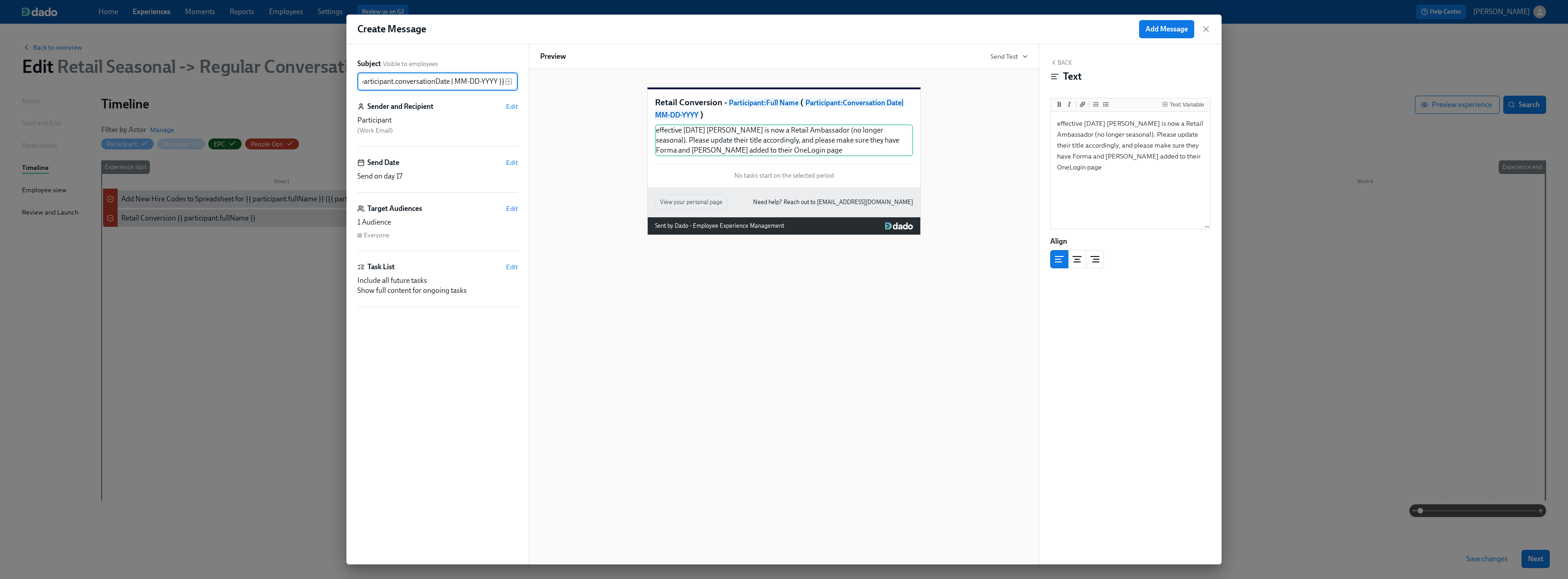 scroll, scrollTop: 0, scrollLeft: 154, axis: horizontal 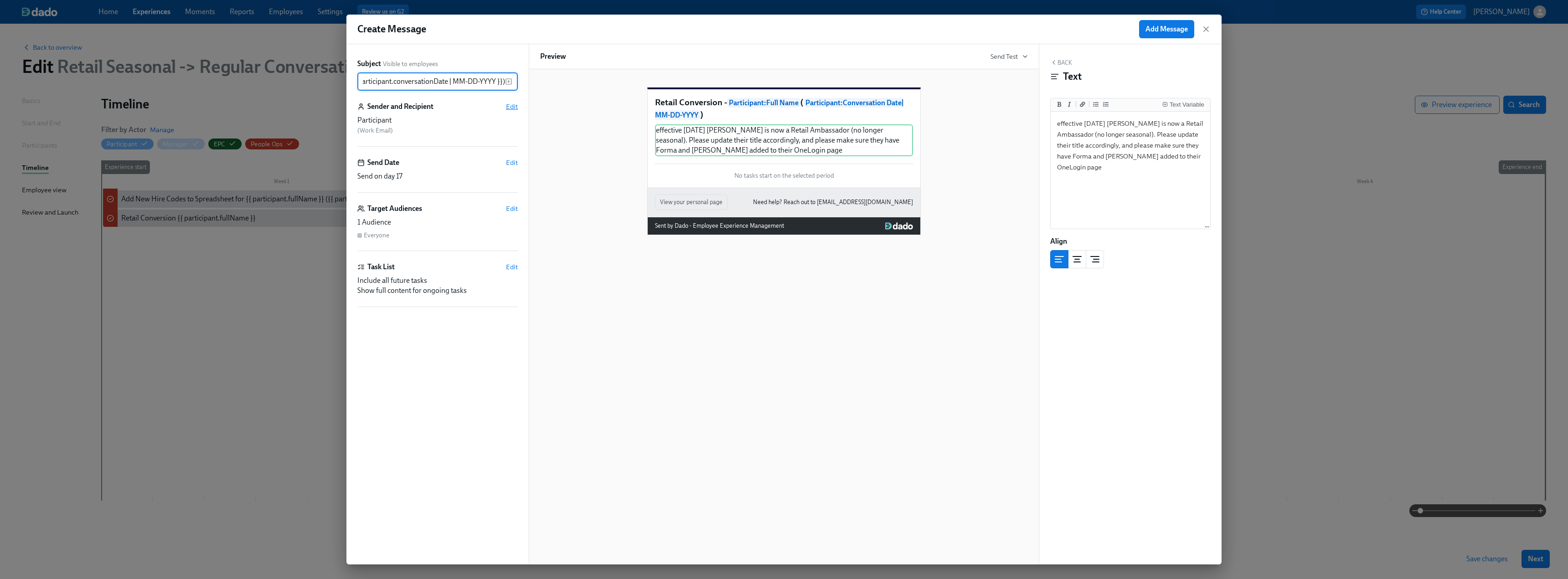 type on "Retail Conversion - {{ participant.fullName }} ({{ participant.conversationDate | MM-DD-YYYY }})" 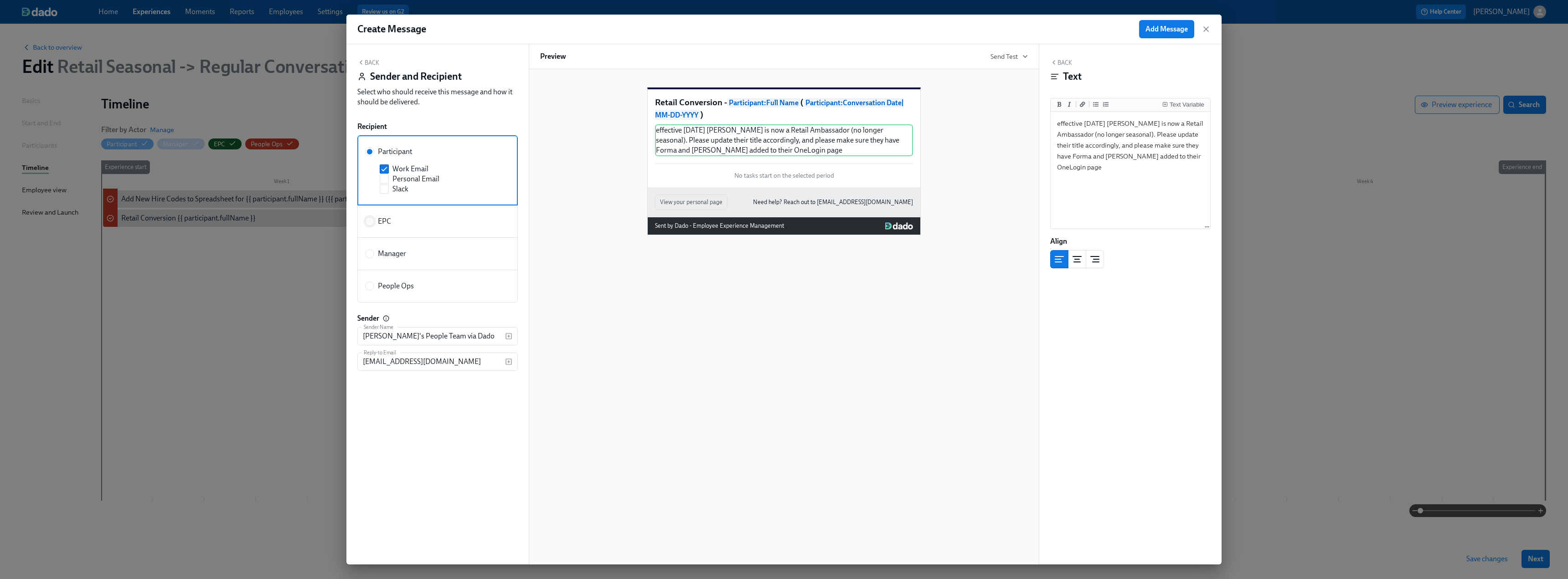 click on "EPC" at bounding box center (370, 221) 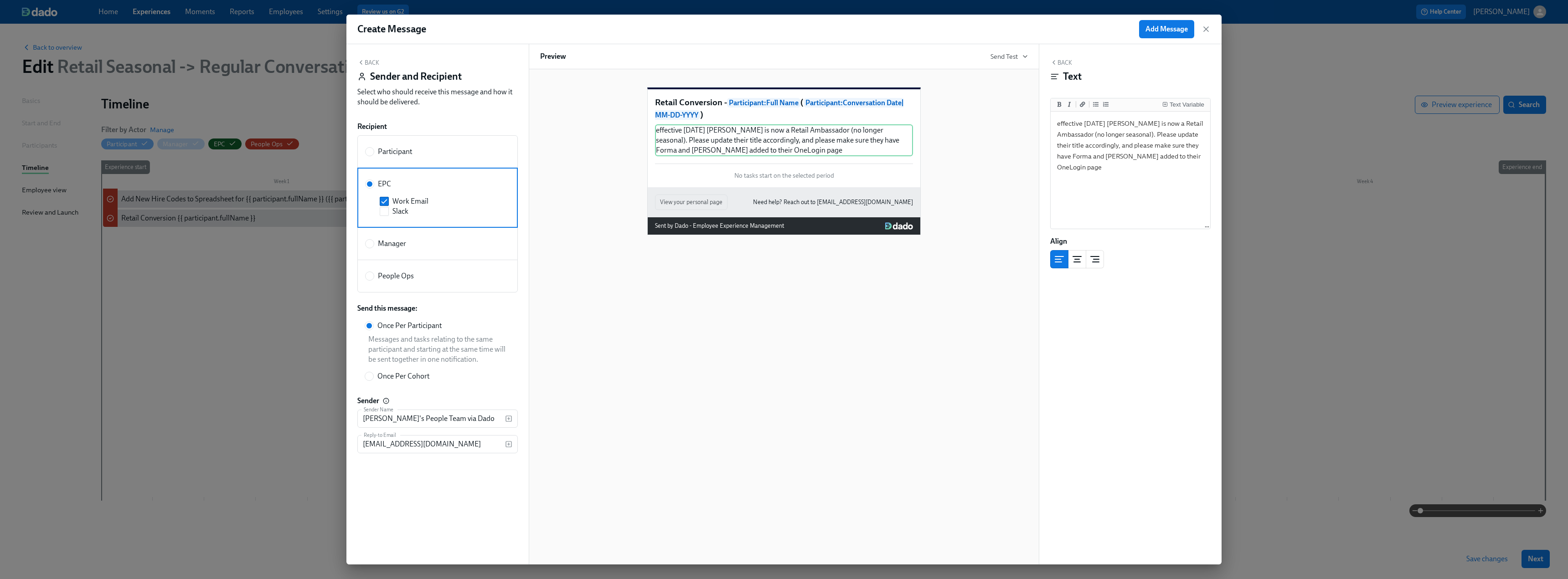 click on "Back" at bounding box center (368, 62) 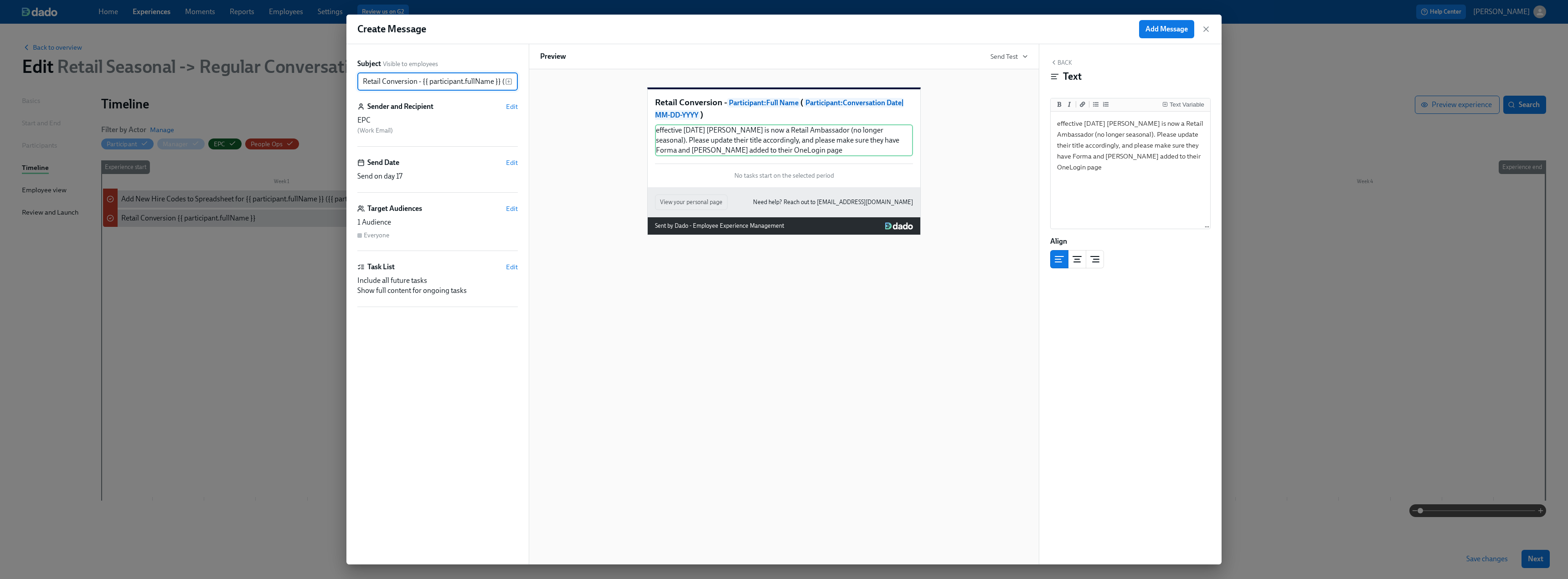 scroll, scrollTop: 0, scrollLeft: 154, axis: horizontal 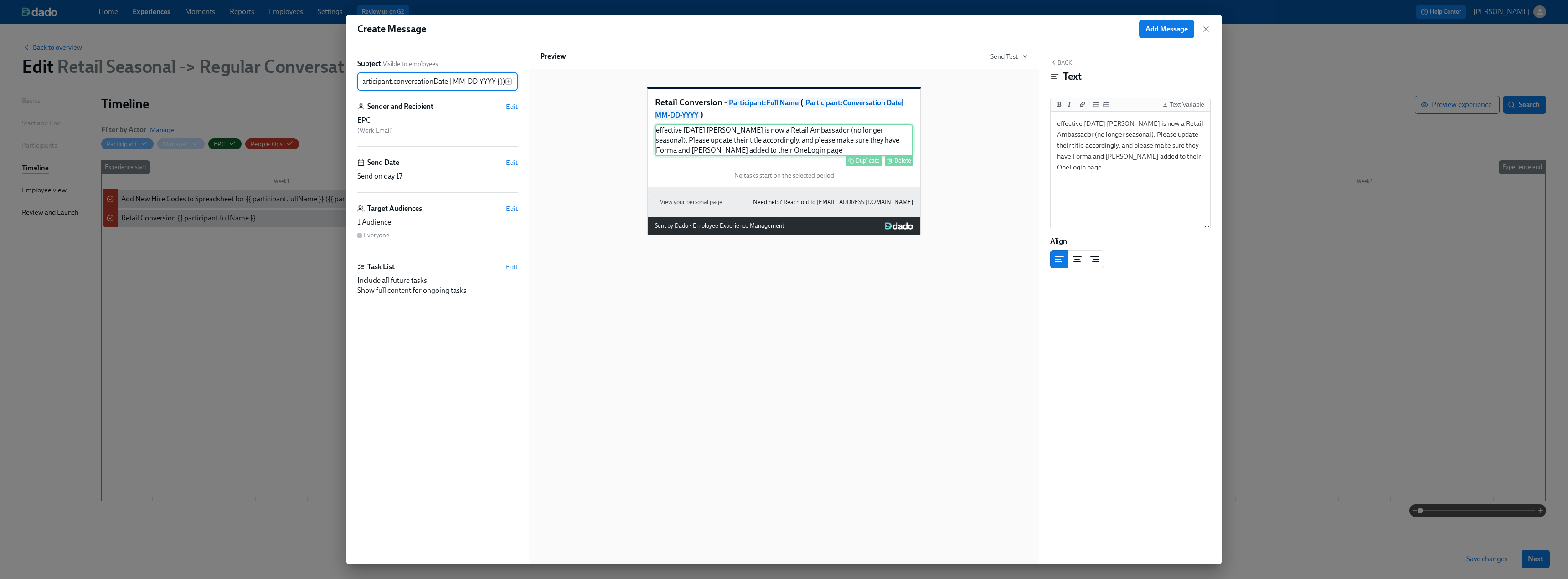 click on "effective [DATE] [PERSON_NAME] is now a Retail Ambassador (no longer seasonal). Please update their title accordingly, and please make sure they have Forma and [PERSON_NAME] added to their OneLogin page   Duplicate   Delete" at bounding box center [784, 140] 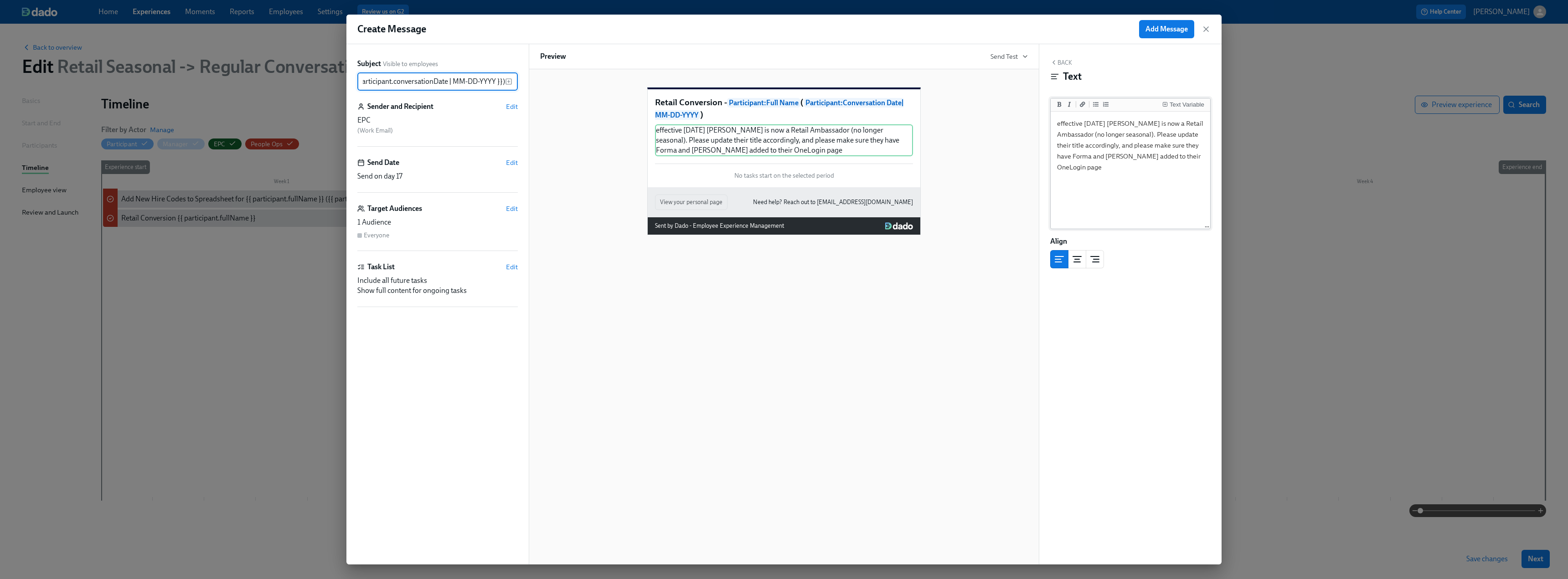 click on "effective [DATE] [PERSON_NAME] is now a Retail Ambassador (no longer seasonal). Please update their title accordingly, and please make sure they have Forma and [PERSON_NAME] added to their OneLogin page" at bounding box center [1130, 170] 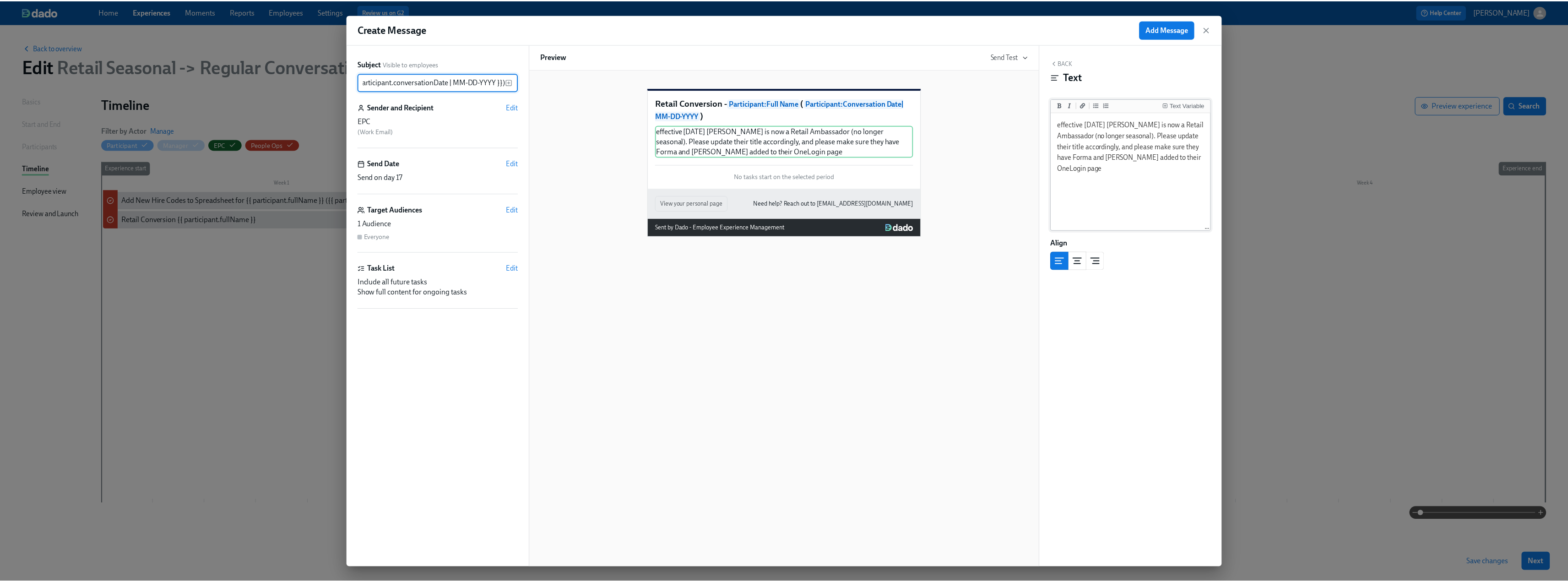 scroll, scrollTop: 0, scrollLeft: 0, axis: both 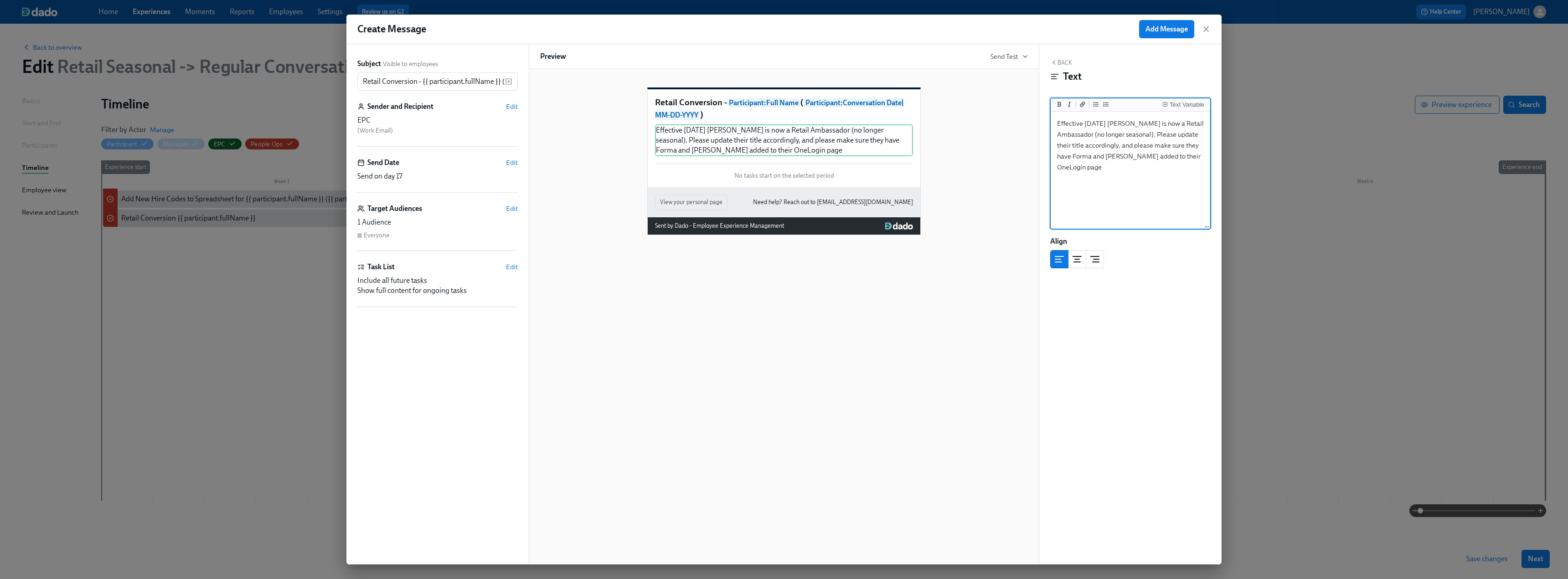click on "Effective [DATE] [PERSON_NAME] is now a Retail Ambassador (no longer seasonal). Please update their title accordingly, and please make sure they have Forma and [PERSON_NAME] added to their OneLogin page" at bounding box center (1130, 170) 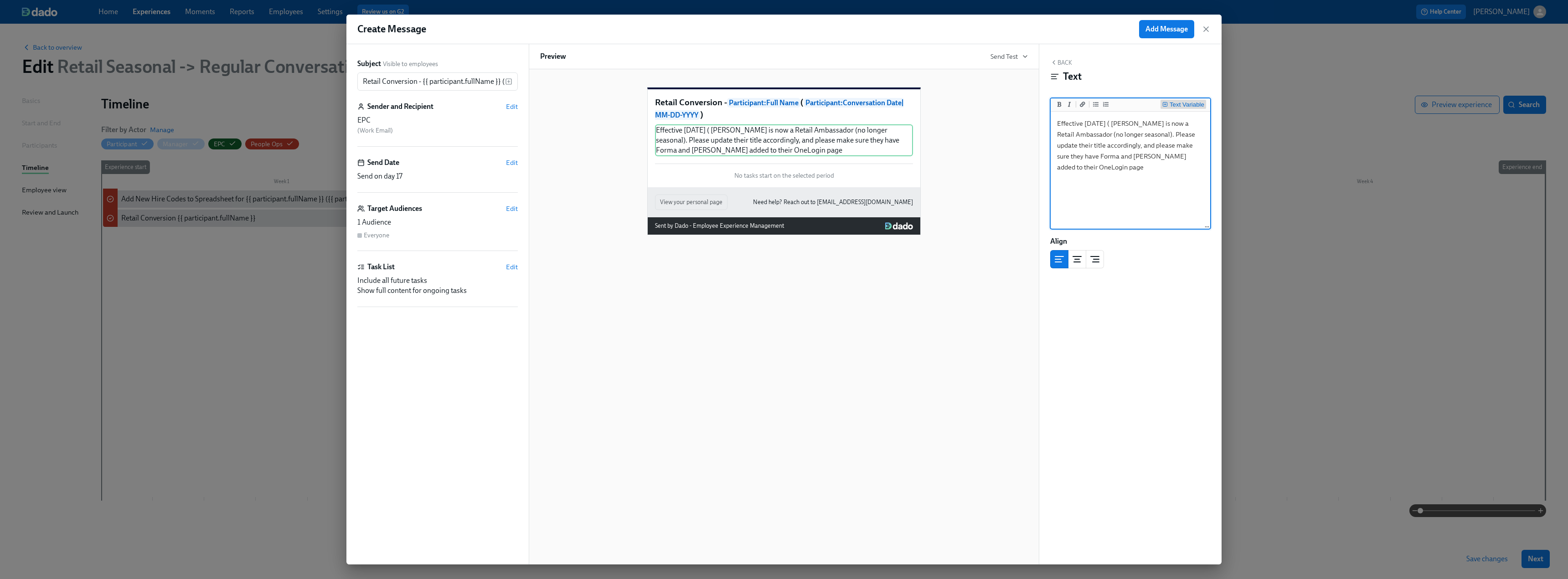 type on "Effective [DATE] ( [PERSON_NAME] is now a Retail Ambassador (no longer seasonal). Please update their title accordingly, and please make sure they have Forma and [PERSON_NAME] added to their OneLogin page" 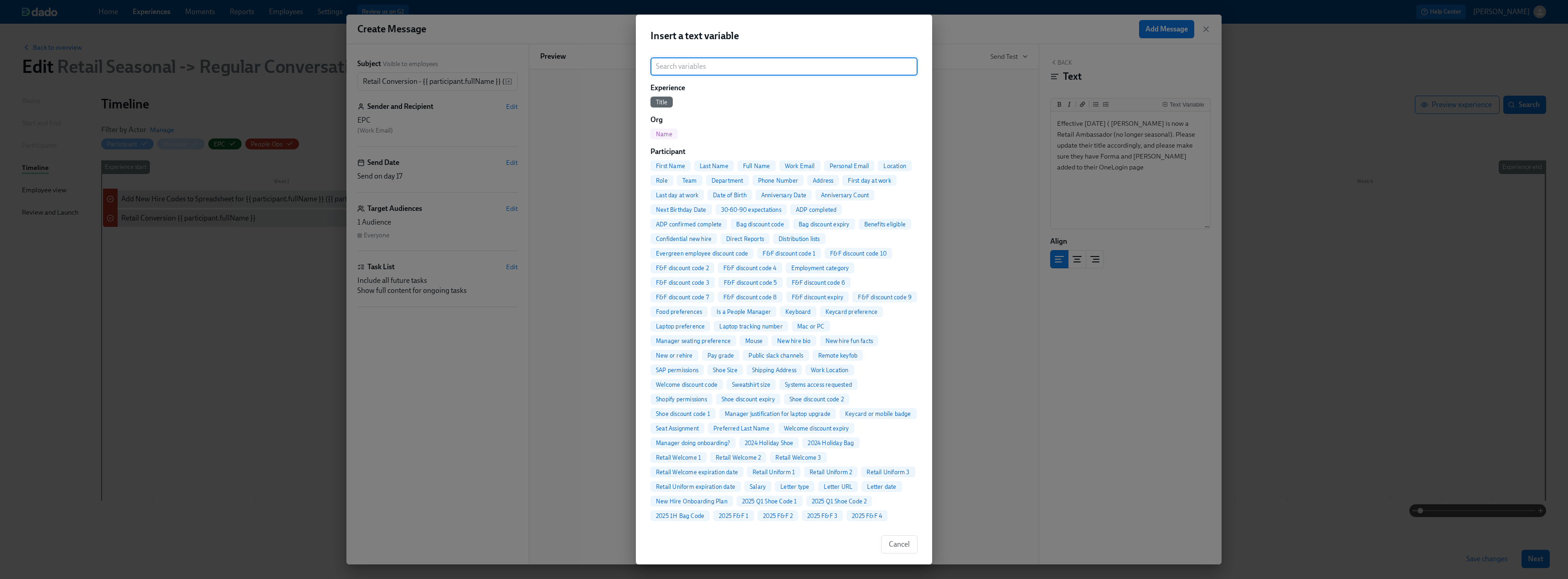 click at bounding box center (784, 67) 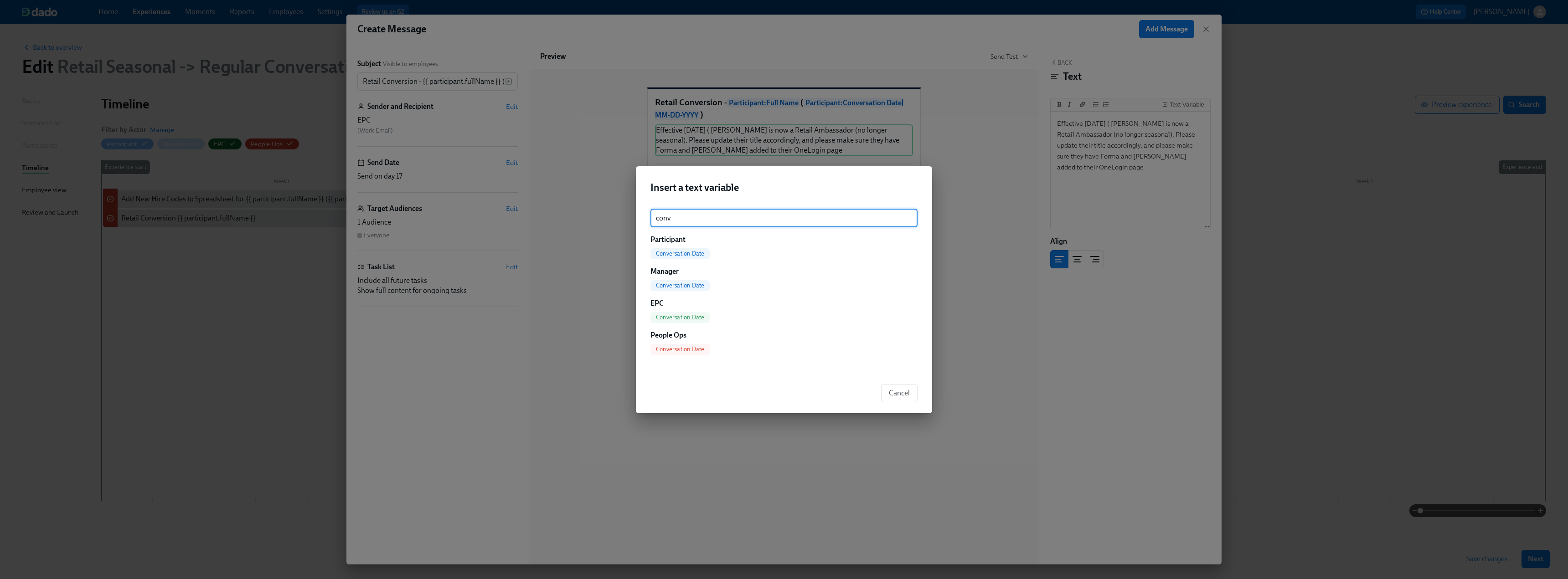 type on "conv" 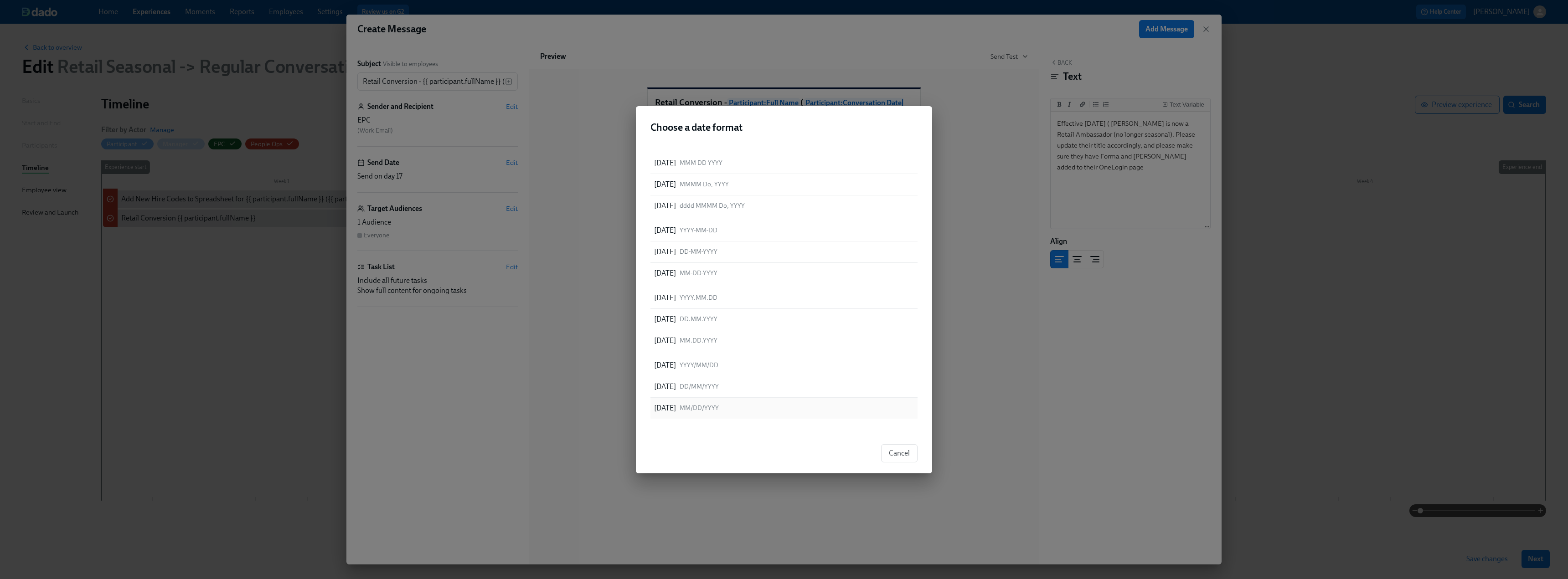 click on "MM/DD/YYYY" at bounding box center (699, 408) 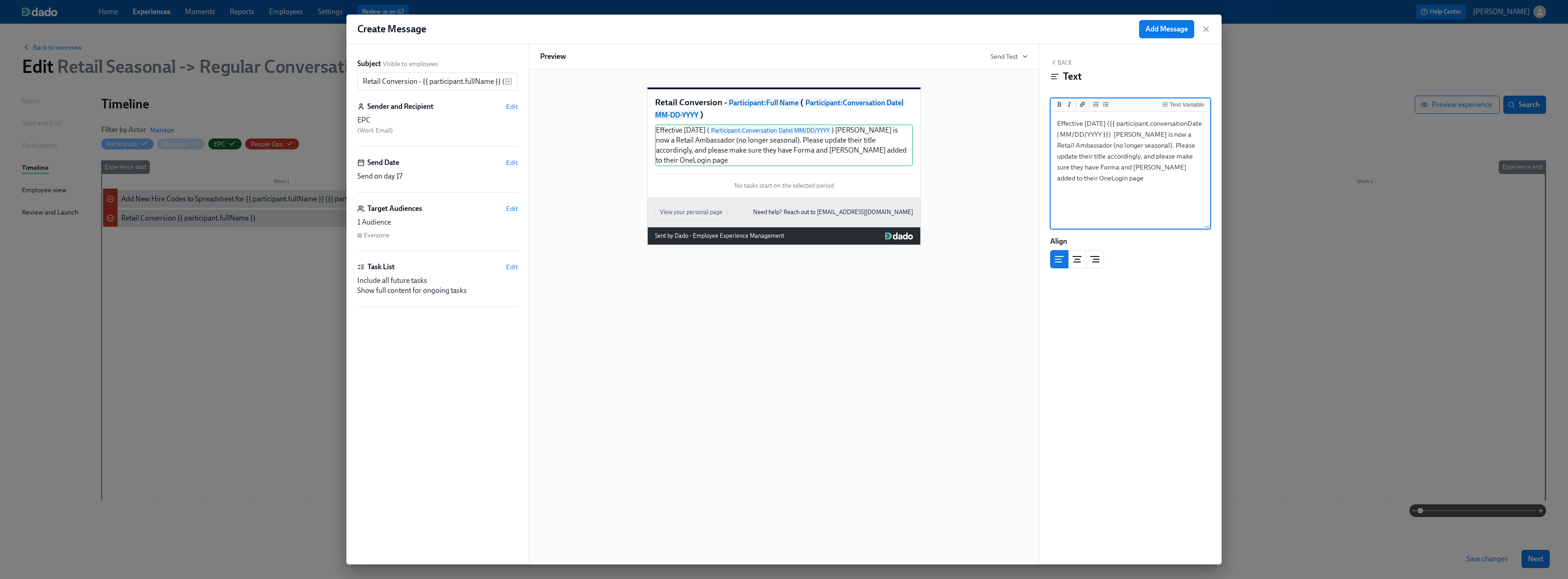 click on "Effective [DATE] ({{ participant.conversationDate | MM/DD/YYYY }})  [PERSON_NAME] is now a Retail Ambassador (no longer seasonal). Please update their title accordingly, and please make sure they have Forma and [PERSON_NAME] added to their OneLogin page" at bounding box center (1130, 170) 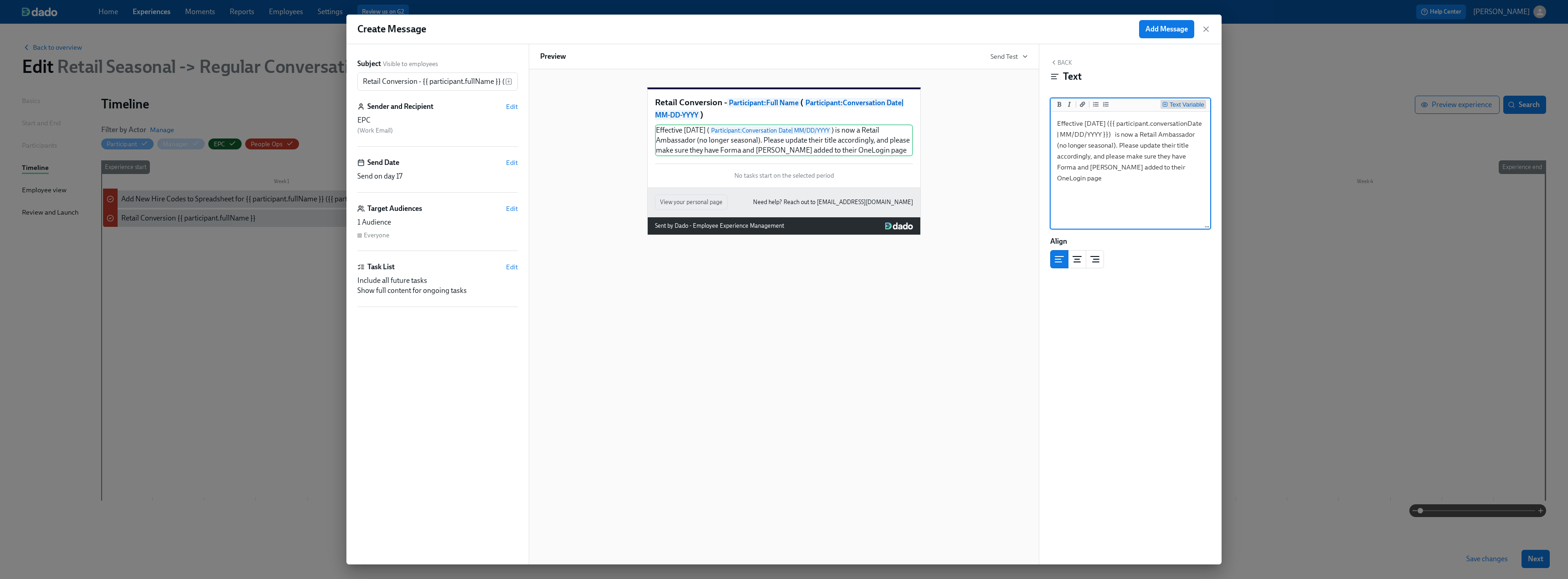 click on "Text Variable" at bounding box center (1183, 105) 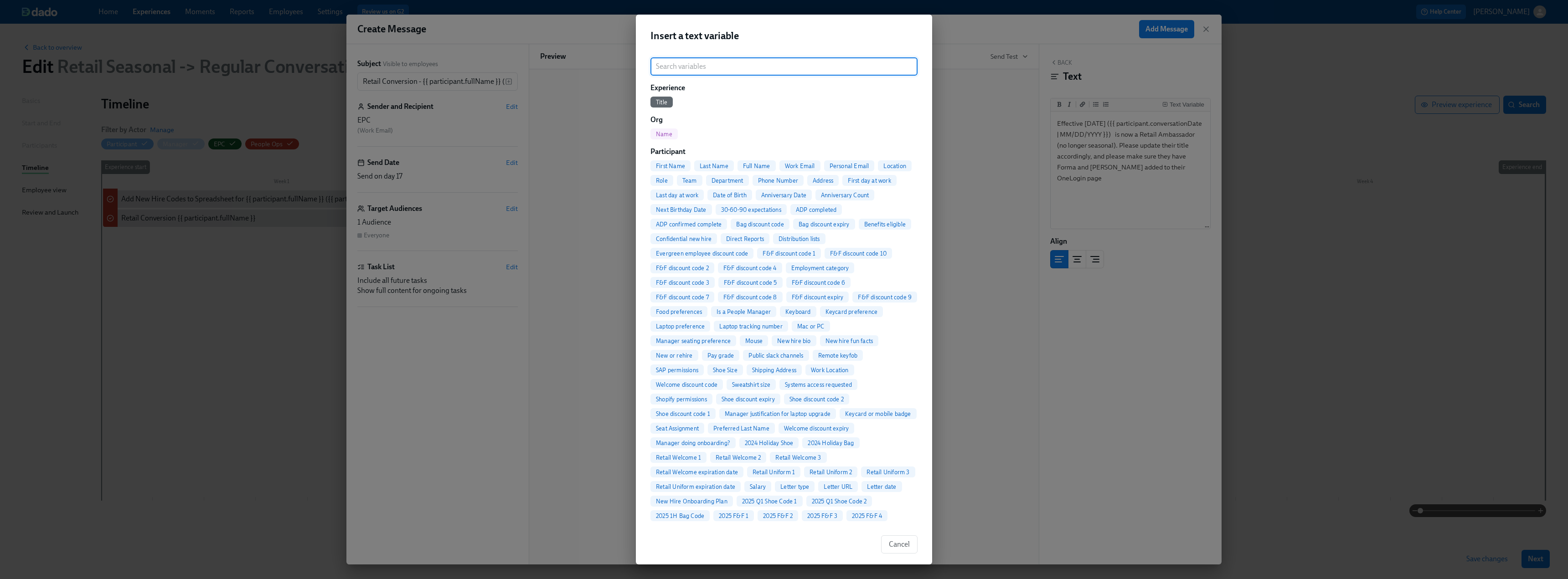 click on "Full Name" at bounding box center (757, 166) 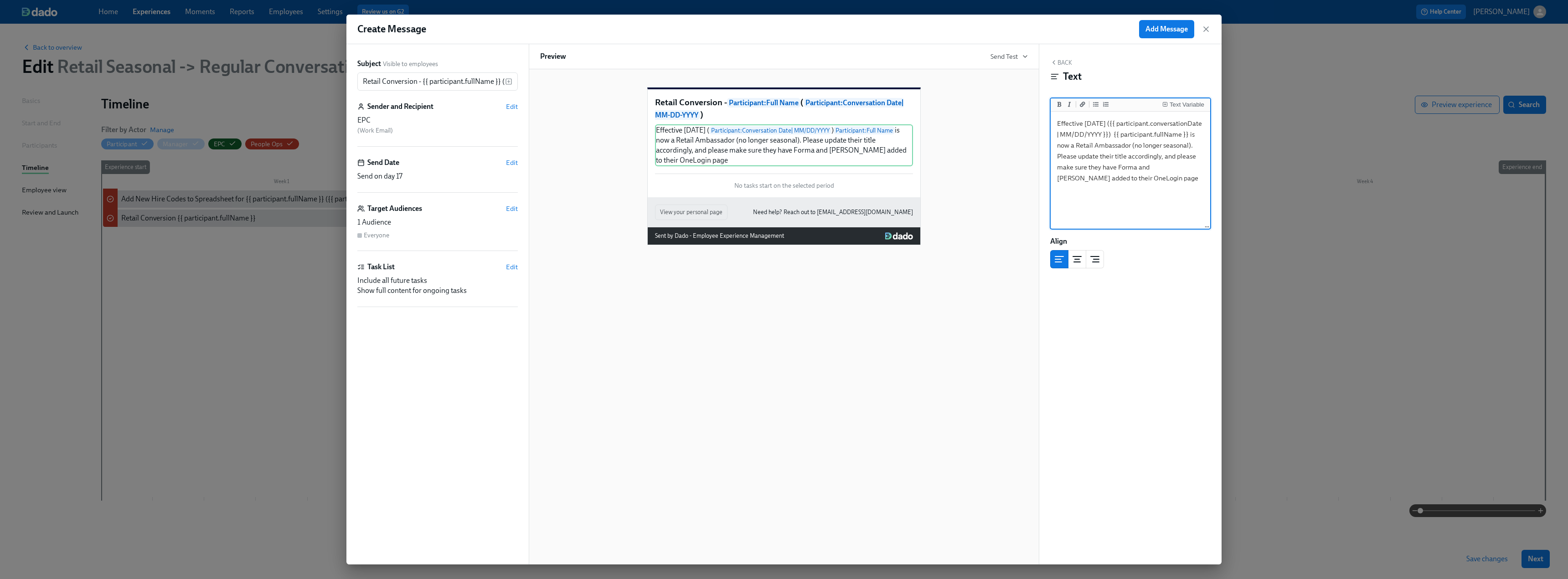 click on "Effective [DATE] ({{ participant.conversationDate | MM/DD/YYYY }})  {{ participant.fullName }} is now a Retail Ambassador (no longer seasonal). Please update their title accordingly, and please make sure they have Forma and [PERSON_NAME] added to their OneLogin page" at bounding box center (1130, 170) 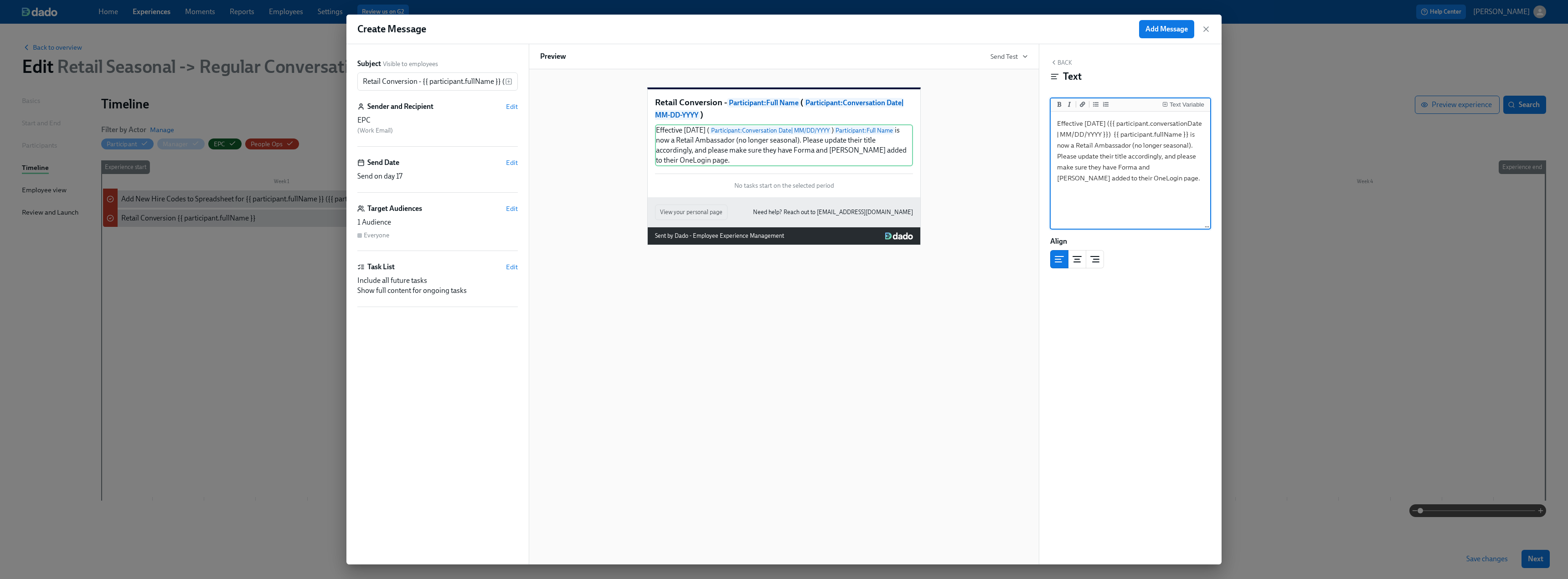 click on "Effective [DATE] ({{ participant.conversationDate | MM/DD/YYYY }})  {{ participant.fullName }} is now a Retail Ambassador (no longer seasonal). Please update their title accordingly, and please make sure they have Forma and [PERSON_NAME] added to their OneLogin page." at bounding box center [1130, 170] 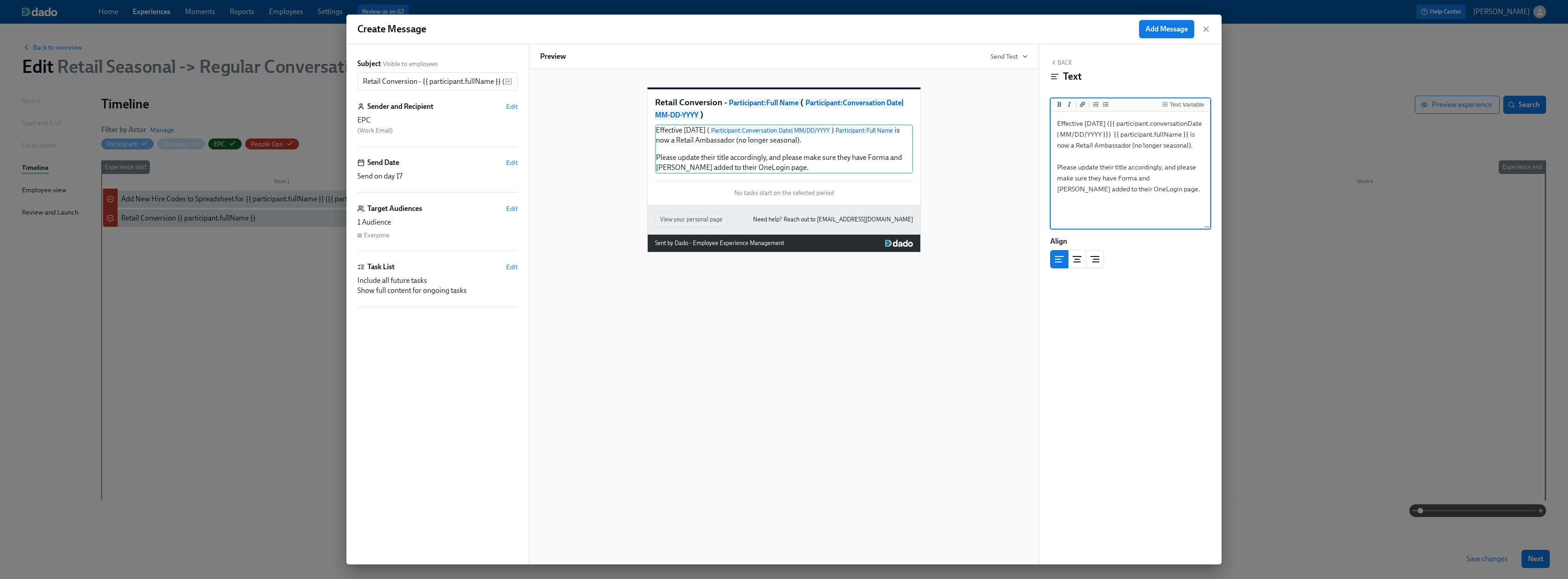 type on "Effective [DATE] ({{ participant.conversationDate | MM/DD/YYYY }})  {{ participant.fullName }} is now a Retail Ambassador (no longer seasonal).
Please update their title accordingly, and please make sure they have Forma and [PERSON_NAME] added to their OneLogin page." 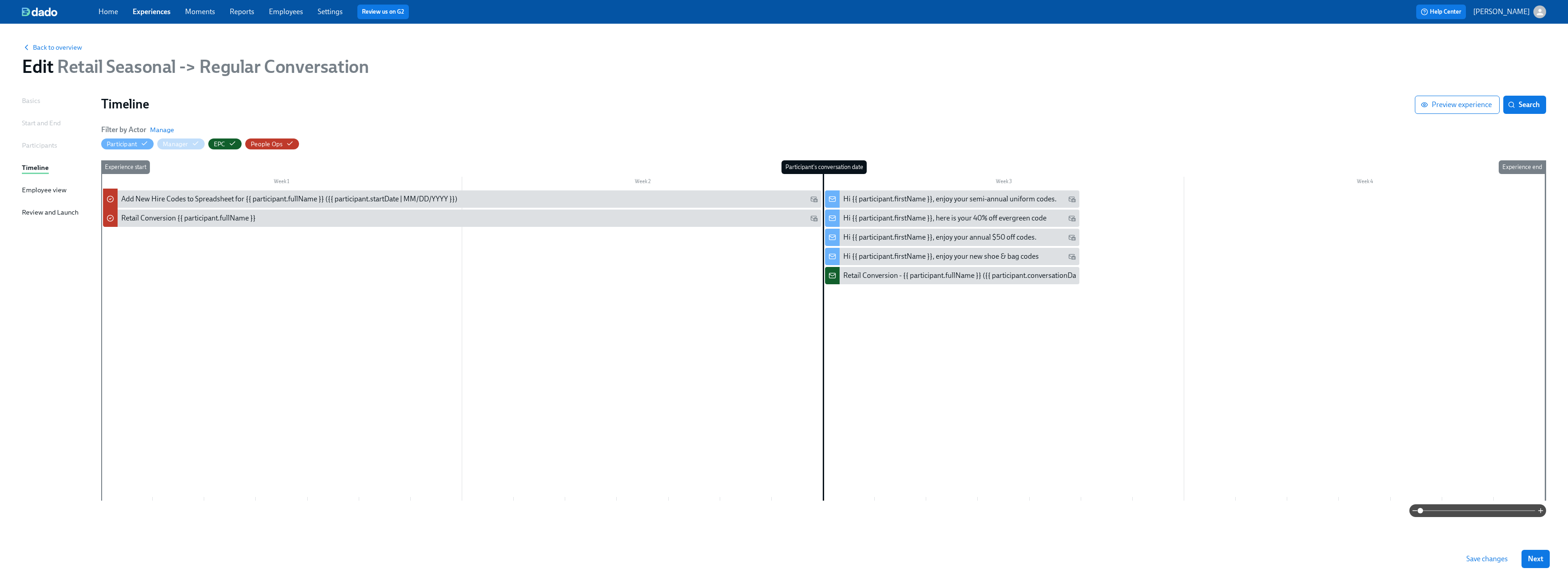 click at bounding box center (823, 345) 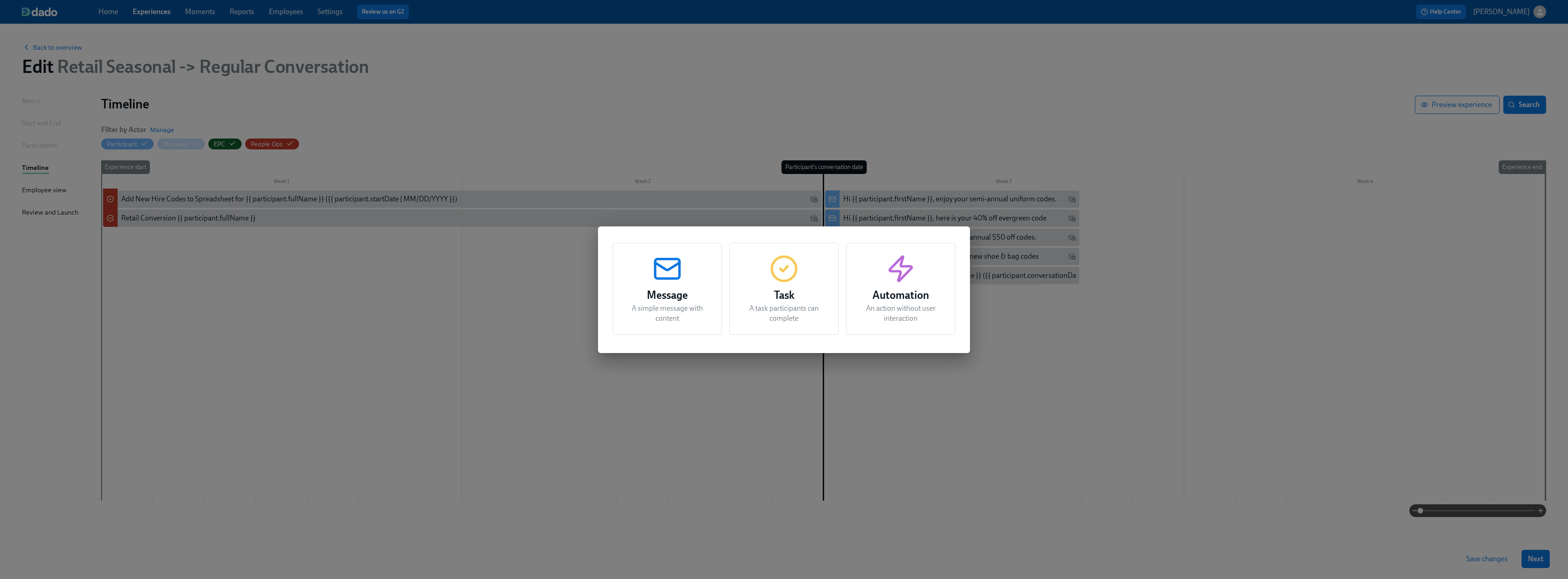 click on "Message A simple message with content Task A task participants can complete Automation An action without user interaction" at bounding box center (784, 289) 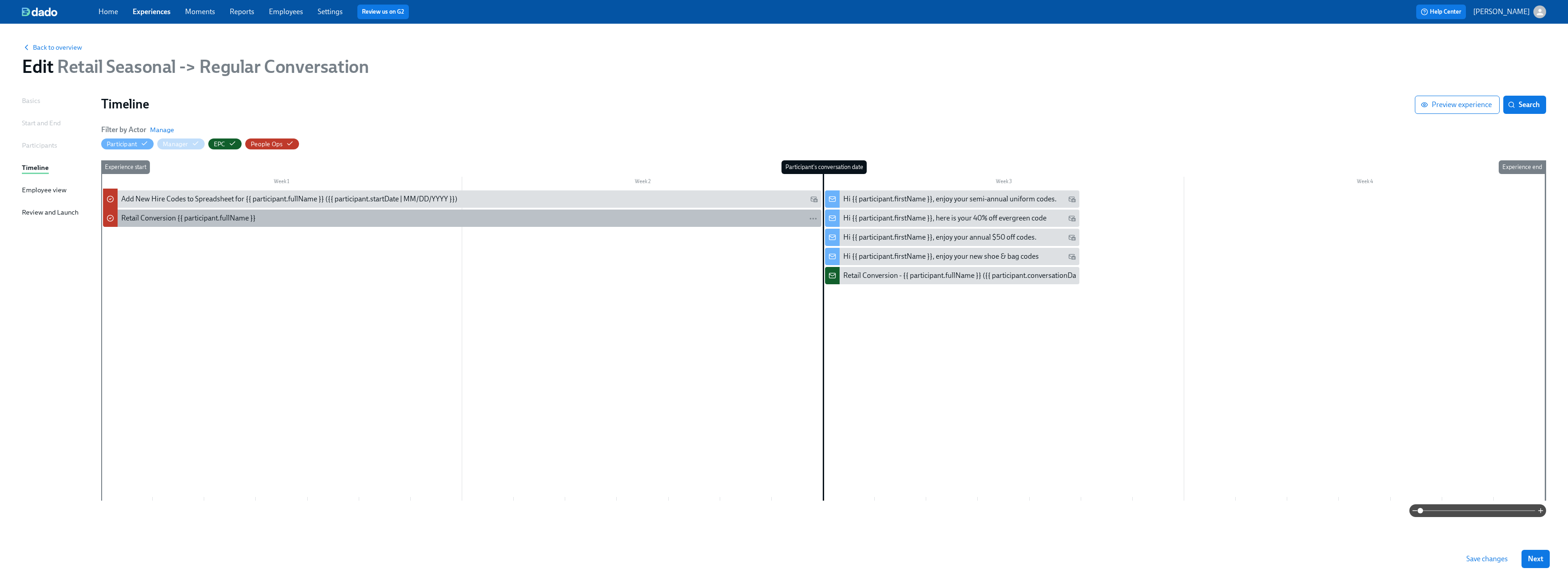 click on "Retail Conversion {{ participant.fullName }}" at bounding box center (469, 218) 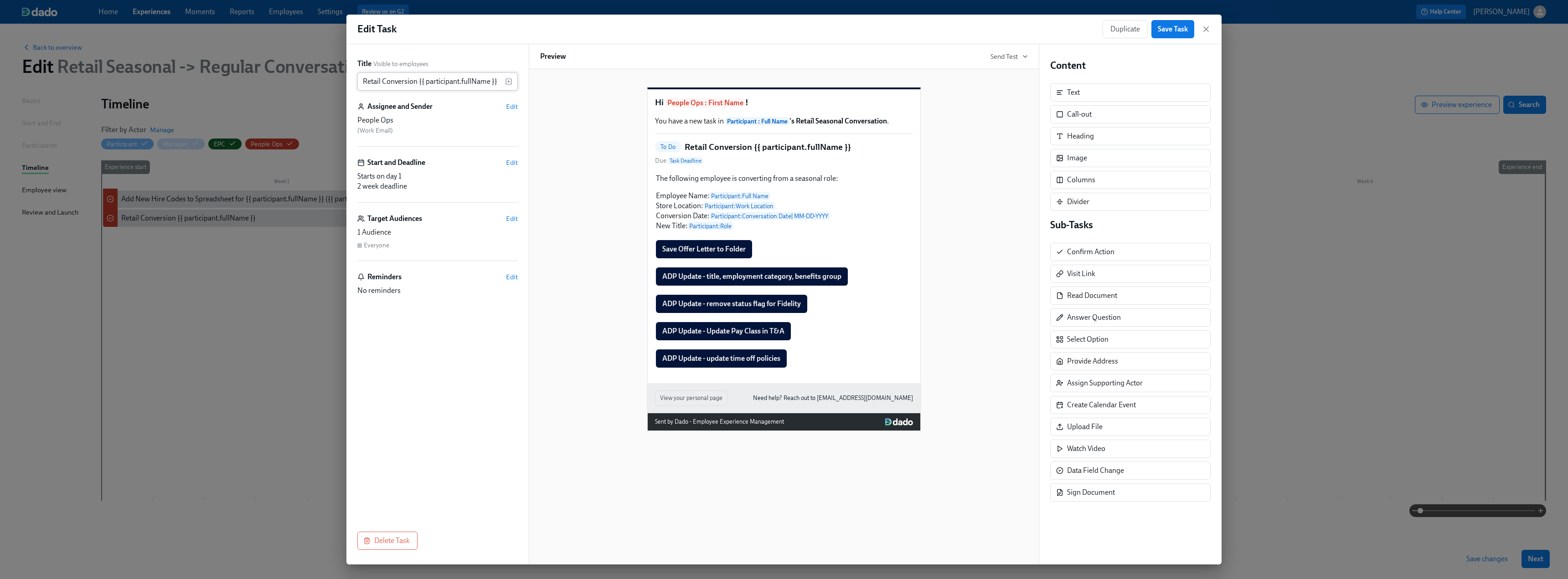 click on "Retail Conversion {{ participant.fullName }}" at bounding box center (431, 82) 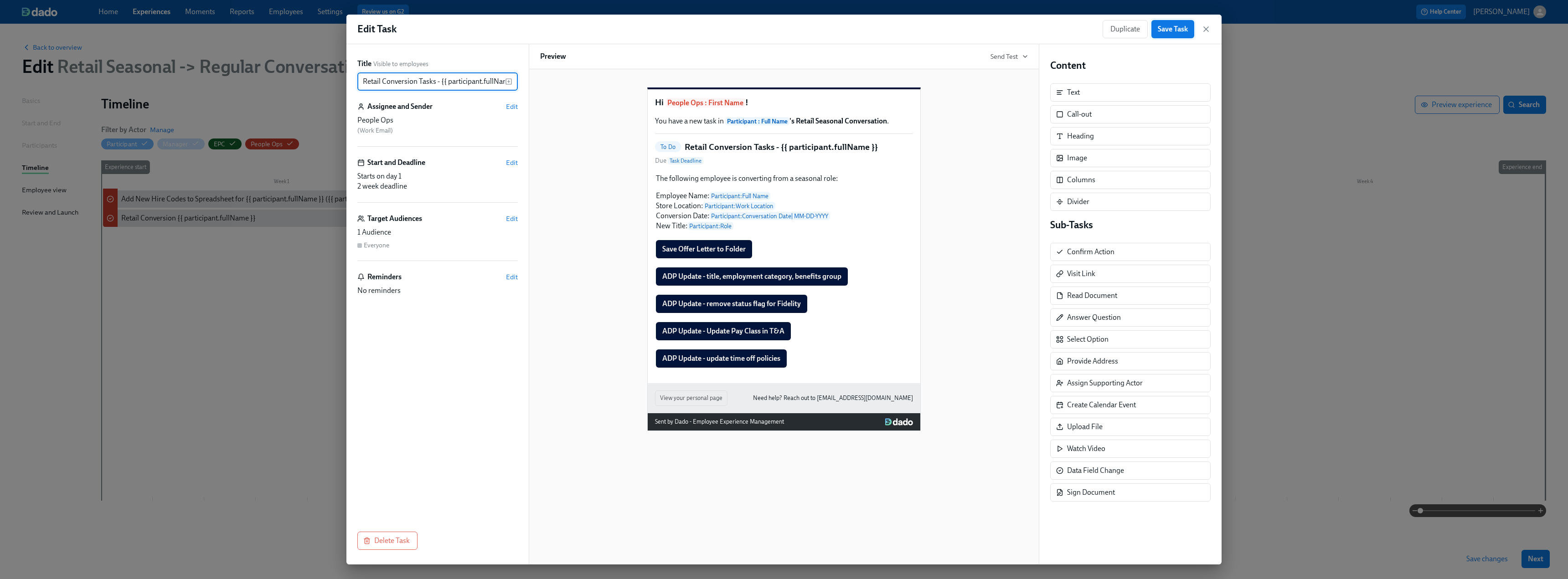 type on "Retail Conversion Tasks - {{ participant.fullName }}" 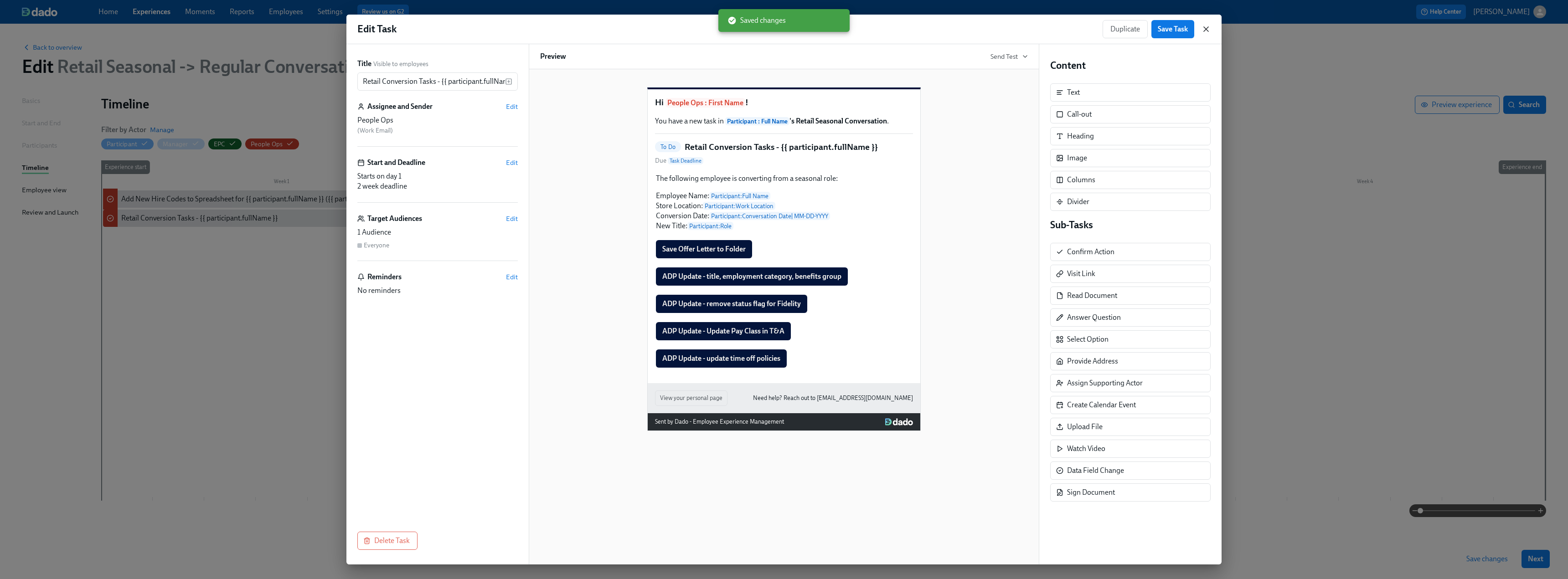 click on "Duplicate Save Task" at bounding box center (1156, 29) 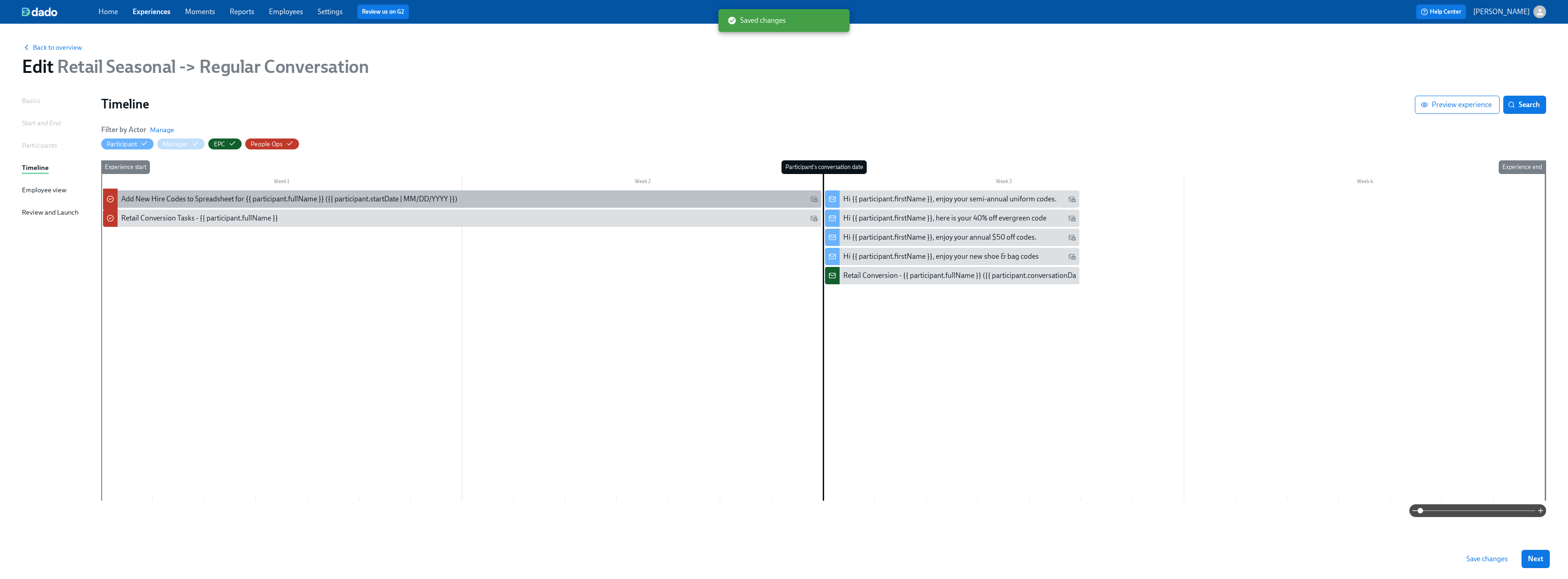 click on "Add New Hire Codes to Spreadsheet for {{ participant.fullName }} ({{ participant.startDate | MM/DD/YYYY }})" at bounding box center (289, 199) 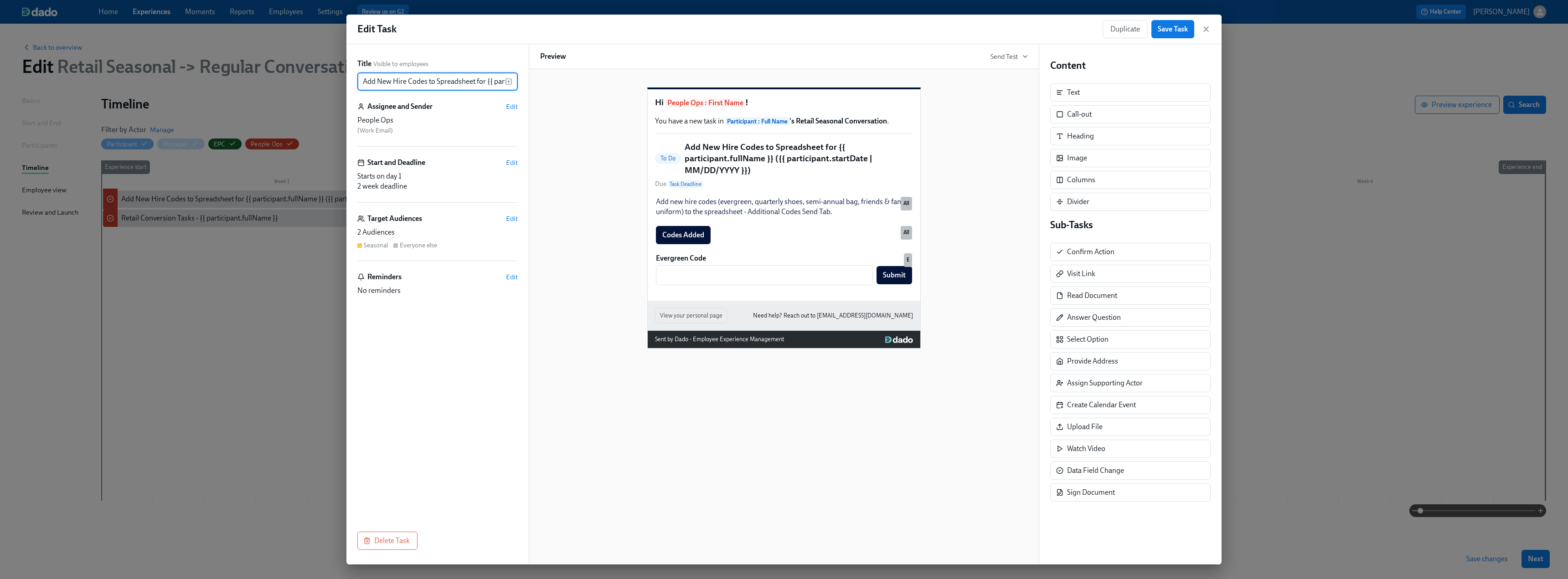 click on "Add New Hire Codes to Spreadsheet for {{ participant.fullName }} ({{ participant.startDate | MM/DD/YYYY }})" at bounding box center (431, 82) 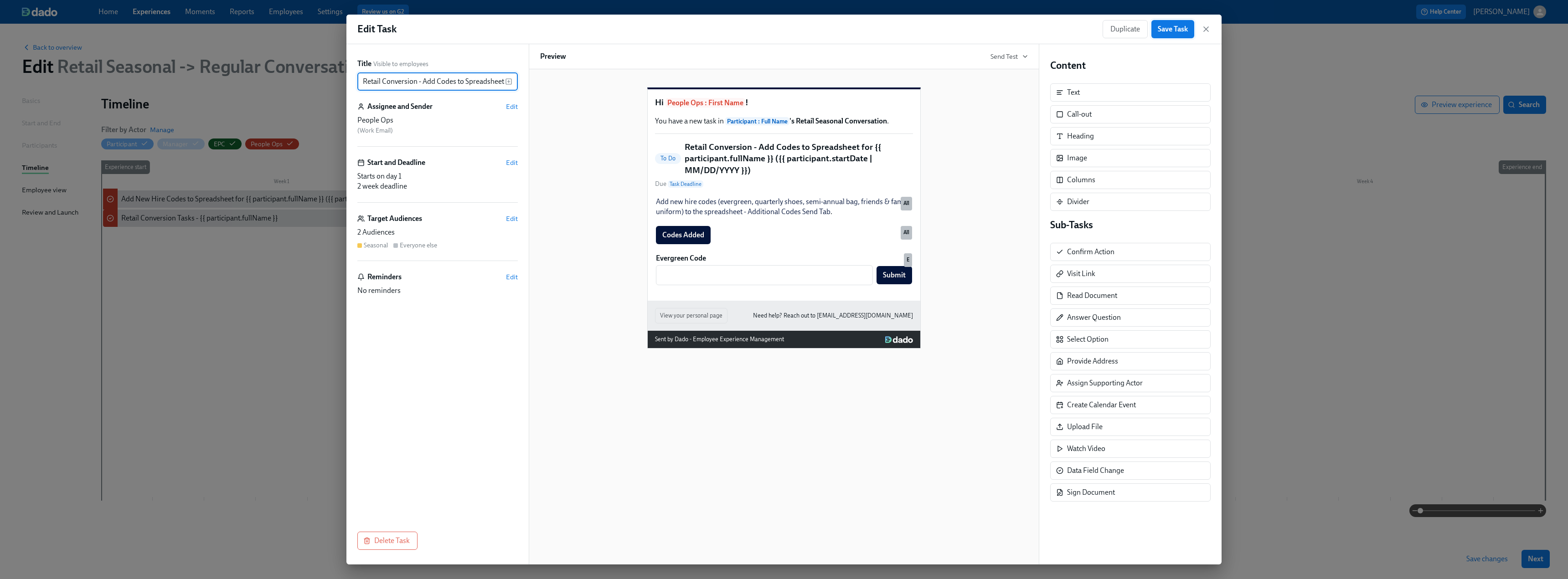 type on "Retail Conversion - Add Codes to Spreadsheet for {{ participant.fullName }} ({{ participant.startDate | MM/DD/YYYY }})" 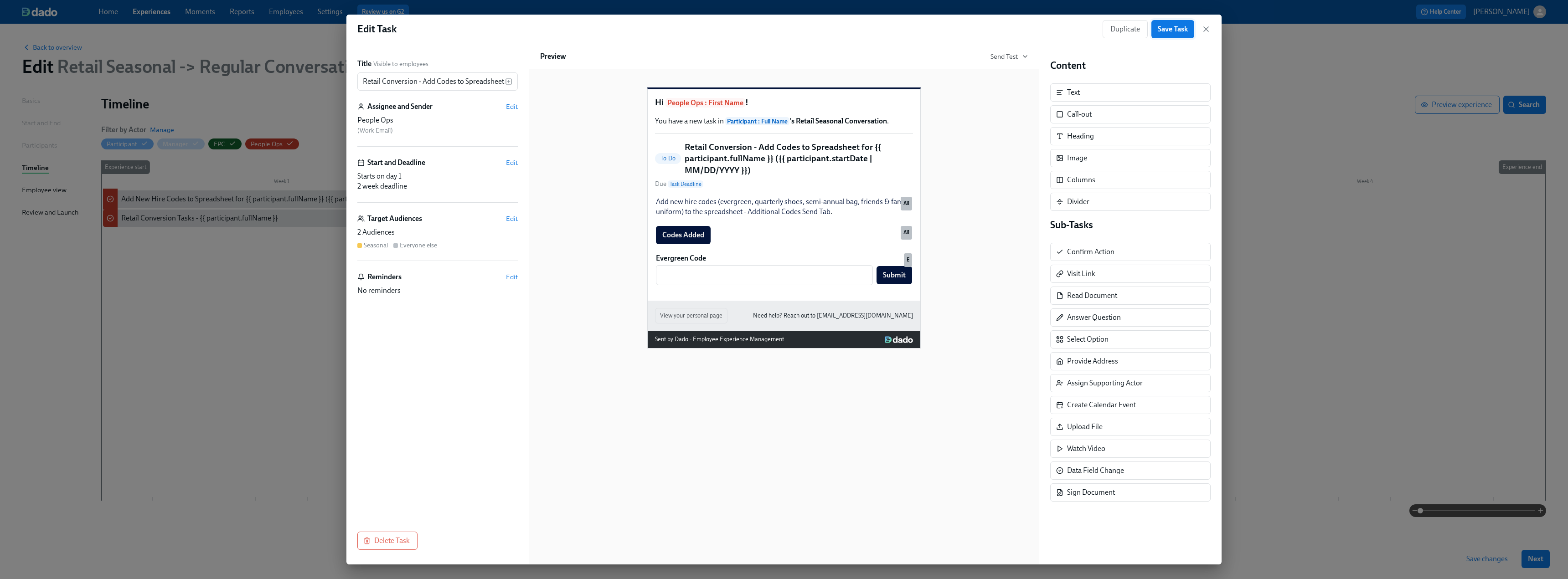 click on "Save Task" at bounding box center (1173, 29) 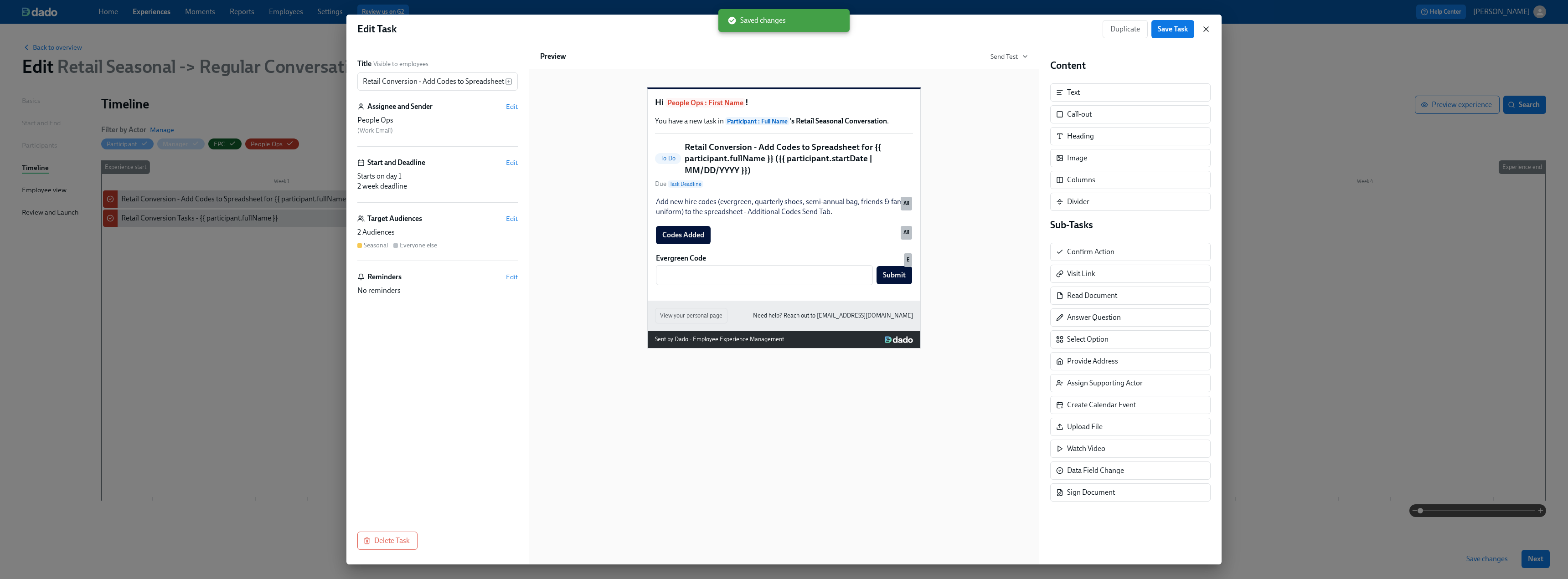 click 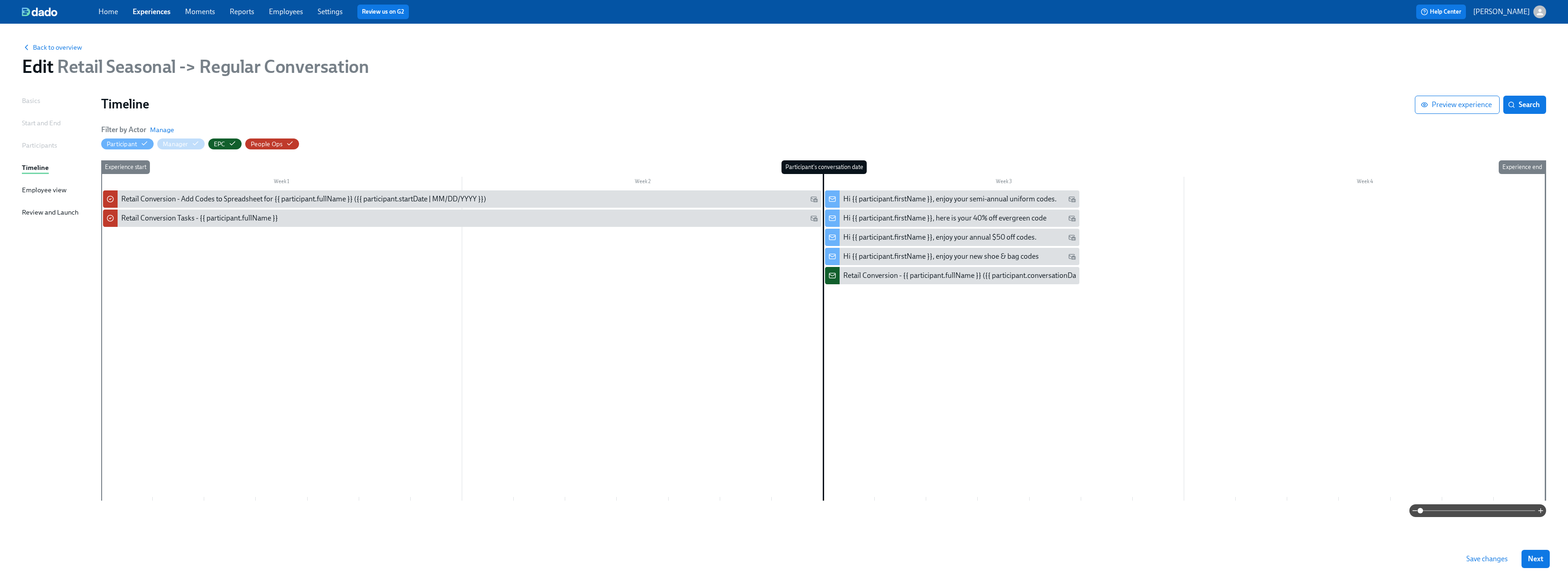 click on "Save changes" at bounding box center (1487, 559) 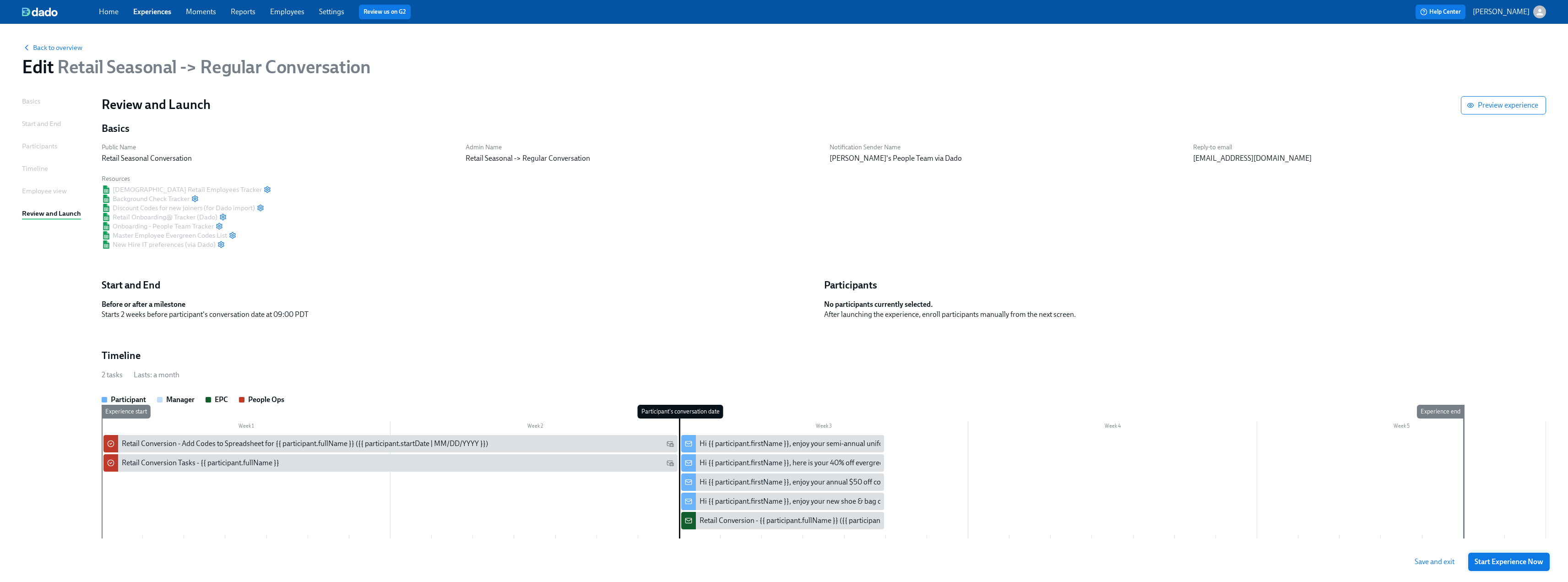 click on "Start Experience Now" at bounding box center [1509, 562] 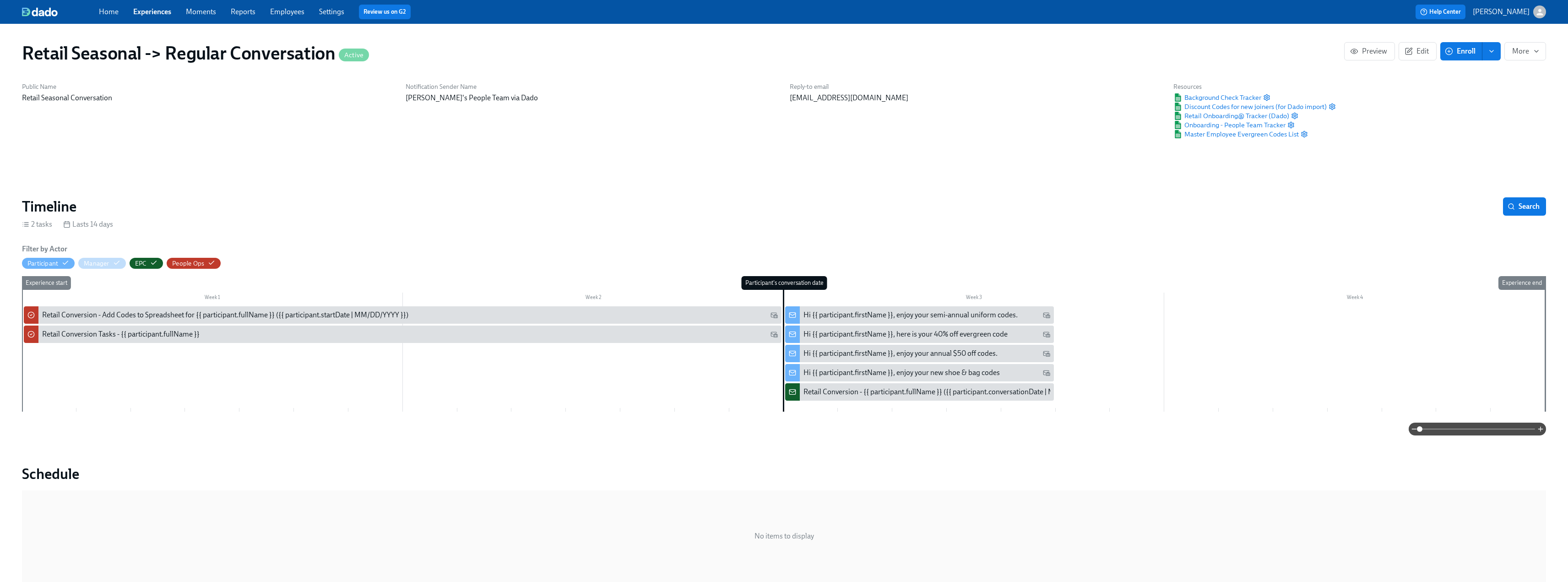 click at bounding box center (1492, 51) 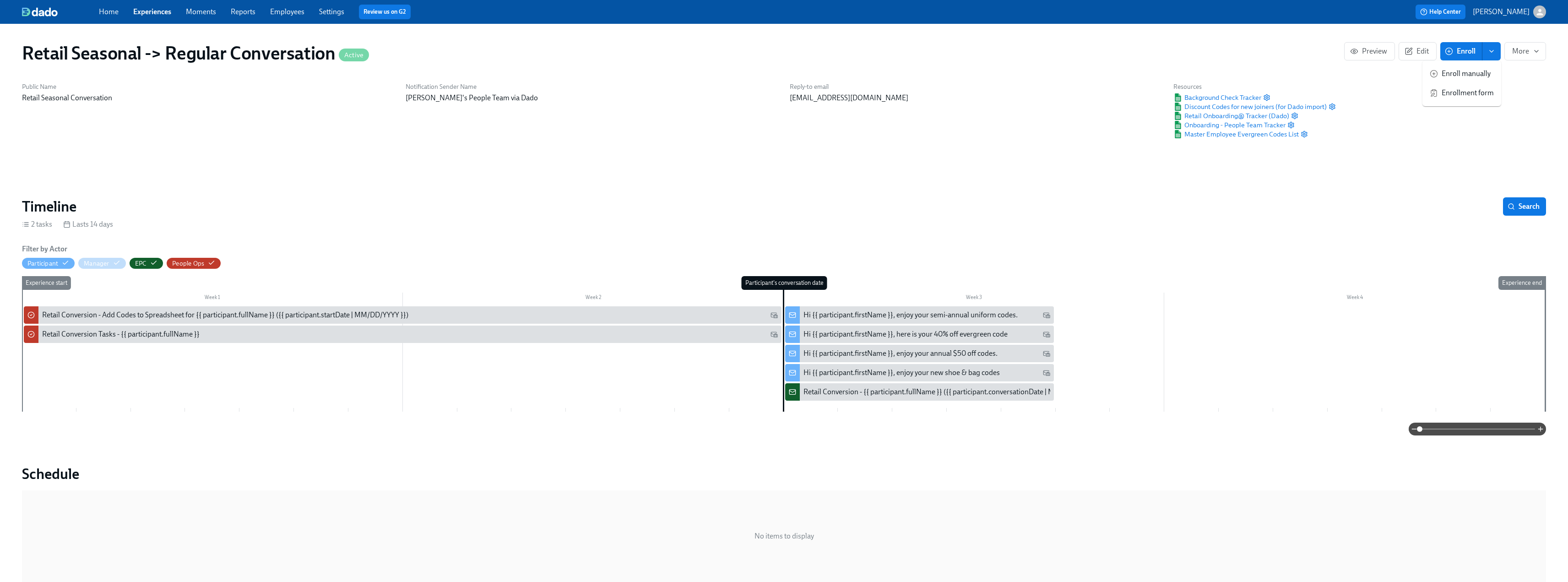 click on "Enrollment form" at bounding box center [1468, 93] 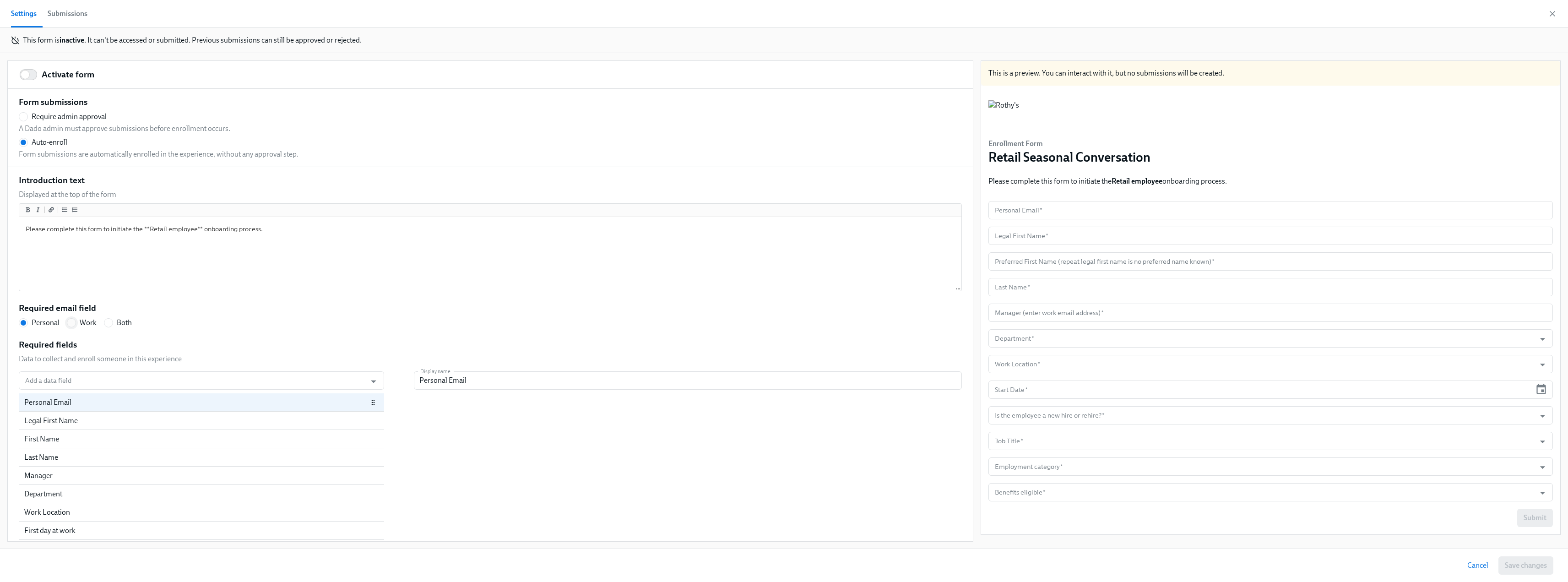 click on "Work" at bounding box center (71, 323) 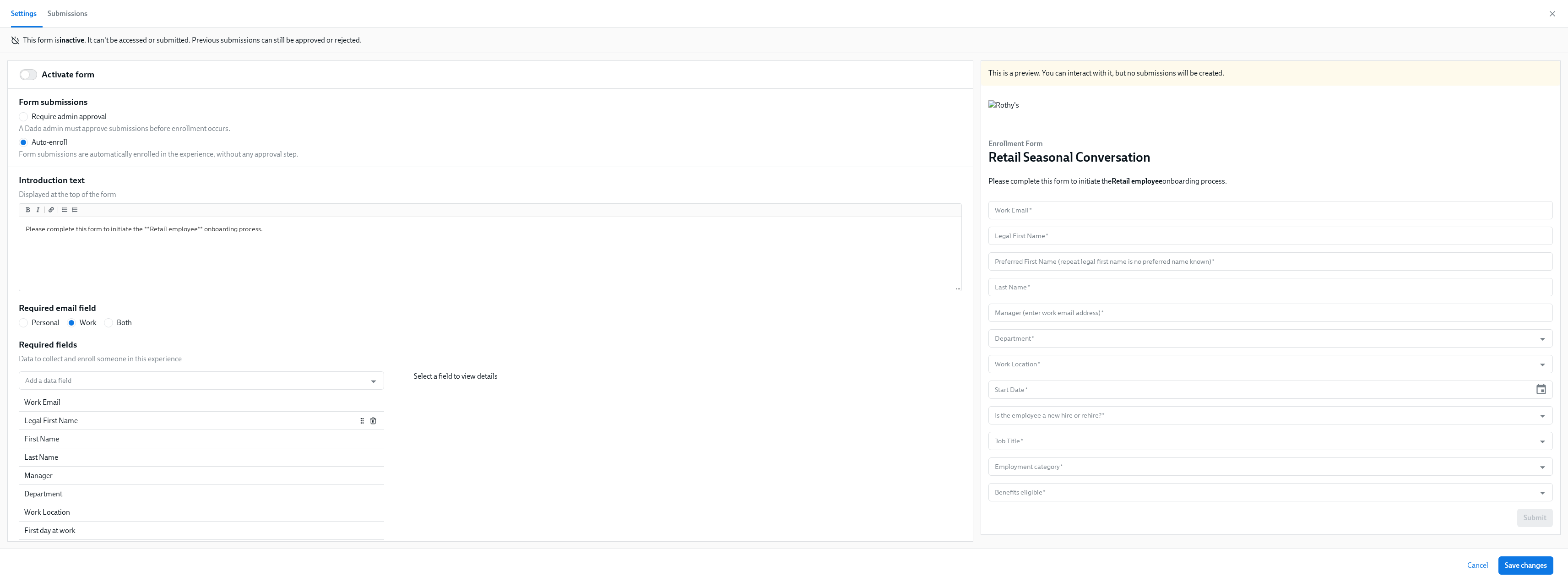 click 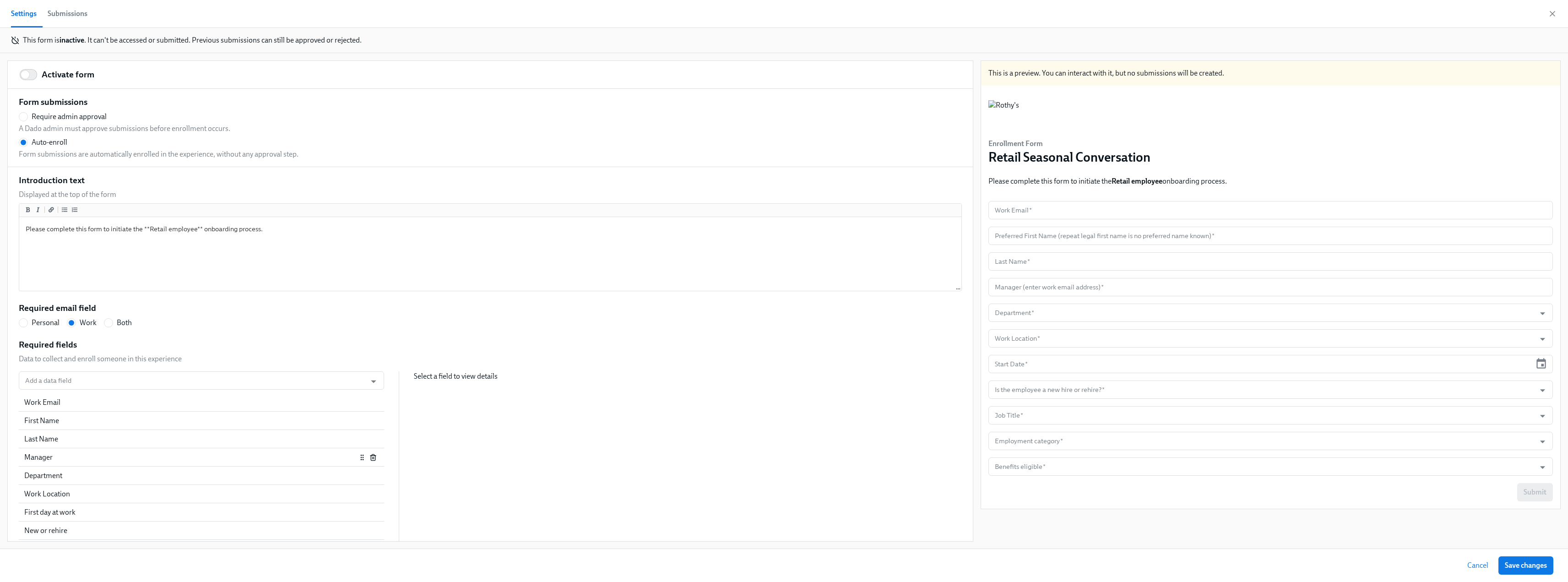 click 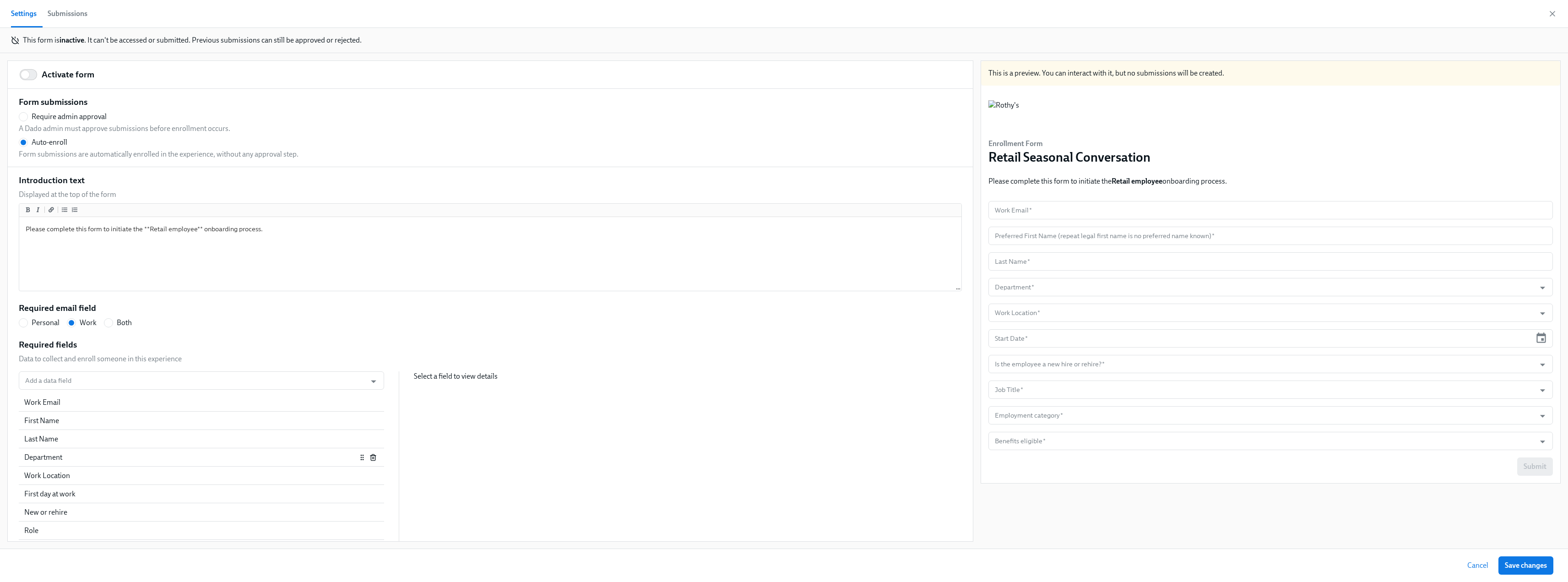 click 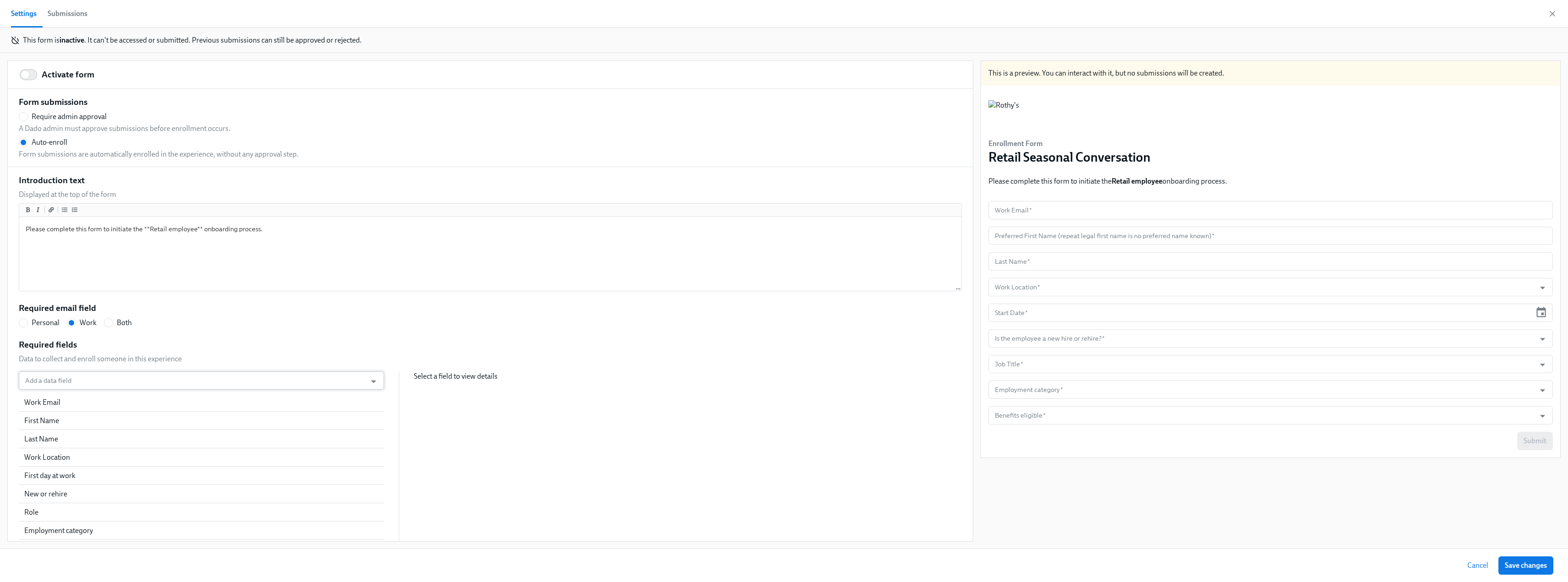click on "Add a data field" at bounding box center [193, 381] 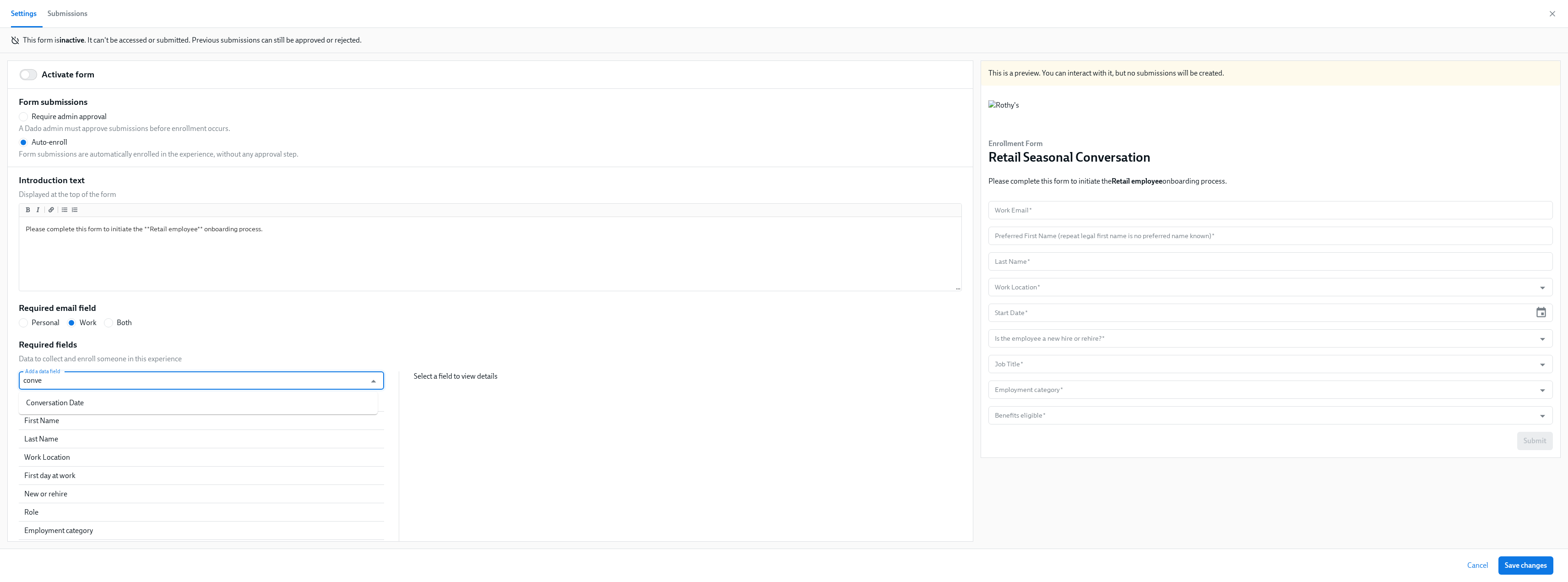 type on "conver" 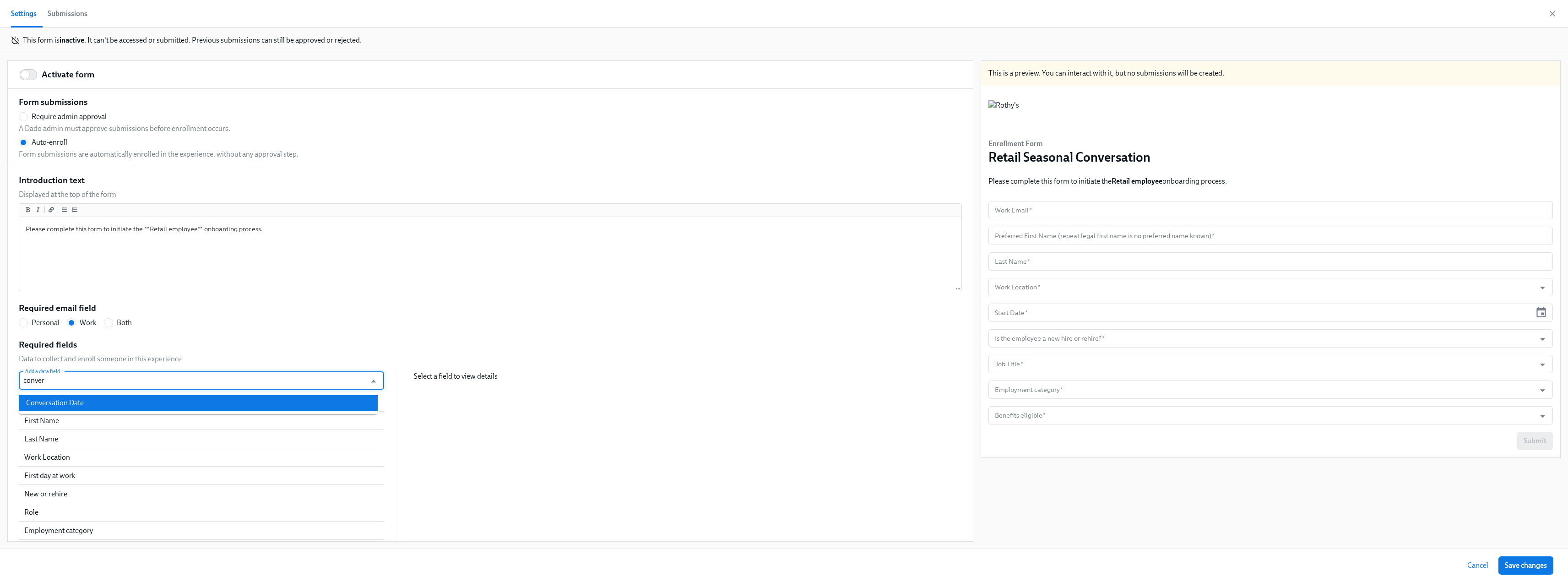 click on "Conversation Date" at bounding box center (198, 403) 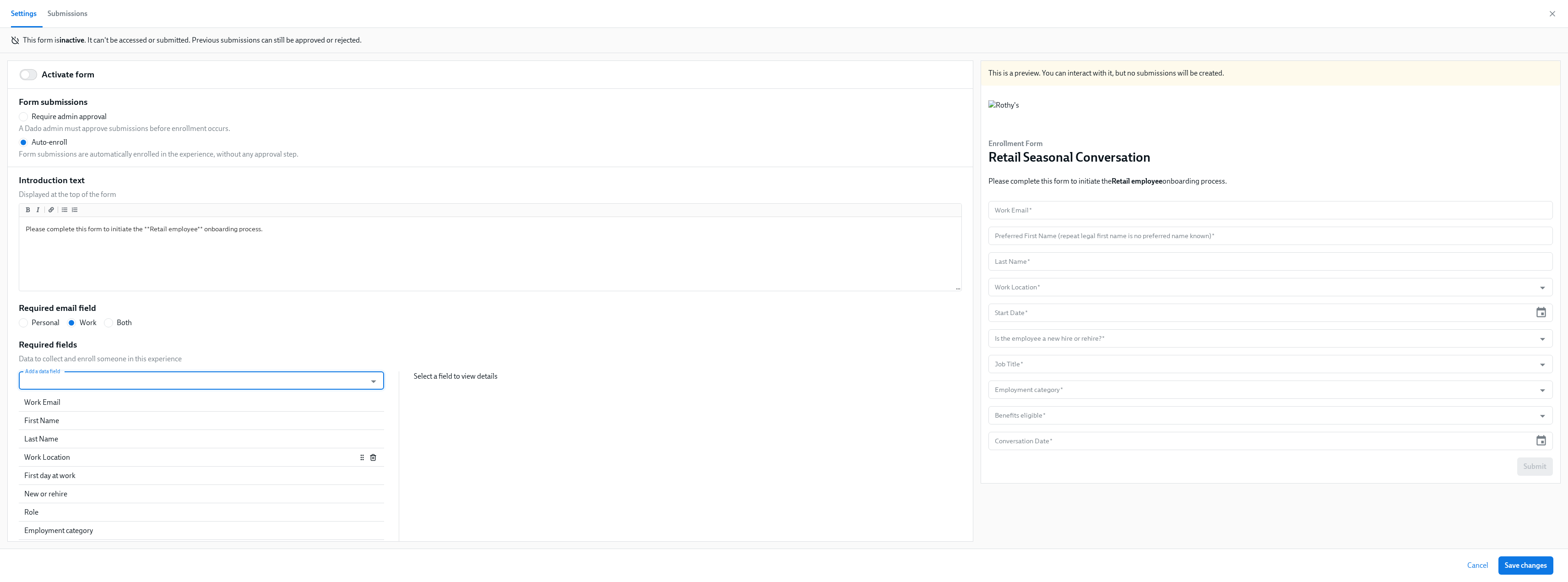 click 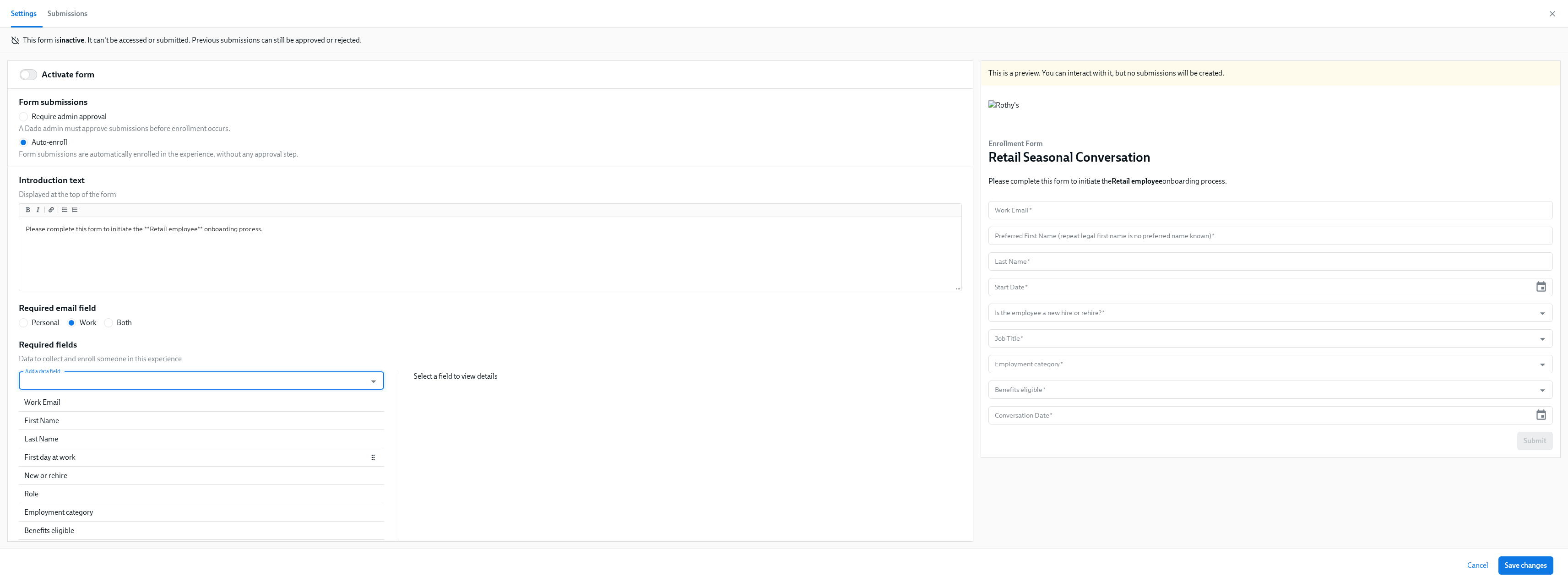 click 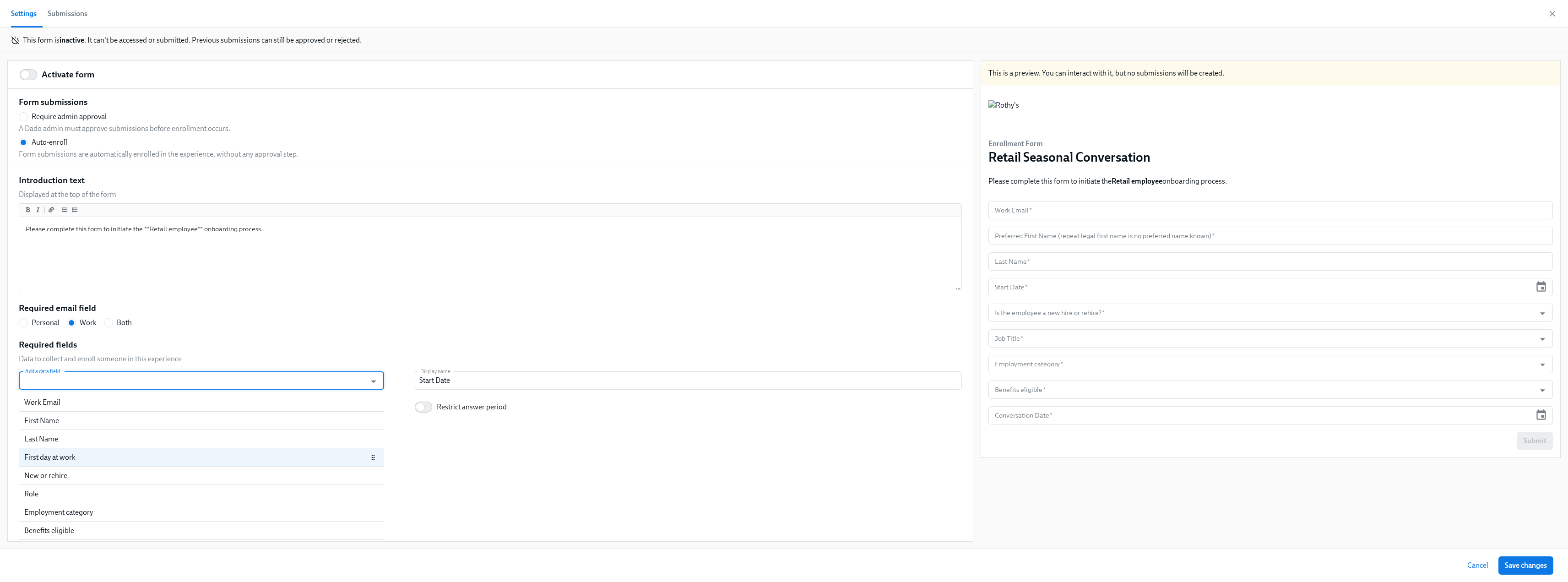 click on "First day at work" at bounding box center [196, 457] 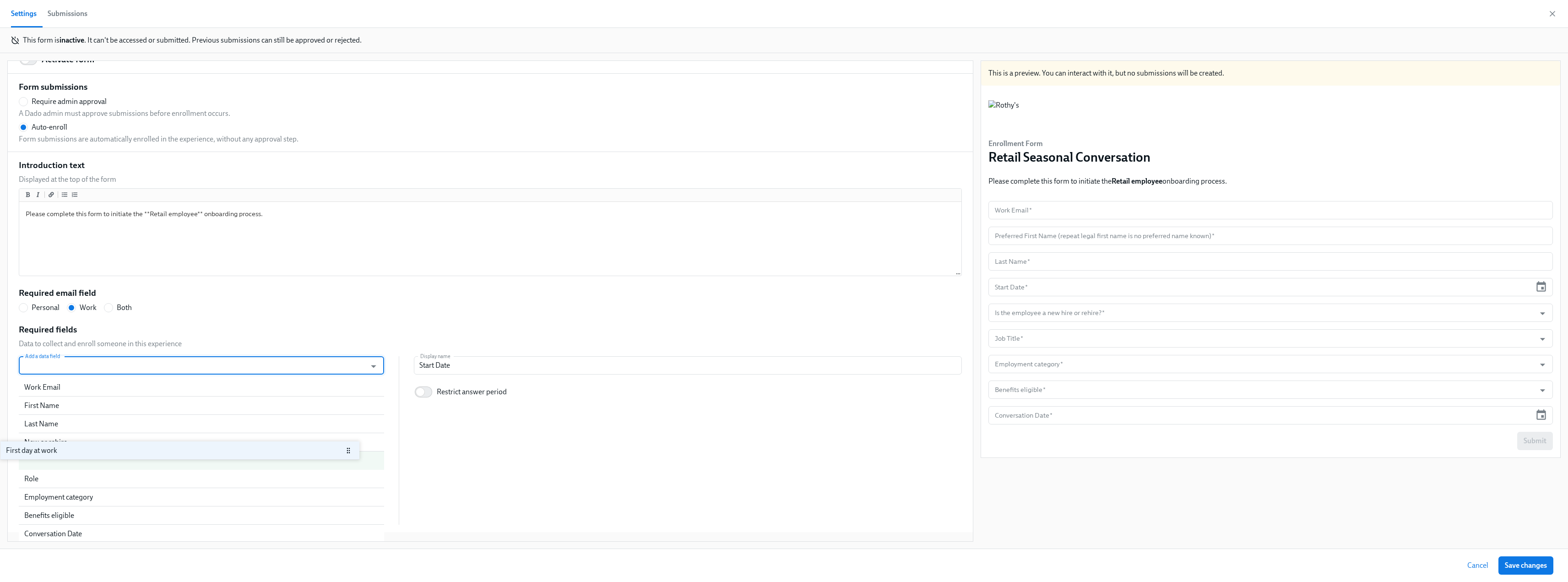 scroll, scrollTop: 17, scrollLeft: 0, axis: vertical 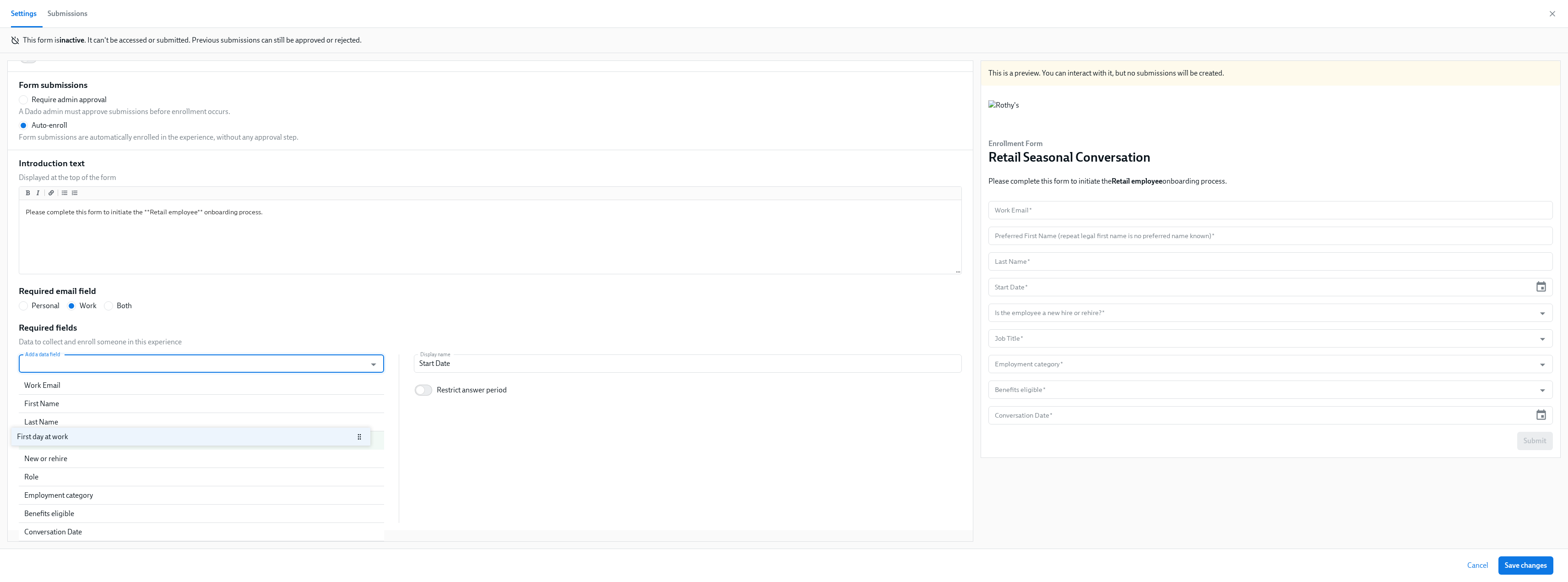 drag, startPoint x: 368, startPoint y: 459, endPoint x: 353, endPoint y: 441, distance: 23.430749 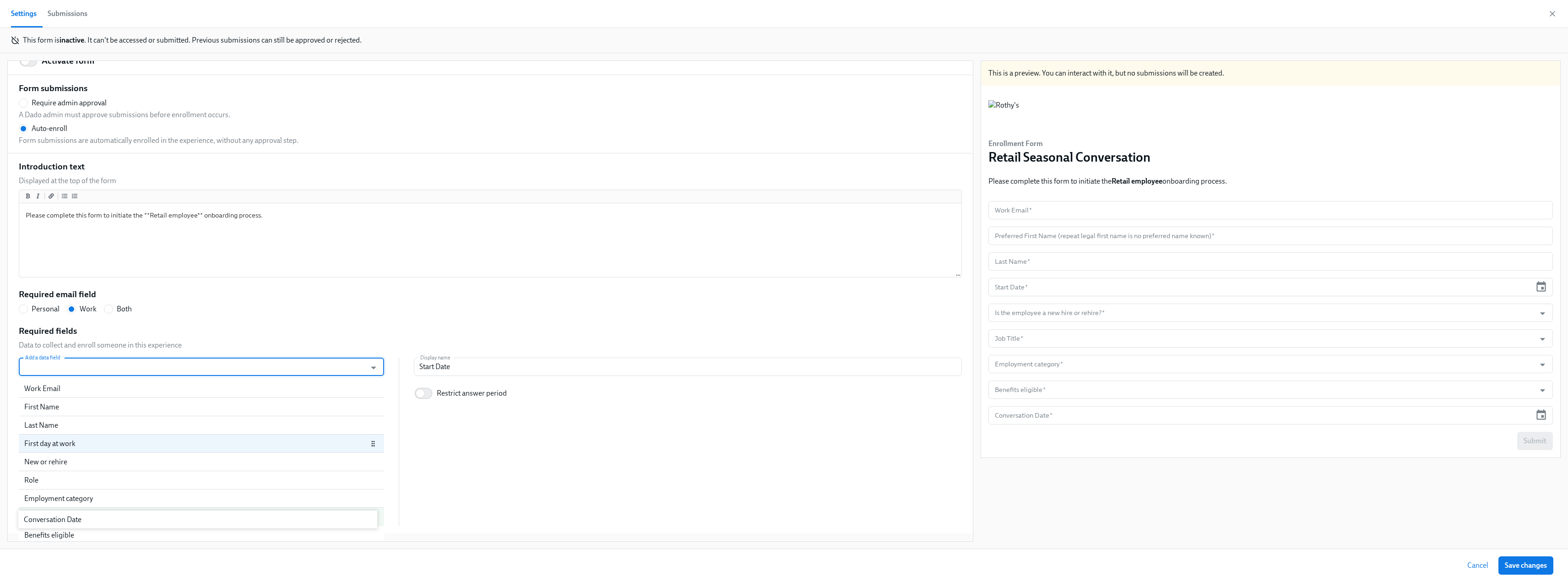 scroll, scrollTop: 17, scrollLeft: 0, axis: vertical 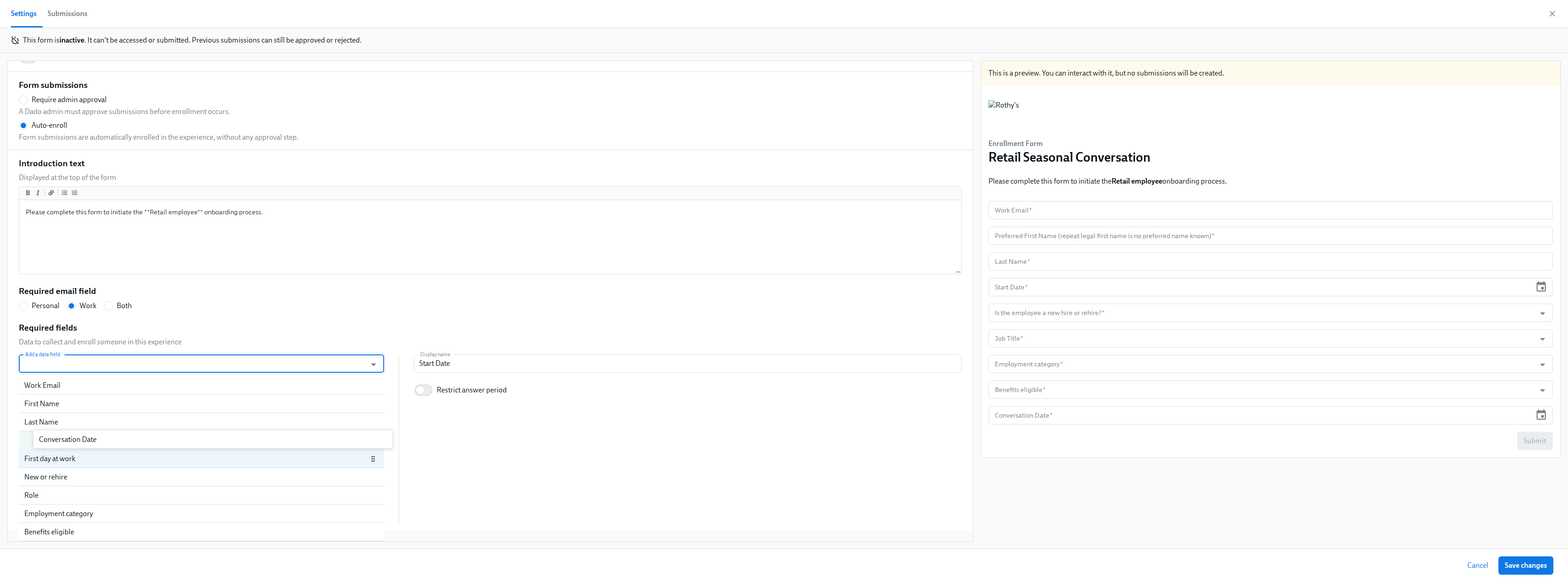 drag, startPoint x: 142, startPoint y: 522, endPoint x: 154, endPoint y: 434, distance: 88.8144 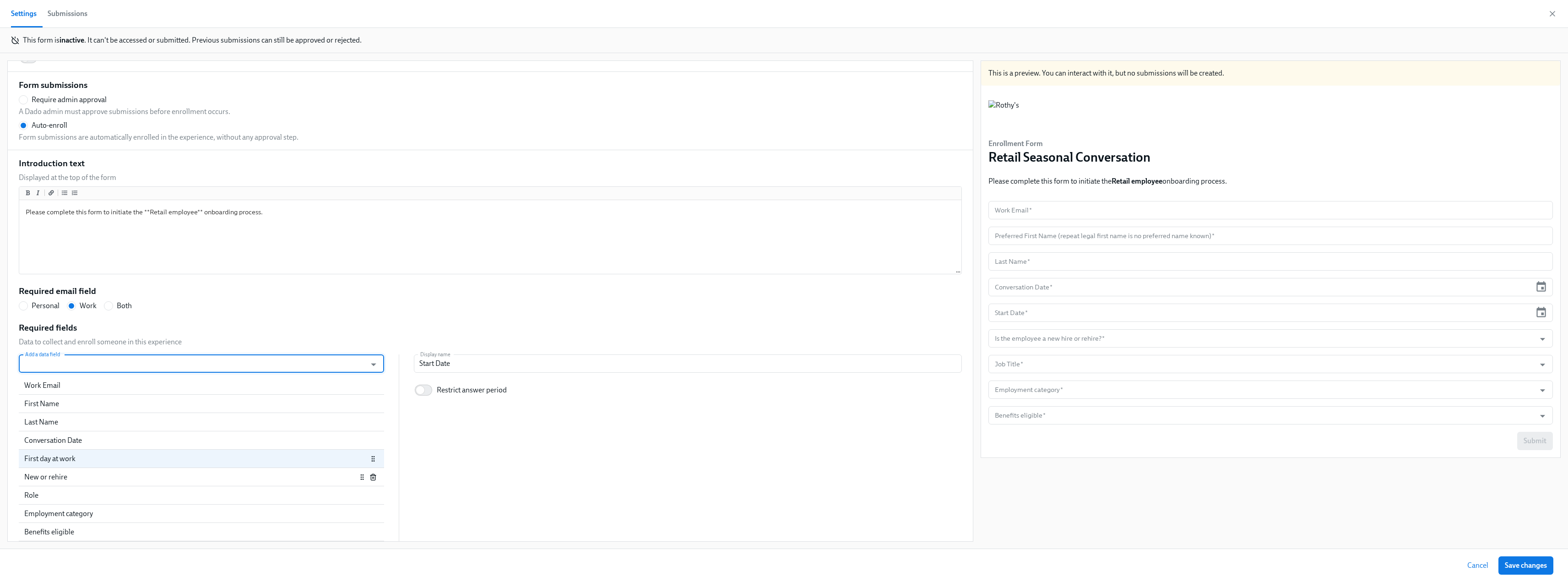 click on "New or rehire" at bounding box center (190, 477) 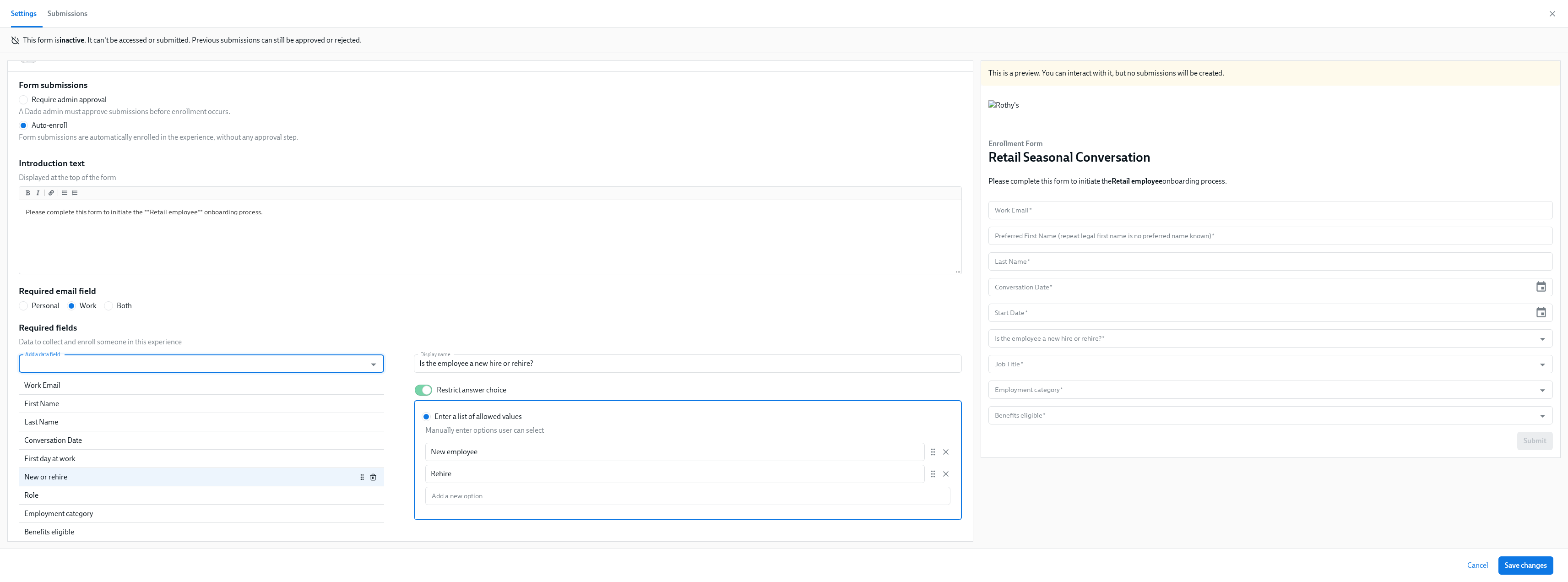 click 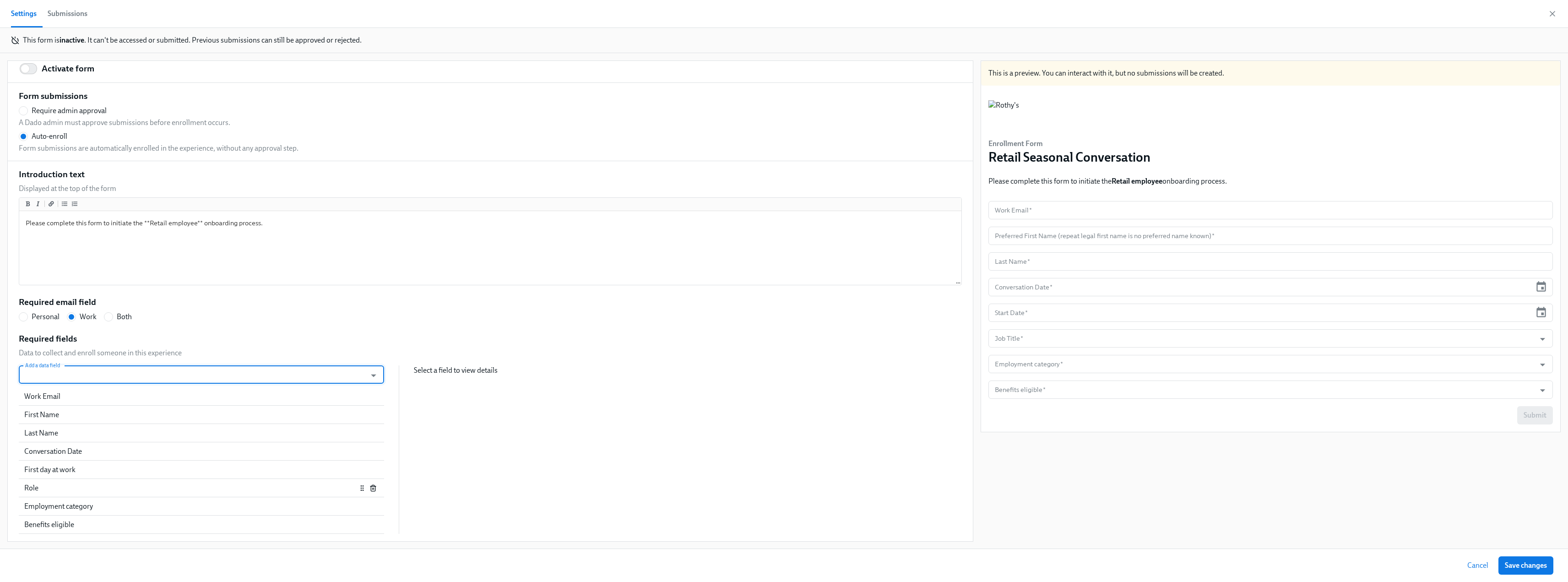 scroll, scrollTop: 6, scrollLeft: 0, axis: vertical 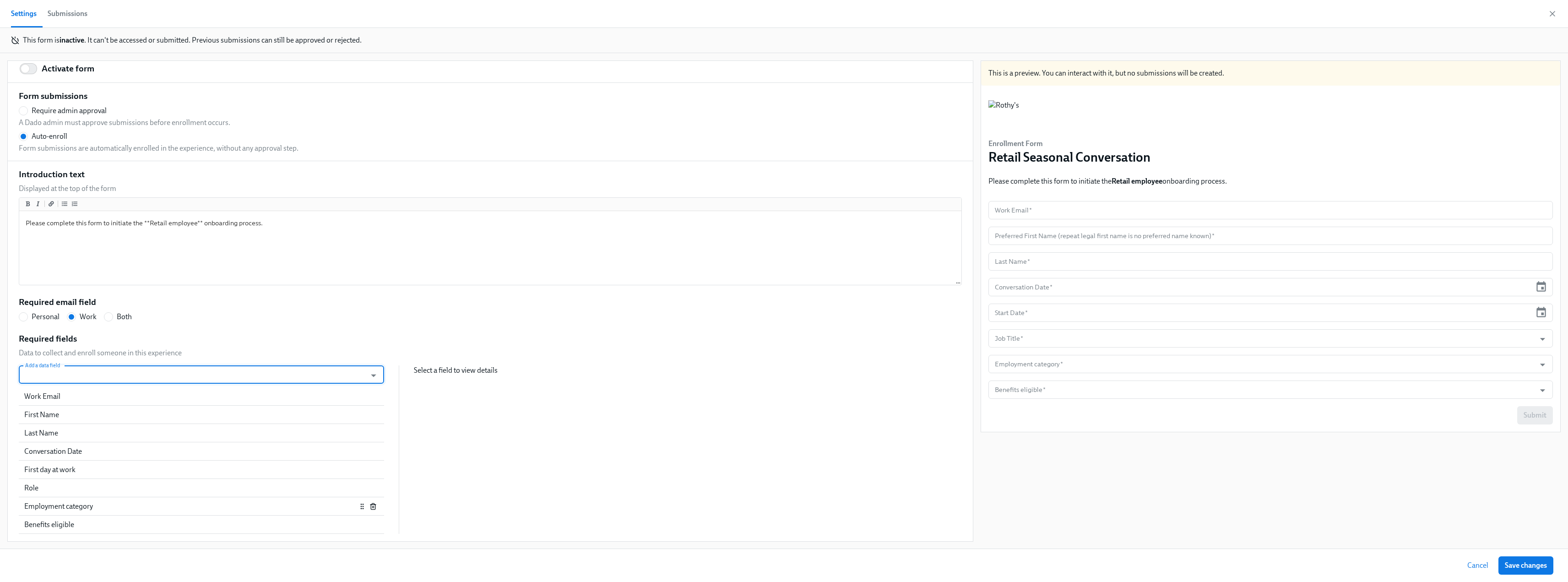 click at bounding box center [373, 506] 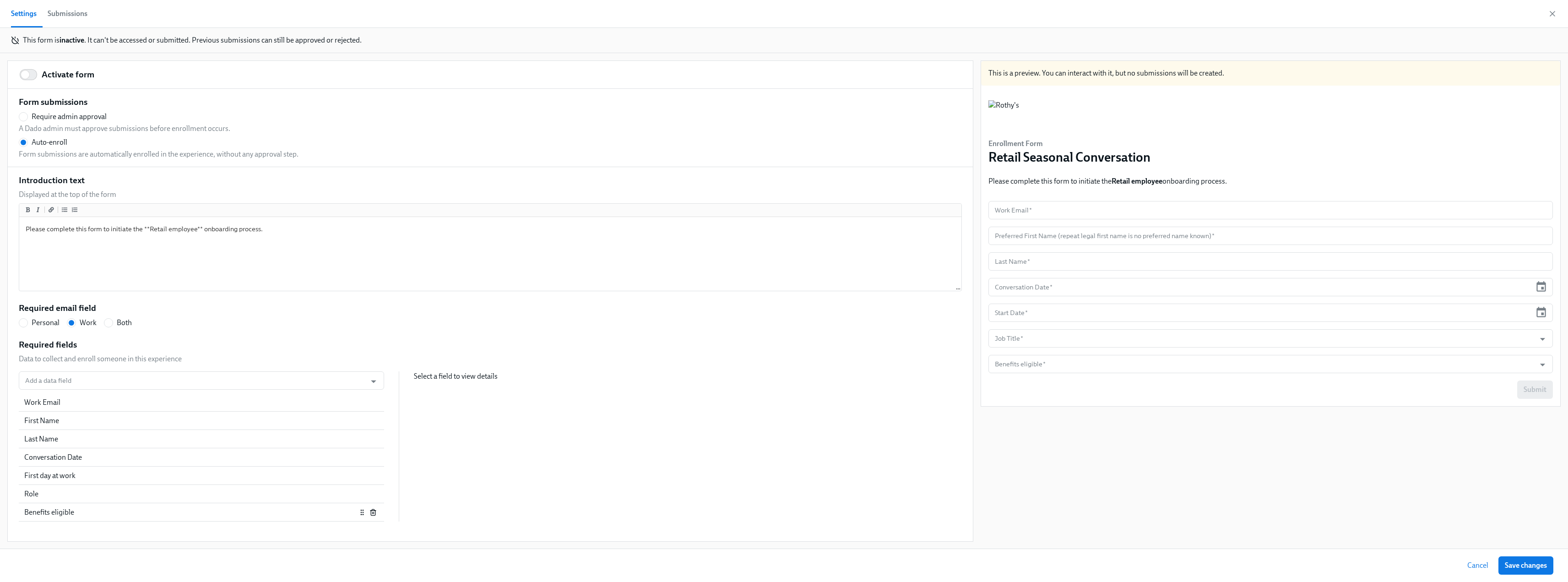 scroll, scrollTop: 0, scrollLeft: 0, axis: both 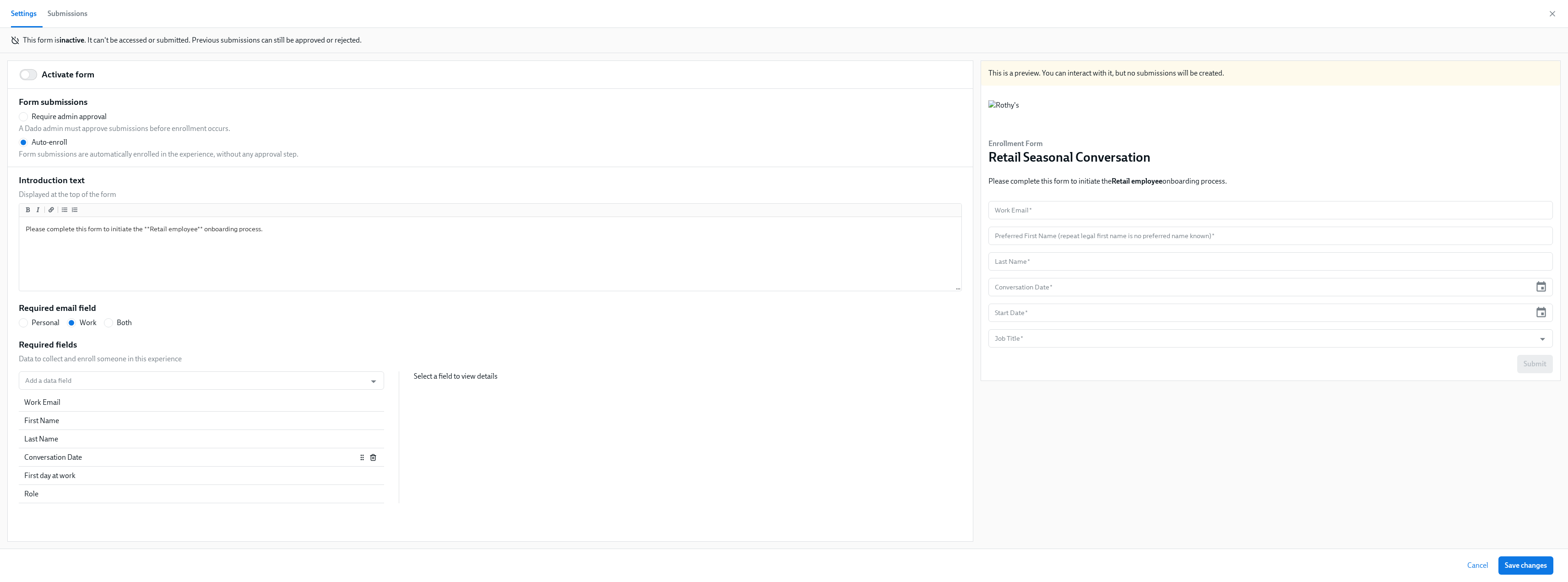 click on "Conversation Date" at bounding box center (190, 457) 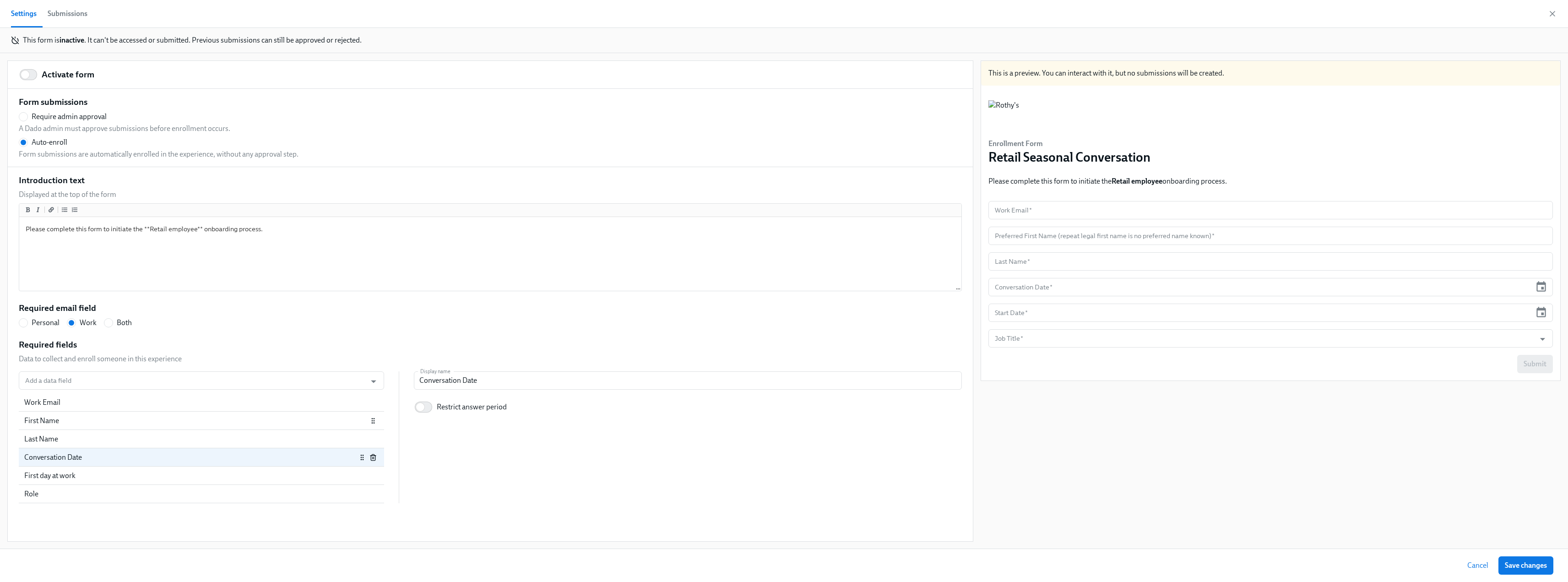 click on "First Name" at bounding box center [196, 421] 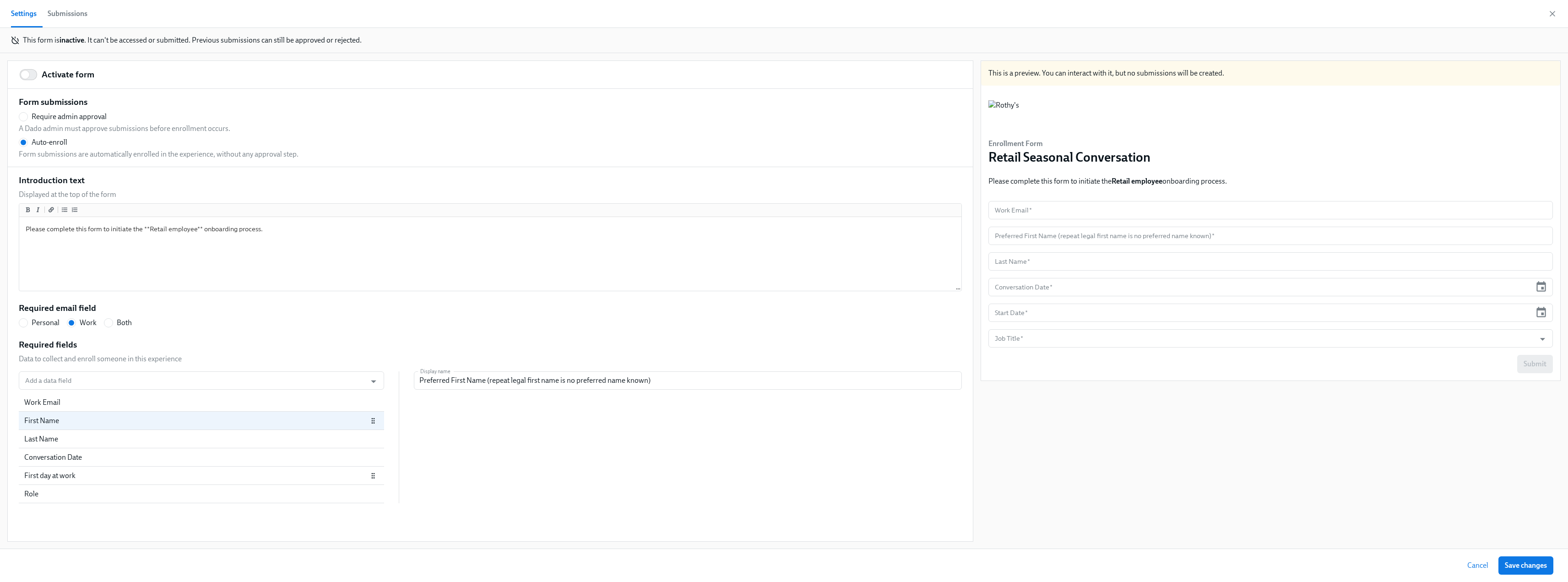 click on "First day at work" at bounding box center (196, 476) 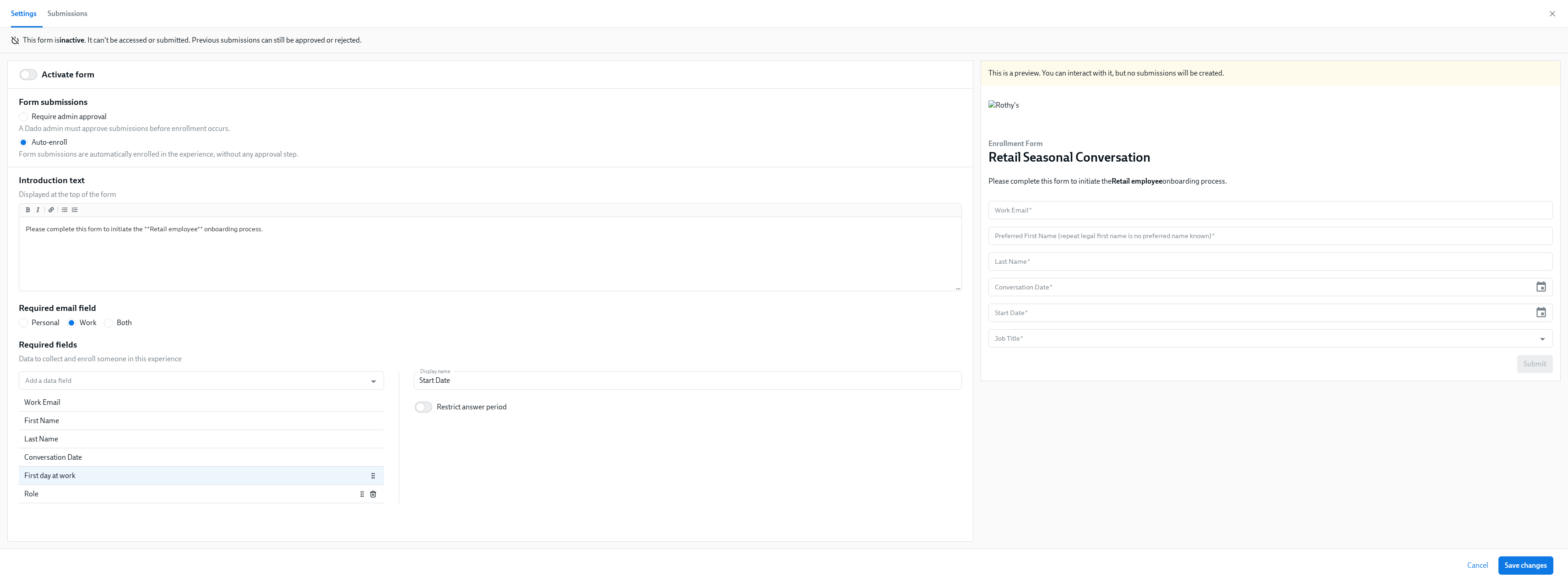 click on "Role" at bounding box center [190, 494] 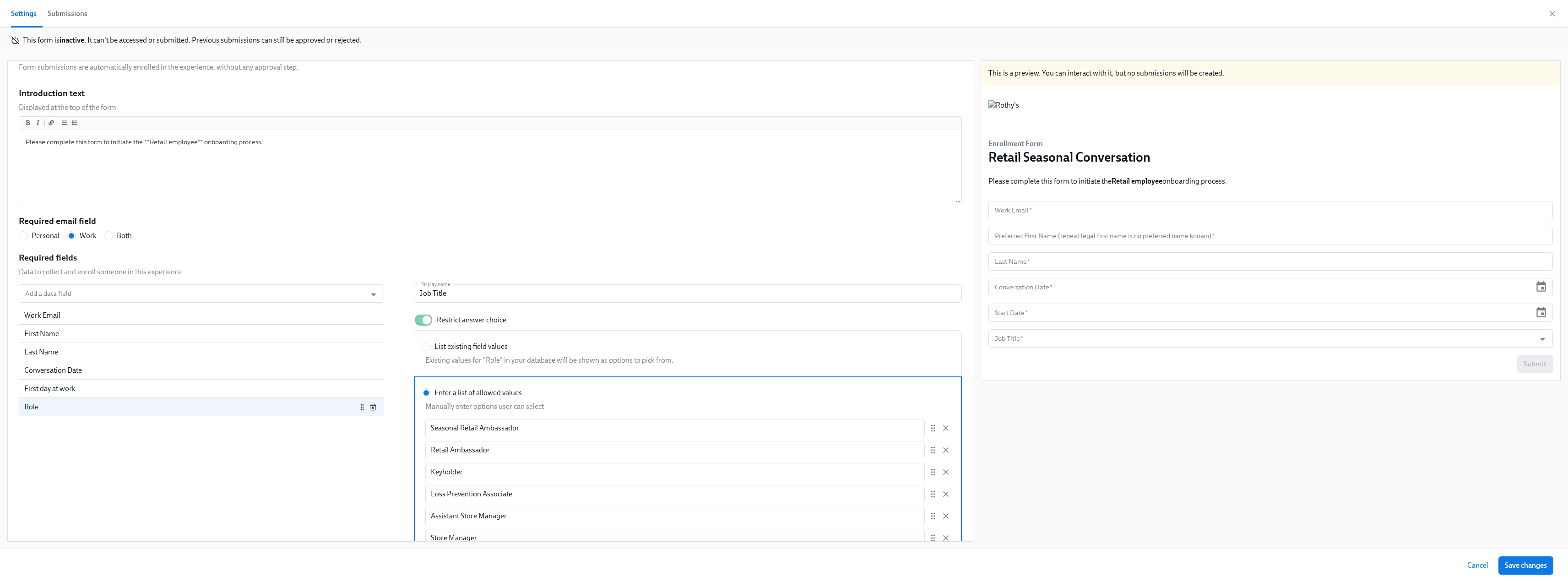 scroll, scrollTop: 92, scrollLeft: 0, axis: vertical 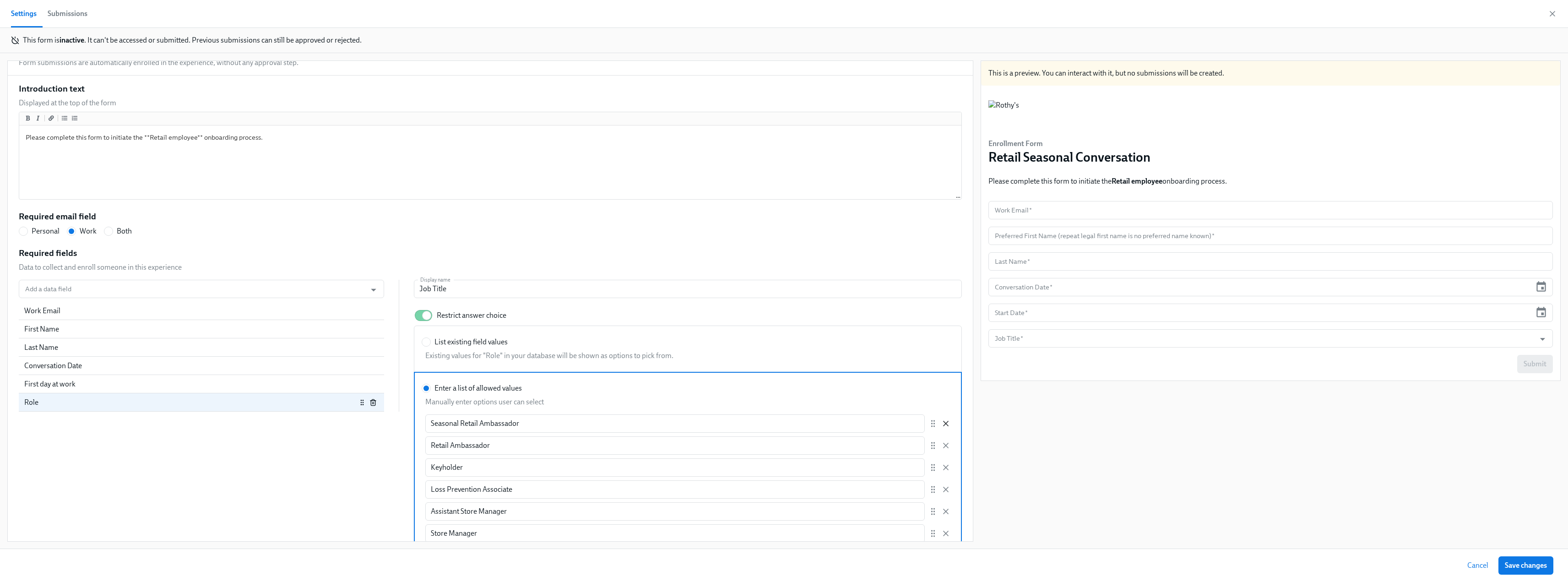 click 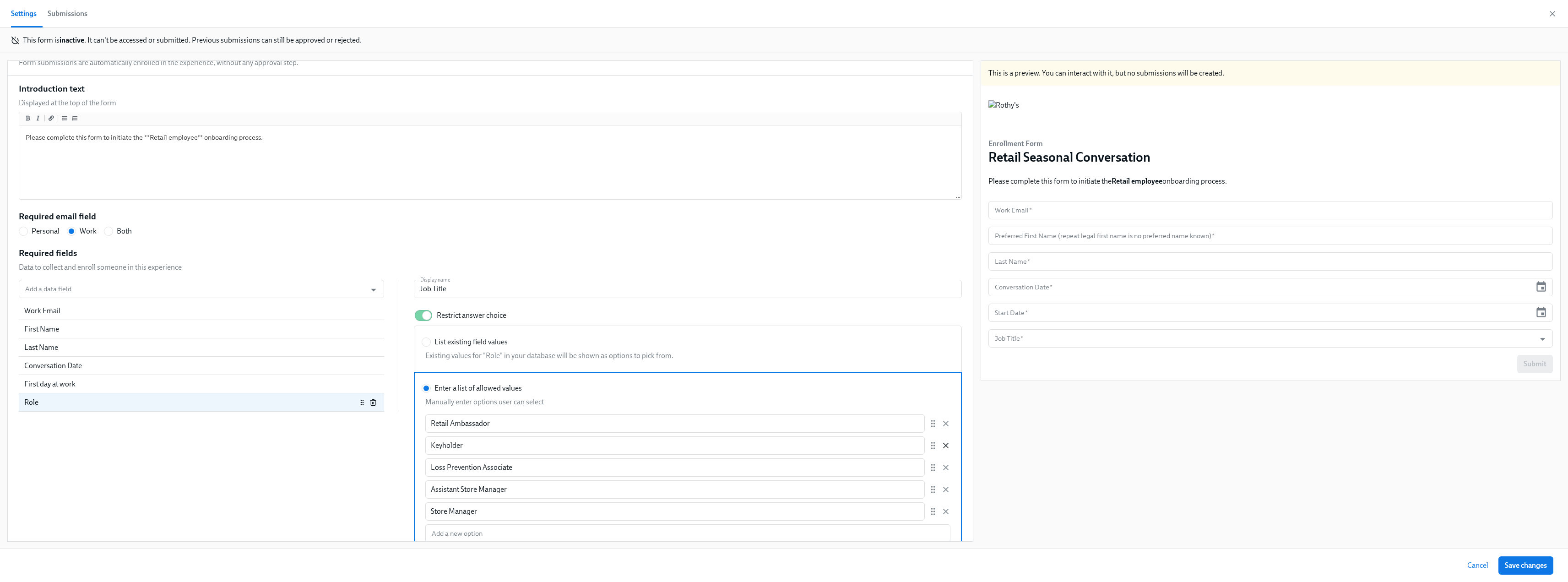 click 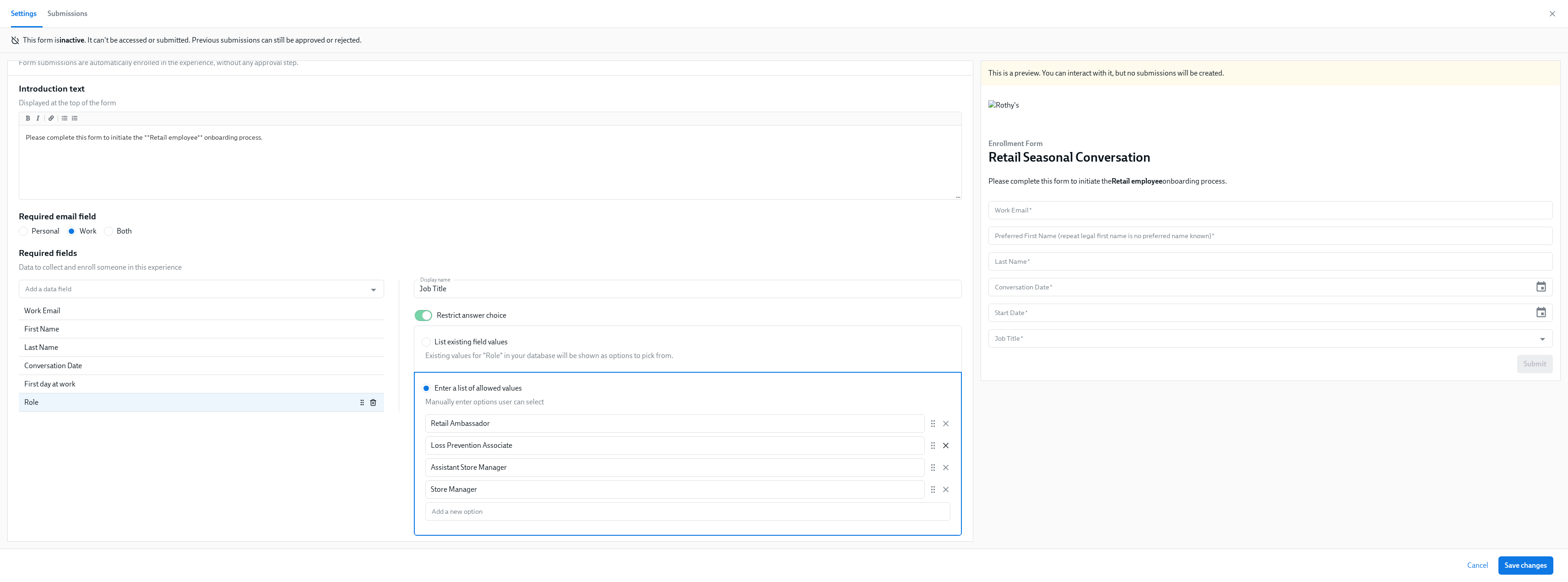 click 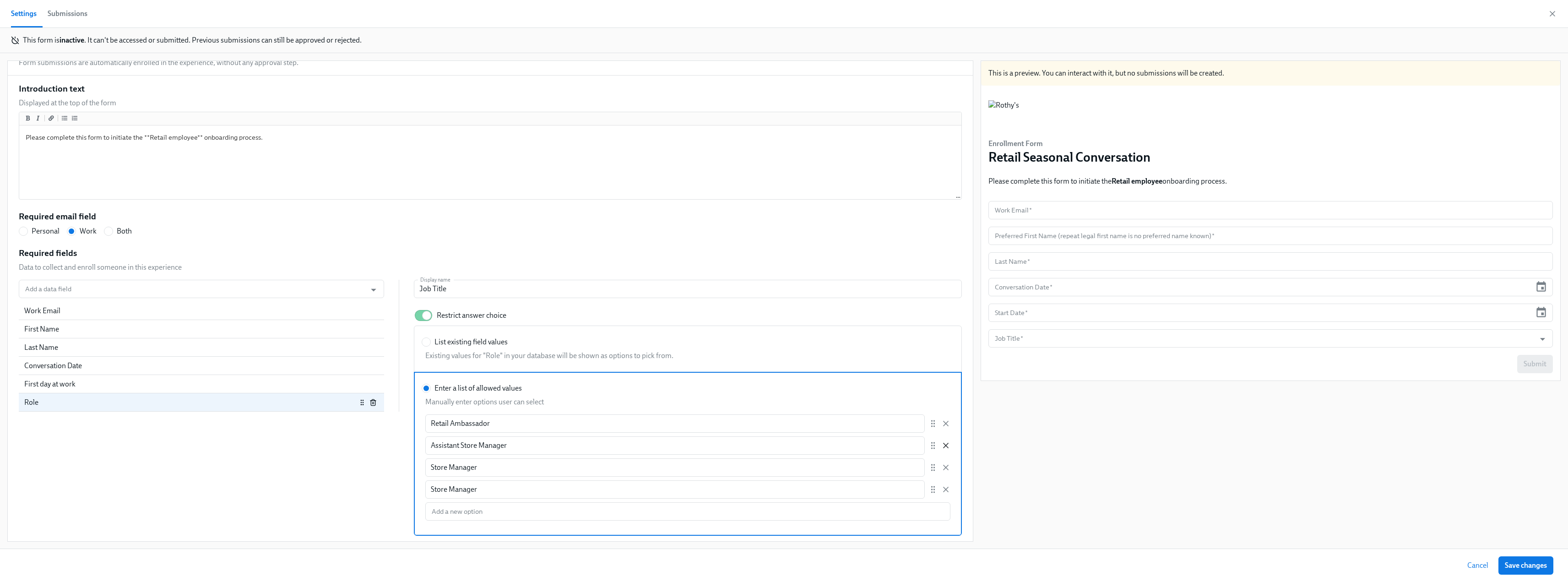scroll, scrollTop: 71, scrollLeft: 0, axis: vertical 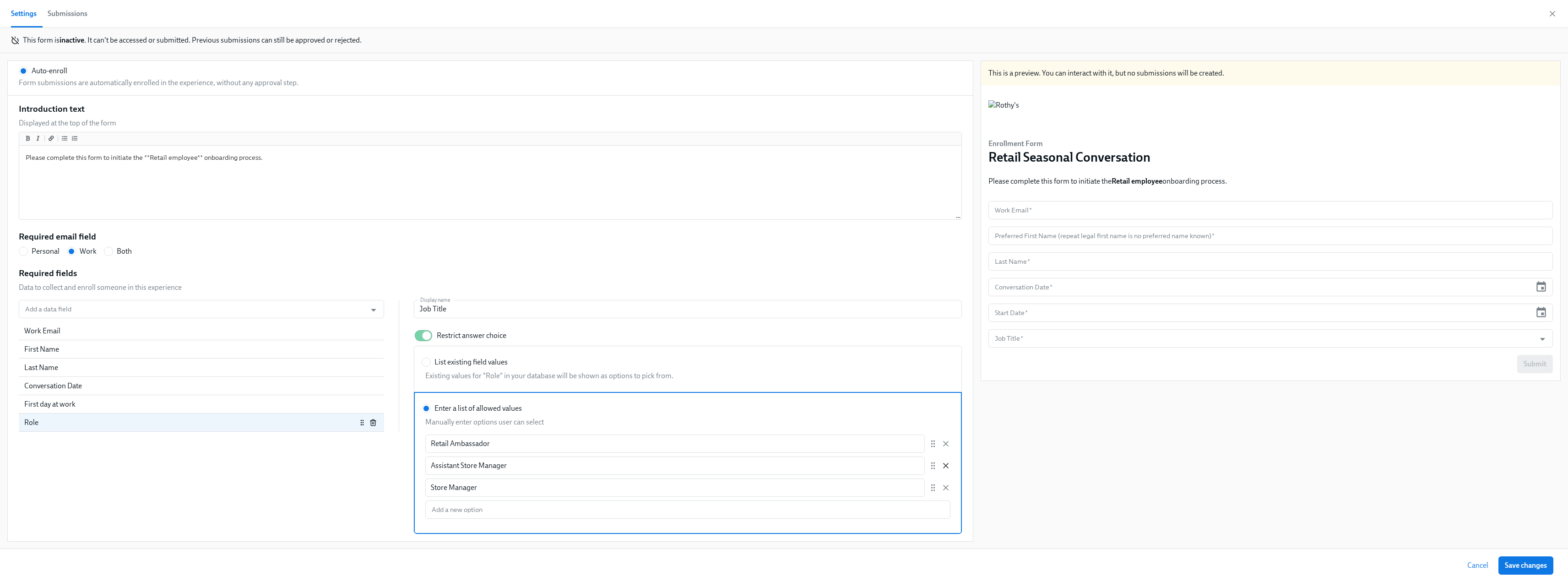 click 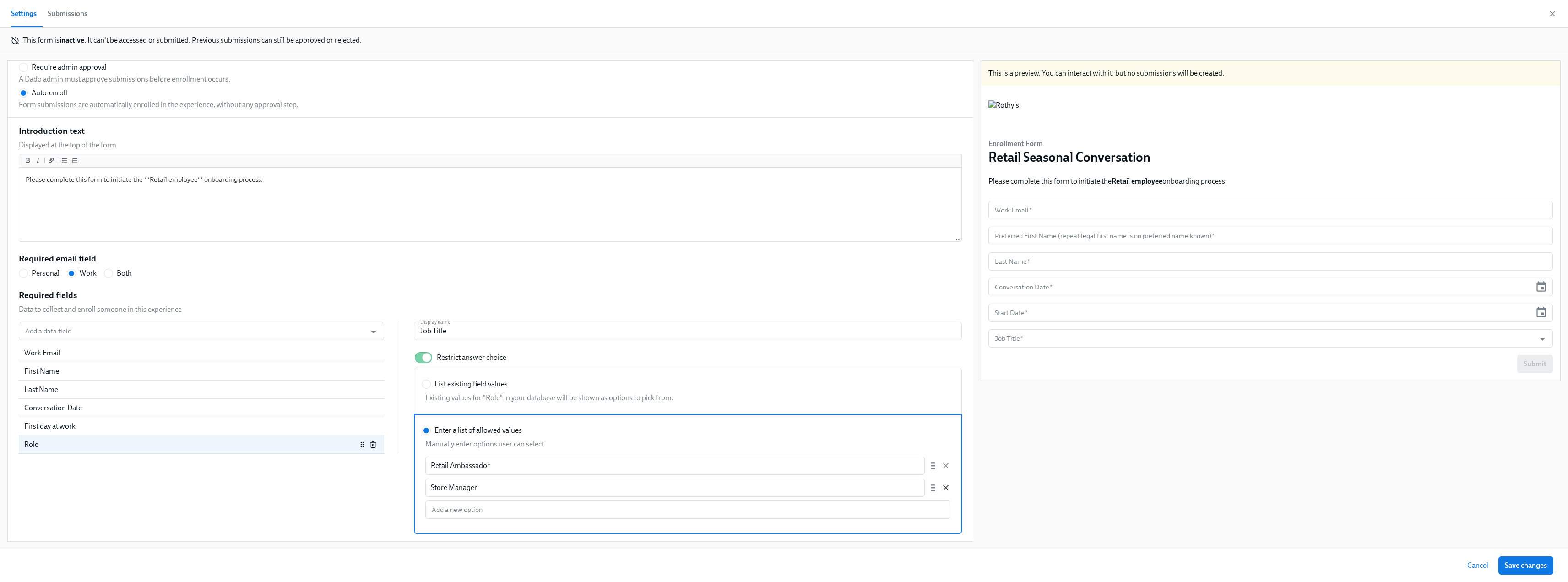scroll, scrollTop: 49, scrollLeft: 0, axis: vertical 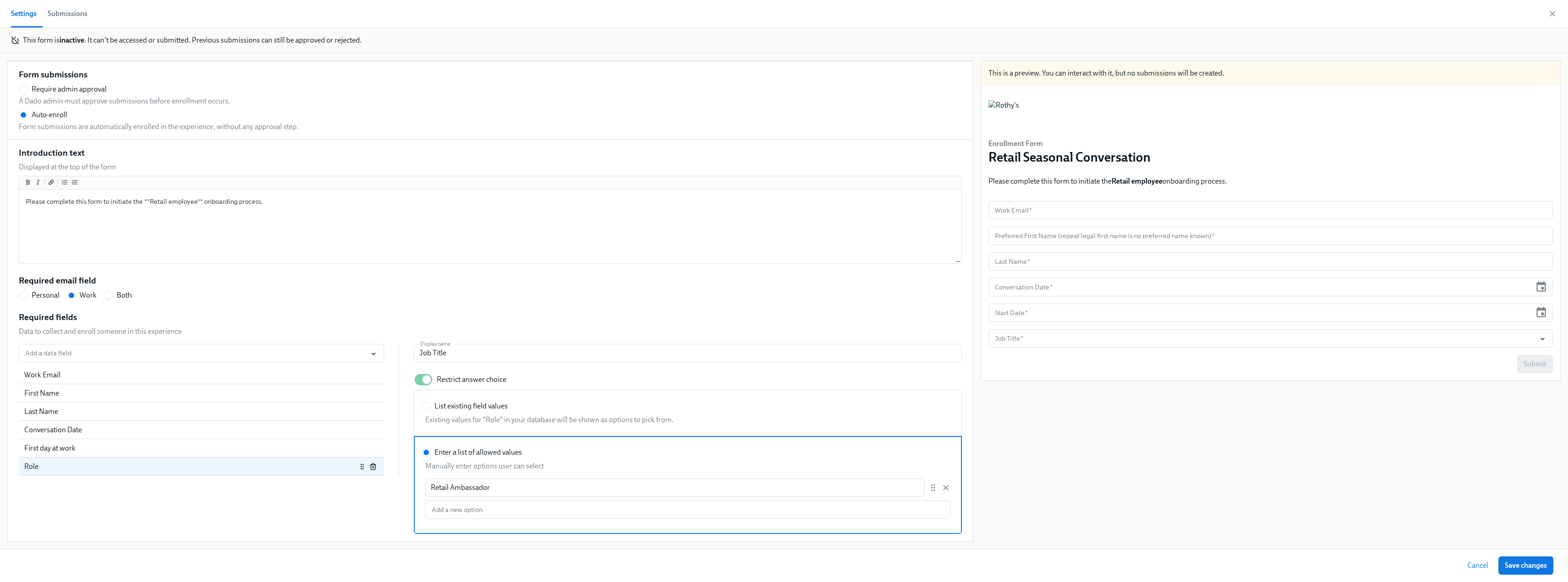 click on "Add a data field Add a data field Work Email First Name Last Name Conversation Date First day at work Role Display name Job Title Display name Restrict answer choice List existing field values Existing values for "Role" in your database will be shown as options to pick from. Enter a list of allowed values Manually enter options user can select Retail Ambassador ​ Add a new option Add a new option" at bounding box center [490, 439] 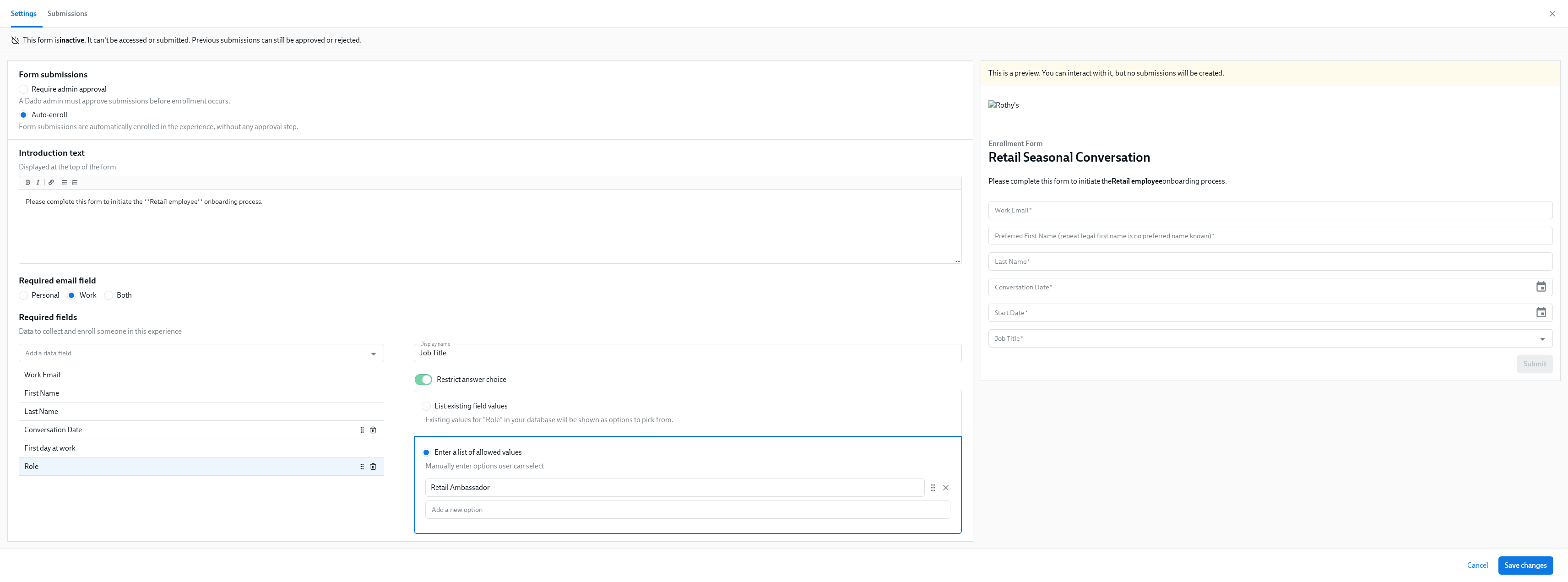click on "Conversation Date" at bounding box center [190, 430] 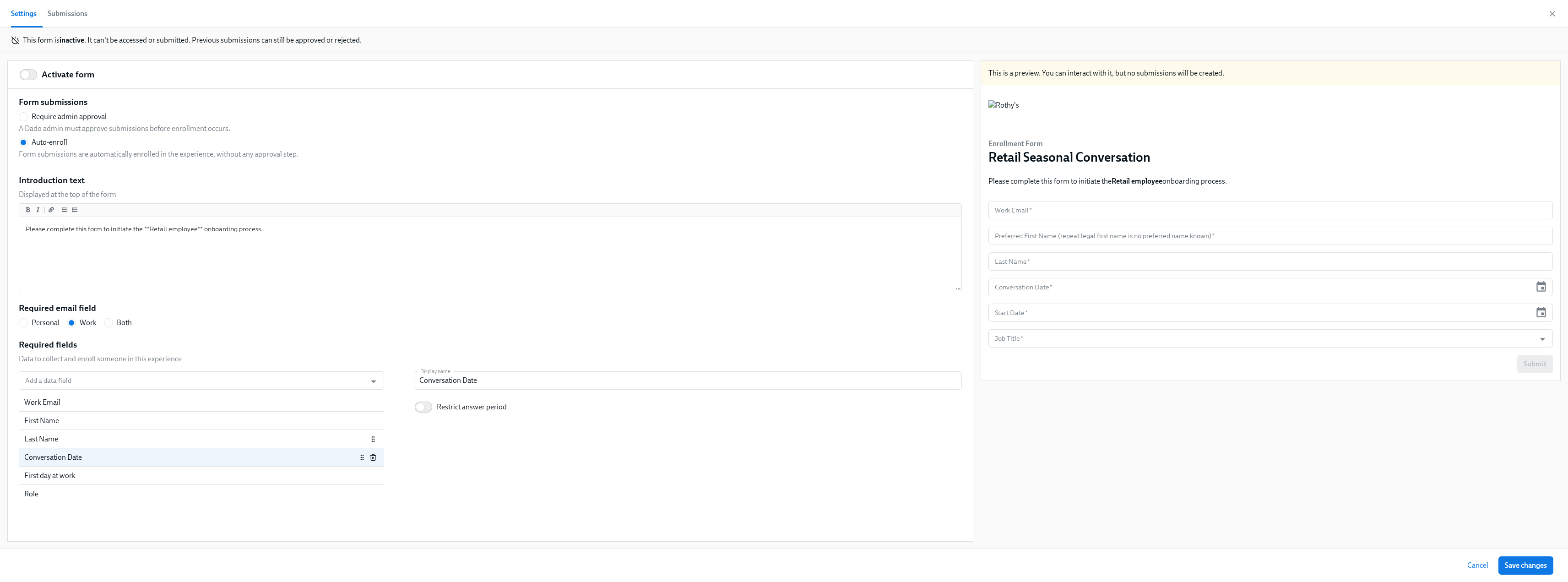 scroll, scrollTop: 0, scrollLeft: 0, axis: both 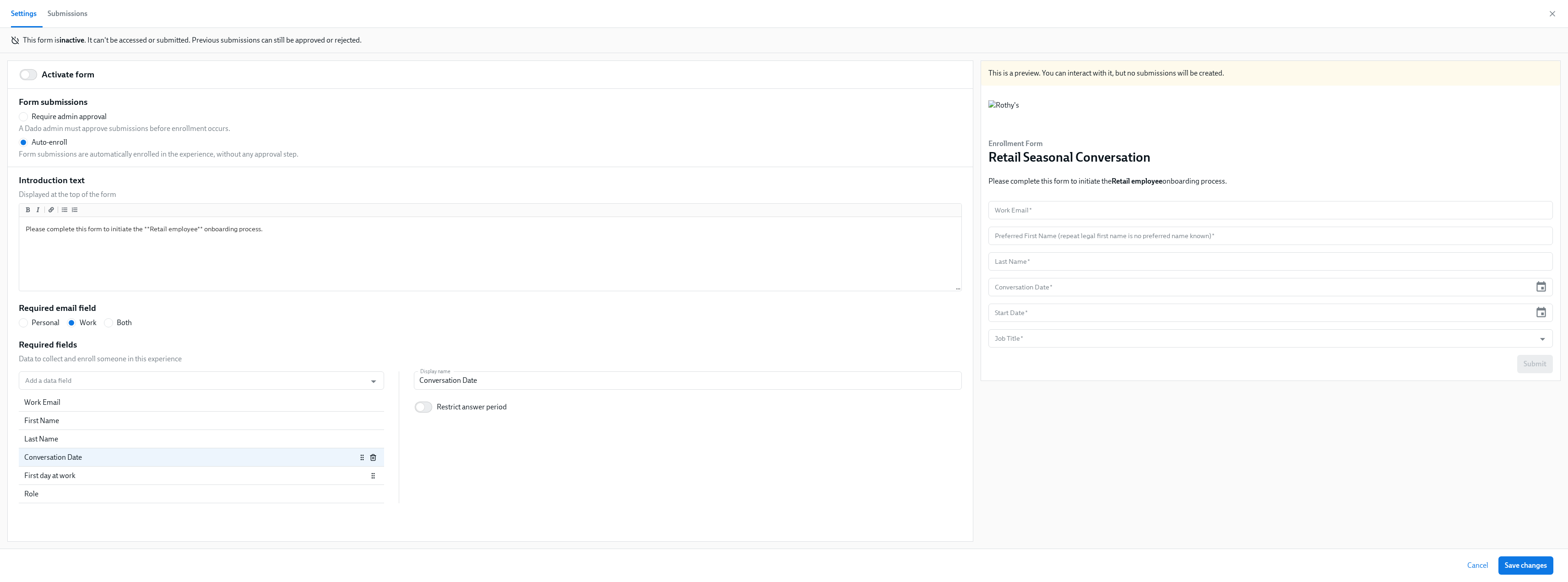 click on "First day at work" at bounding box center (196, 476) 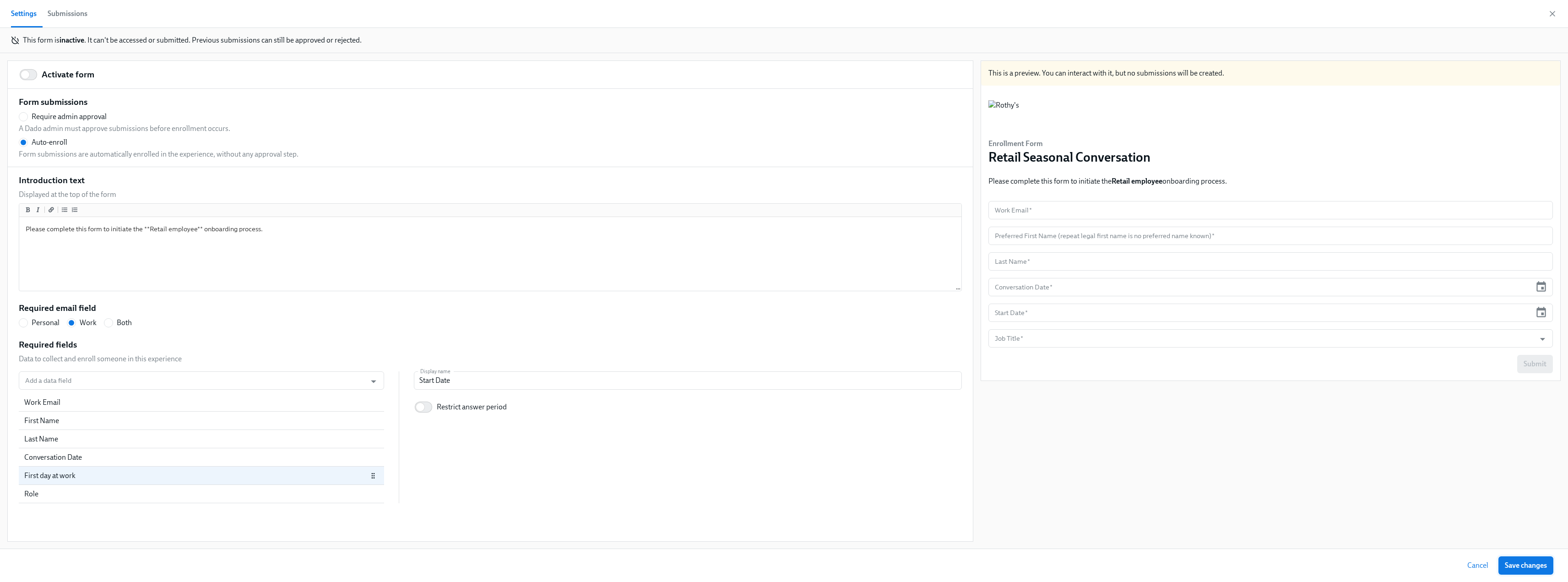 click on "Save changes" at bounding box center [1526, 566] 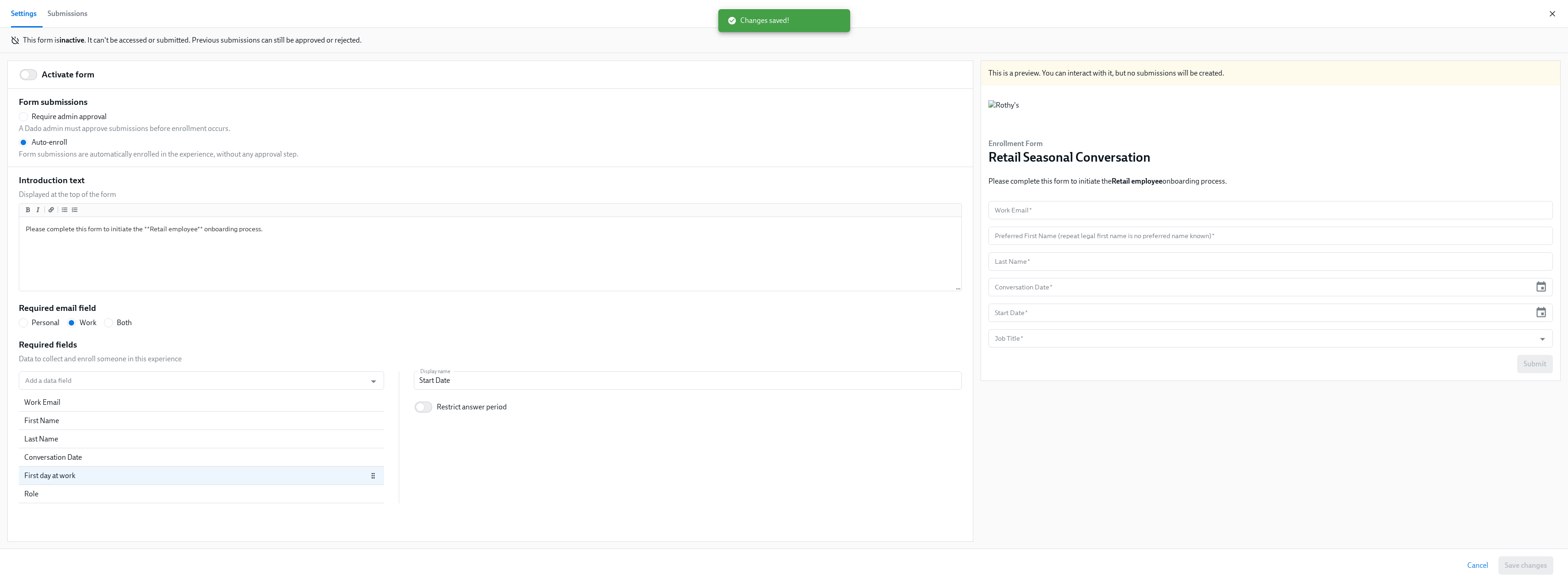 click 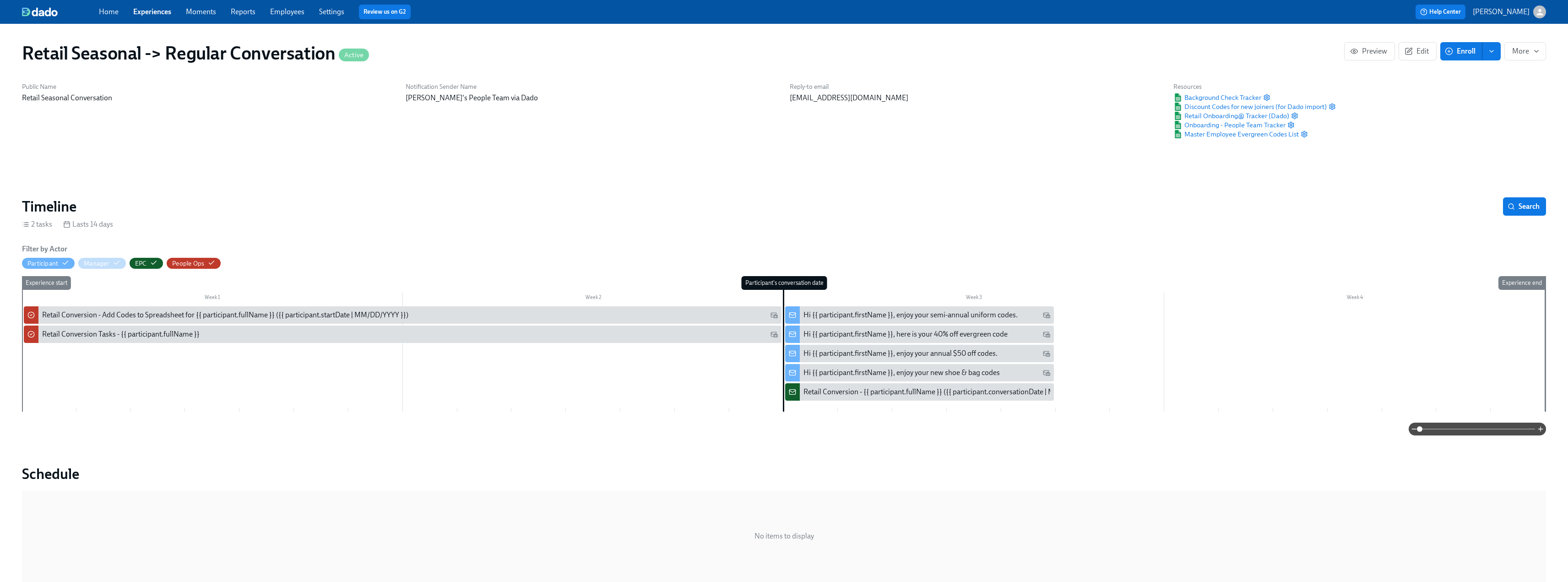 click on "Experiences" at bounding box center (152, 11) 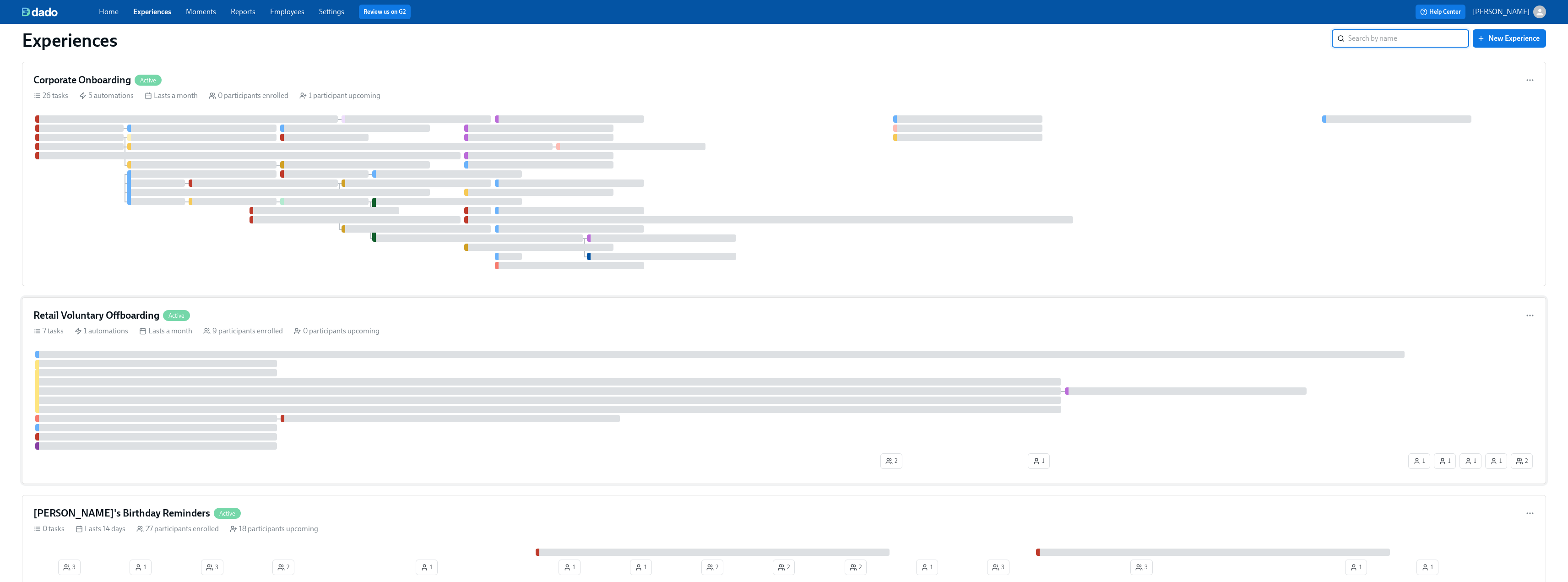 scroll, scrollTop: 1145, scrollLeft: 0, axis: vertical 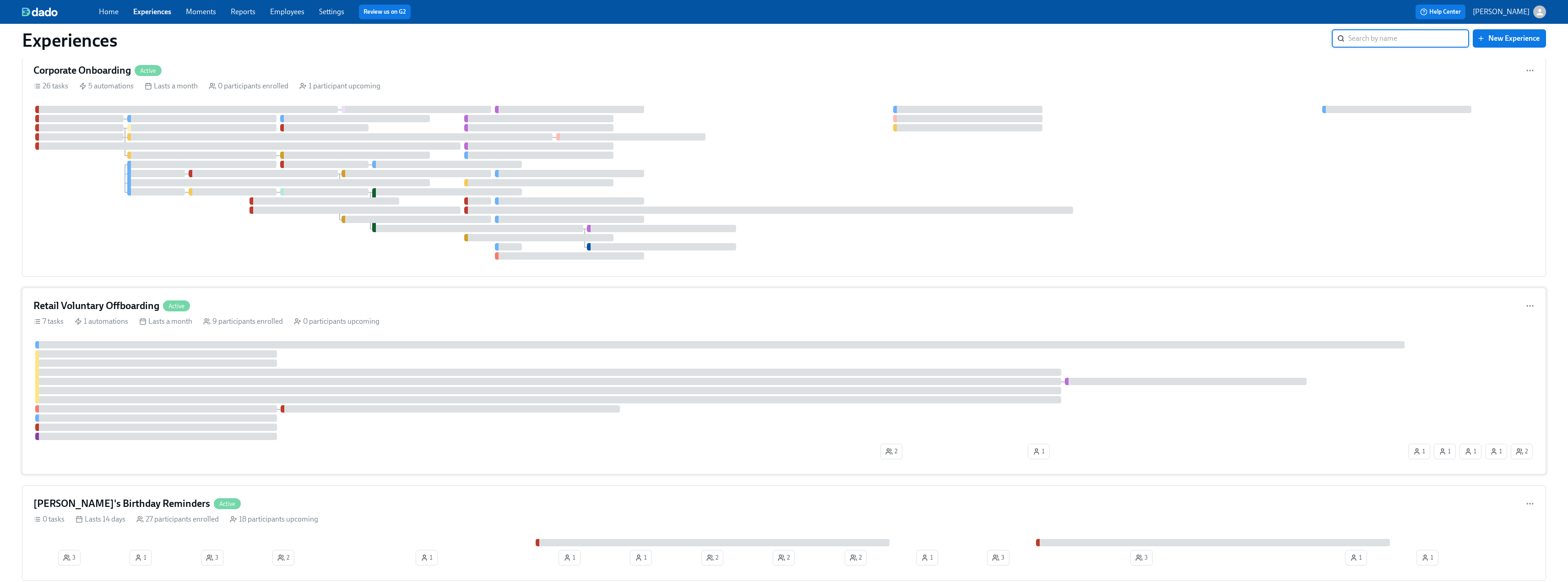 click on "Retail Voluntary Offboarding" at bounding box center (96, 306) 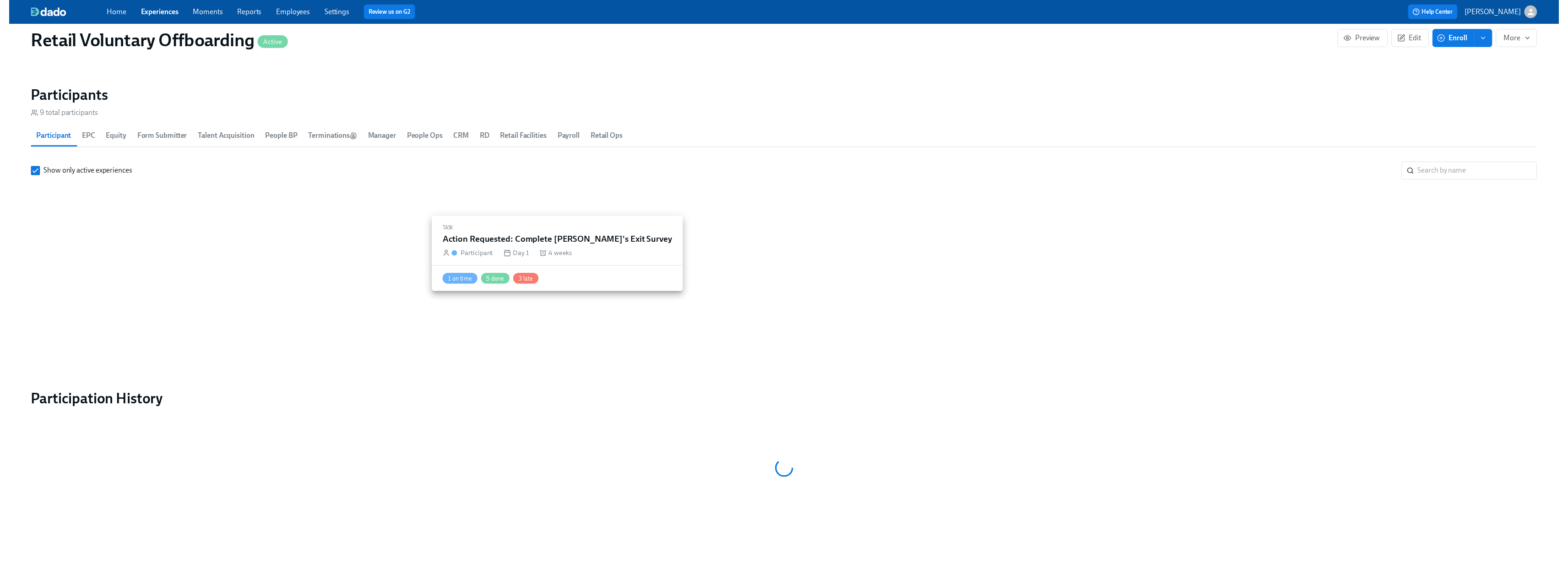 scroll, scrollTop: 0, scrollLeft: 0, axis: both 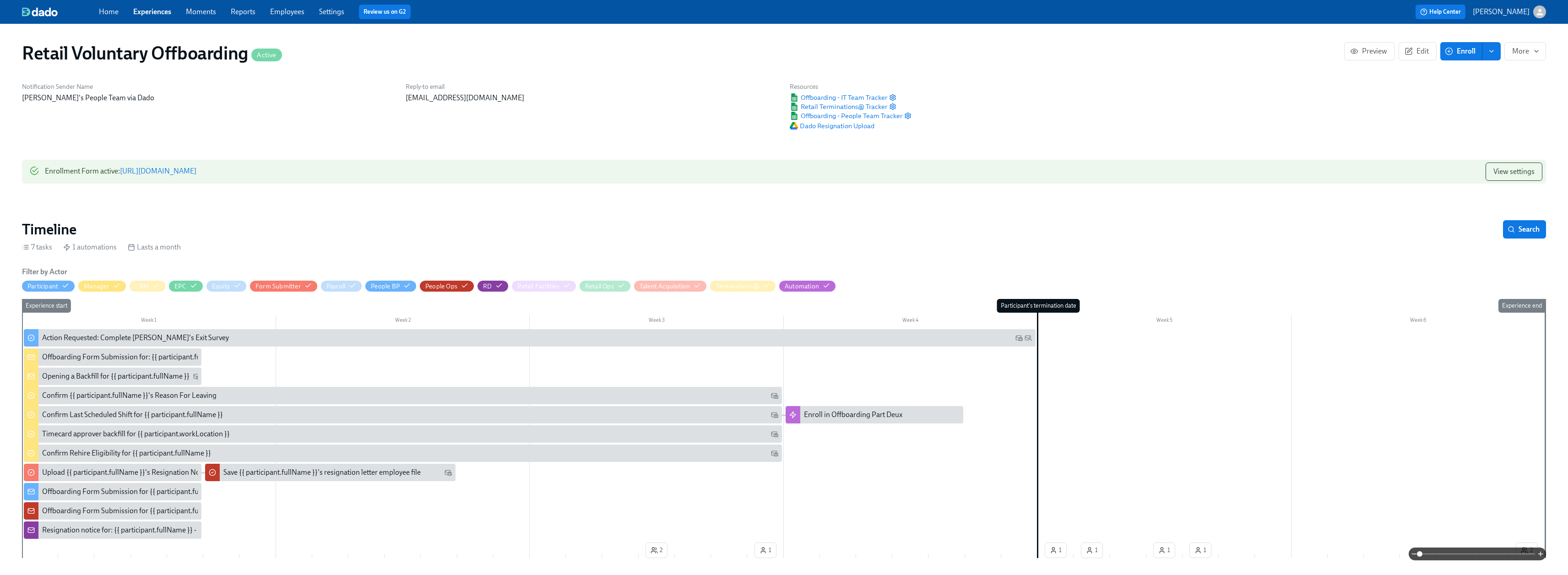click 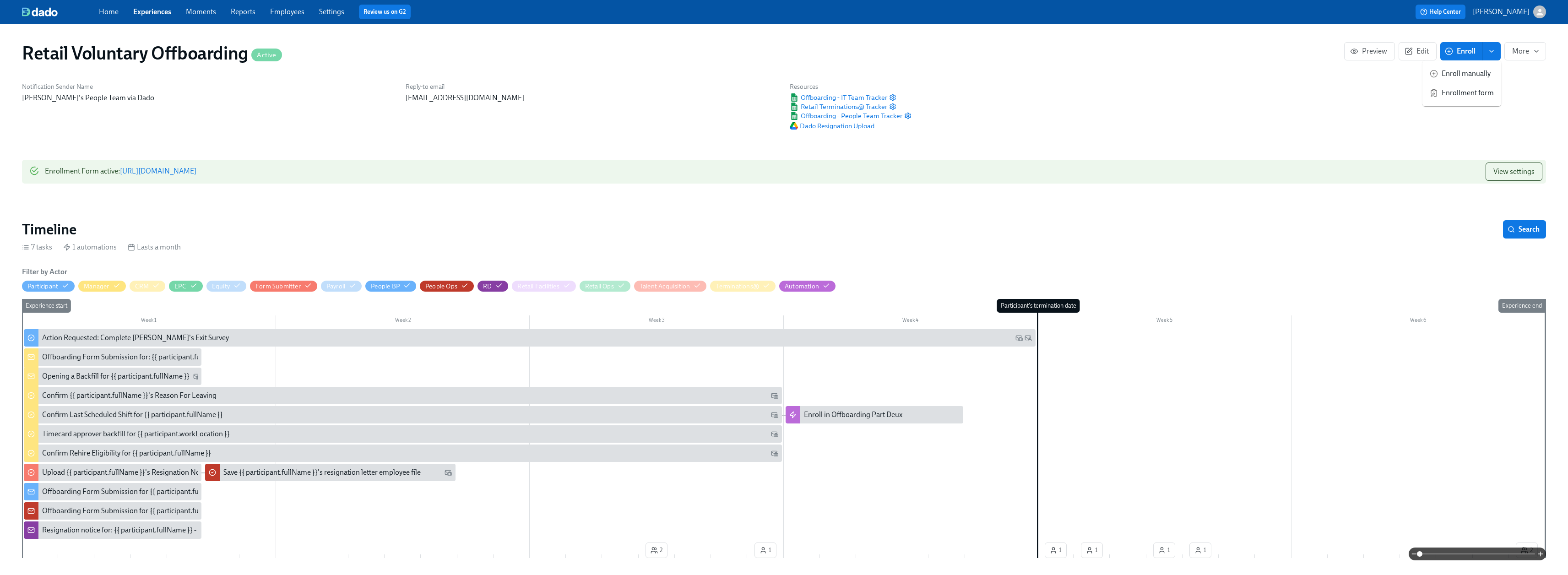 click on "Enrollment form" at bounding box center [1468, 93] 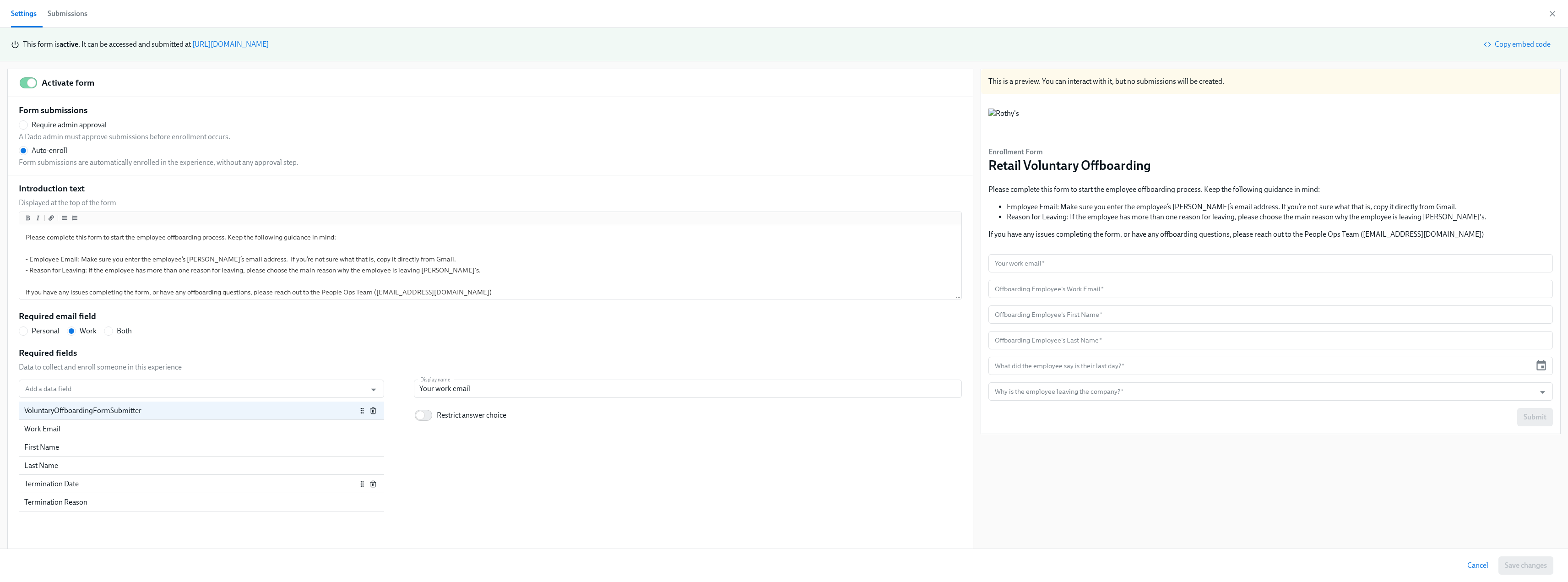 click on "Termination Date" at bounding box center [190, 484] 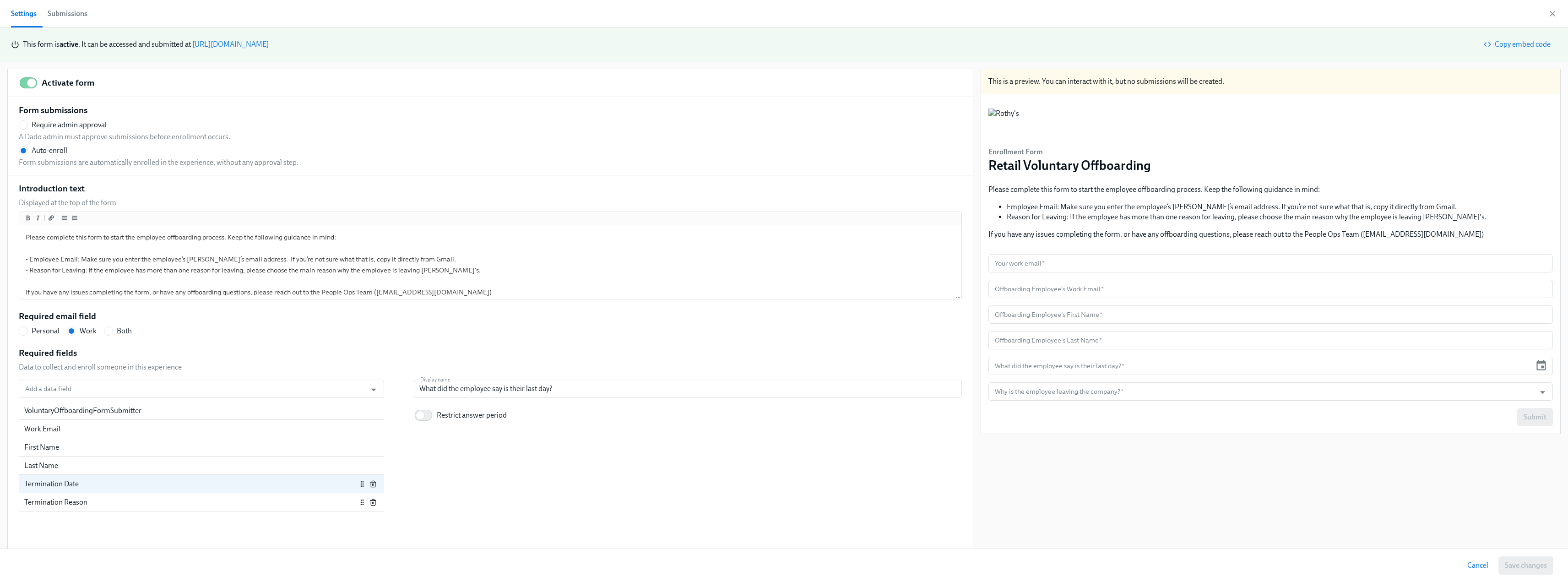 click on "Termination Reason" at bounding box center (190, 502) 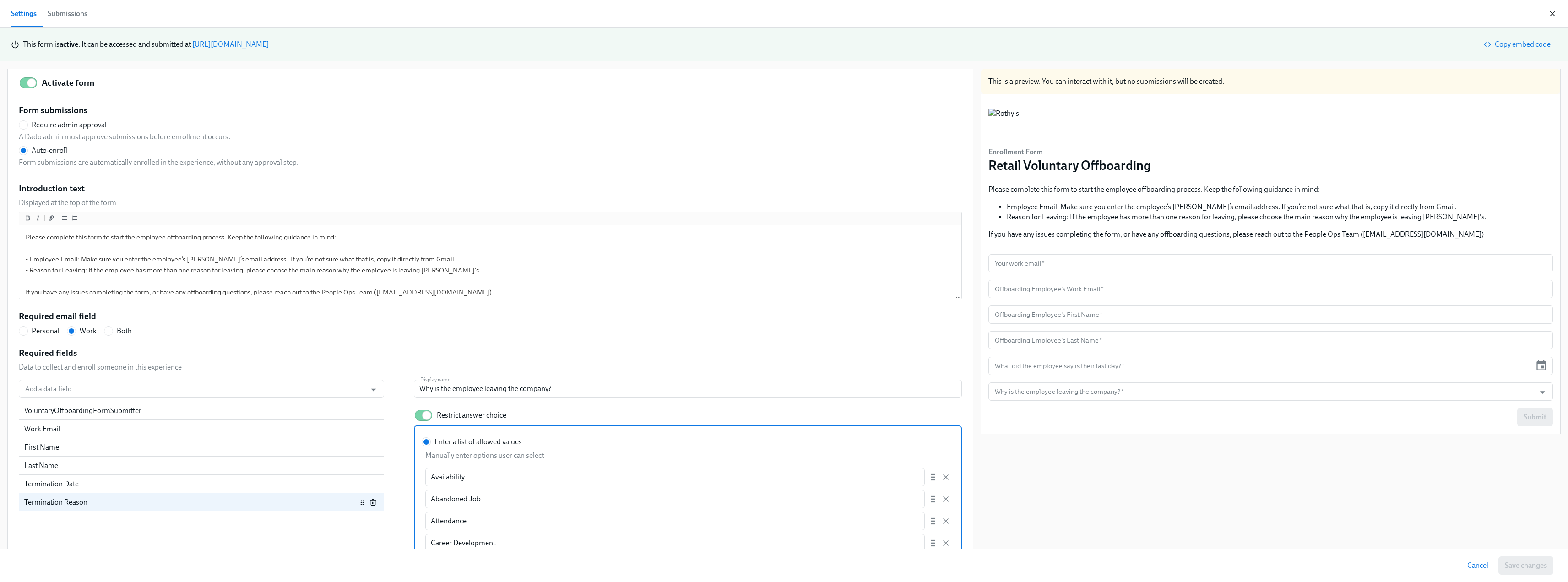 click 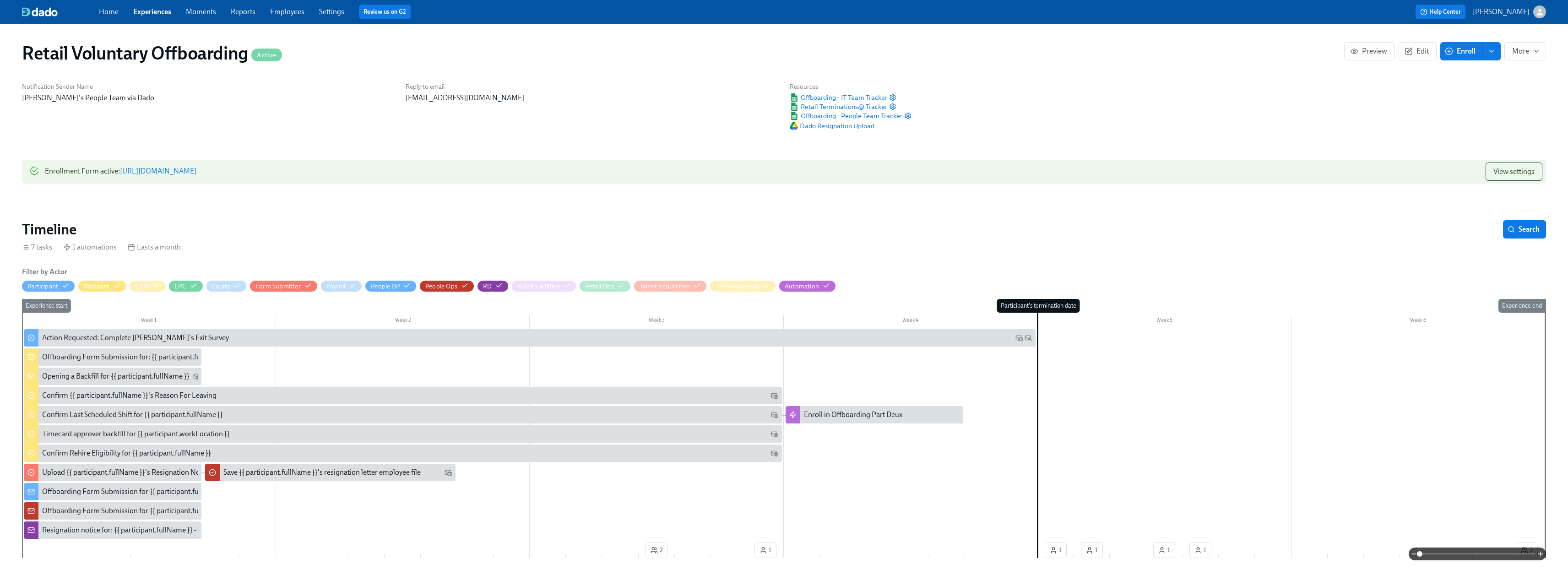 drag, startPoint x: 138, startPoint y: 12, endPoint x: 136, endPoint y: 4, distance: 8.246211 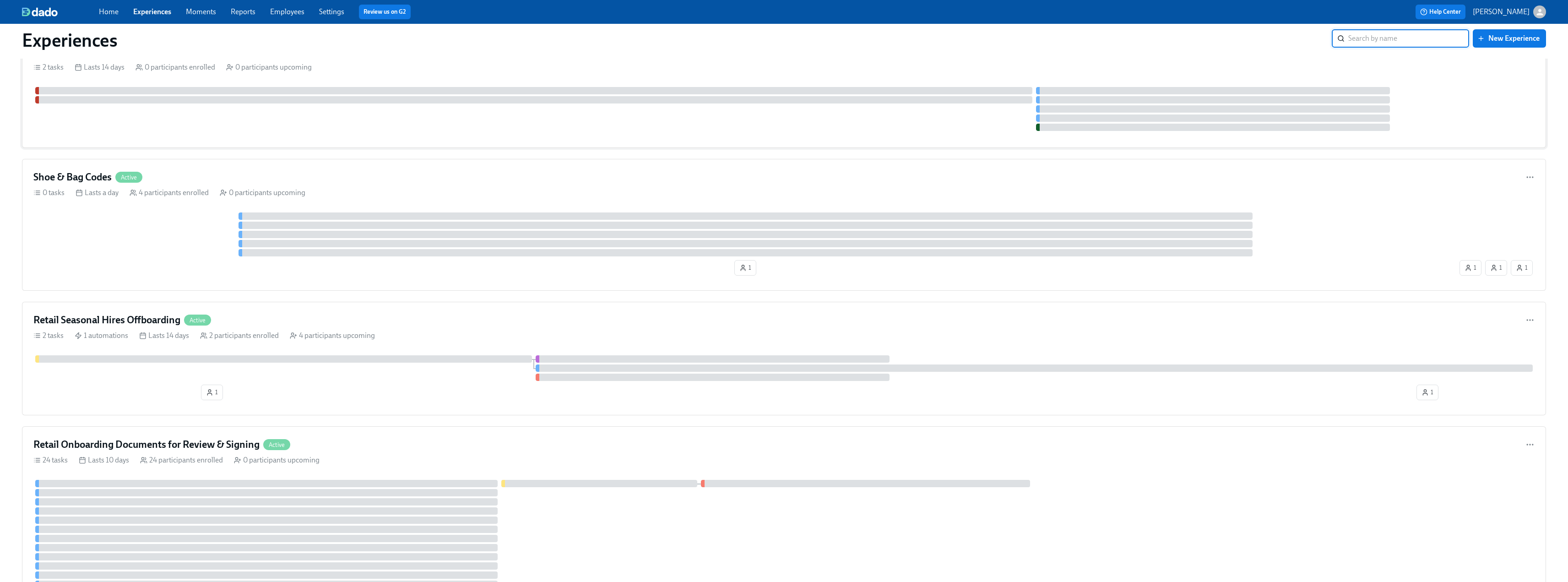 scroll, scrollTop: 0, scrollLeft: 0, axis: both 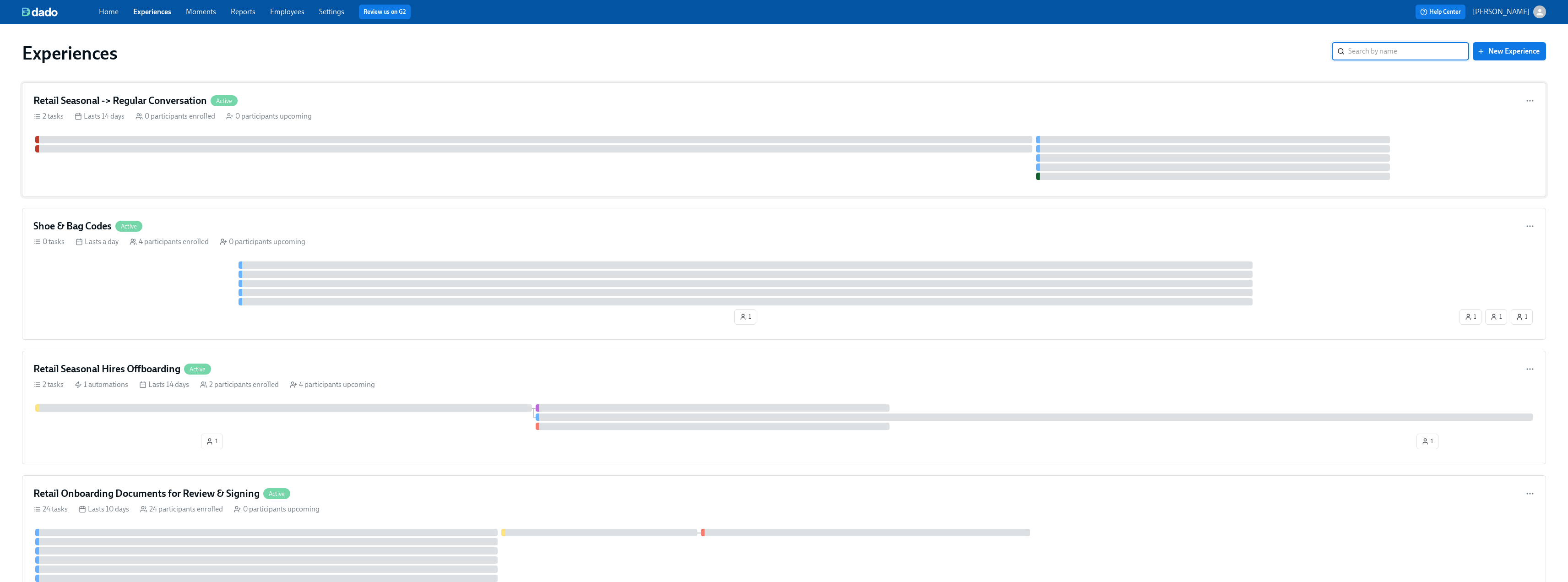 click on "Retail Seasonal -> Regular Conversation" at bounding box center [120, 101] 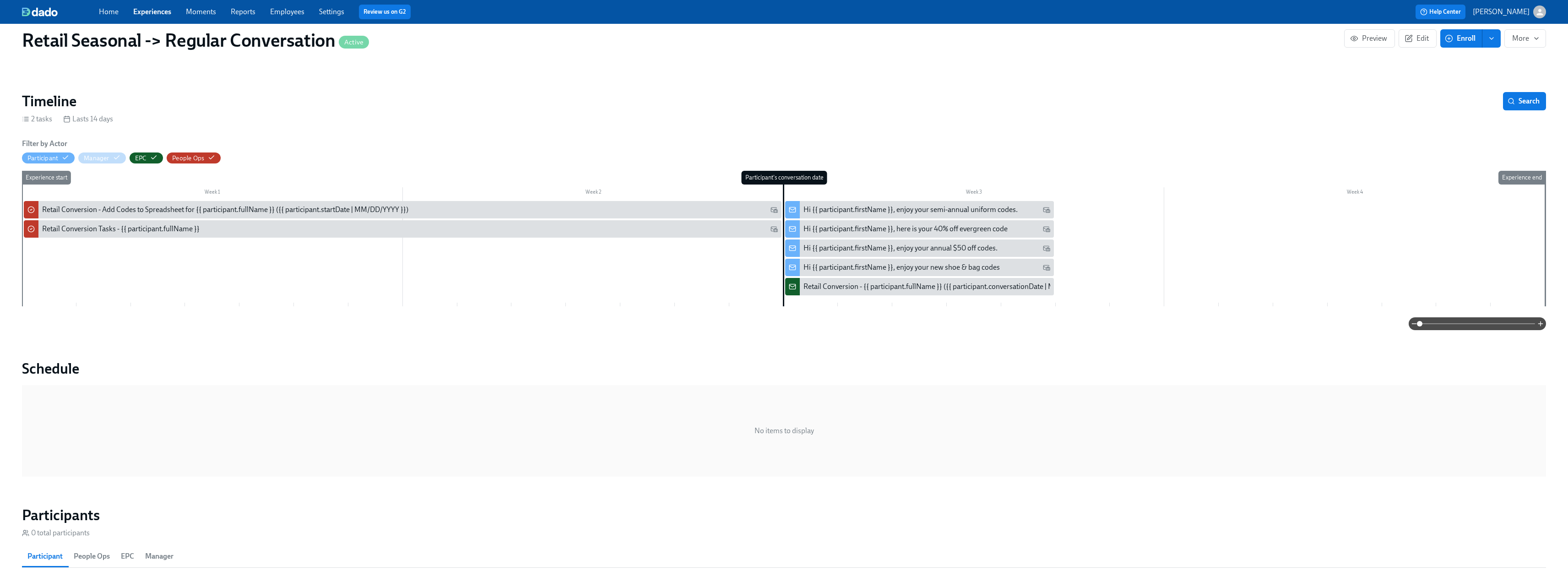 scroll, scrollTop: 0, scrollLeft: 0, axis: both 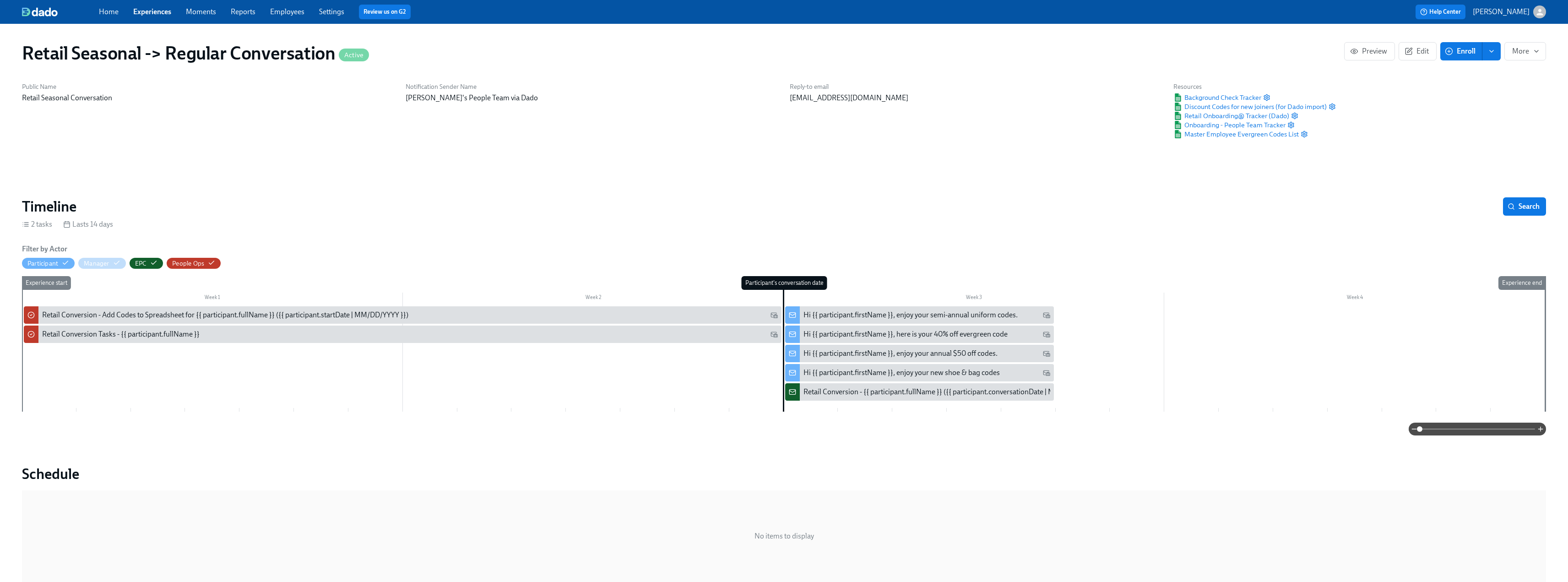 click at bounding box center [1492, 51] 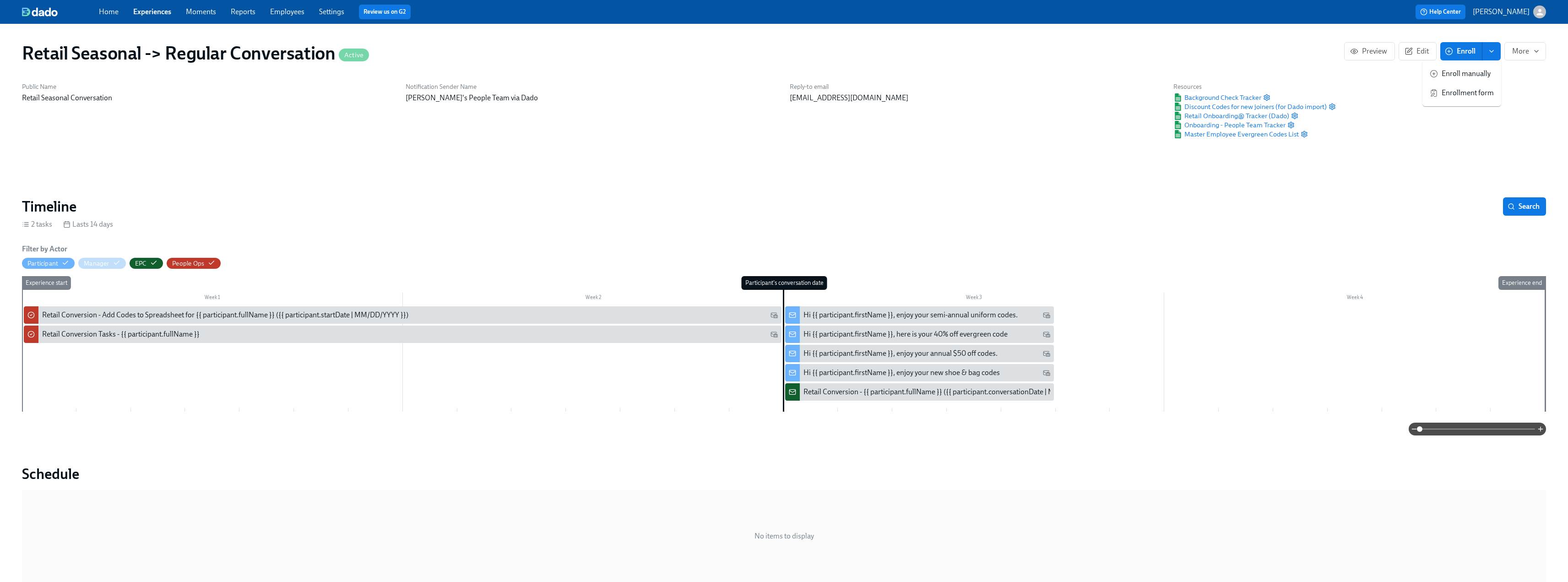 click on "Enrollment form" at bounding box center [1468, 93] 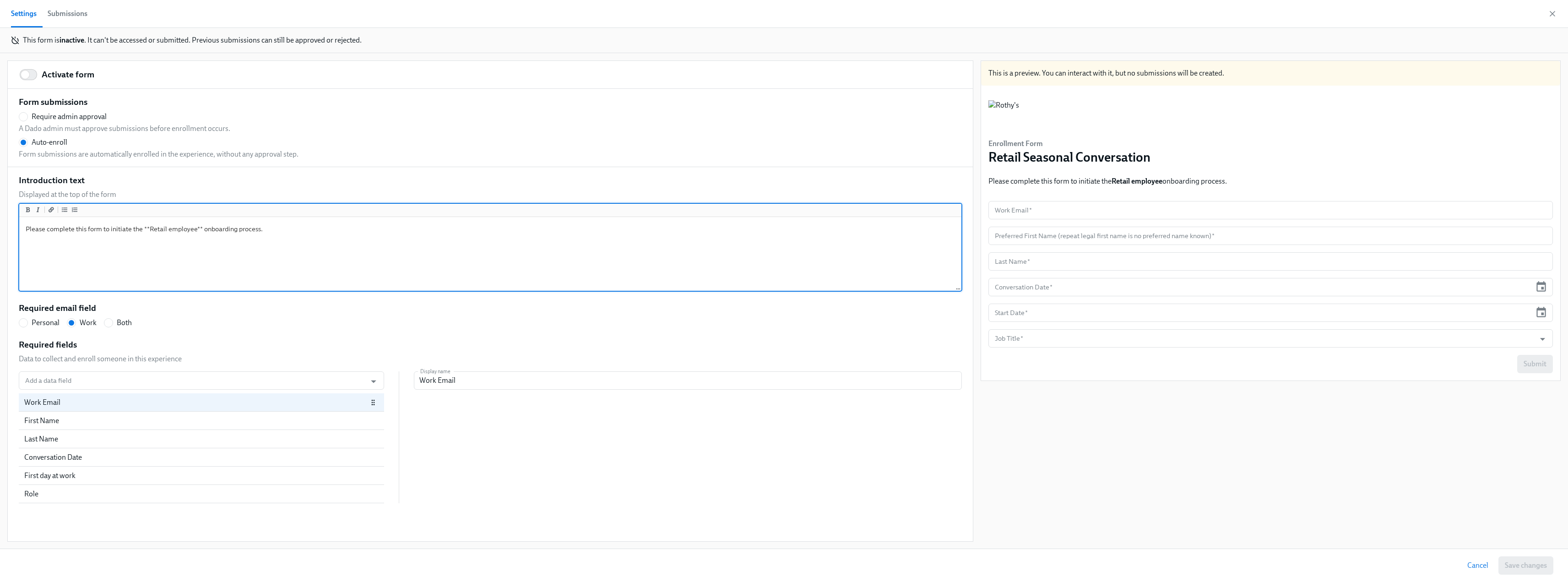 drag, startPoint x: 297, startPoint y: 229, endPoint x: 0, endPoint y: 231, distance: 297.0067 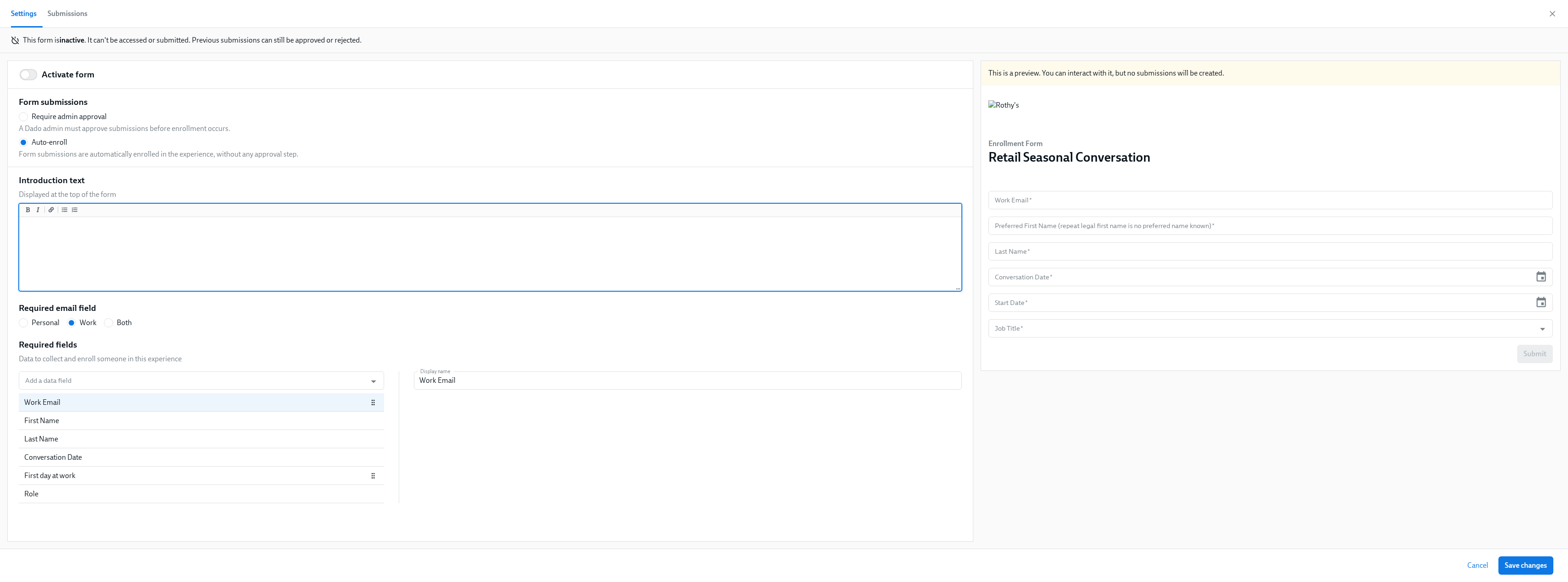 click on "First day at work" at bounding box center [196, 476] 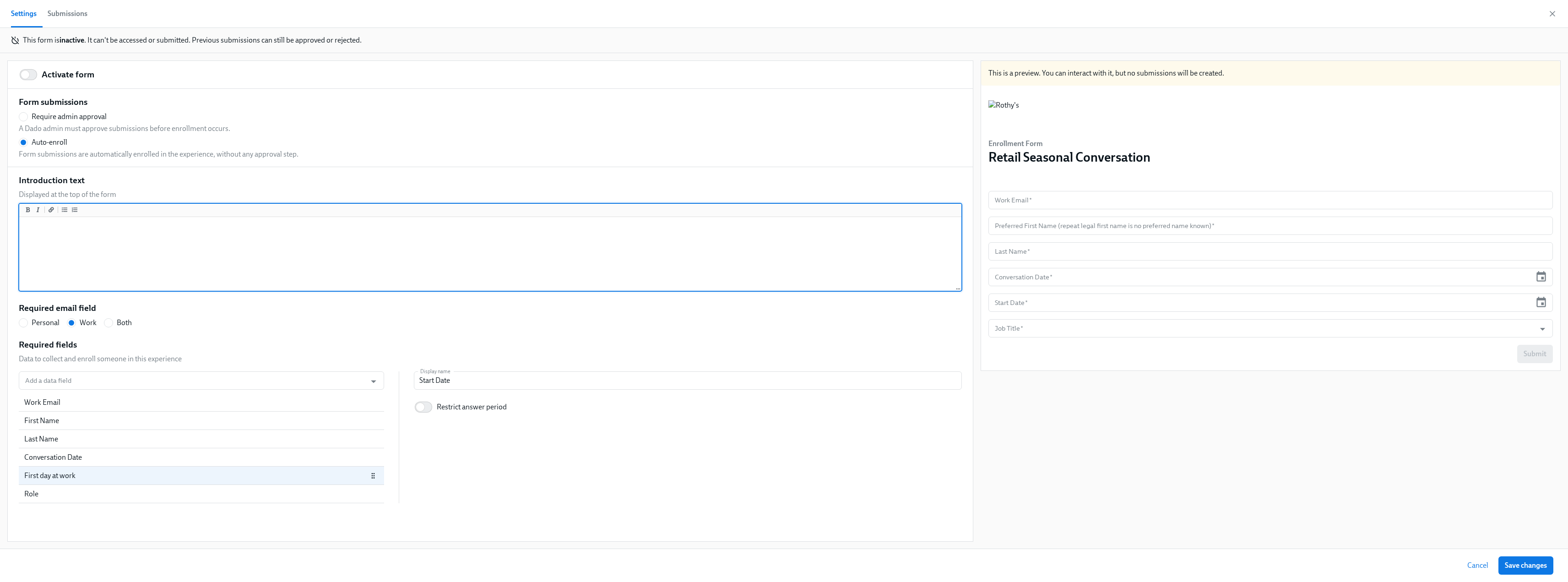 type 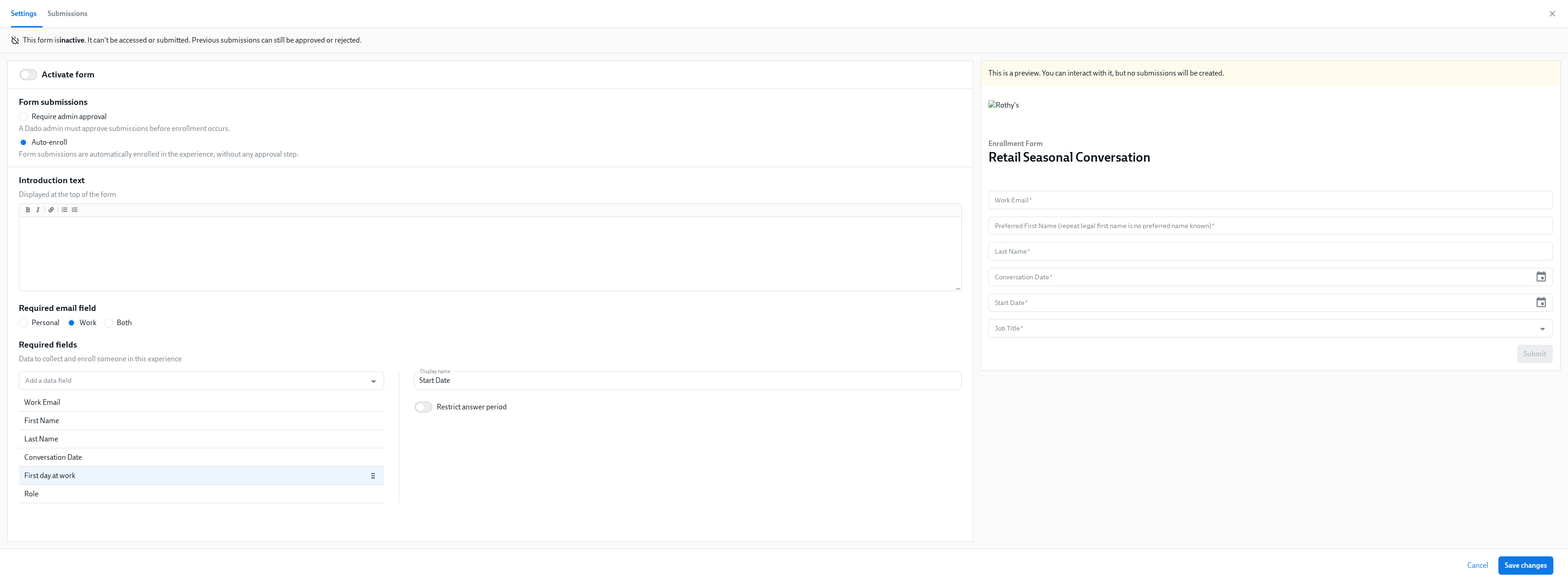 drag, startPoint x: 365, startPoint y: 477, endPoint x: 347, endPoint y: 477, distance: 18 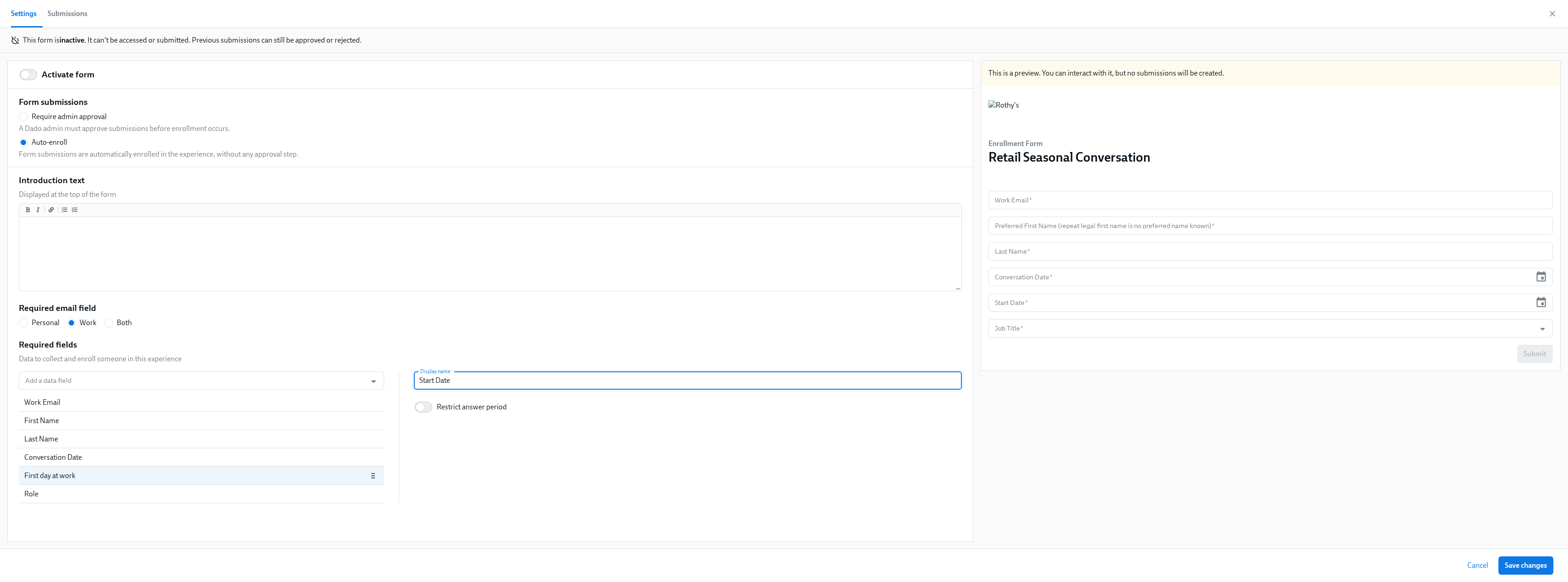 click on "Start Date" at bounding box center (688, 381) 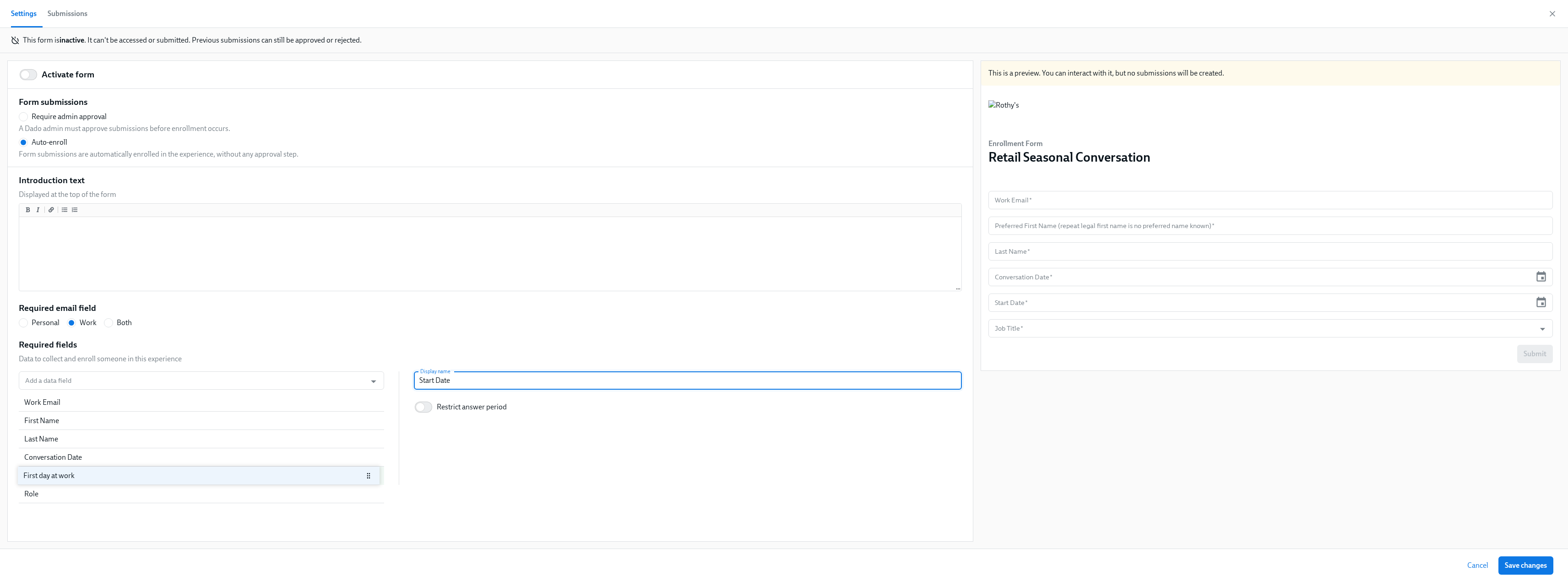click on "Work Email First Name Last Name Conversation Date First day at work Role" at bounding box center [201, 439] 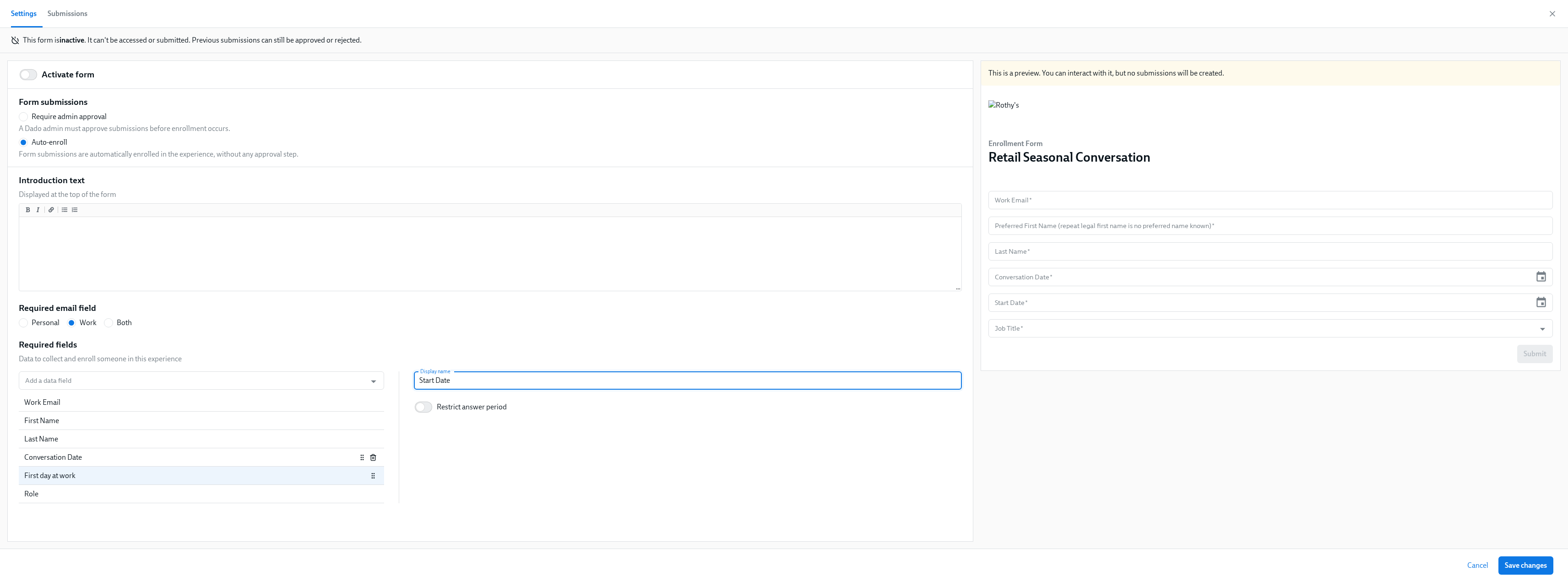 click on "Conversation Date" at bounding box center (190, 457) 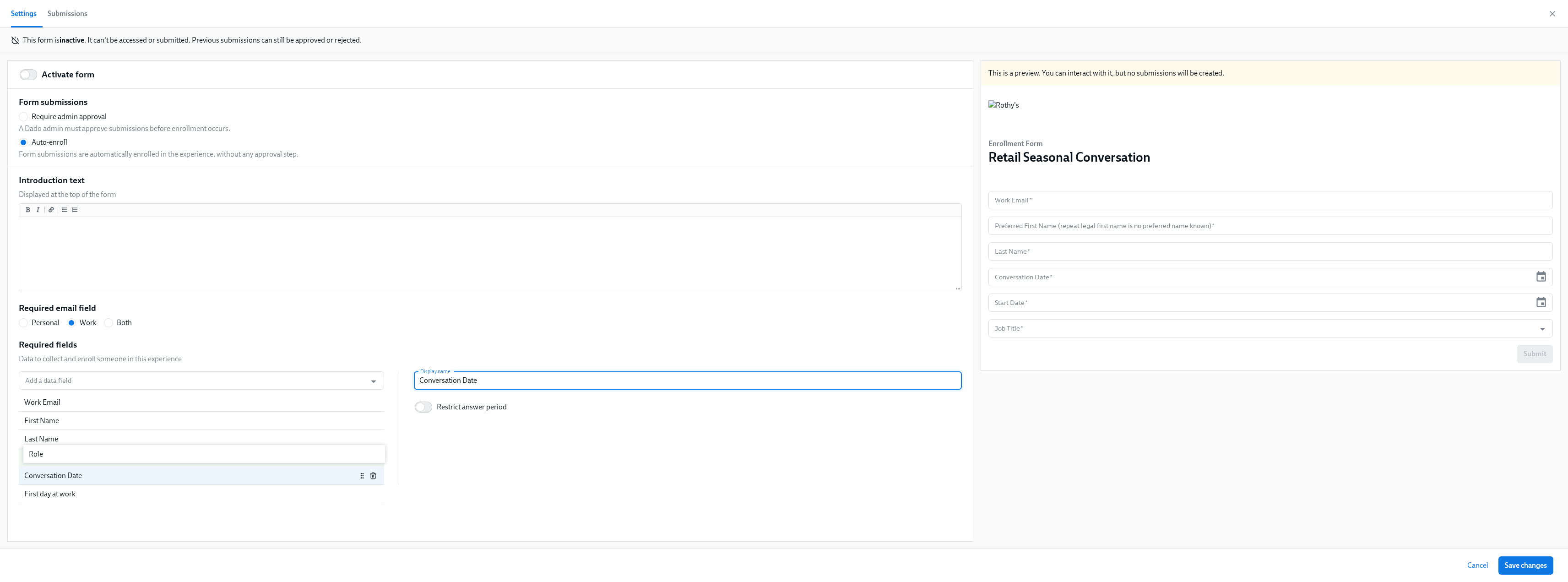 drag, startPoint x: 49, startPoint y: 497, endPoint x: 55, endPoint y: 449, distance: 48.37355 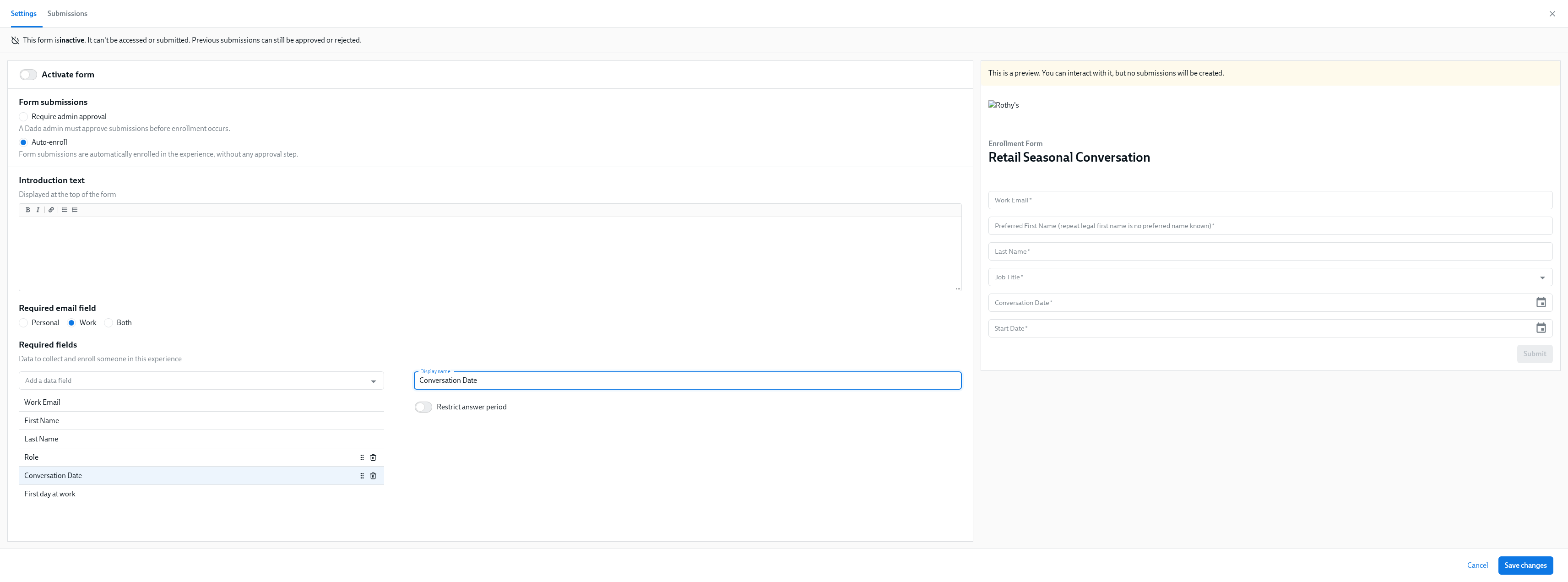 click on "Role" at bounding box center (190, 457) 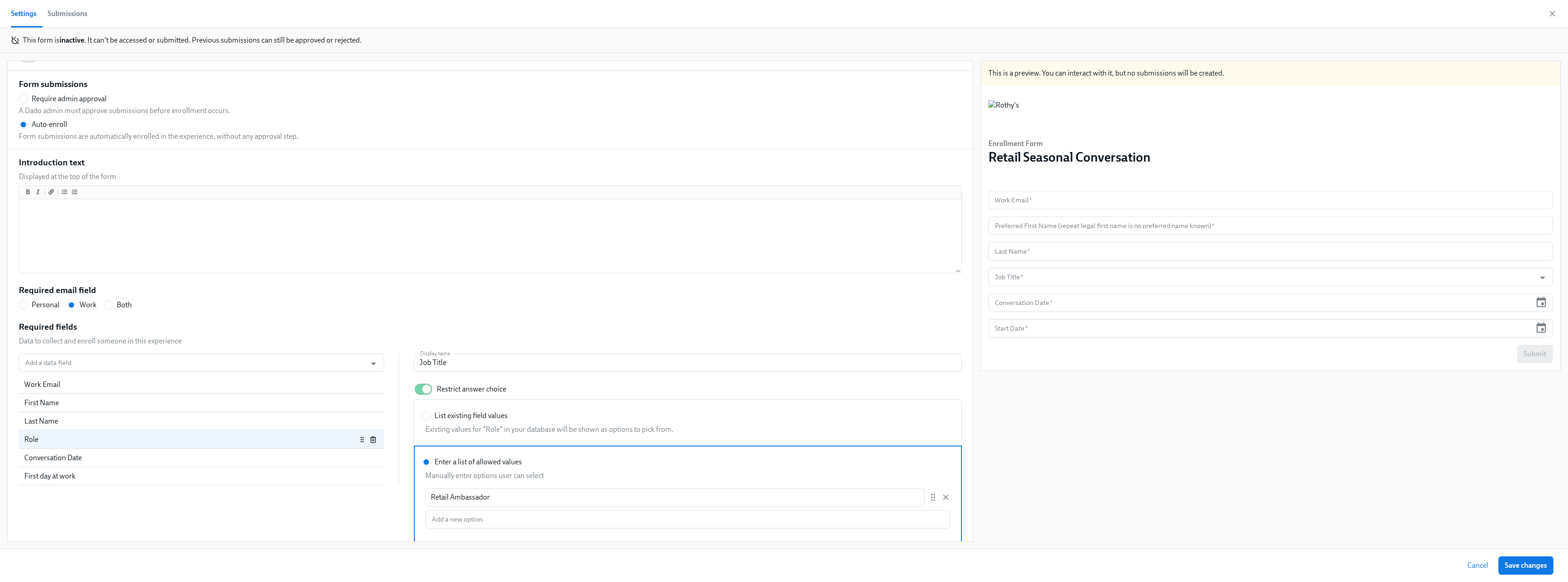 scroll, scrollTop: 27, scrollLeft: 0, axis: vertical 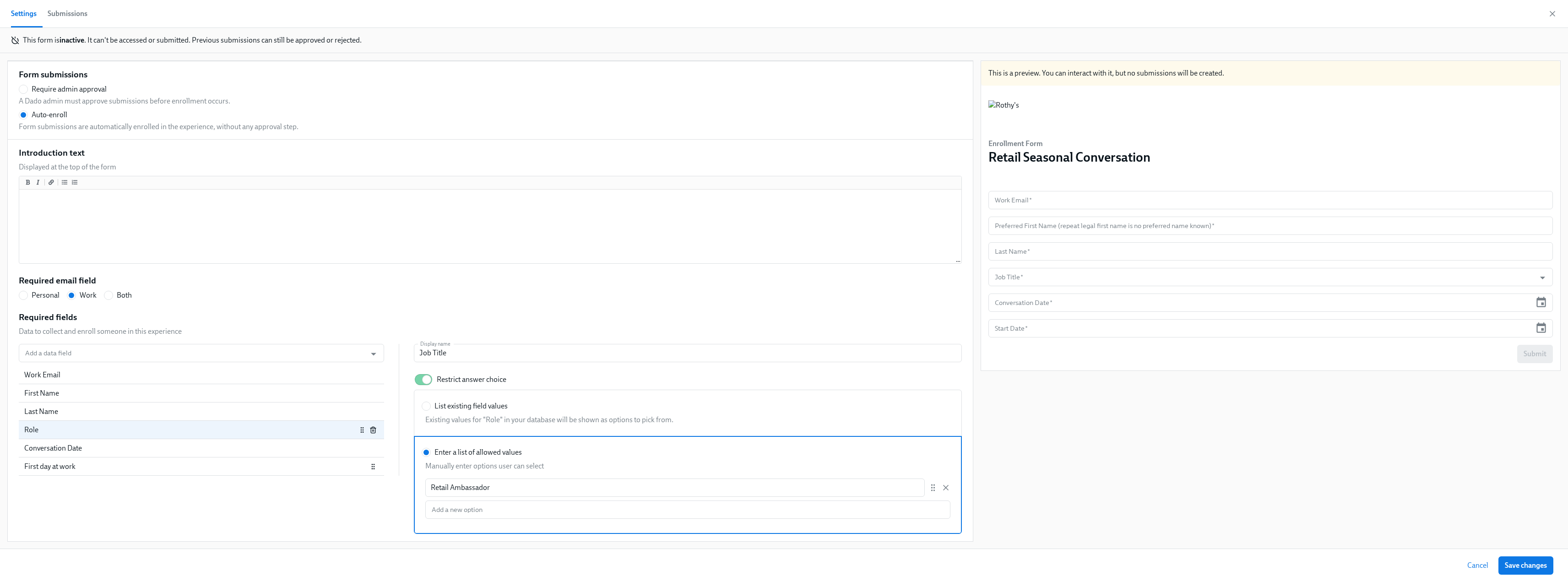click on "First day at work" at bounding box center [196, 467] 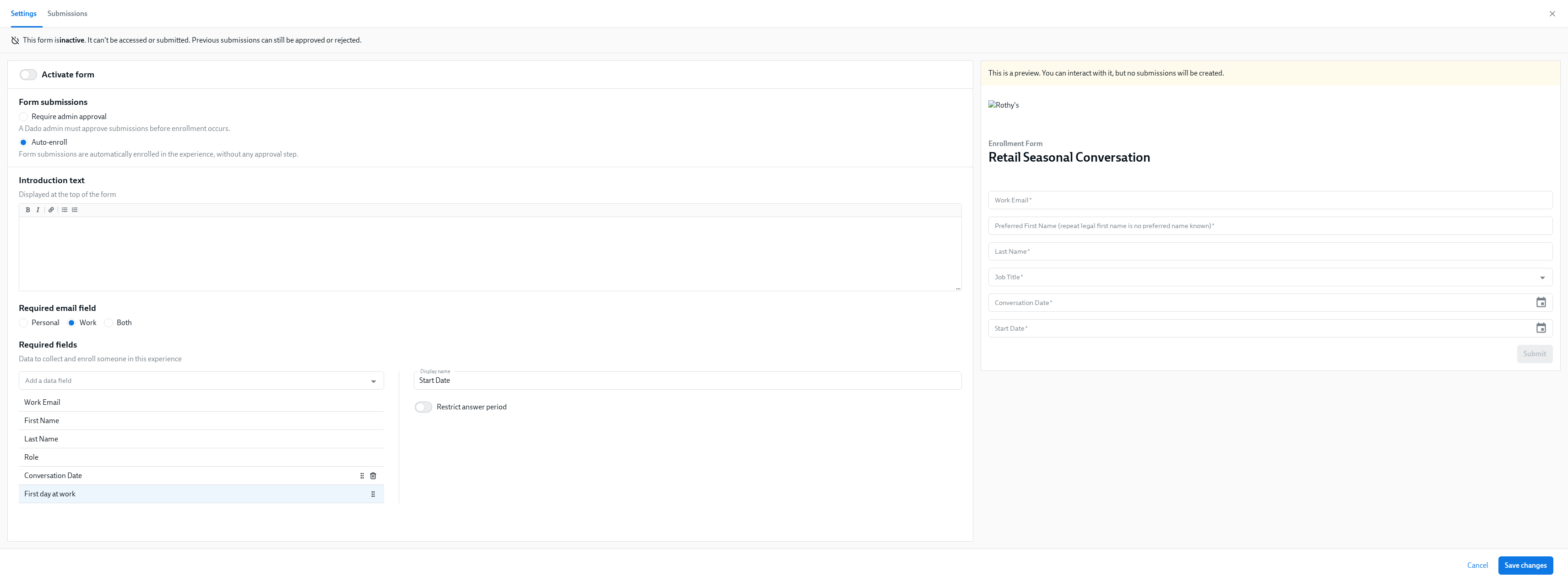 click on "Conversation Date" at bounding box center (190, 476) 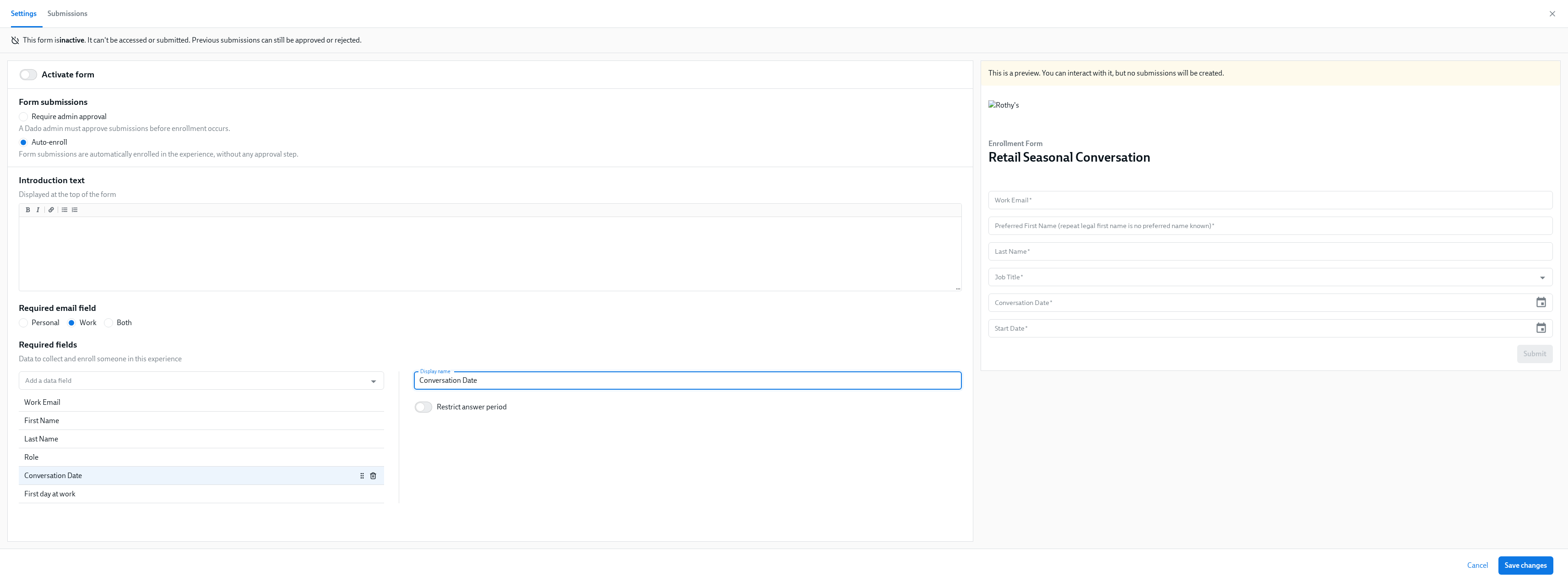 click on "Conversation Date" at bounding box center [688, 381] 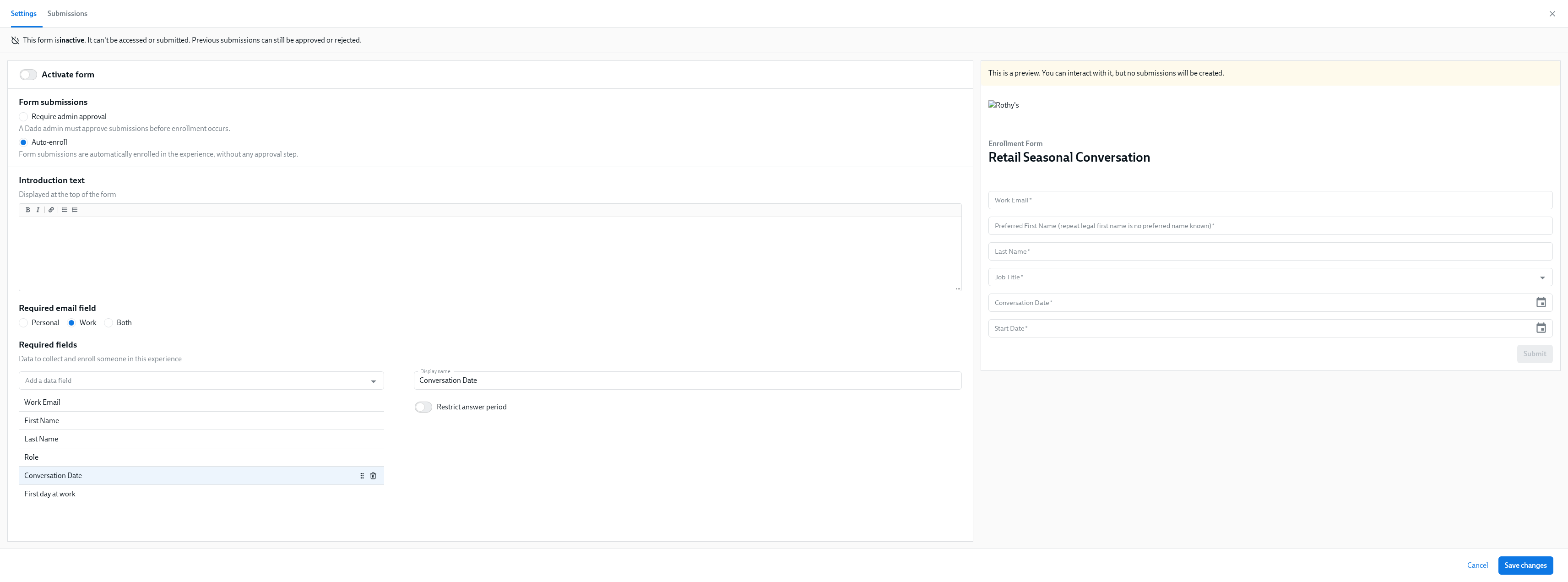 click on "Save changes" at bounding box center [1526, 566] 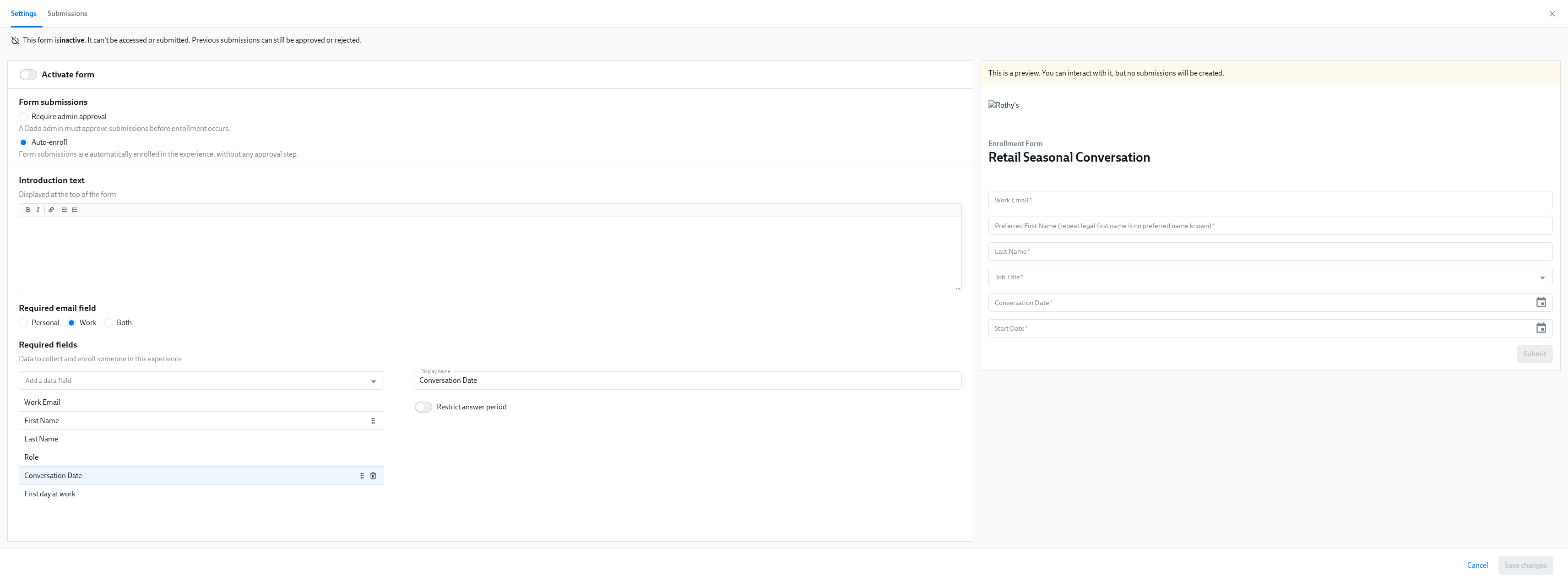 click on "First Name" at bounding box center [196, 421] 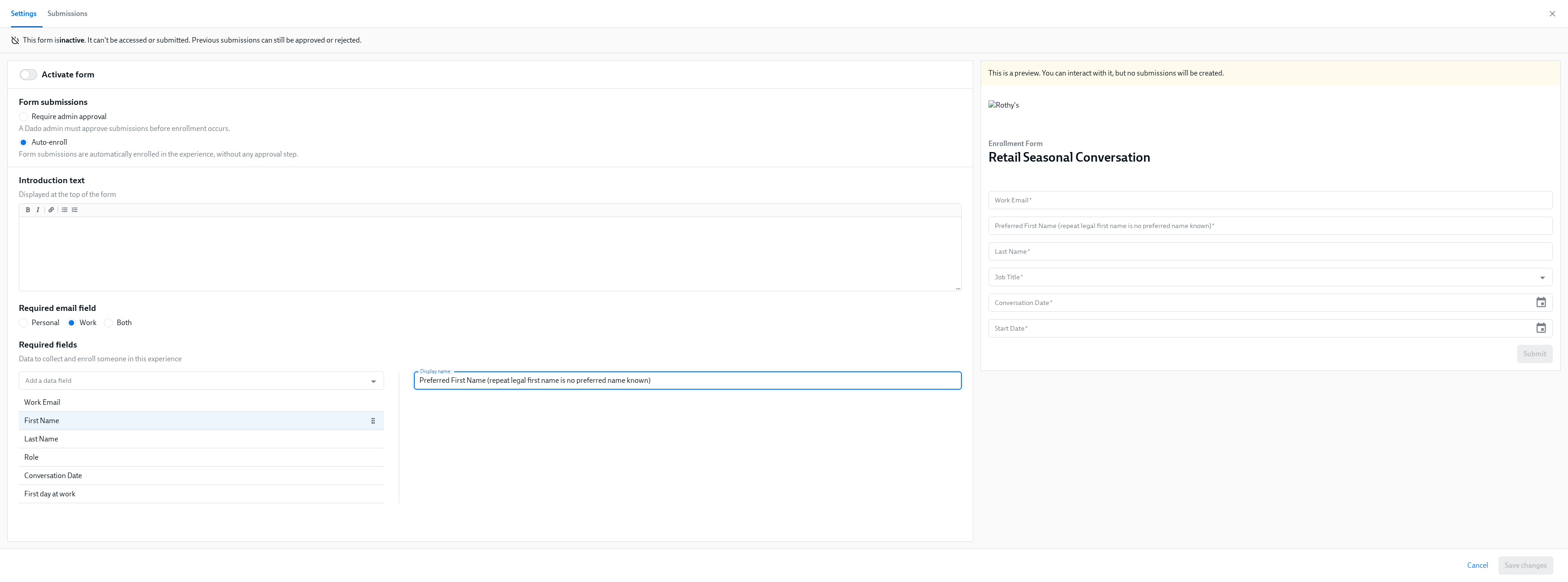drag, startPoint x: 675, startPoint y: 386, endPoint x: 482, endPoint y: 389, distance: 193.02331 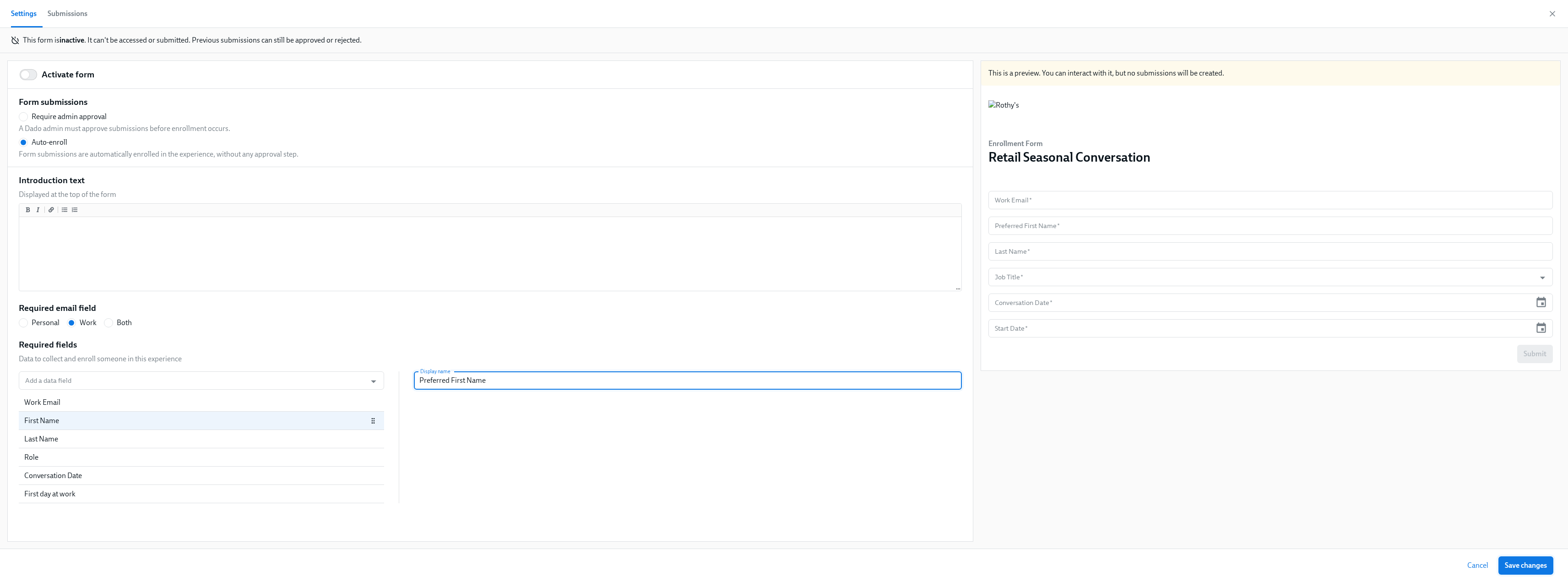type on "Preferred First Name" 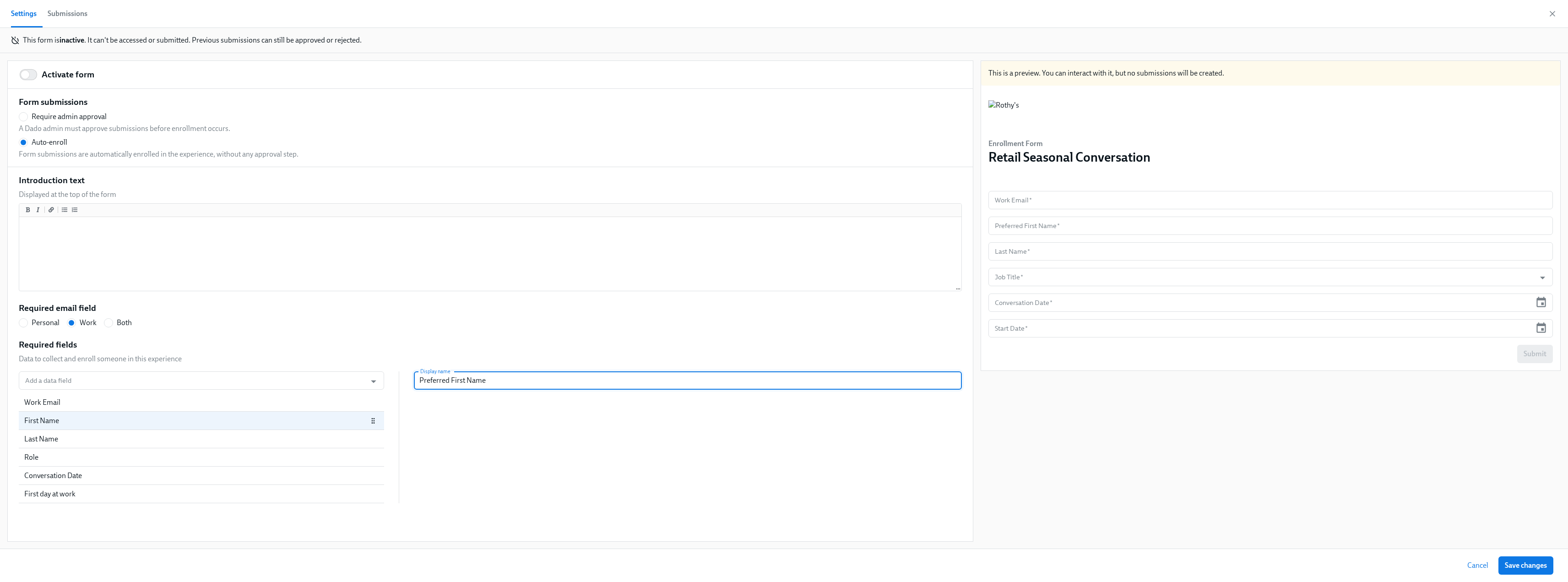 click on "Save changes" at bounding box center (1526, 566) 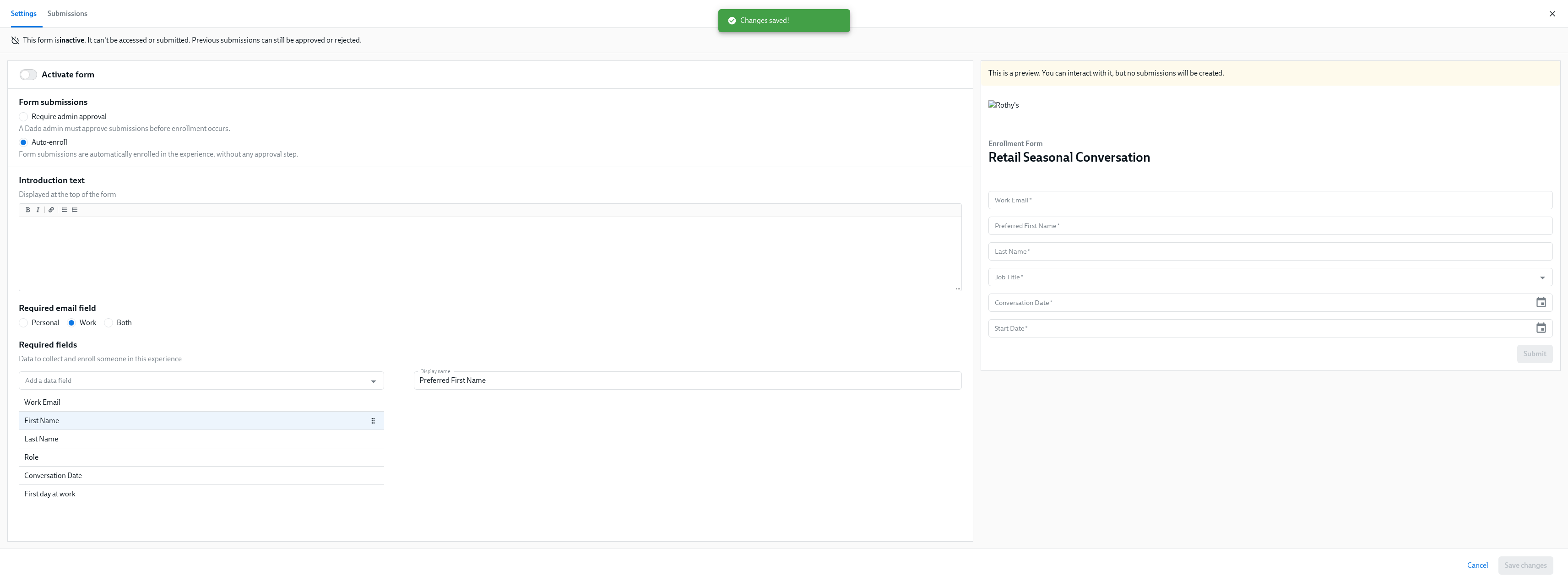 click 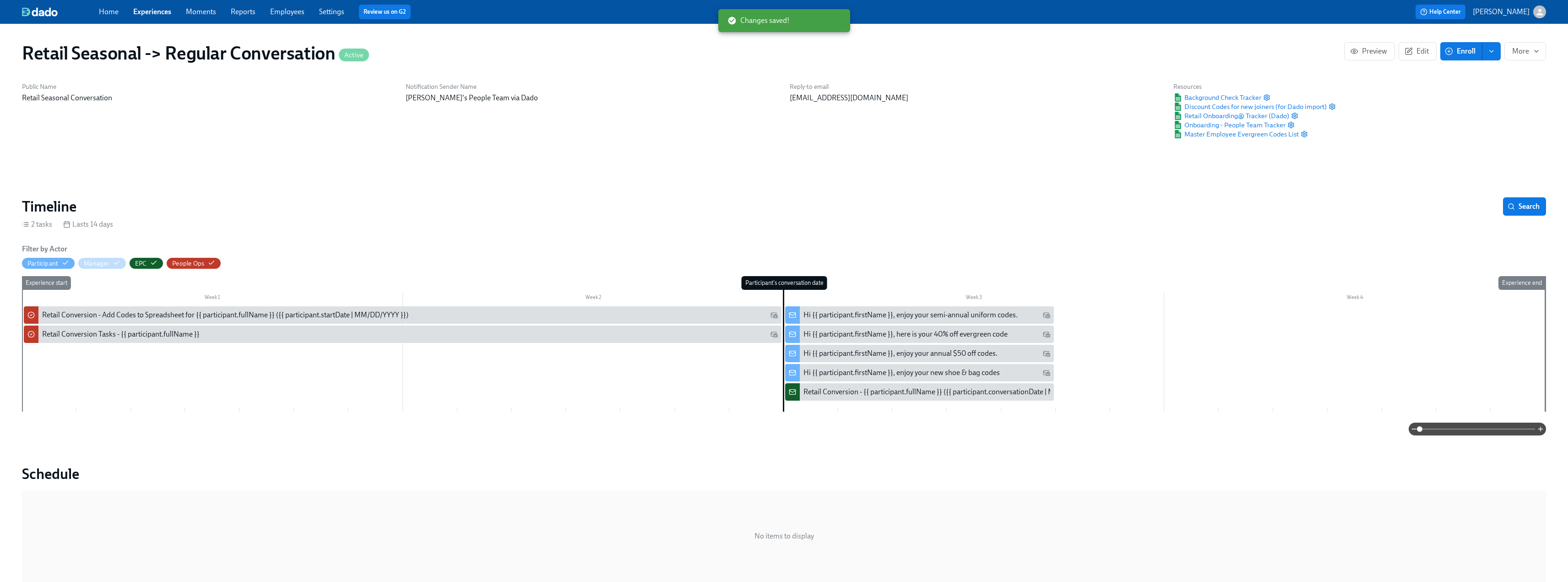 click at bounding box center [1492, 51] 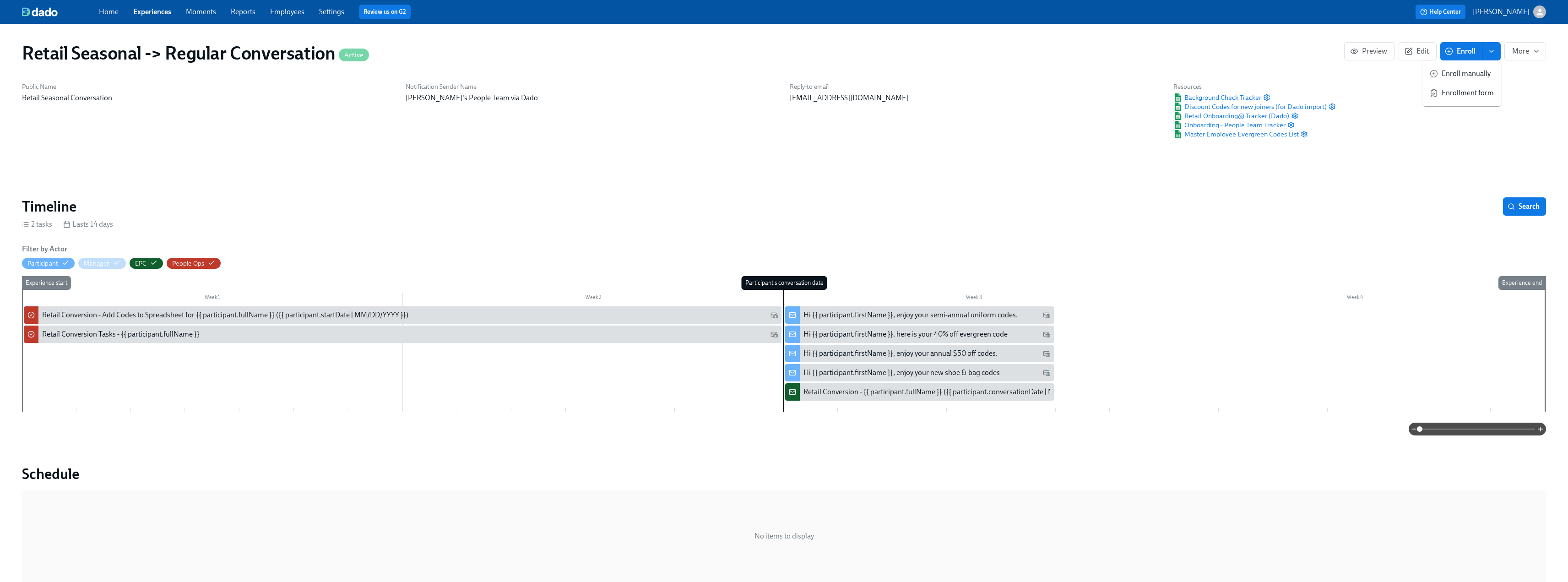 click on "Filter by Actor Participant Manager EPC People Ops Week 1 Week 2 Week 3 Week 4 Experience start Participant's conversation date Experience end Hi {{ participant.firstName }}, enjoy your semi-annual uniform codes. Hi {{ participant.firstName }}, here is your 40% off evergreen code Hi {{ participant.firstName }}, enjoy your annual $50 off codes.  Hi {{ participant.firstName }}, enjoy your new shoe & bag codes Retail Conversion - {{ participant.fullName }} ({{ participant.conversationDate | MM-DD-YYYY }}) Retail Conversion - Add Codes to Spreadsheet for {{ participant.fullName }} ({{ participant.startDate | MM/DD/YYYY }})  Retail Conversion Tasks - {{ participant.fullName }}" at bounding box center (784, 340) 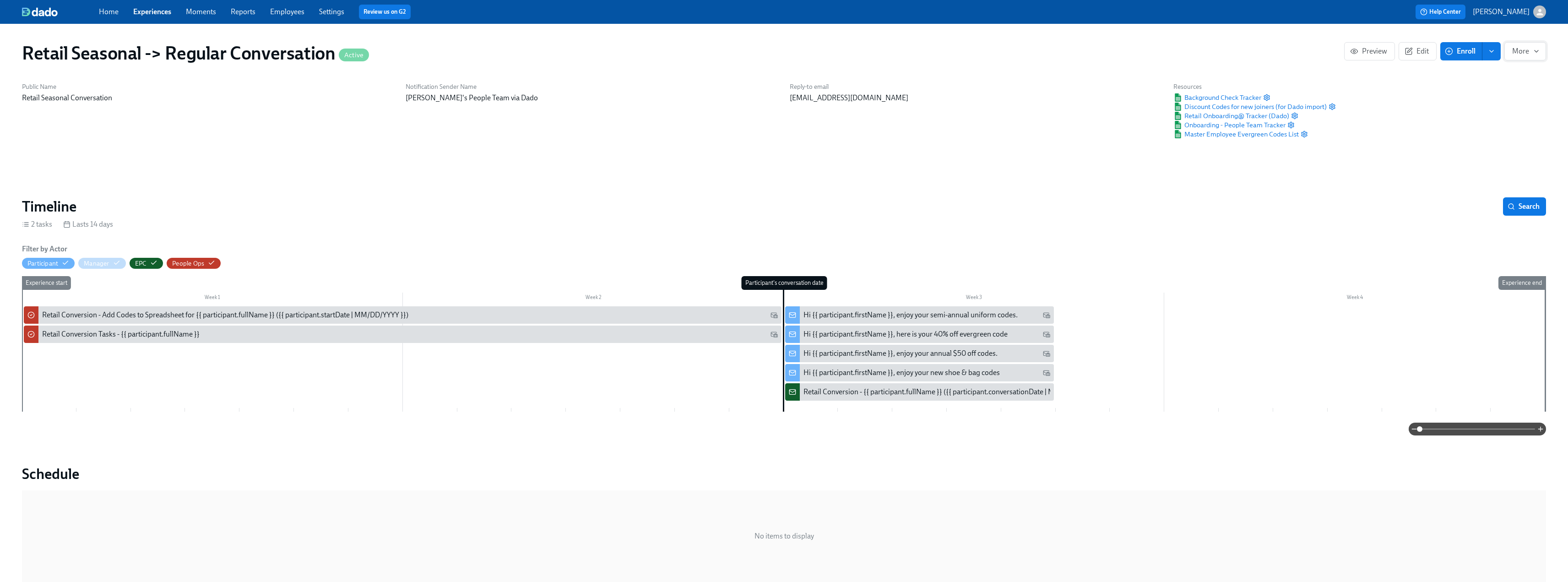 click 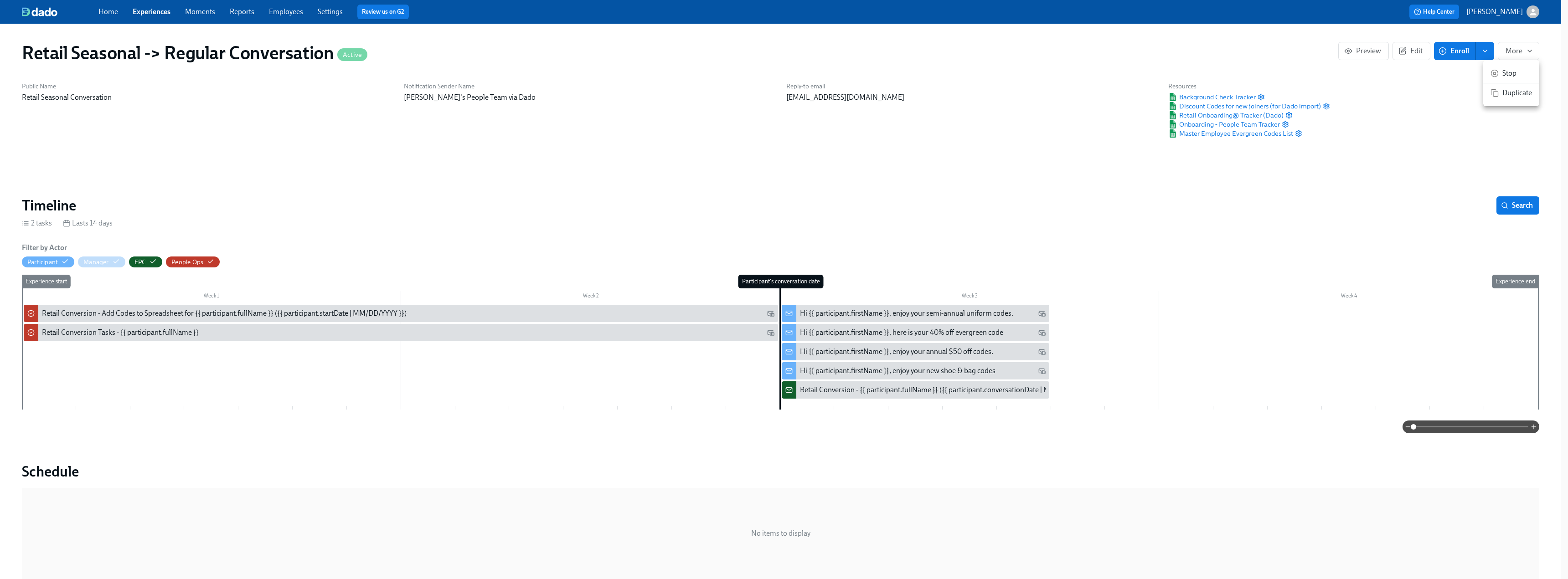 click at bounding box center (784, 289) 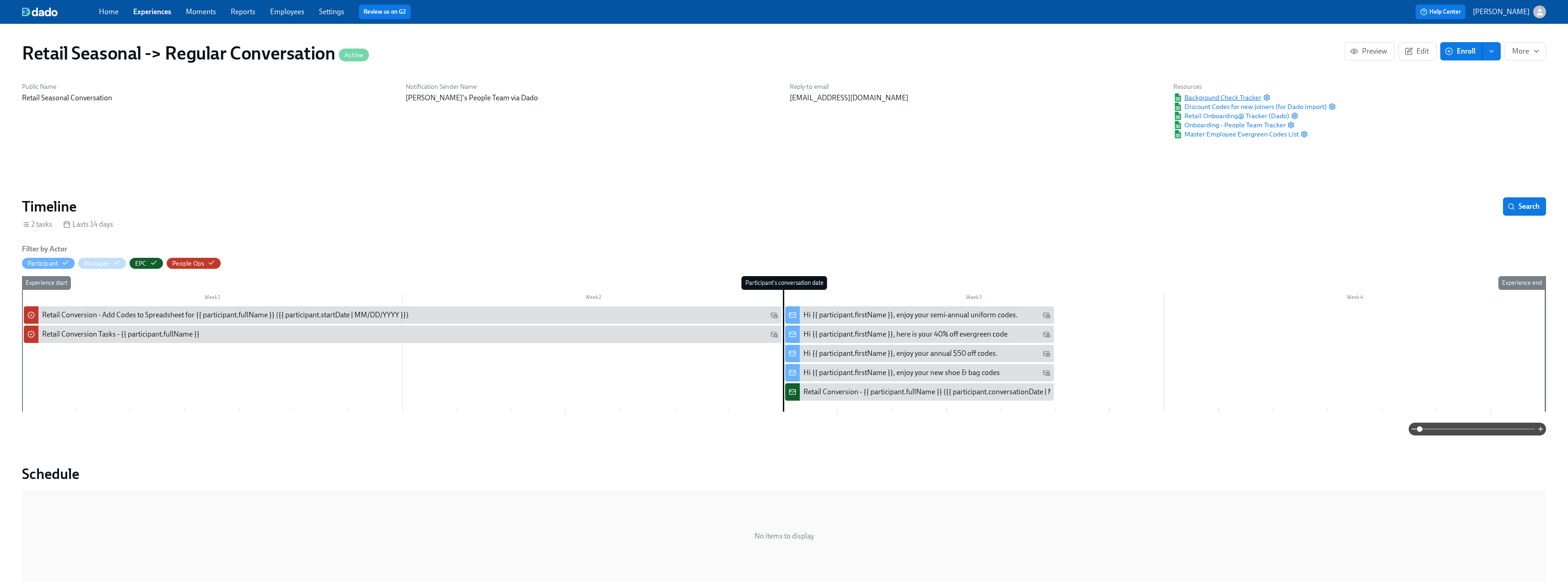 click on "Background Check Tracker" at bounding box center [1217, 98] 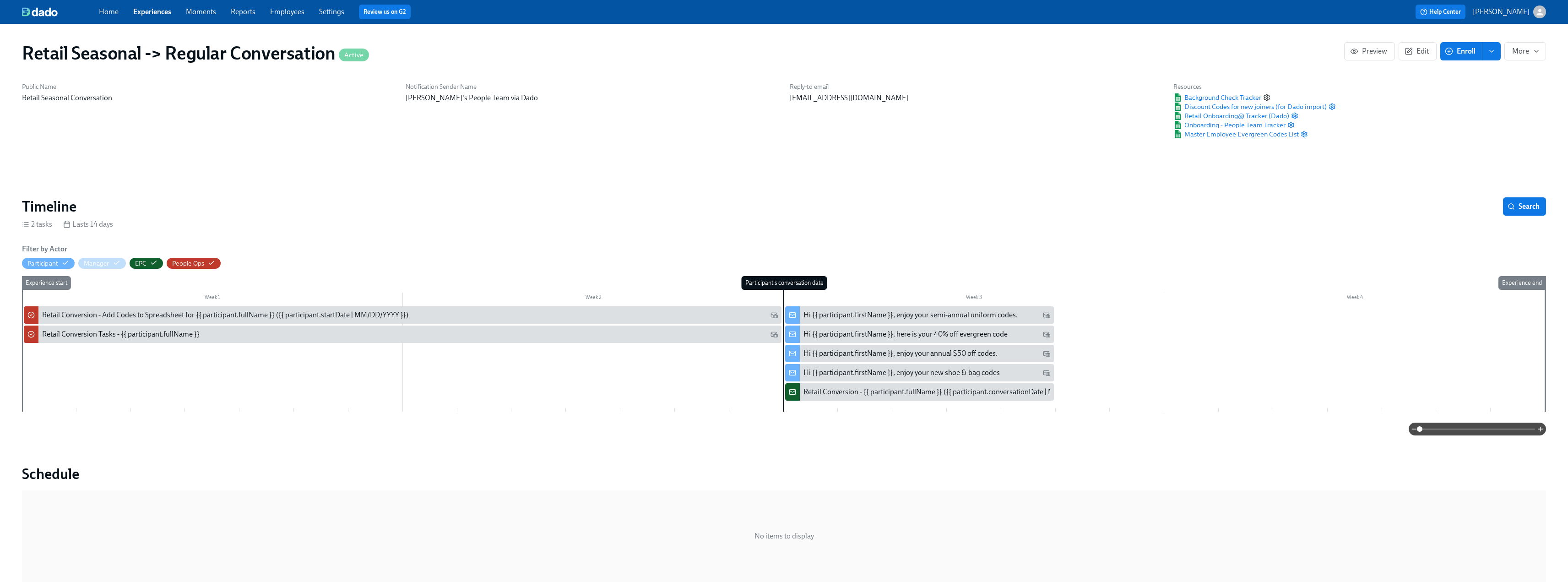 click 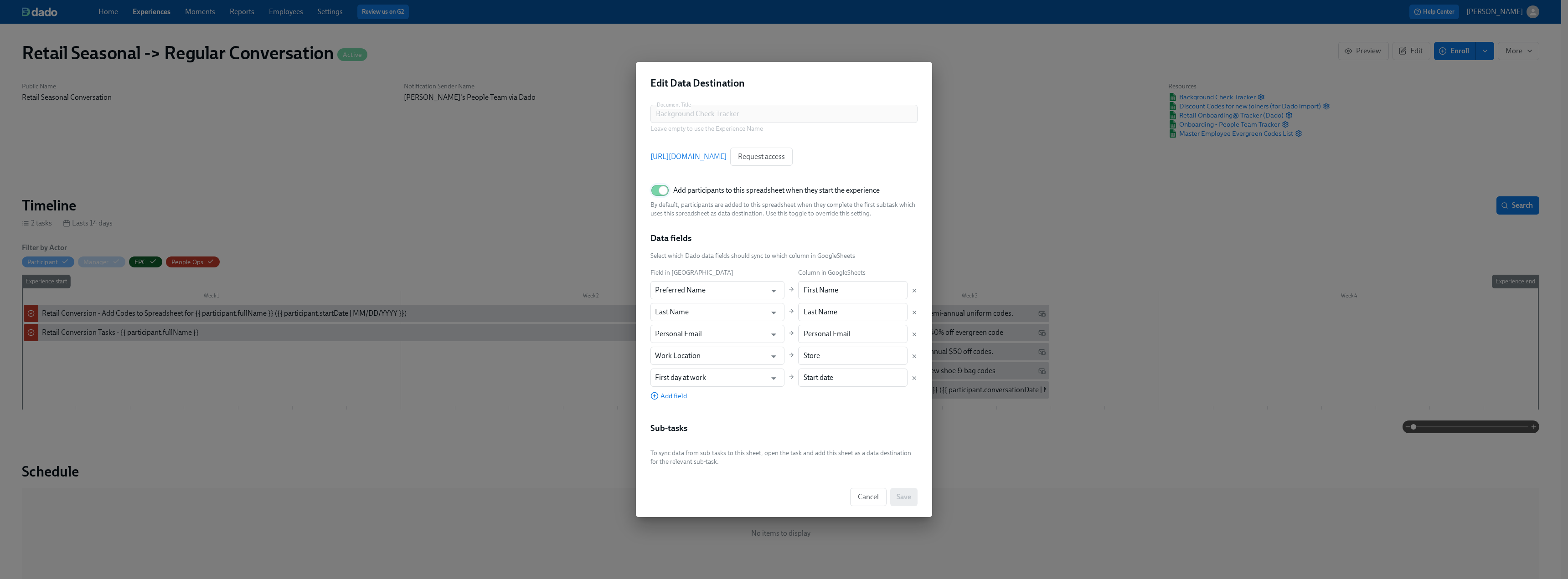 click on "Add participants to this spreadsheet when they start the experience" at bounding box center [663, 190] 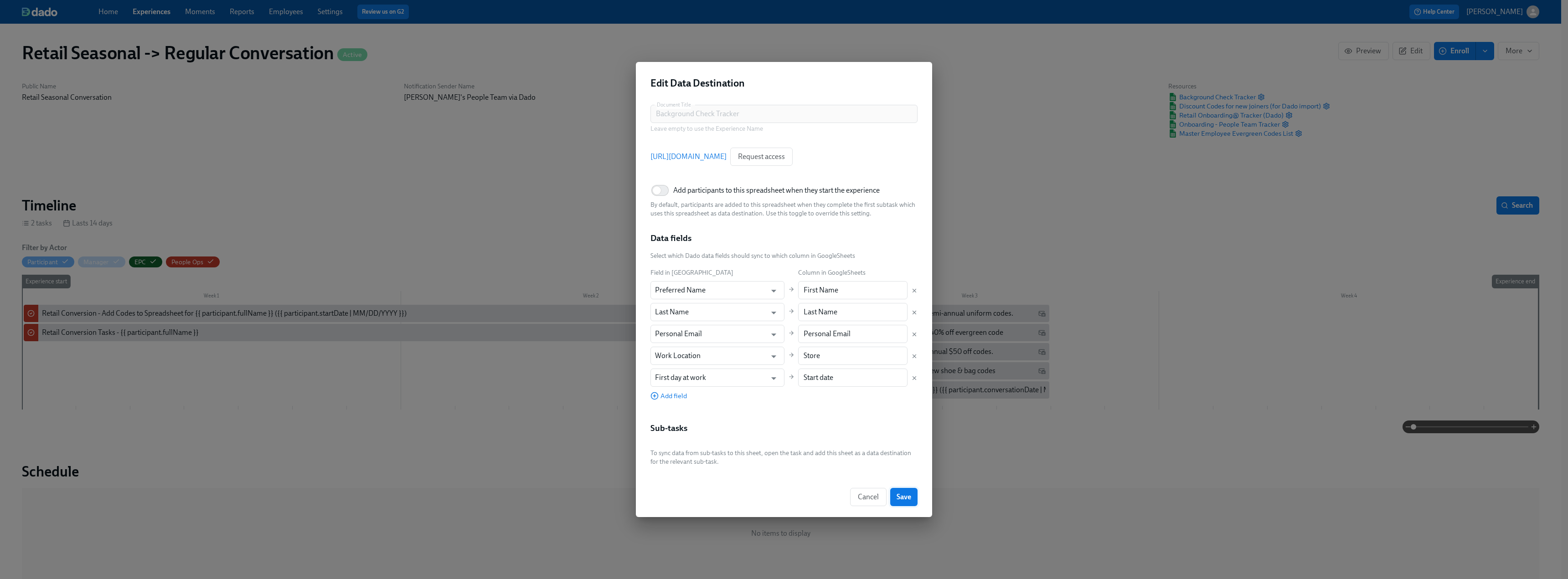 click on "Save" at bounding box center [904, 497] 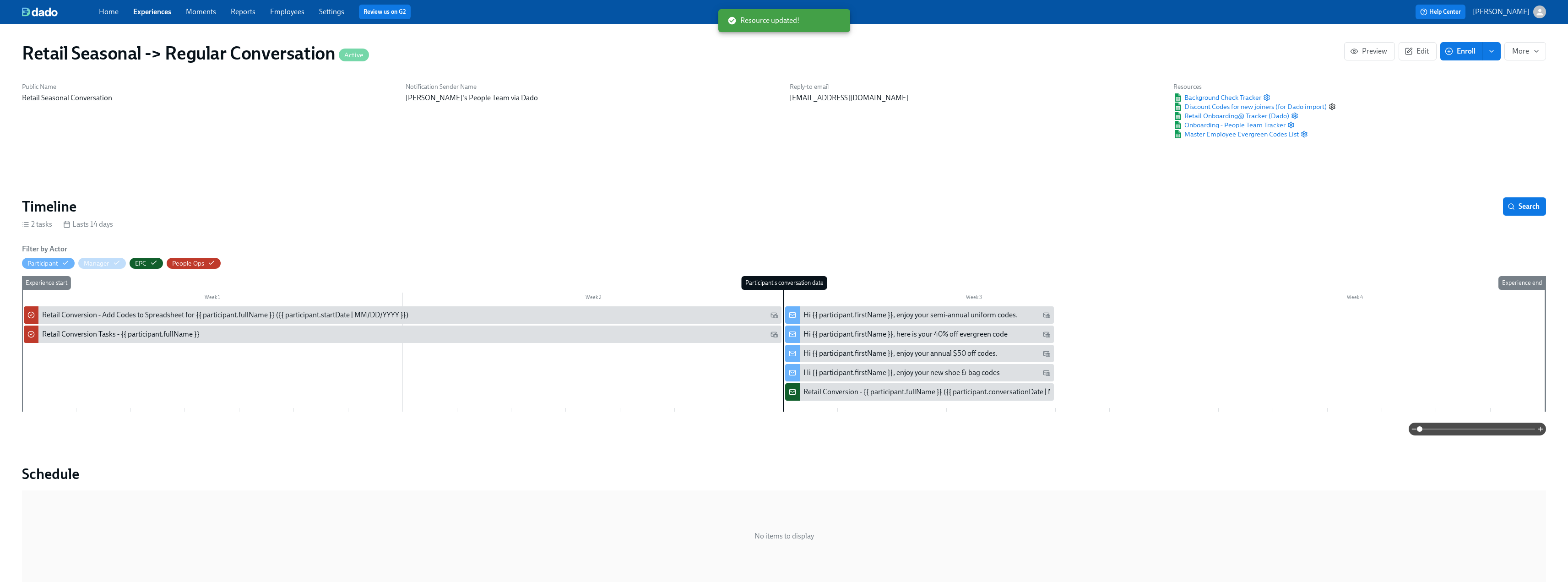 click 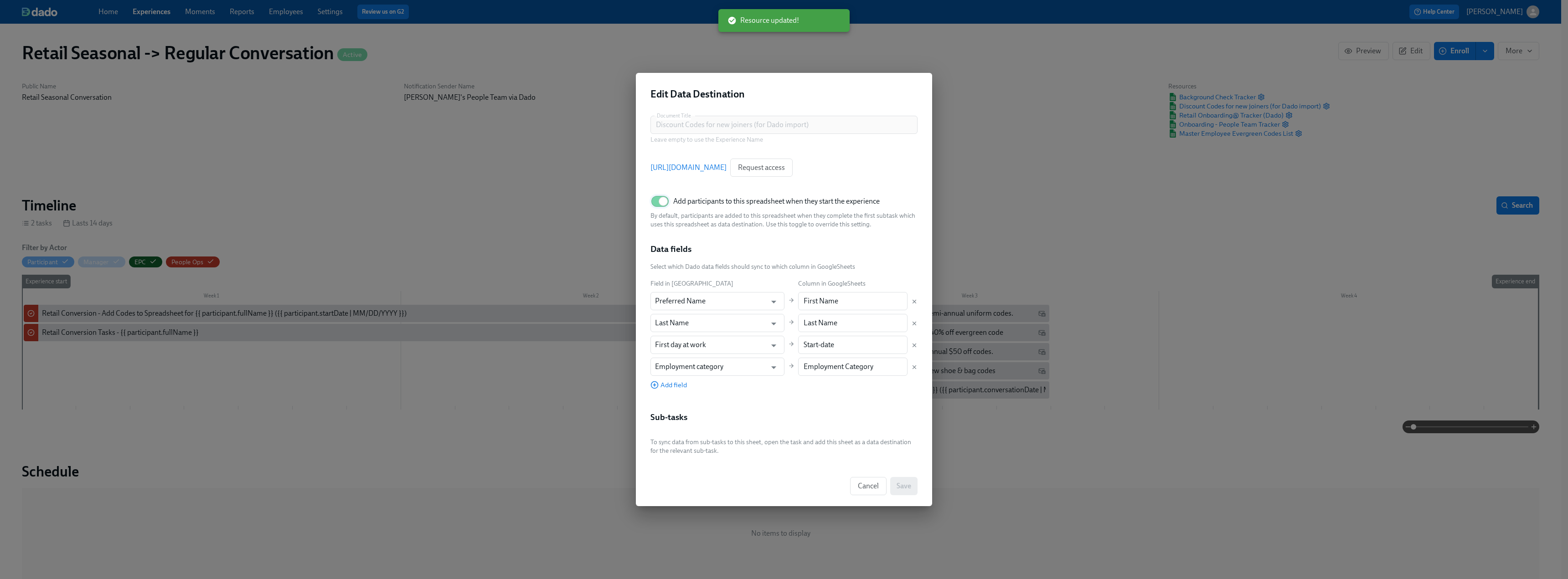 click on "Add participants to this spreadsheet when they start the experience" at bounding box center (663, 201) 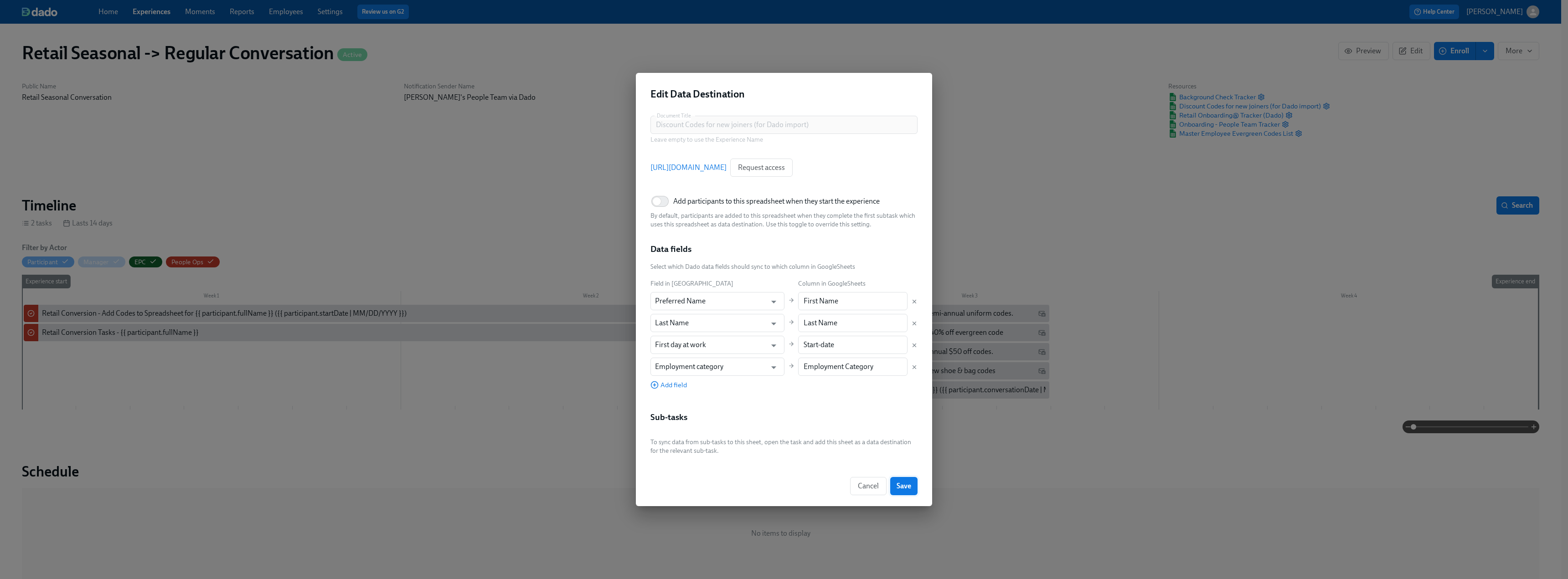 click on "Save" at bounding box center [904, 486] 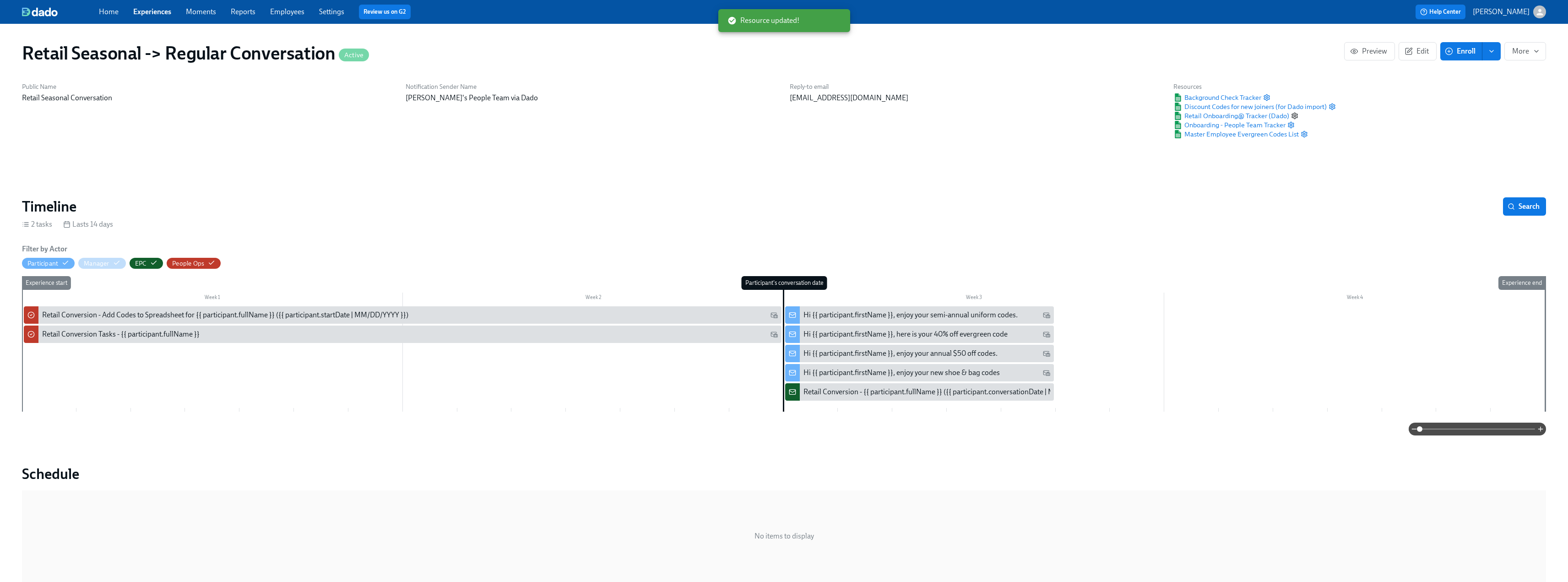 click 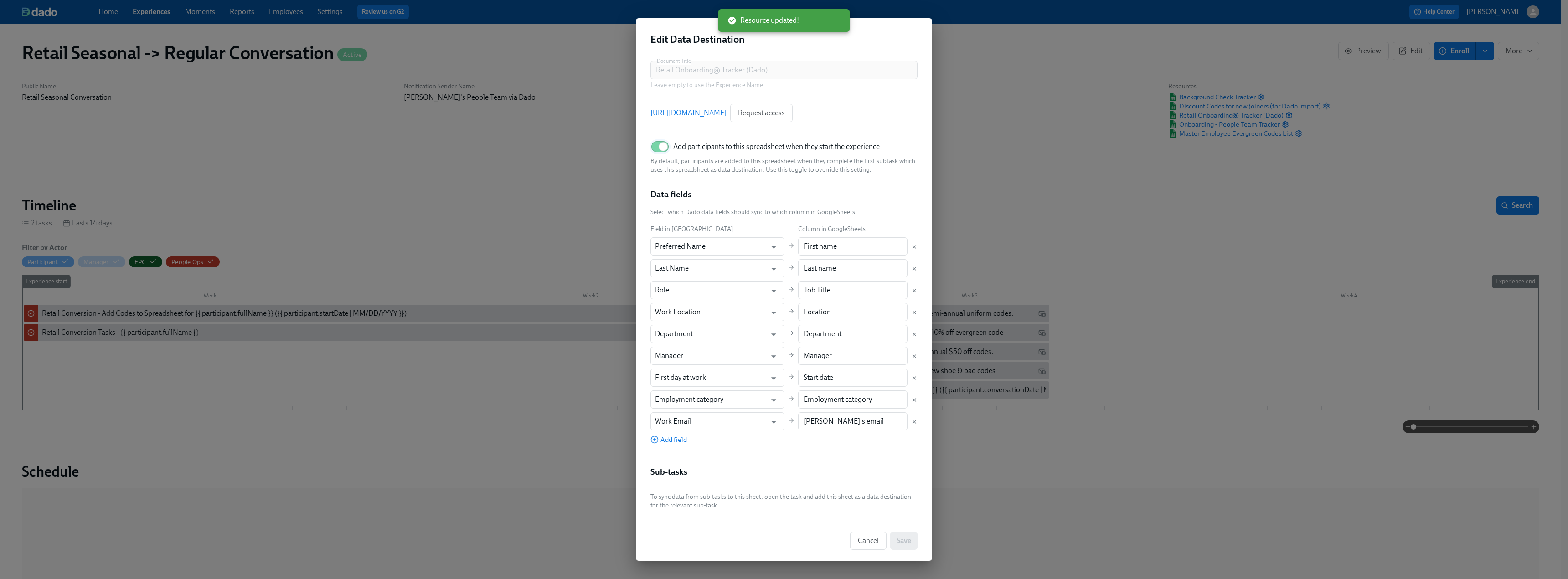 click on "Add participants to this spreadsheet when they start the experience" at bounding box center (663, 147) 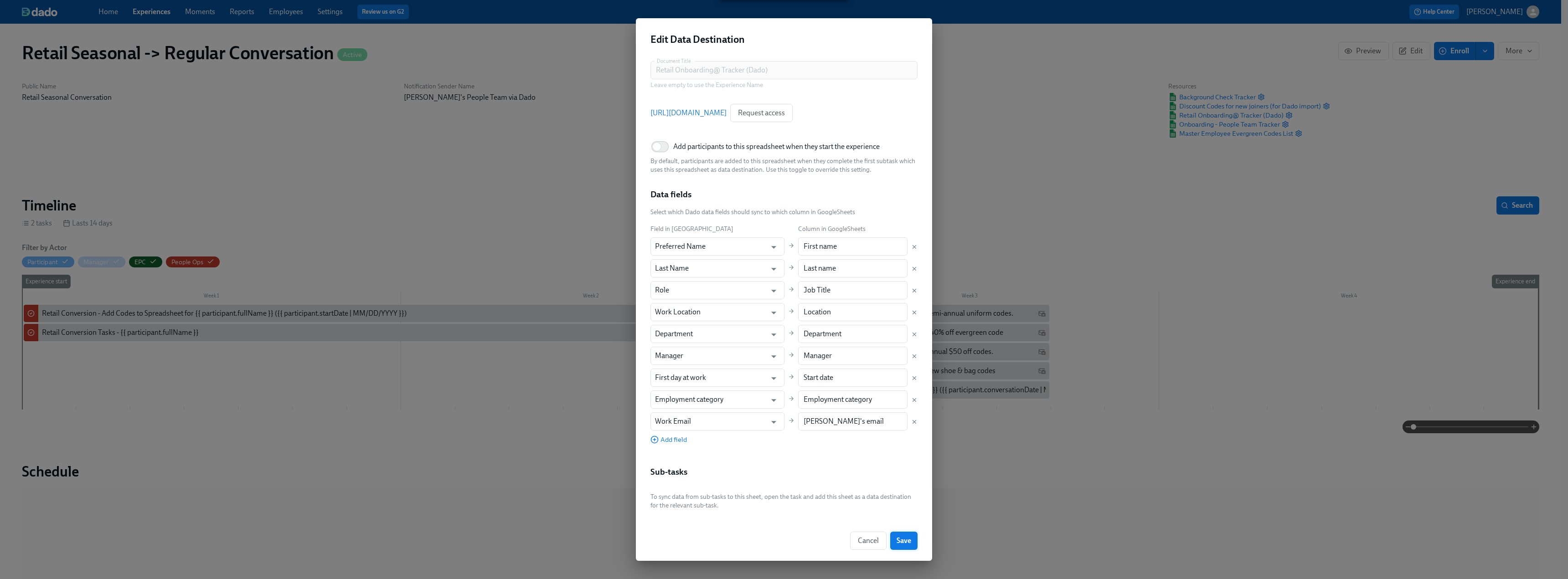 click on "Save" at bounding box center (904, 541) 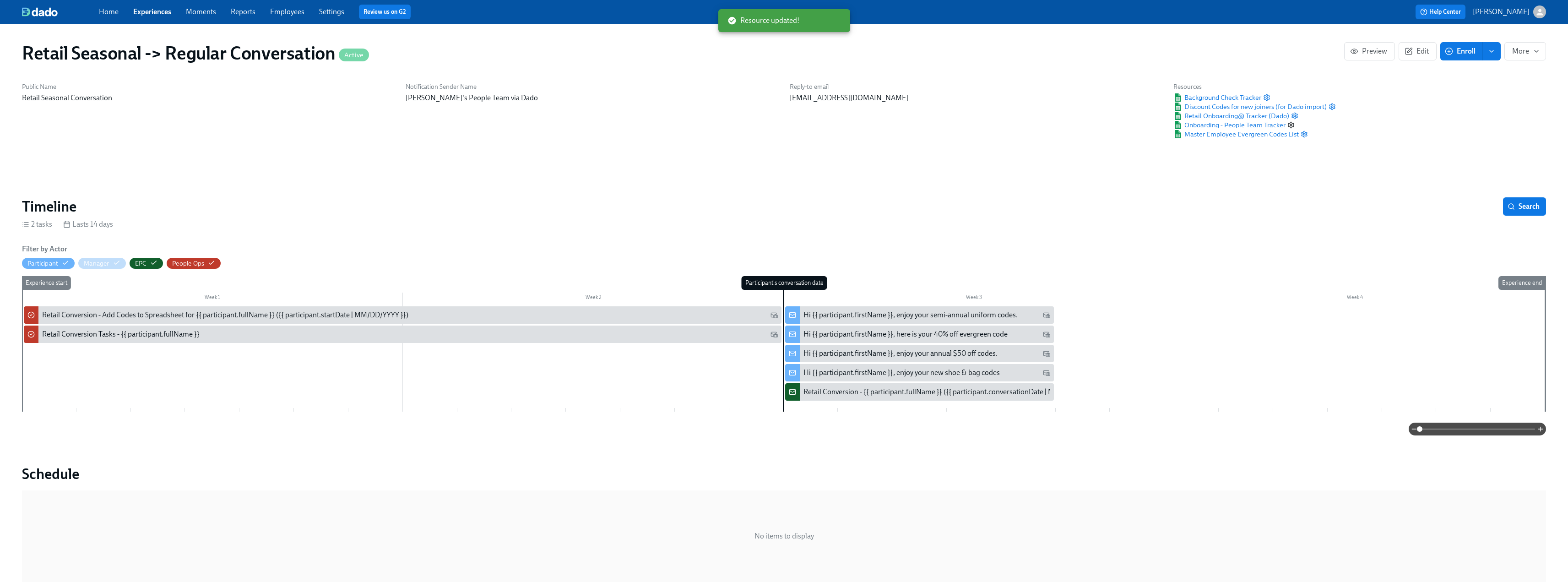 click 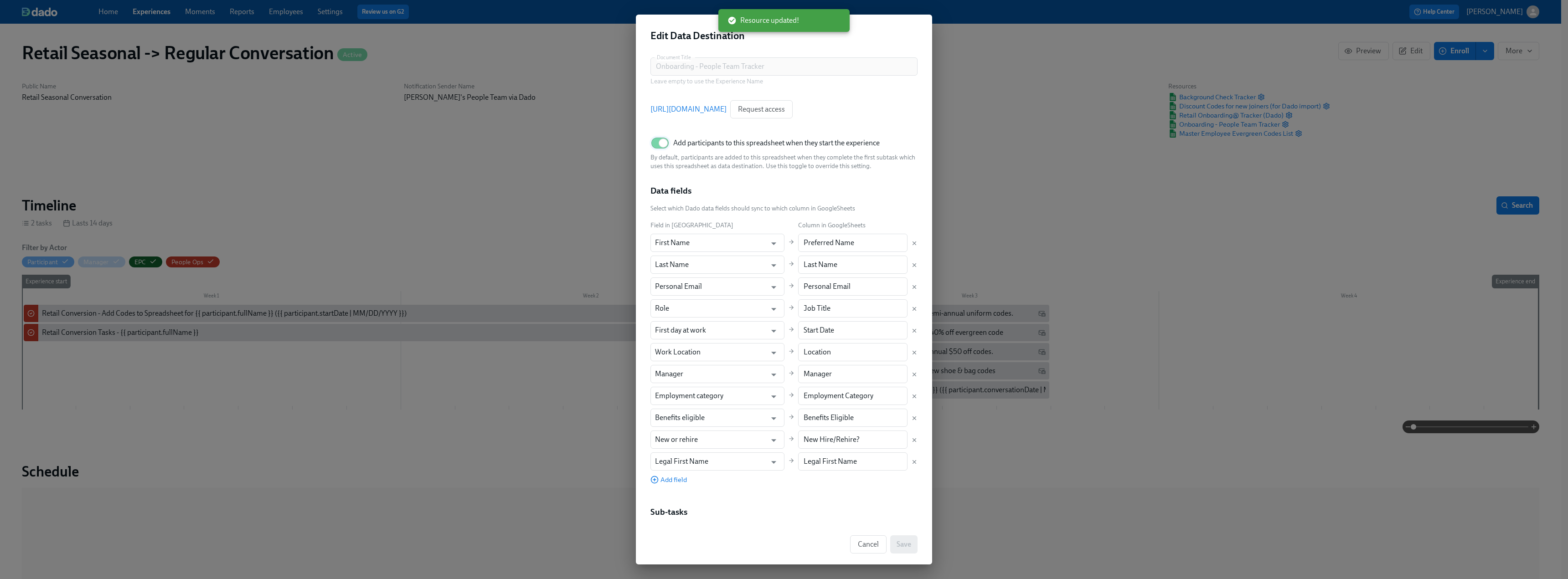 click on "Add participants to this spreadsheet when they start the experience" at bounding box center [663, 143] 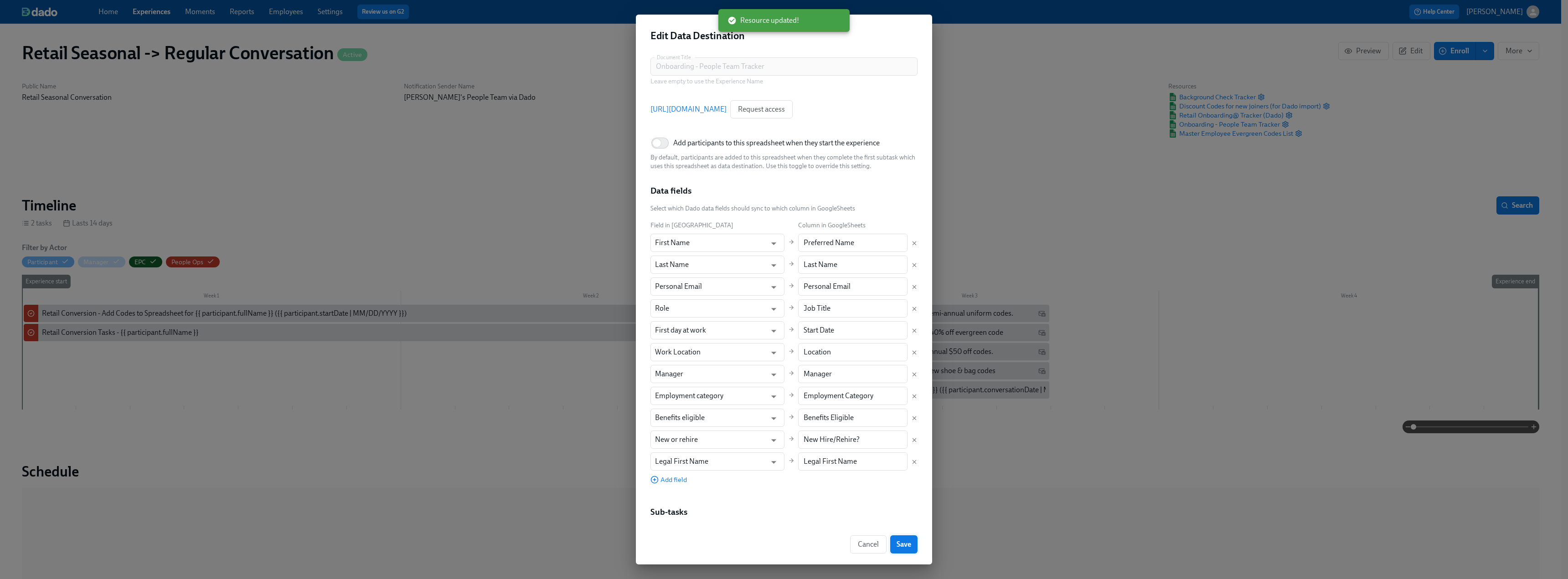 click on "Save" at bounding box center (904, 544) 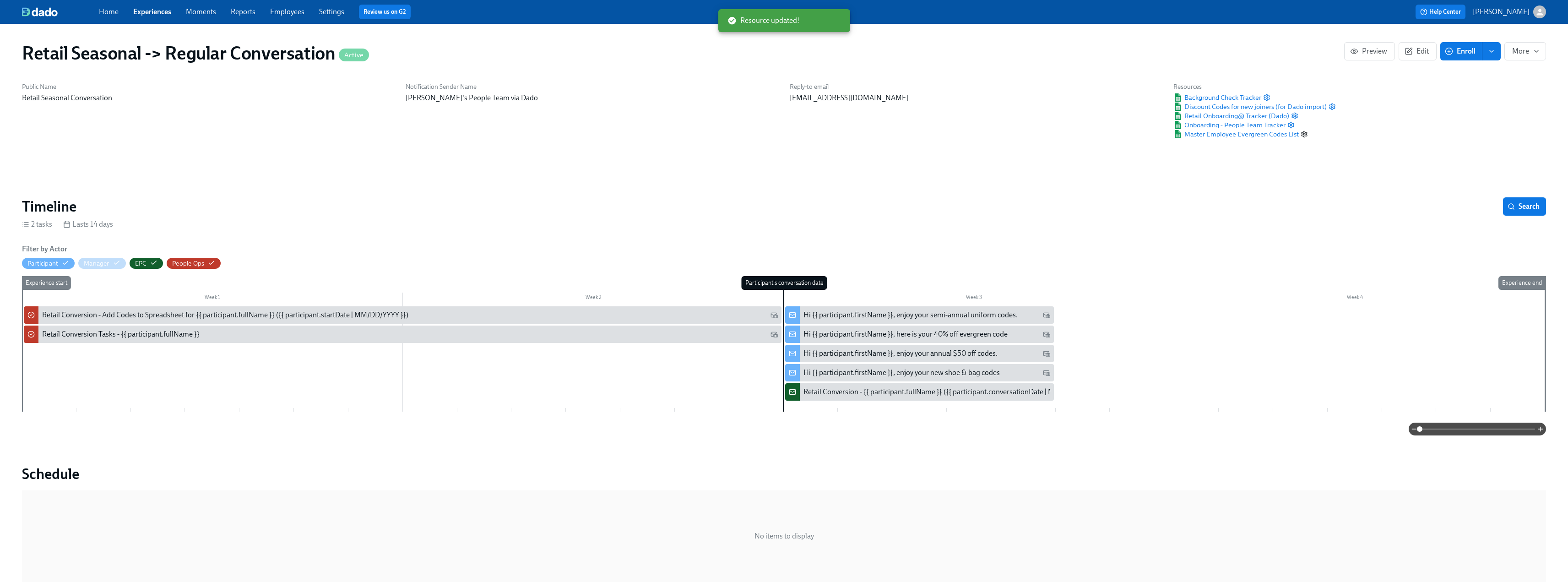 click 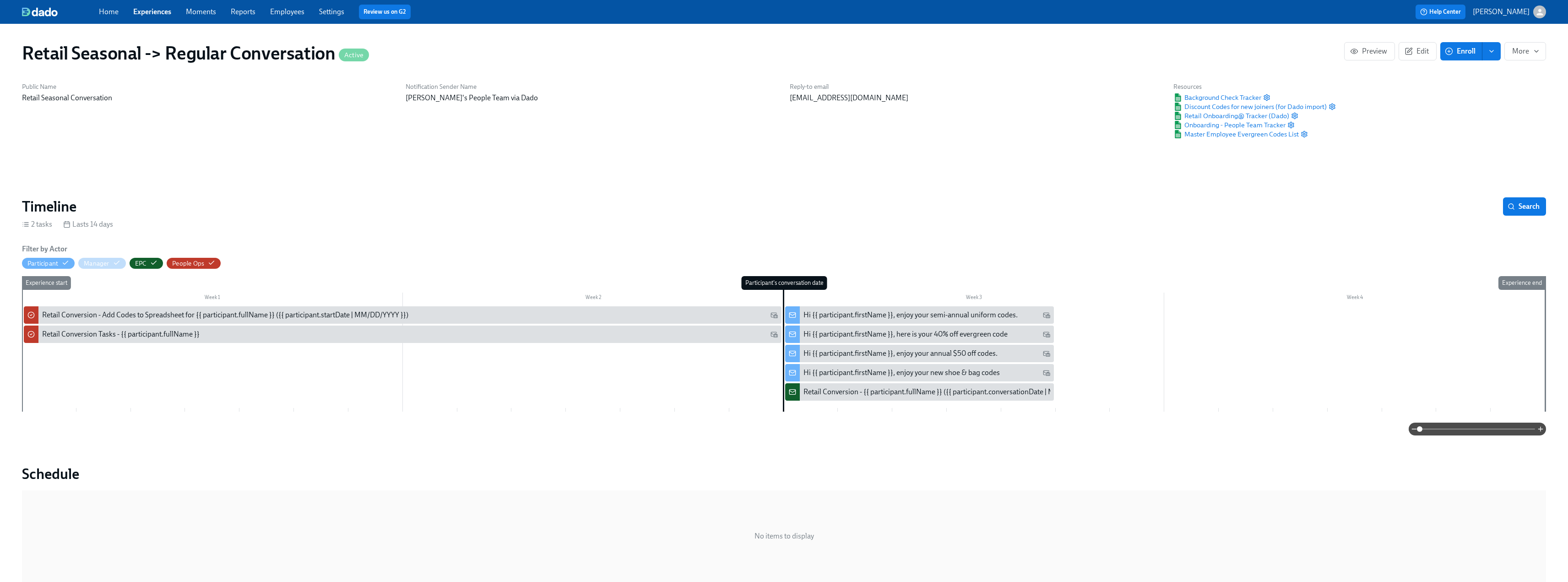 click on "Experiences" at bounding box center [152, 11] 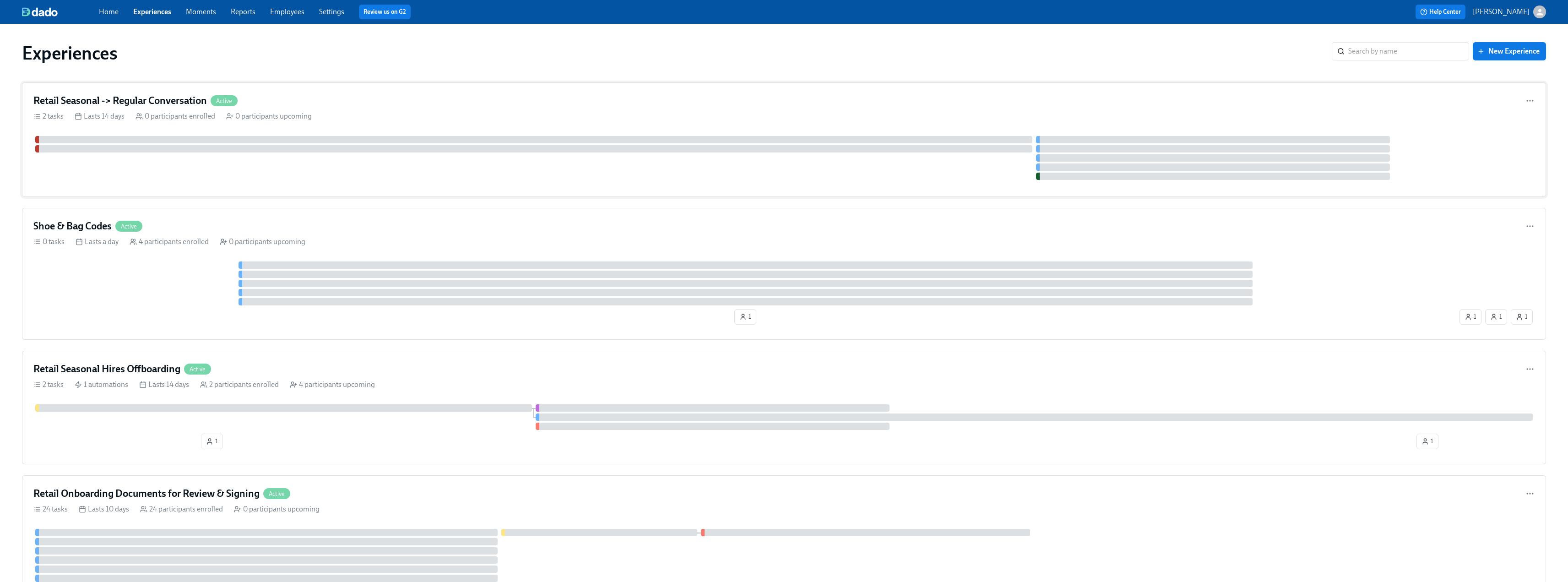 click on "Retail Seasonal -> Regular Conversation" at bounding box center [120, 101] 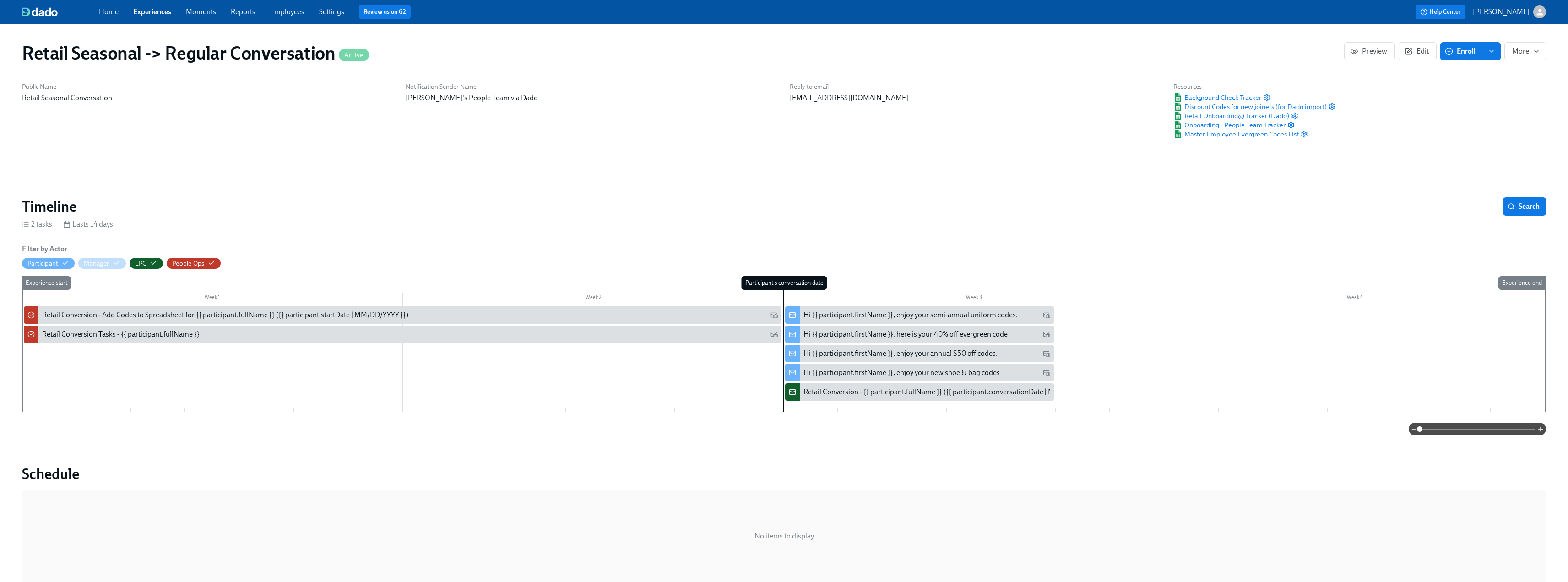 click on "Enroll" at bounding box center [1461, 51] 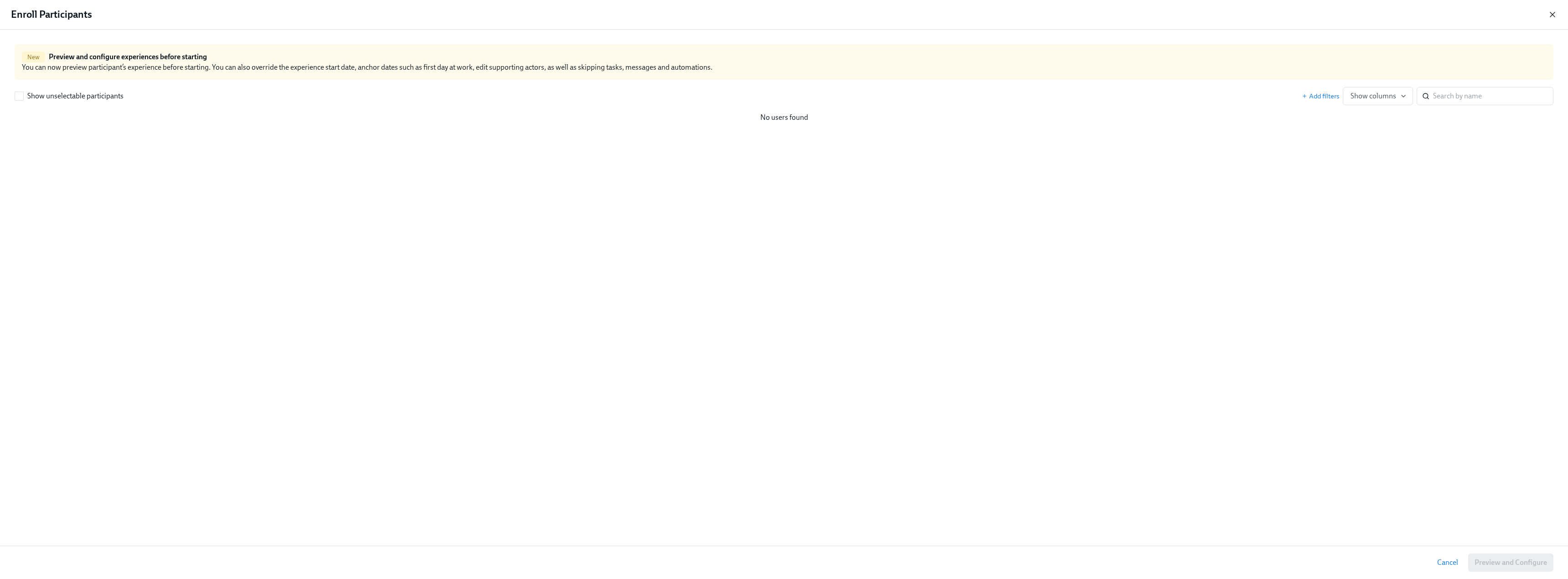 click 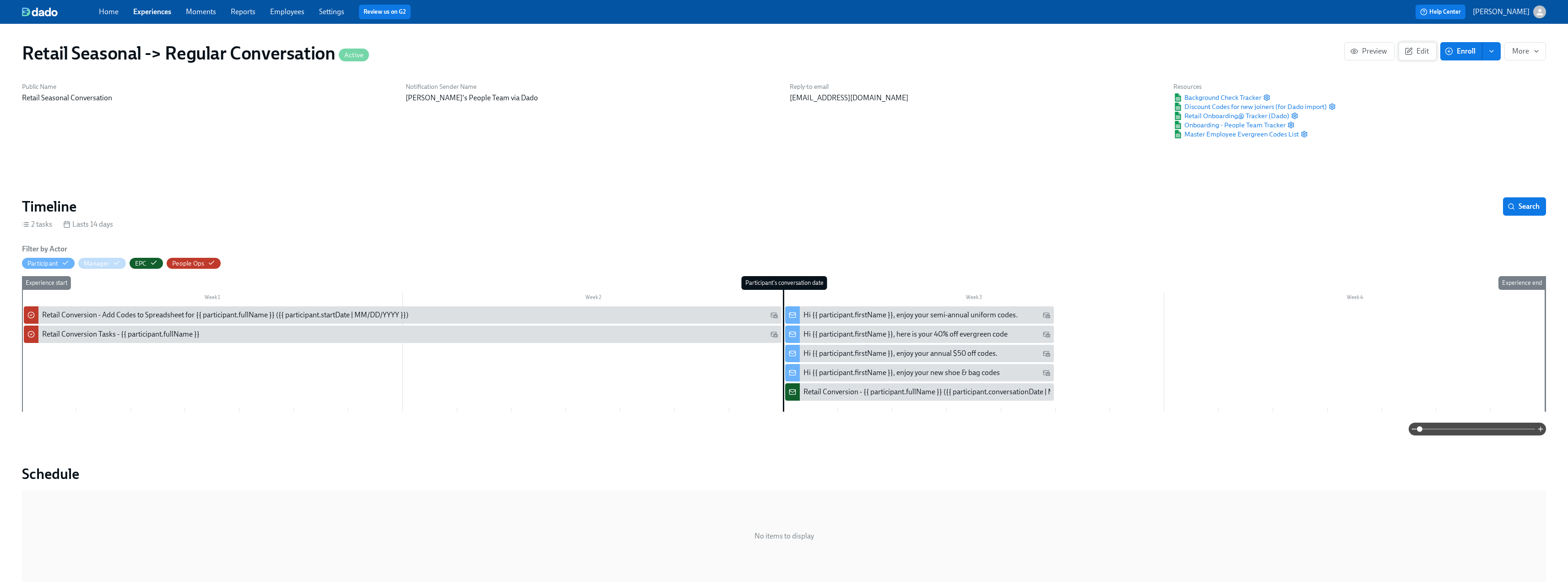 click on "Edit" at bounding box center (1417, 51) 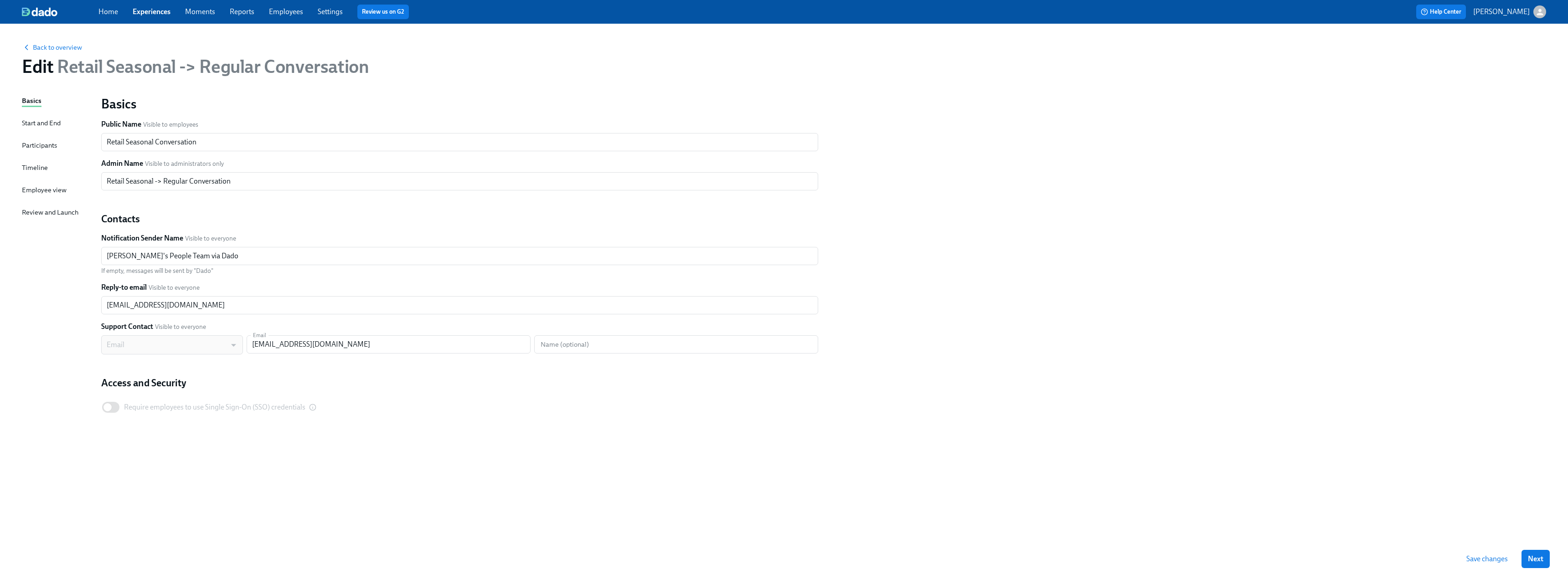 click on "Start and End" at bounding box center [41, 123] 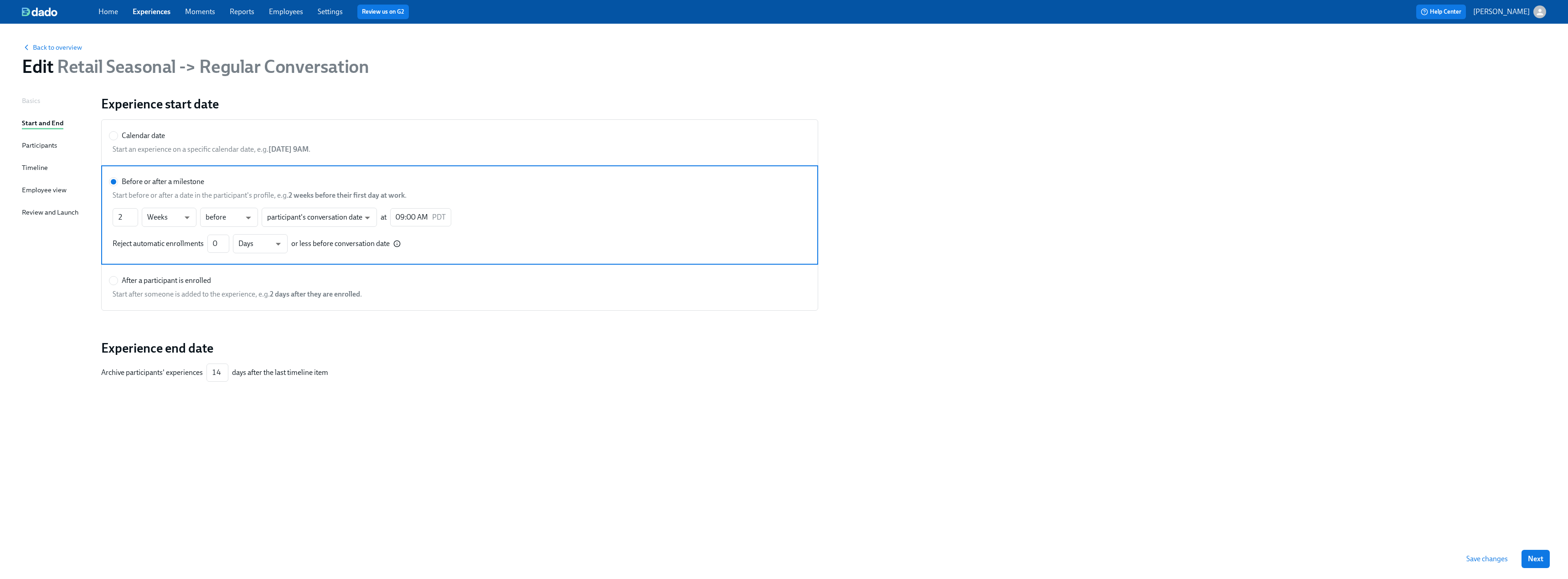 click on "Participants" at bounding box center (39, 145) 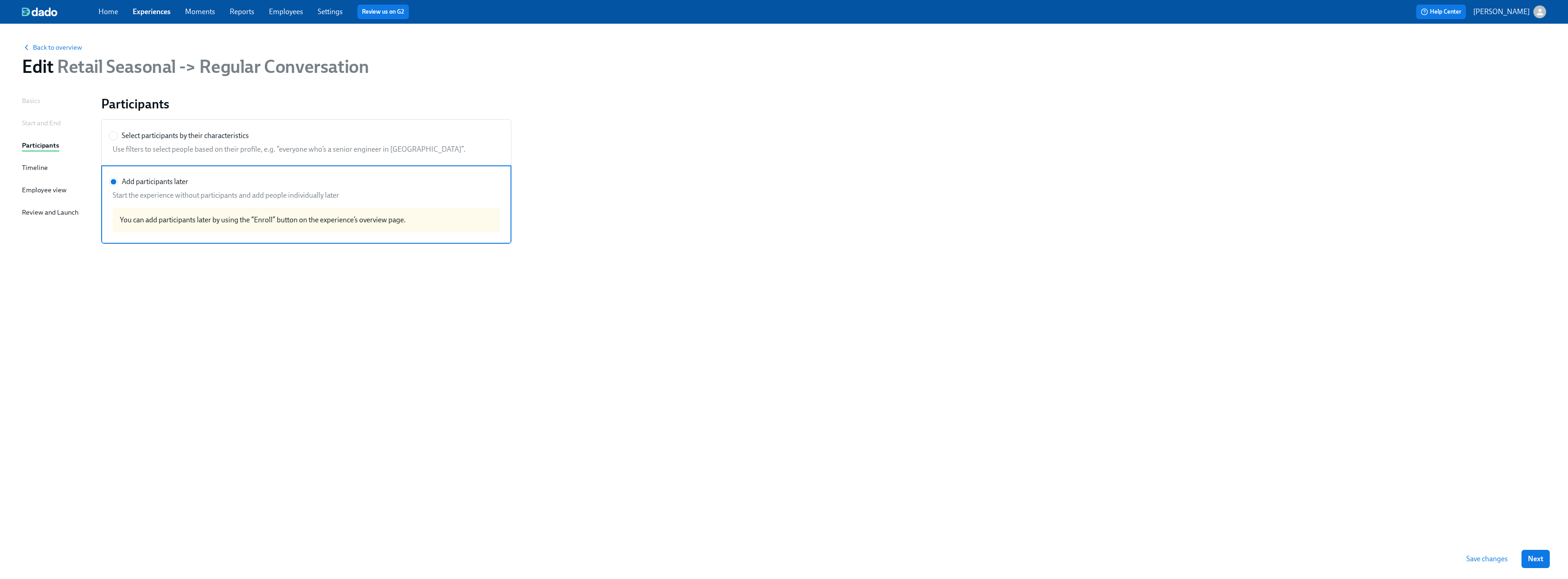 click on "Back to overview Edit   Retail Seasonal -> Regular Conversation" at bounding box center [784, 60] 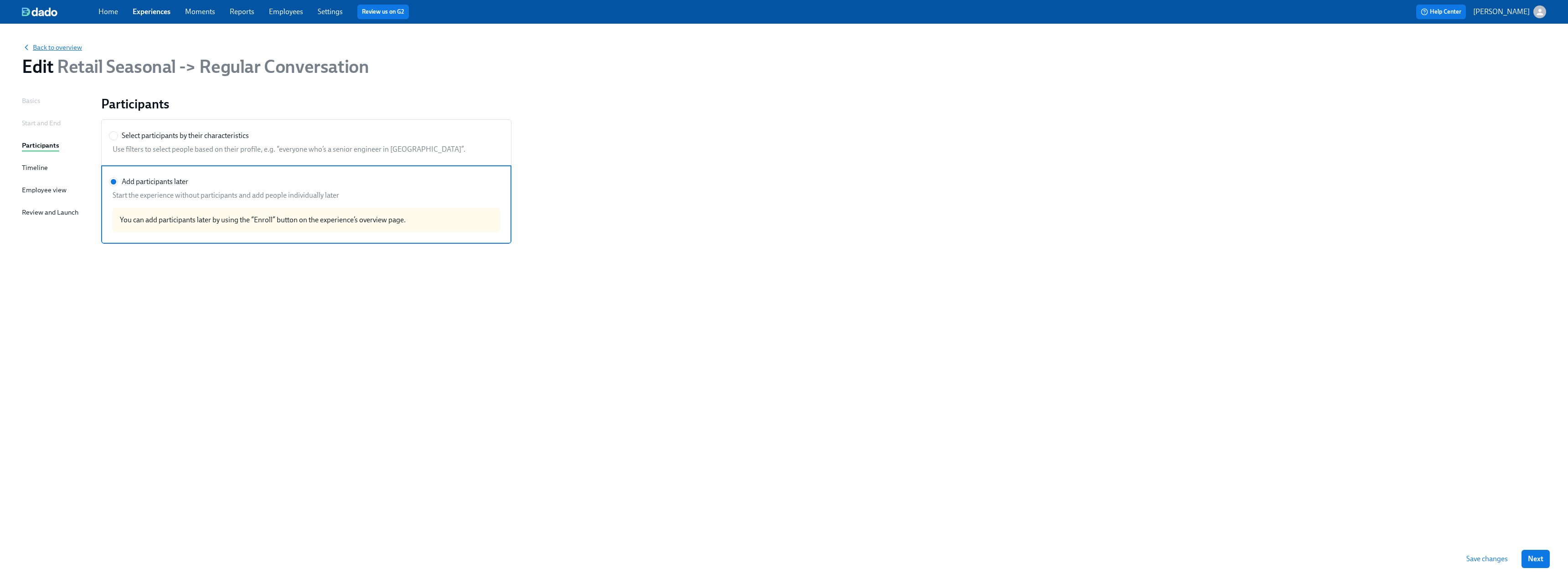 click on "Back to overview" at bounding box center (52, 47) 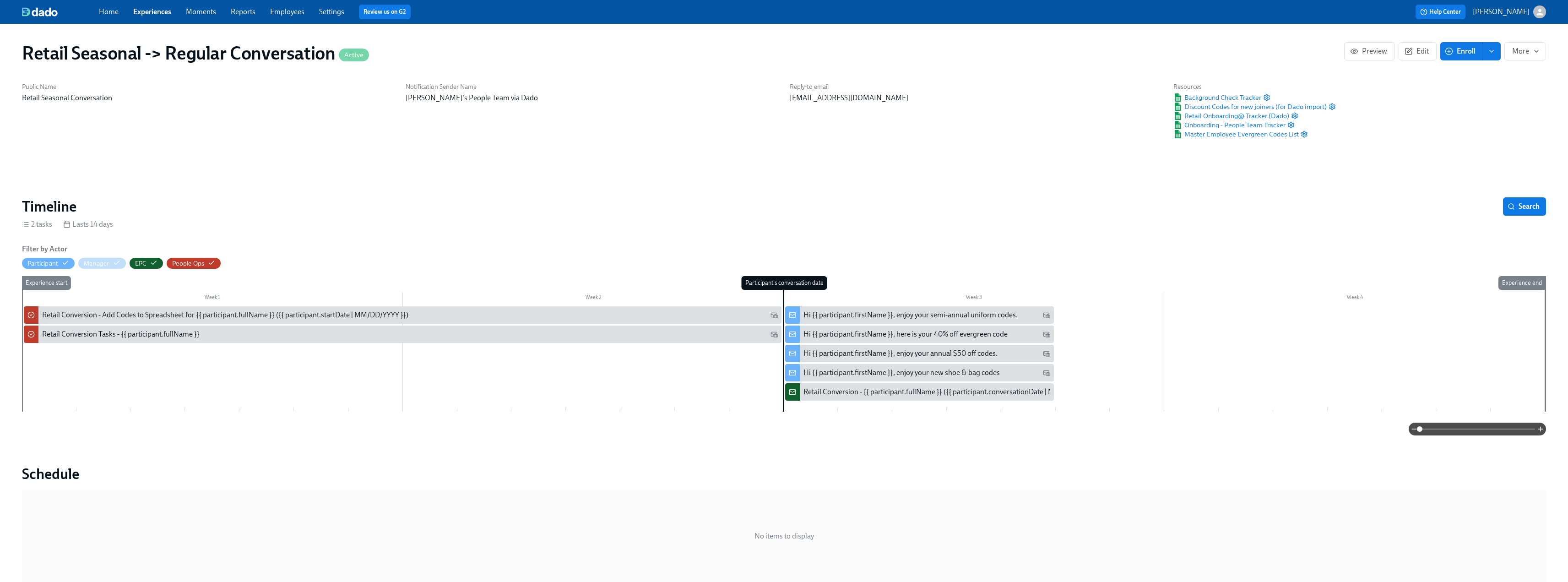 click at bounding box center [1492, 51] 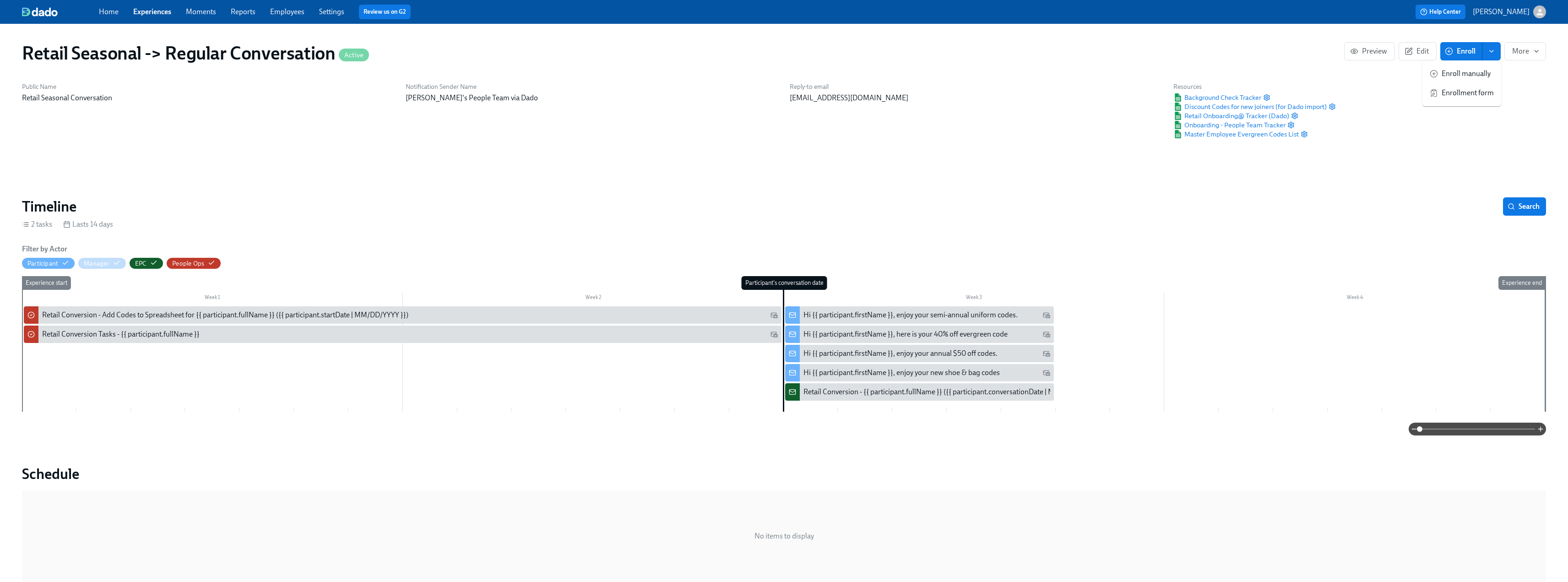 click on "Enrollment form" at bounding box center (1462, 93) 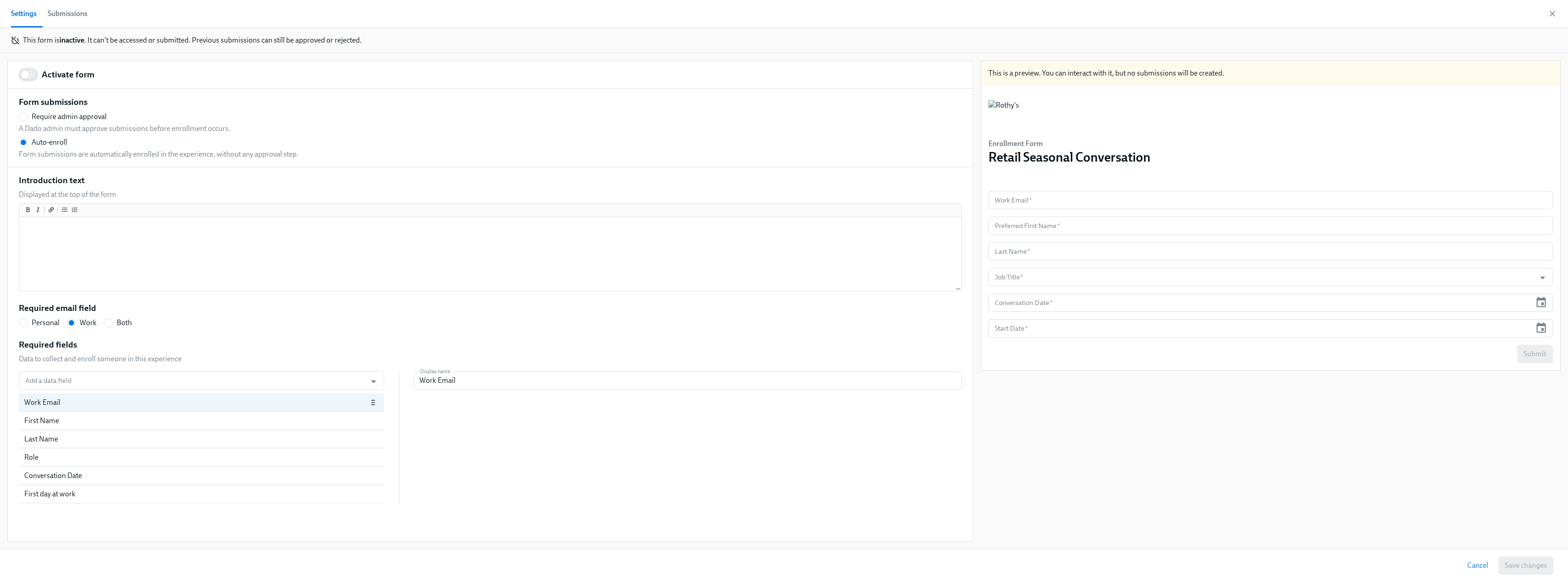 click on "Activate form" at bounding box center (25, 75) 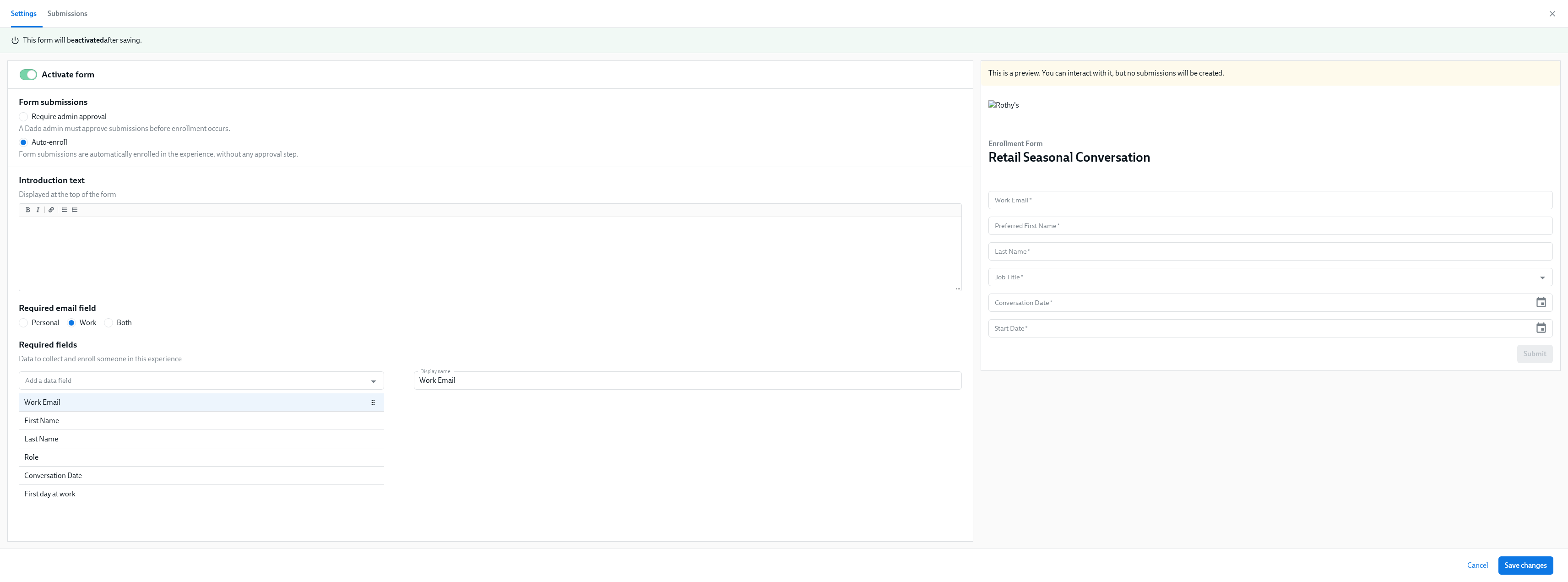 click on "Add a data field Add a data field Work Email First Name Last Name Role Conversation Date First day at work Display name Work Email Display name" at bounding box center [490, 437] 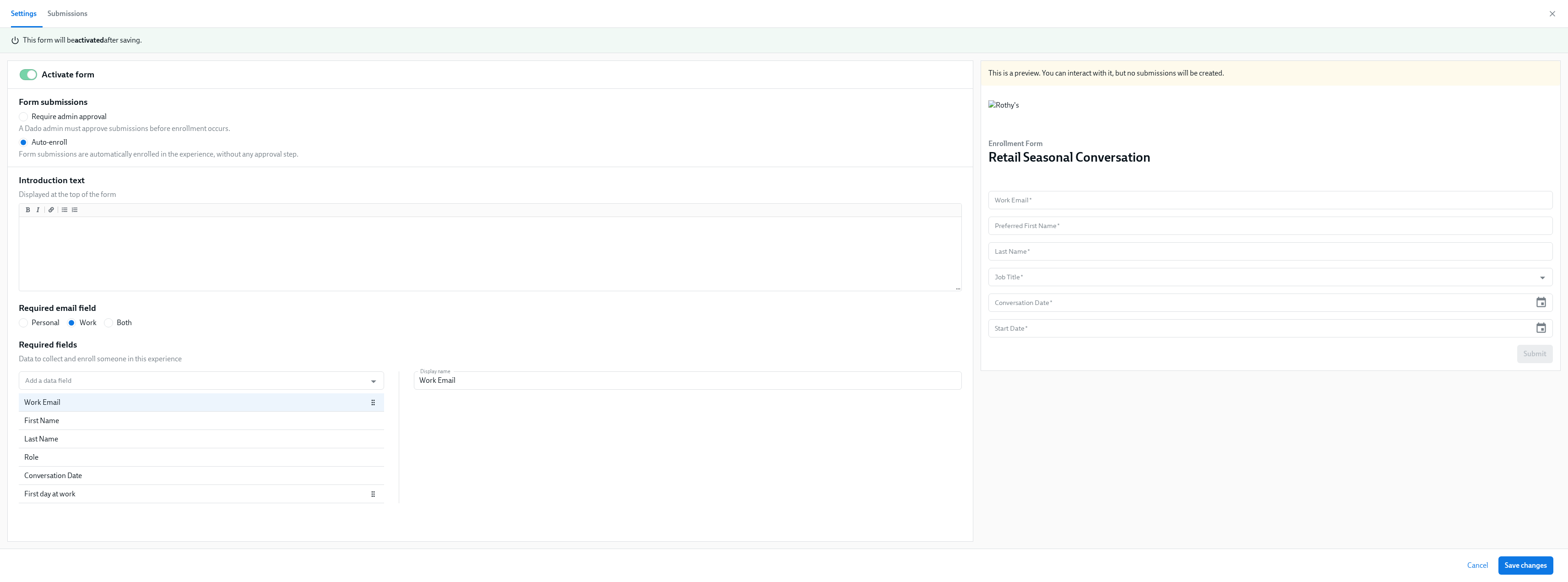 click on "First day at work" at bounding box center [196, 494] 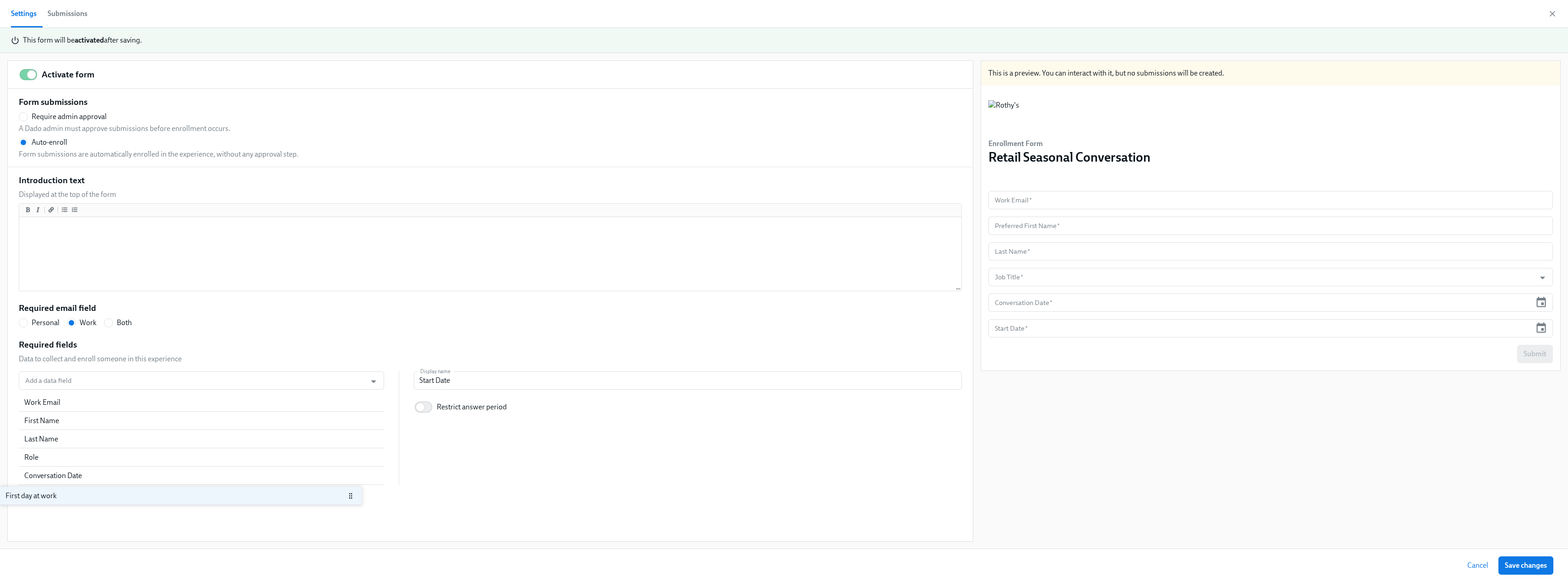 drag, startPoint x: 200, startPoint y: 495, endPoint x: 174, endPoint y: 497, distance: 26.07681 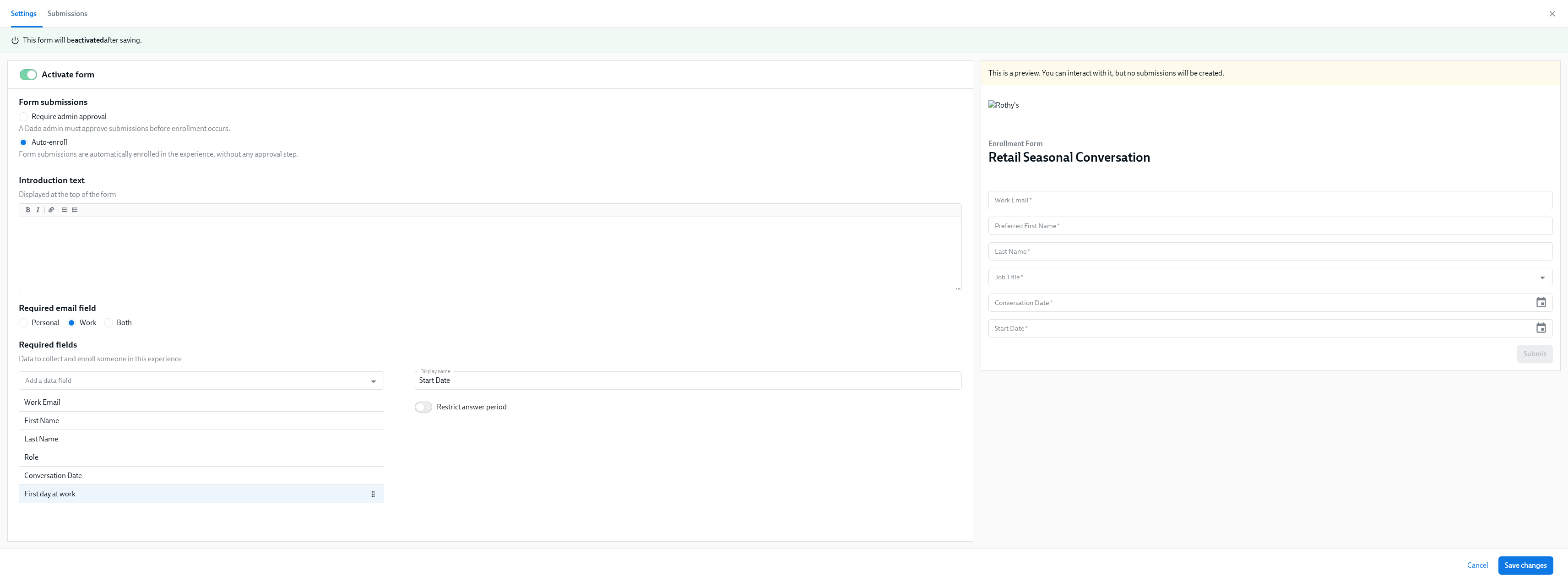 click on "First day at work" at bounding box center (196, 494) 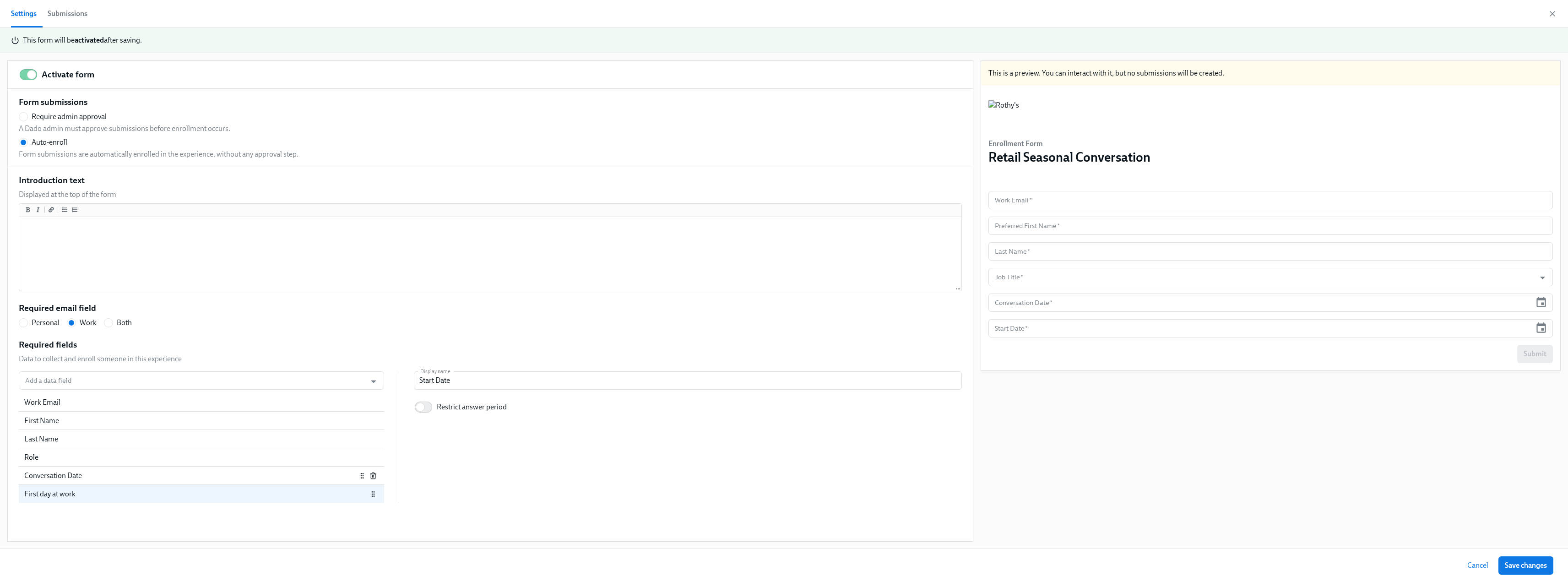 click on "Conversation Date" at bounding box center (190, 476) 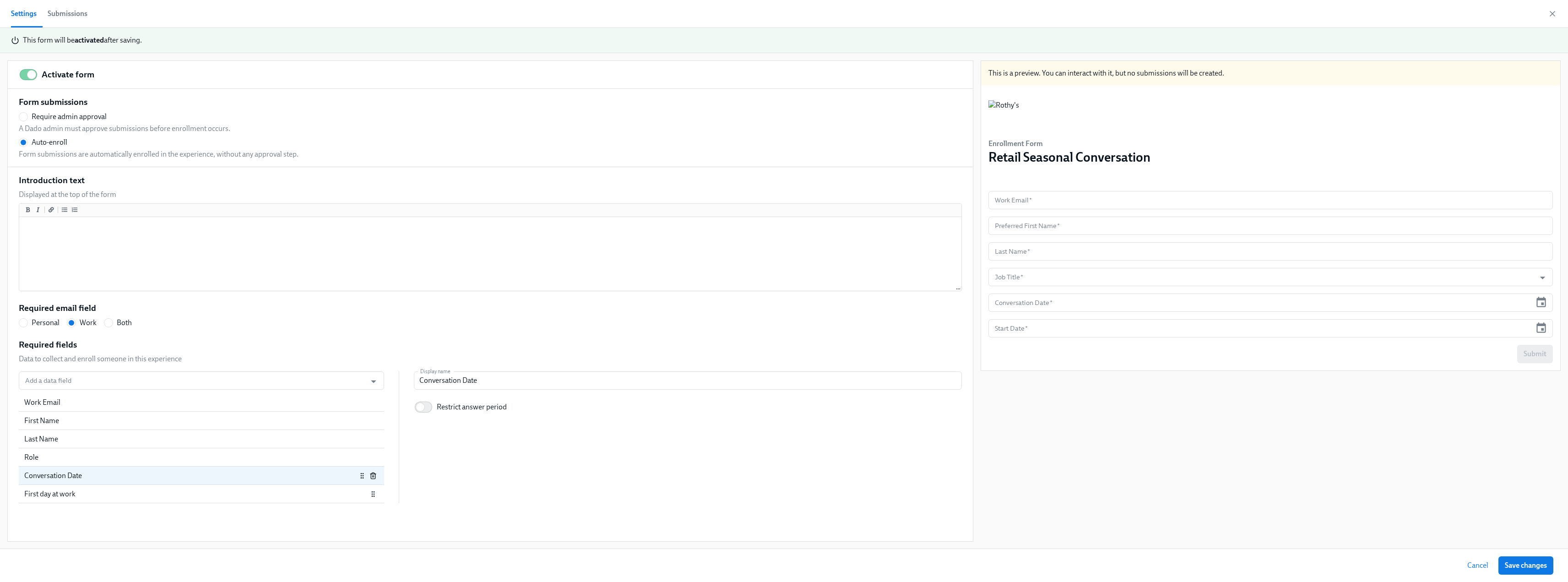 click on "First day at work" at bounding box center [196, 494] 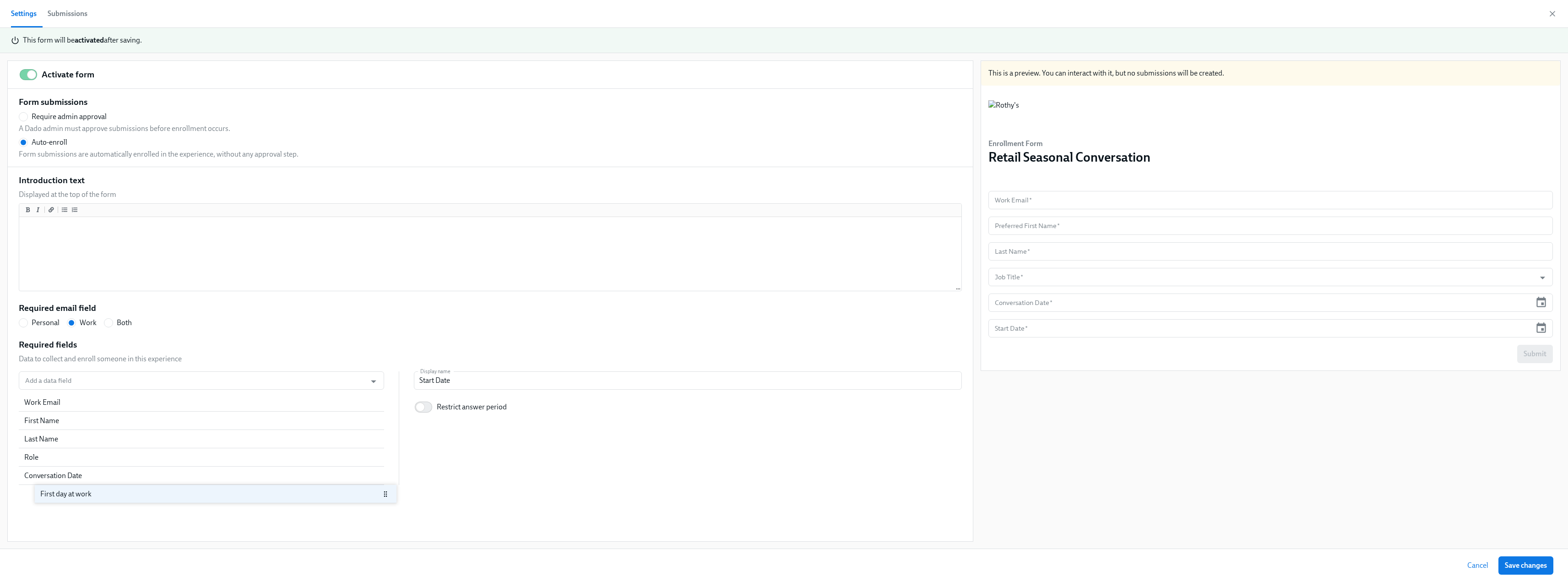 drag, startPoint x: 355, startPoint y: 502, endPoint x: 374, endPoint y: 502, distance: 19 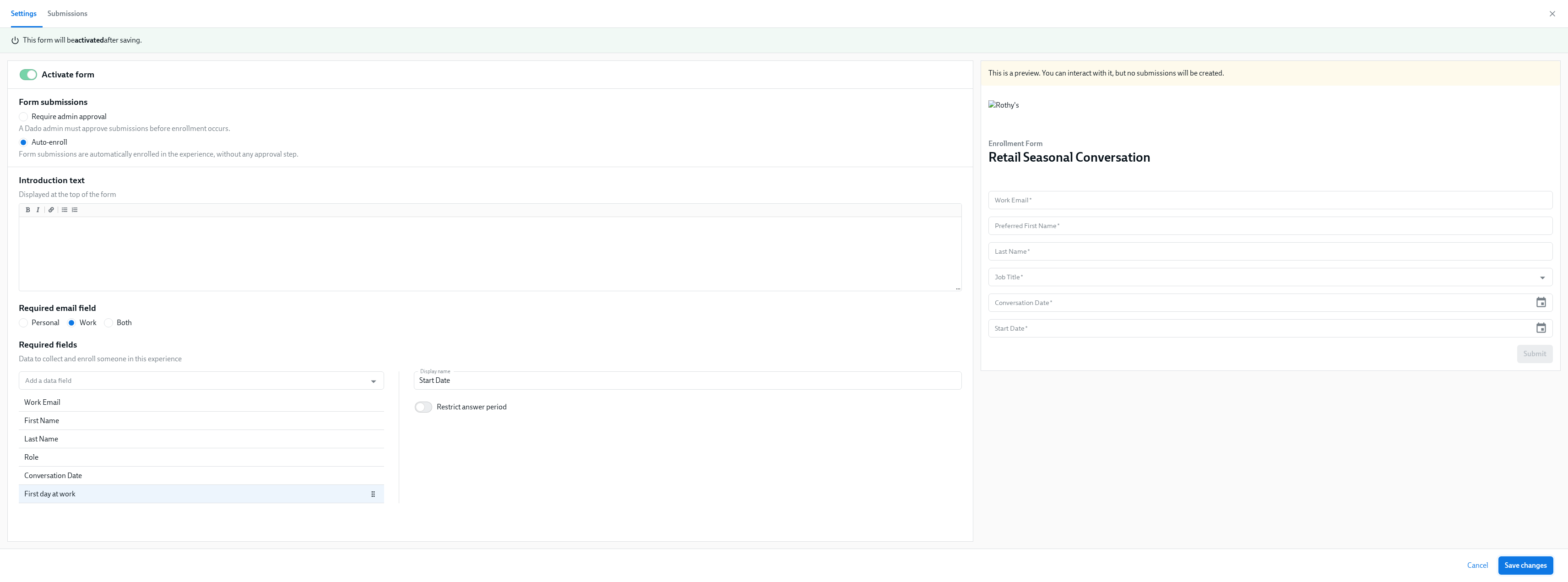 click on "Save changes" at bounding box center (1526, 566) 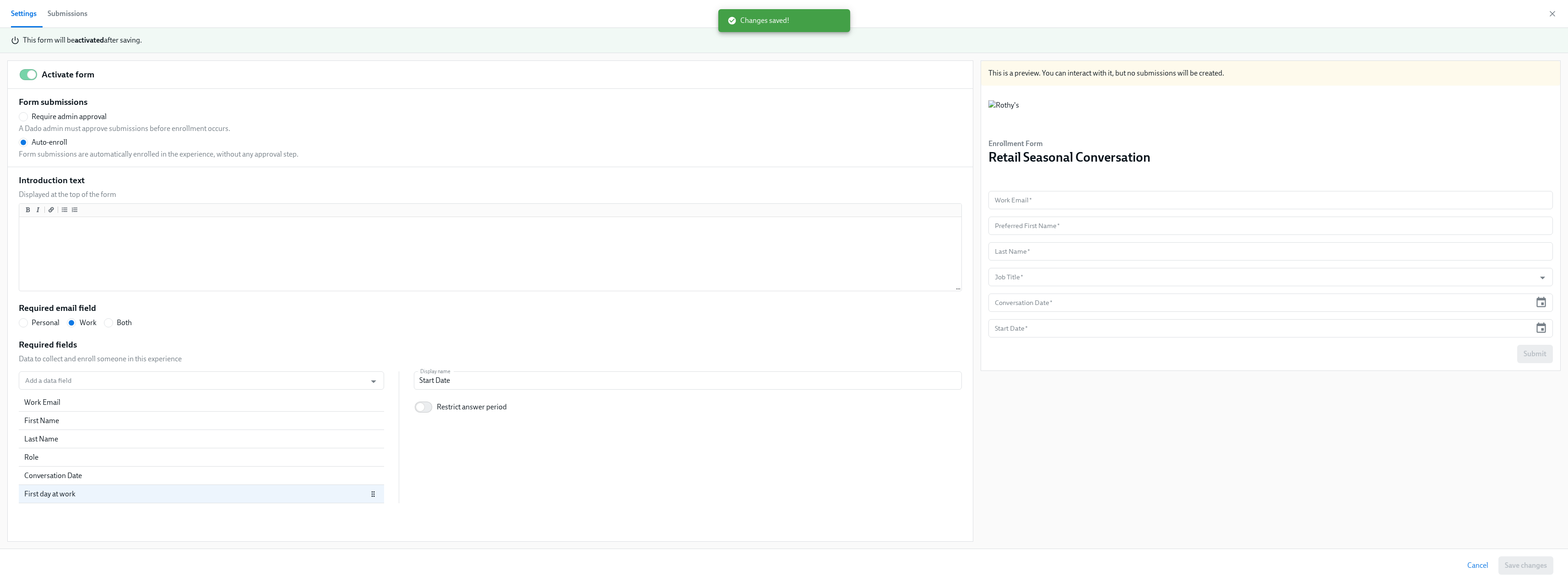 radio on "false" 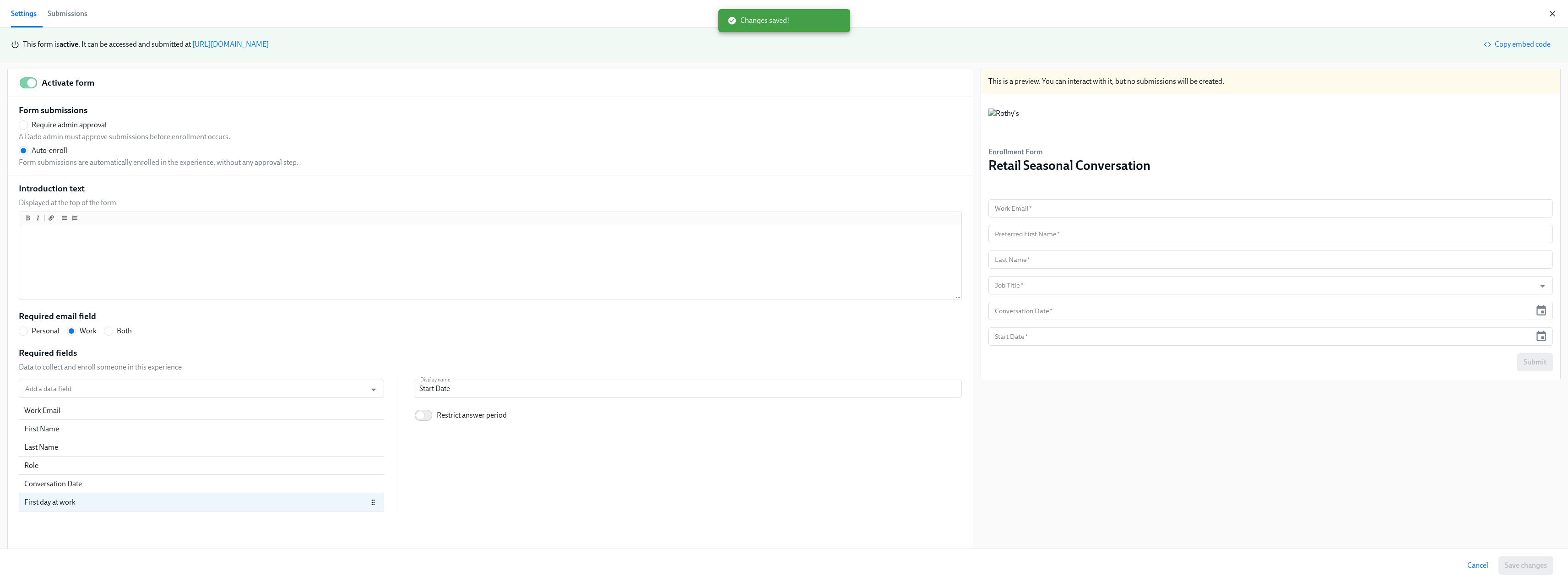click 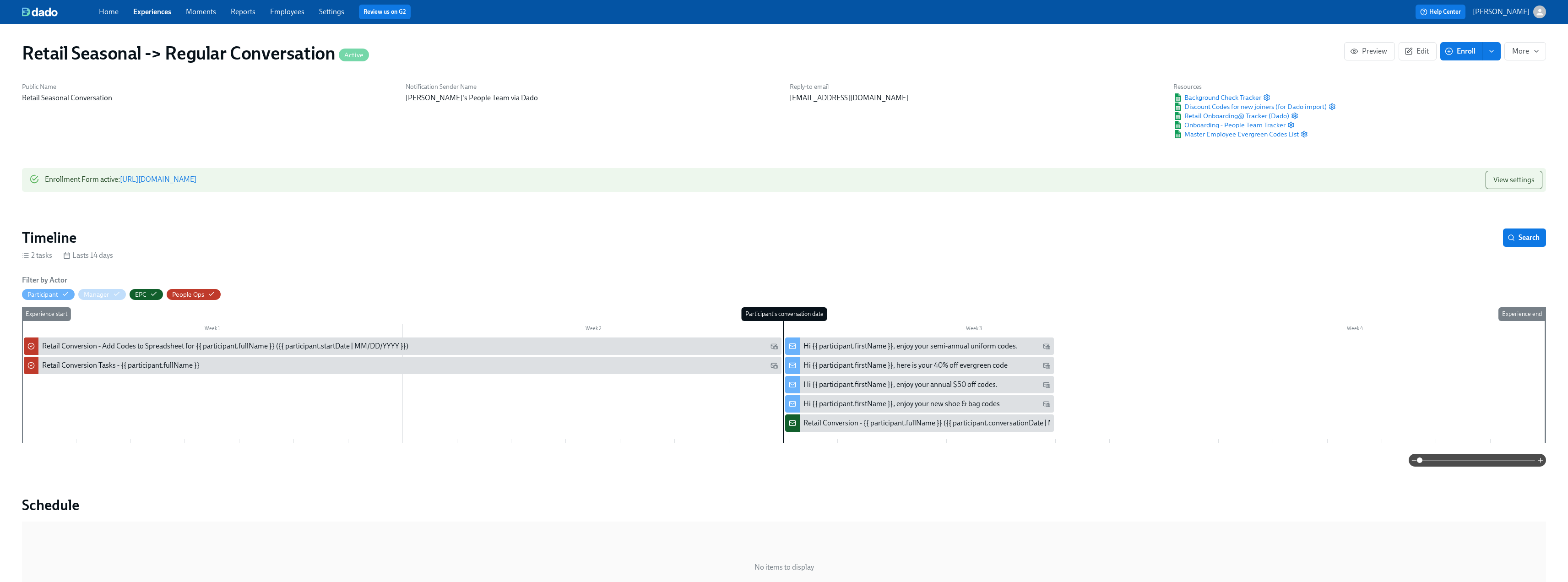 click on "[URL][DOMAIN_NAME]" at bounding box center [158, 179] 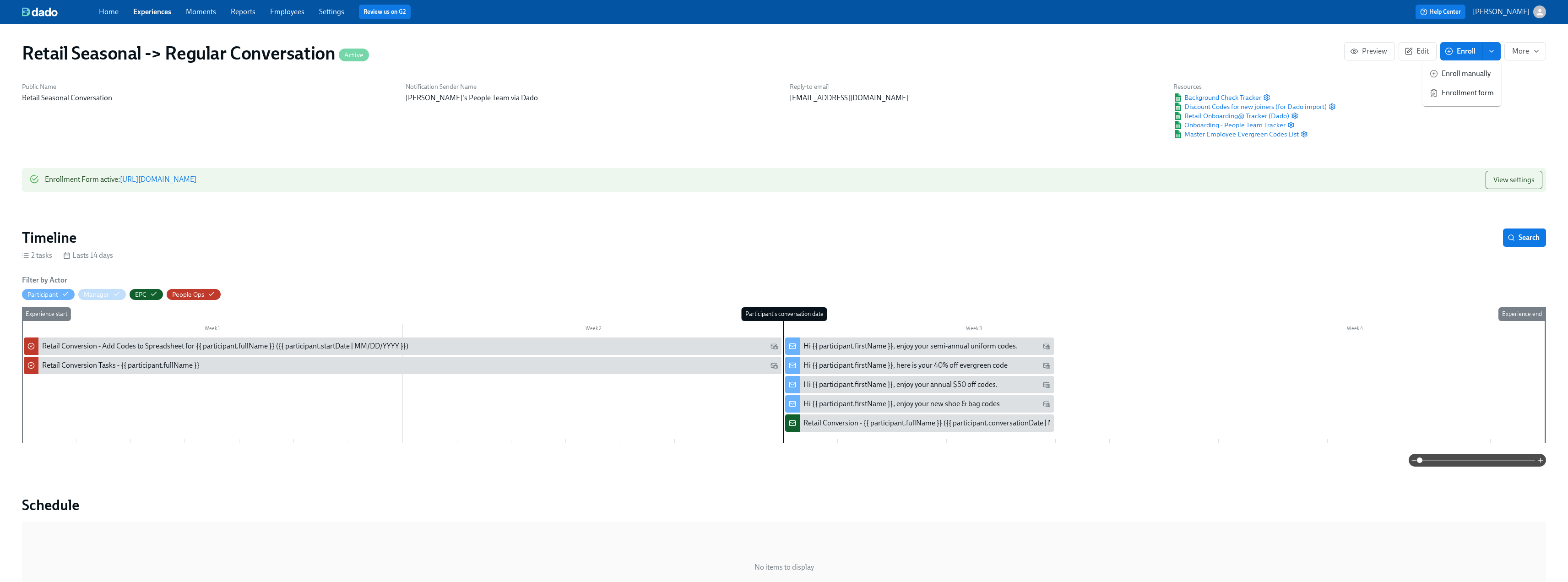 click on "Enrollment form" at bounding box center (1468, 93) 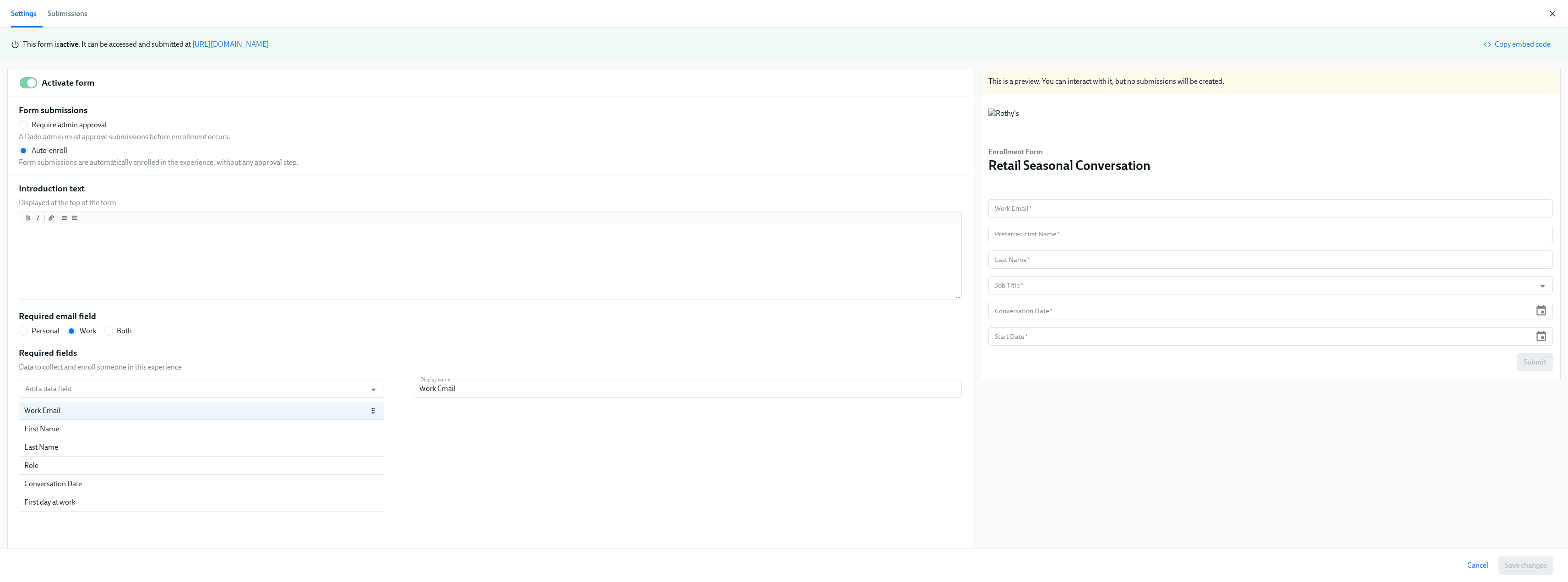 click 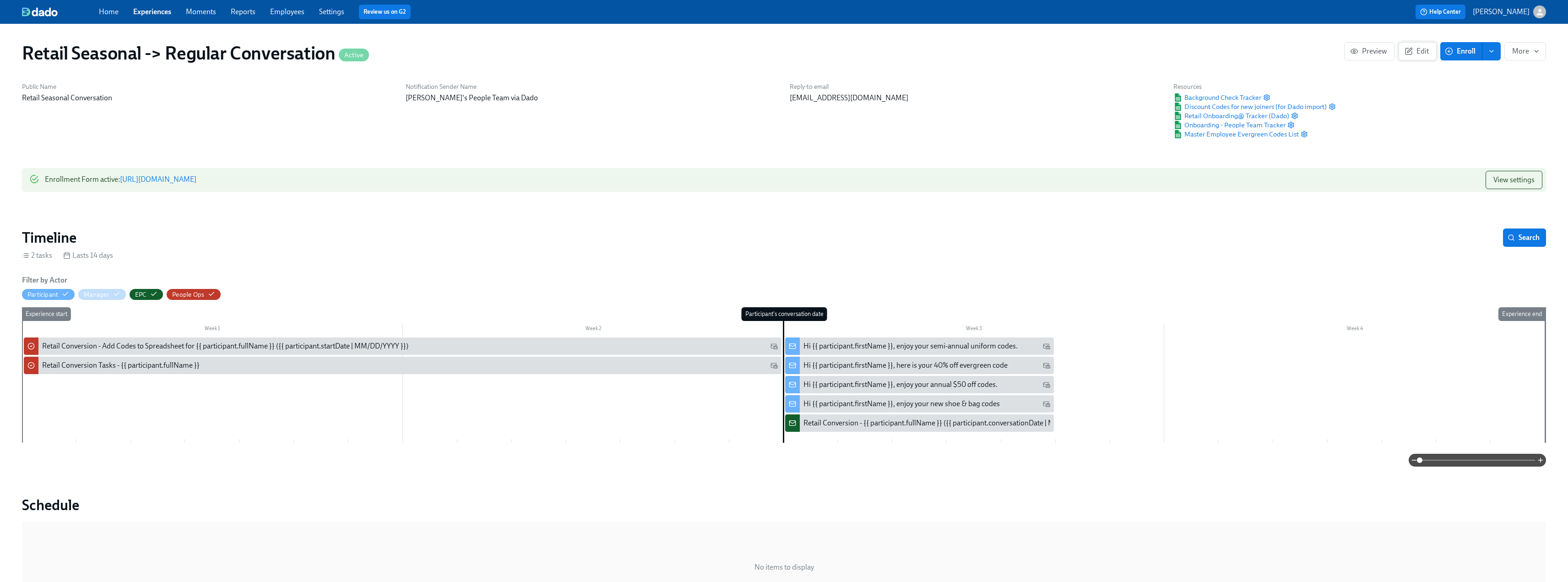 click on "Edit" at bounding box center (1417, 51) 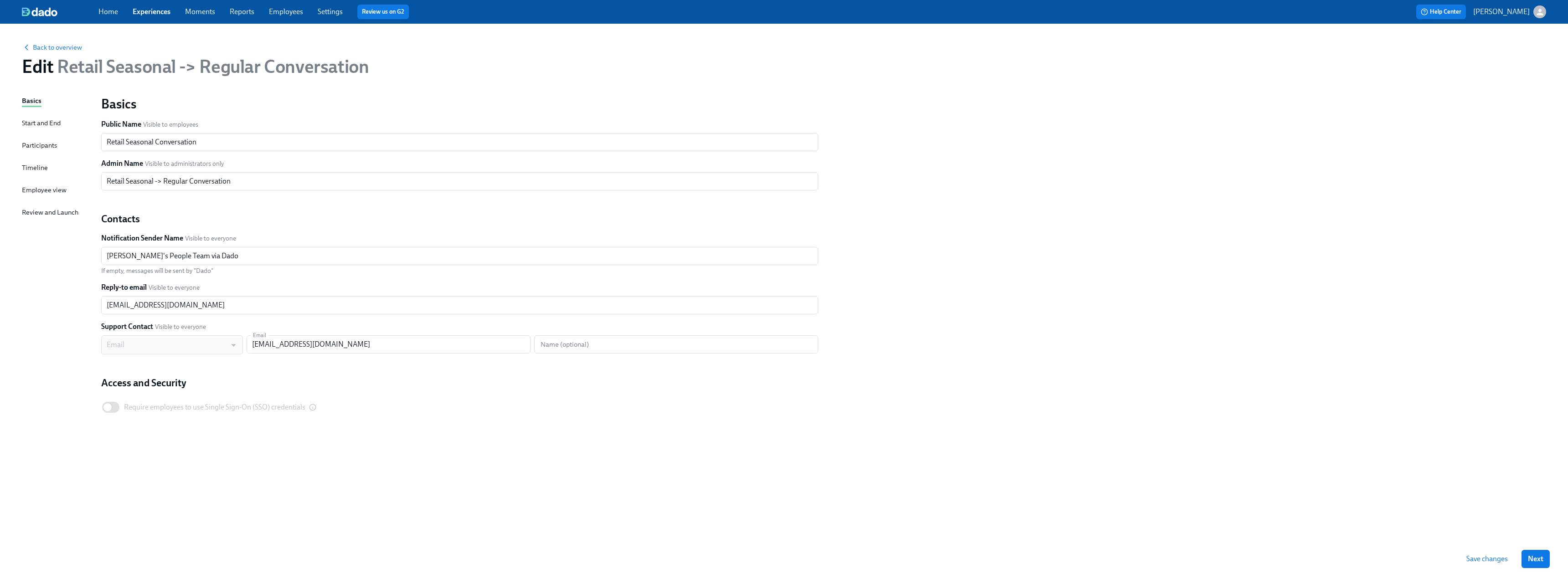 click on "Start and End" at bounding box center [41, 123] 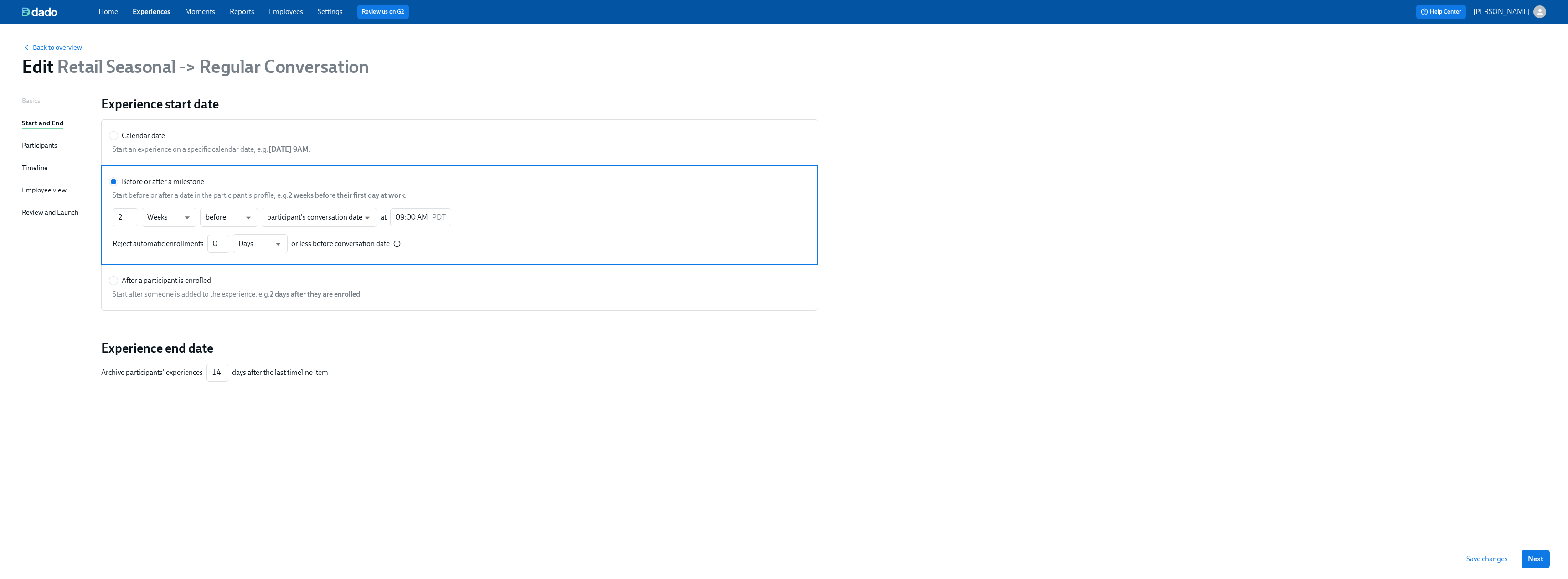click on "Experience start date Calendar date Start an experience on a specific calendar date, e.g.  [DATE] 9AM . Before or after a milestone Start before or after a date in the participant's profile, e.g.  2 weeks before their first day at work . 2 ​ Weeks w ​ before bef ​ participant's conversation date customFields.conversationDate ​ at 09:00 AM PDT ​ Reject automatic enrollments 0 ​ Days d ​ or less before conversation date After a participant is enrolled Start after someone is added to the experience, e.g.  2 days after they are enrolled . Experience end date Archive participants' experiences 14 ​ days after the last timeline item Save changes Next" at bounding box center (824, 306) 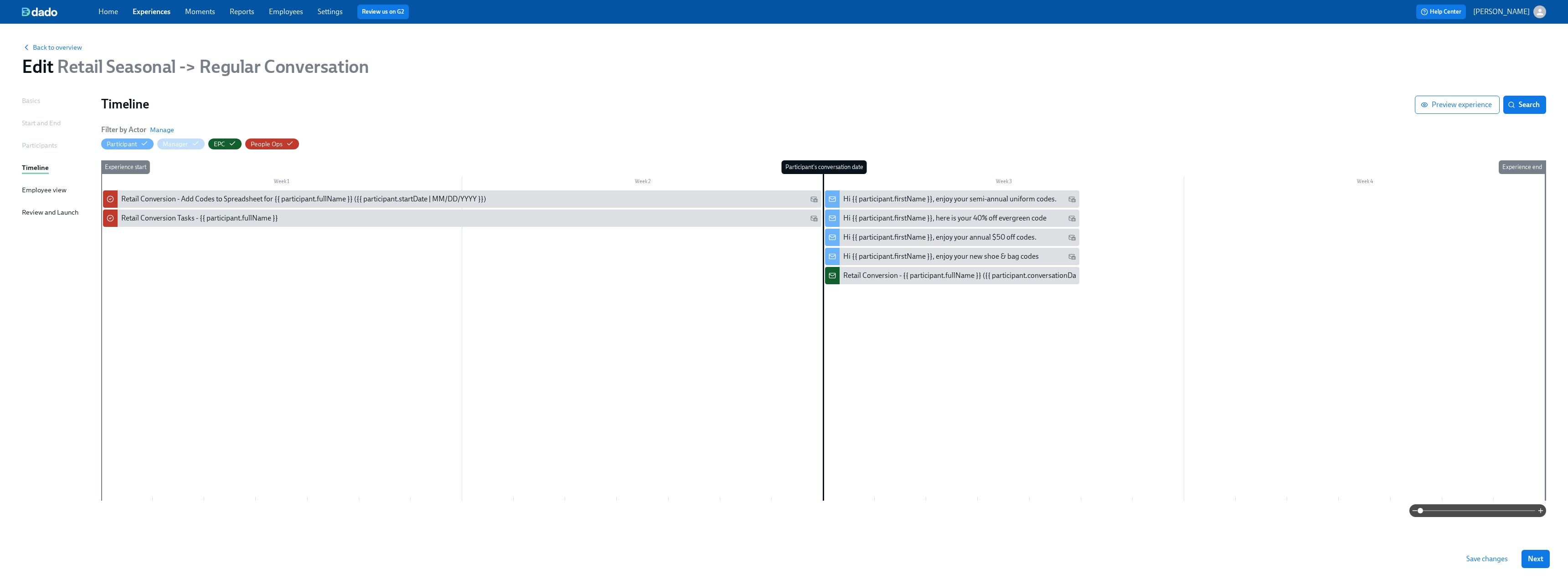 click on "Participants" at bounding box center [39, 145] 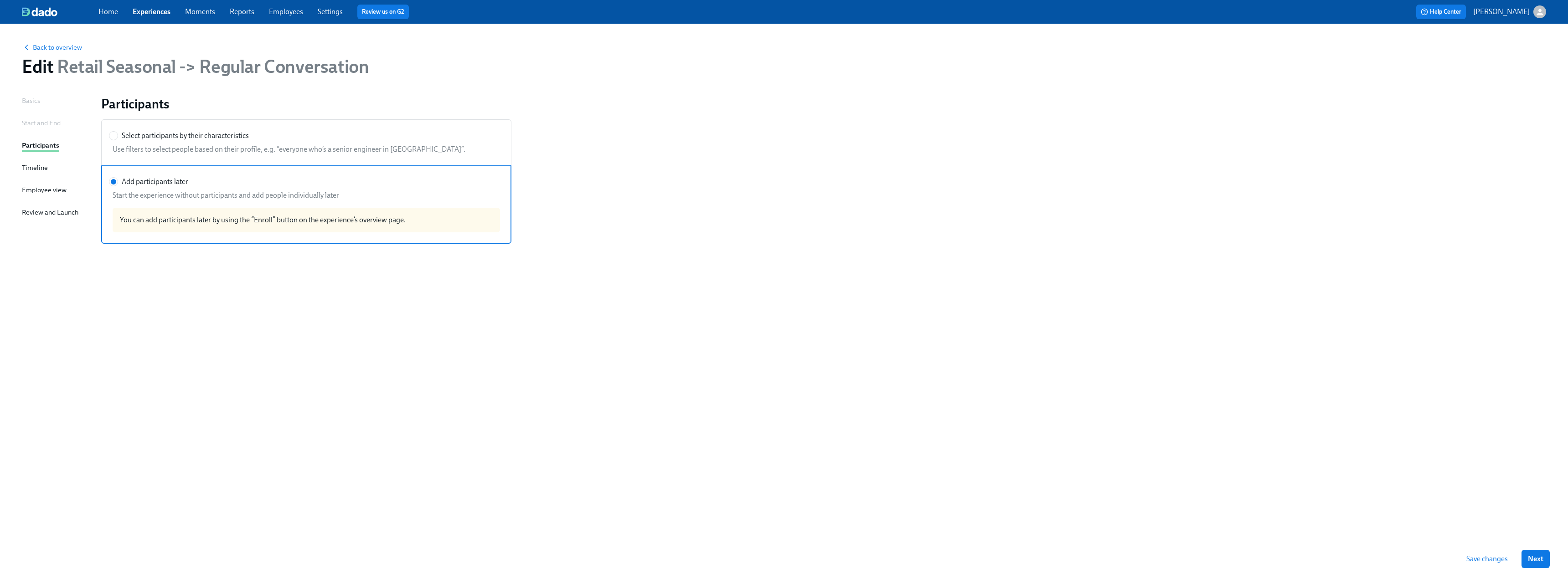 click on "Timeline" at bounding box center [35, 168] 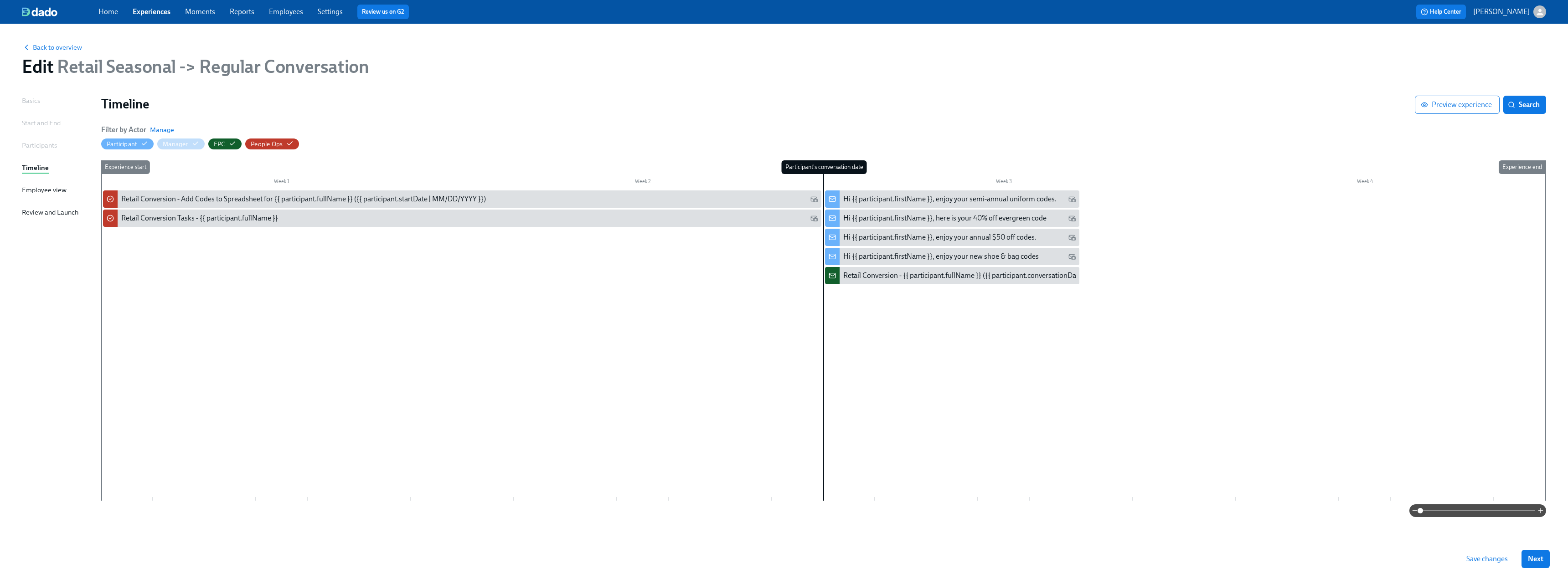 click on "Save changes" at bounding box center [1487, 559] 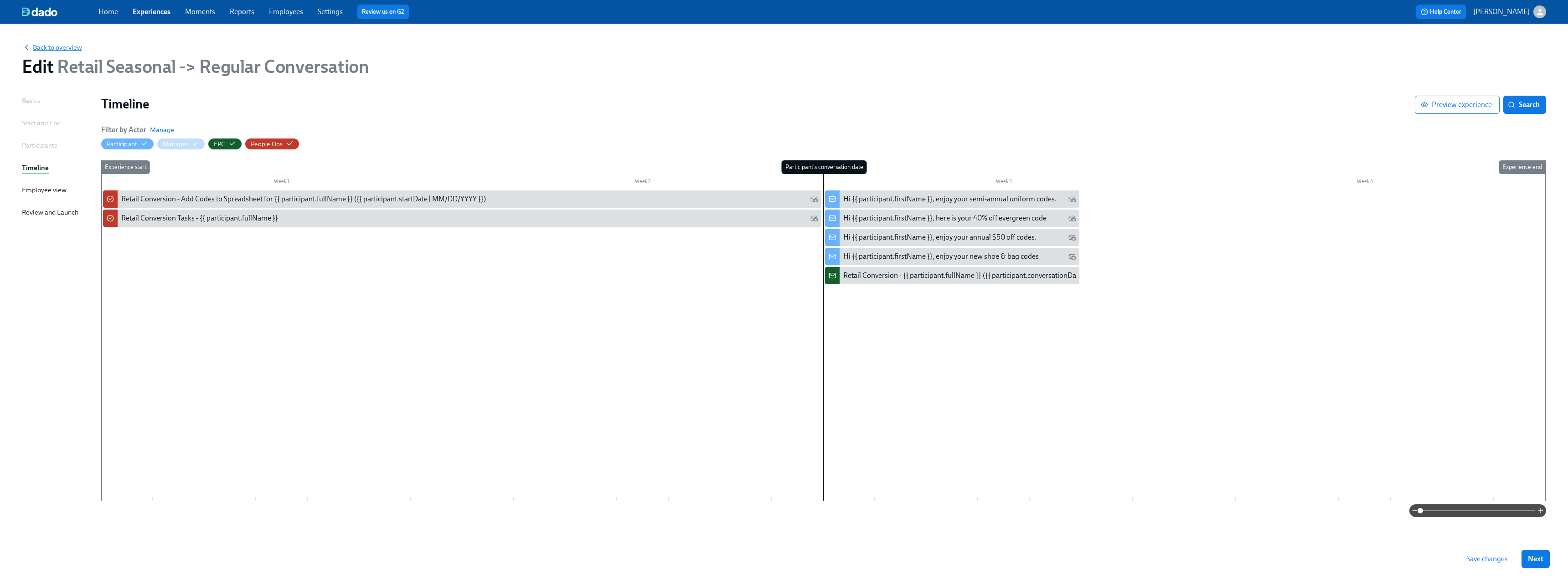 click on "Back to overview" at bounding box center (52, 47) 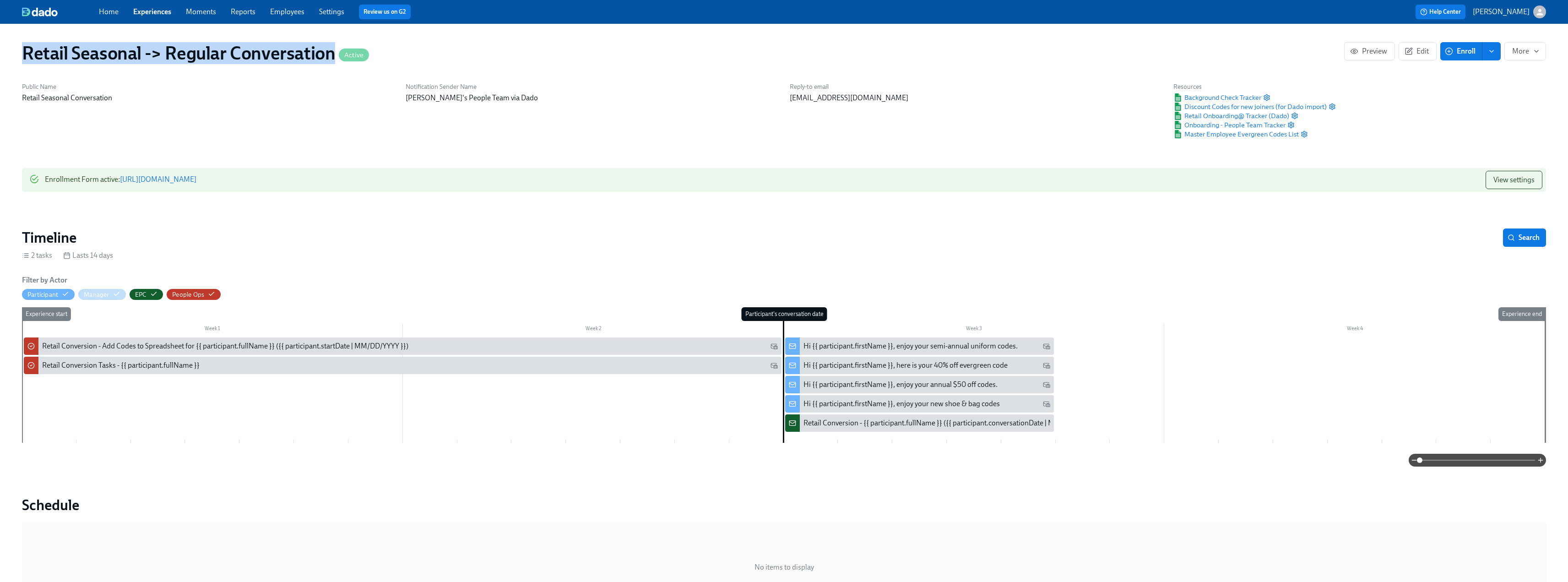 drag, startPoint x: 332, startPoint y: 57, endPoint x: 24, endPoint y: 57, distance: 308 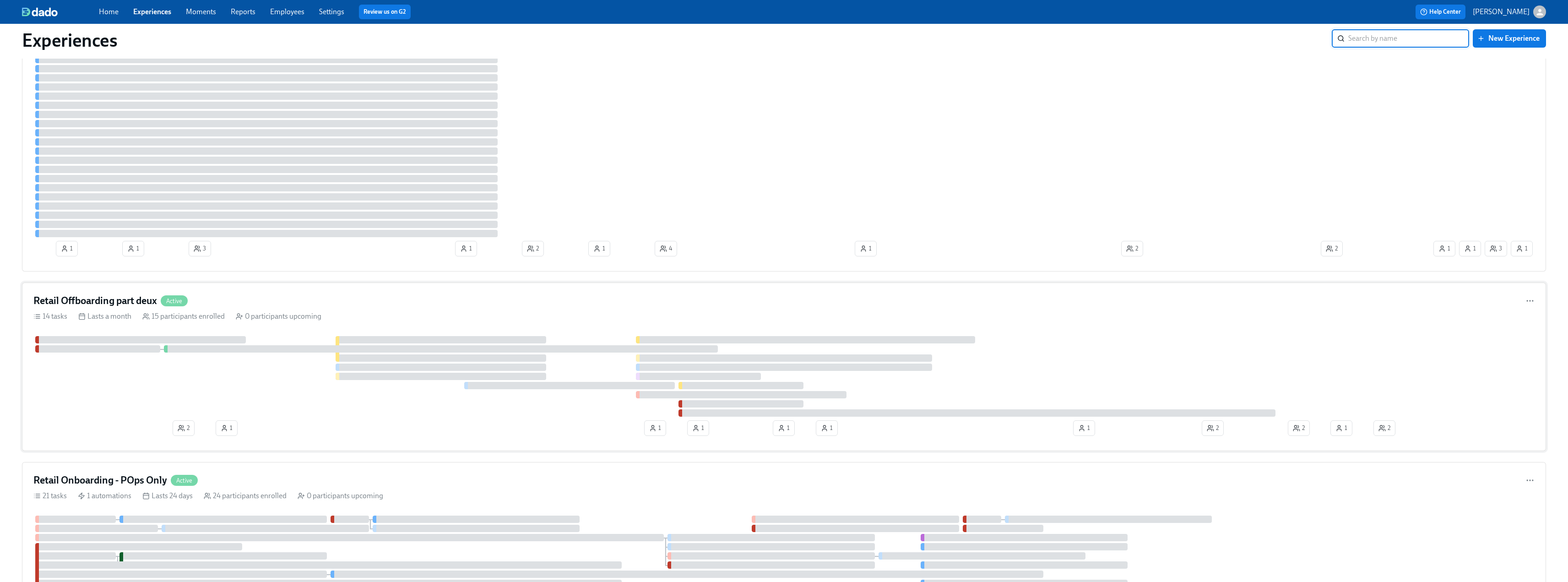scroll, scrollTop: 733, scrollLeft: 0, axis: vertical 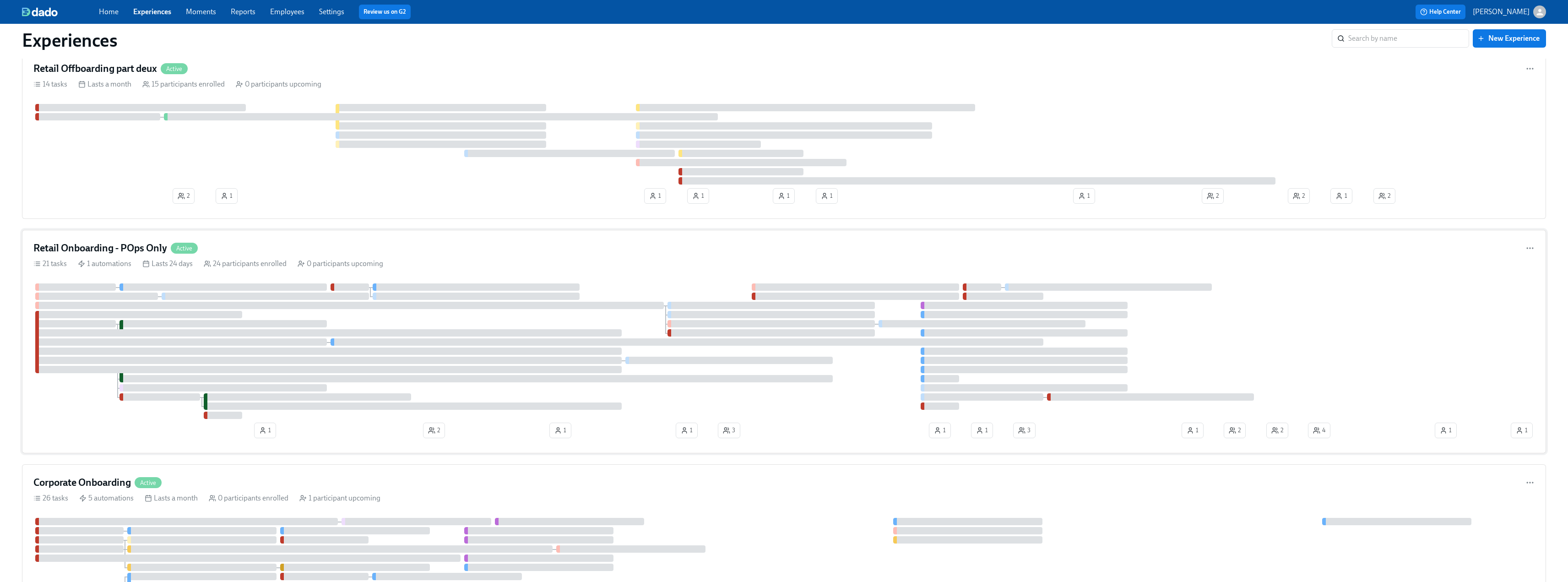 click on "Retail Onboarding - POps Only Active 21 tasks   1 automations   Lasts   24 days   24 participants   enrolled     0 participants   upcoming   1 2 1 1 3 1 1 3 1 2 2 4 1 1" at bounding box center (784, 342) 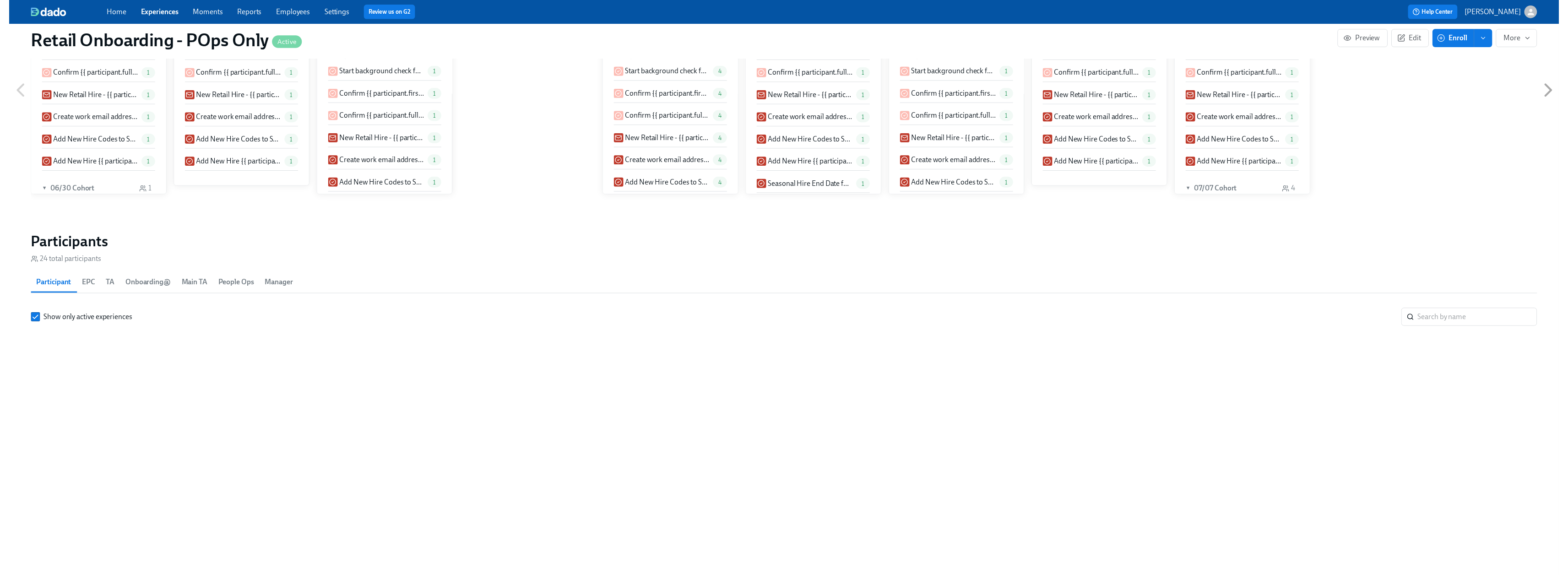 scroll, scrollTop: 0, scrollLeft: 0, axis: both 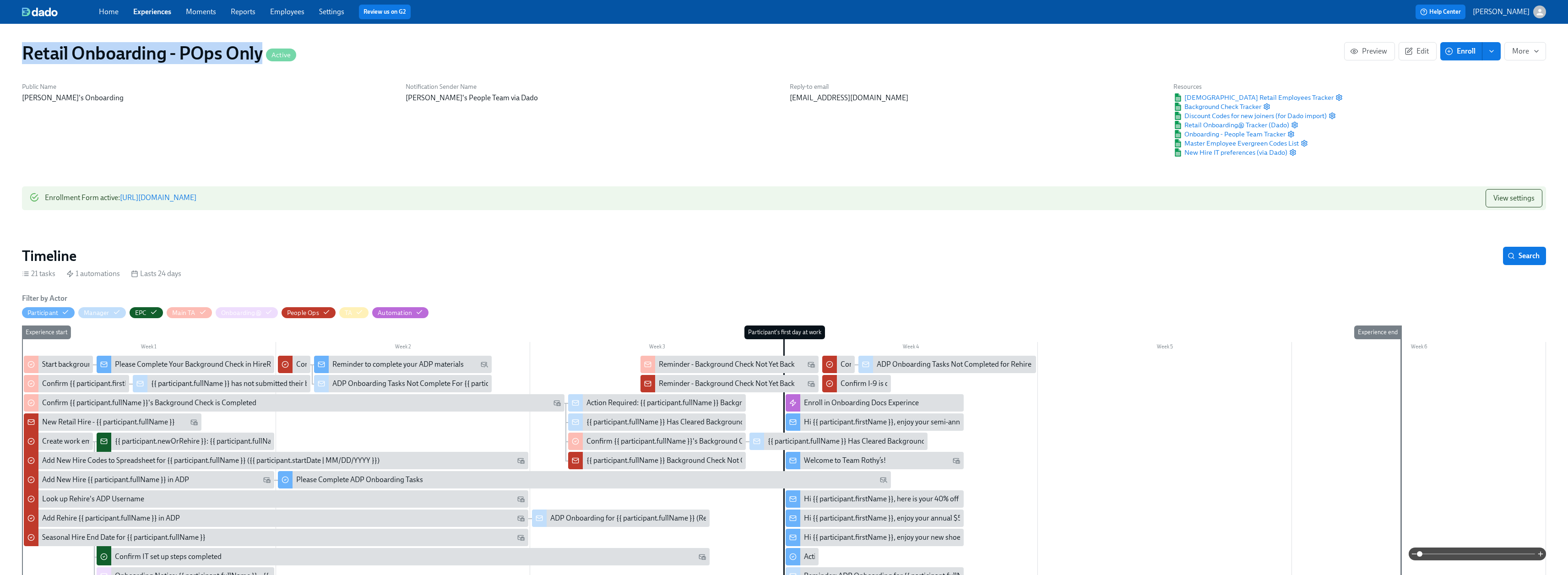 drag, startPoint x: 261, startPoint y: 54, endPoint x: 23, endPoint y: 50, distance: 238.0336 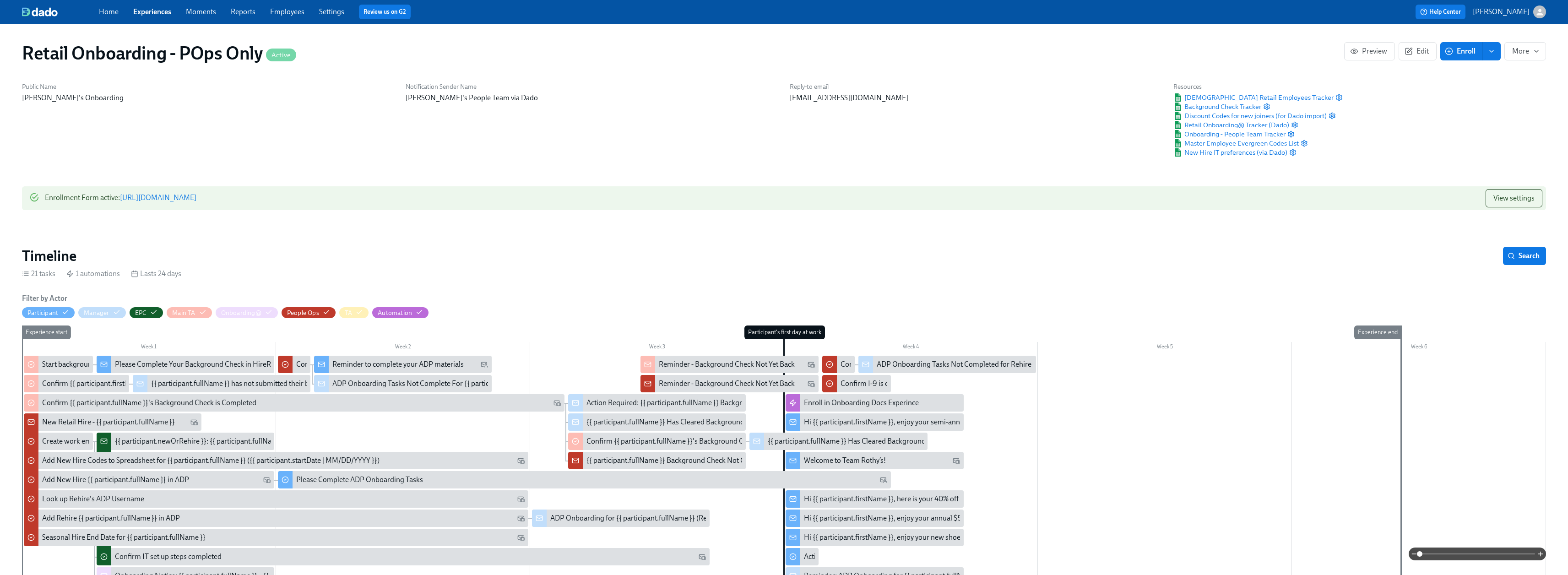 click on "Home Experiences Moments Reports Employees Settings Review us on G2" at bounding box center [461, 12] 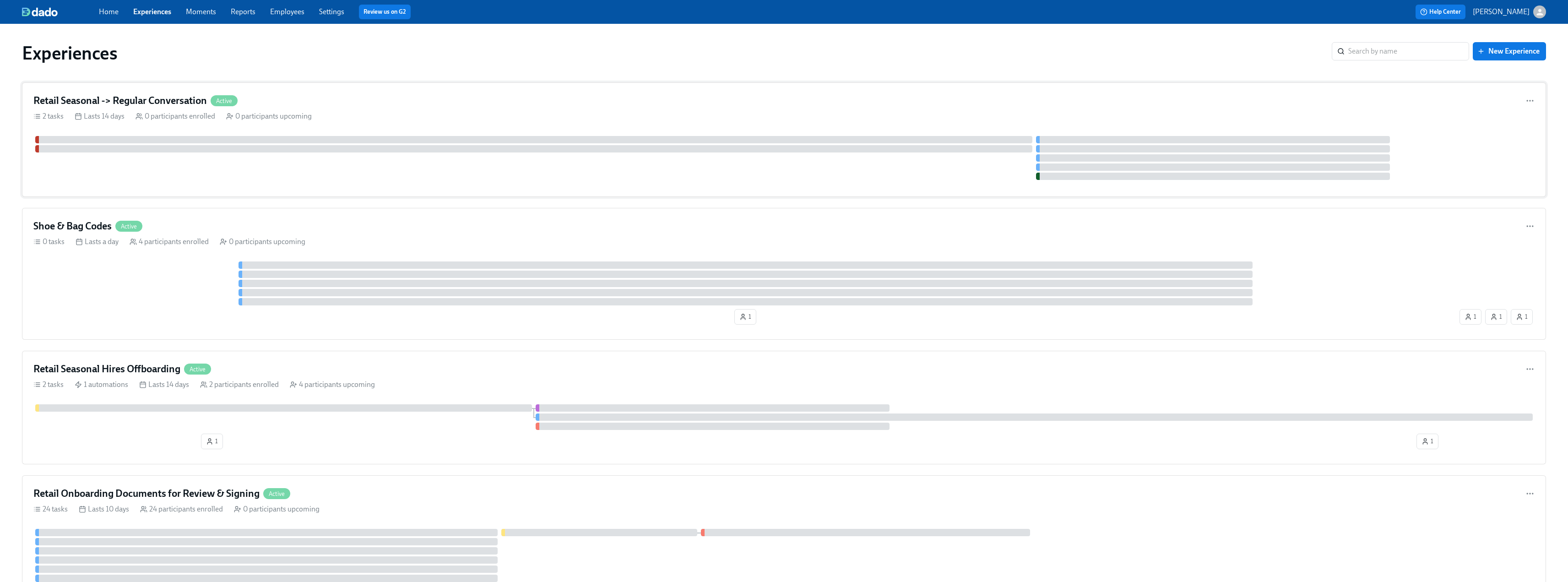 click on "Retail Seasonal -> Regular Conversation Active 2 tasks   Lasts   14 days   0 participants   enrolled     0 participants   upcoming" at bounding box center (784, 140) 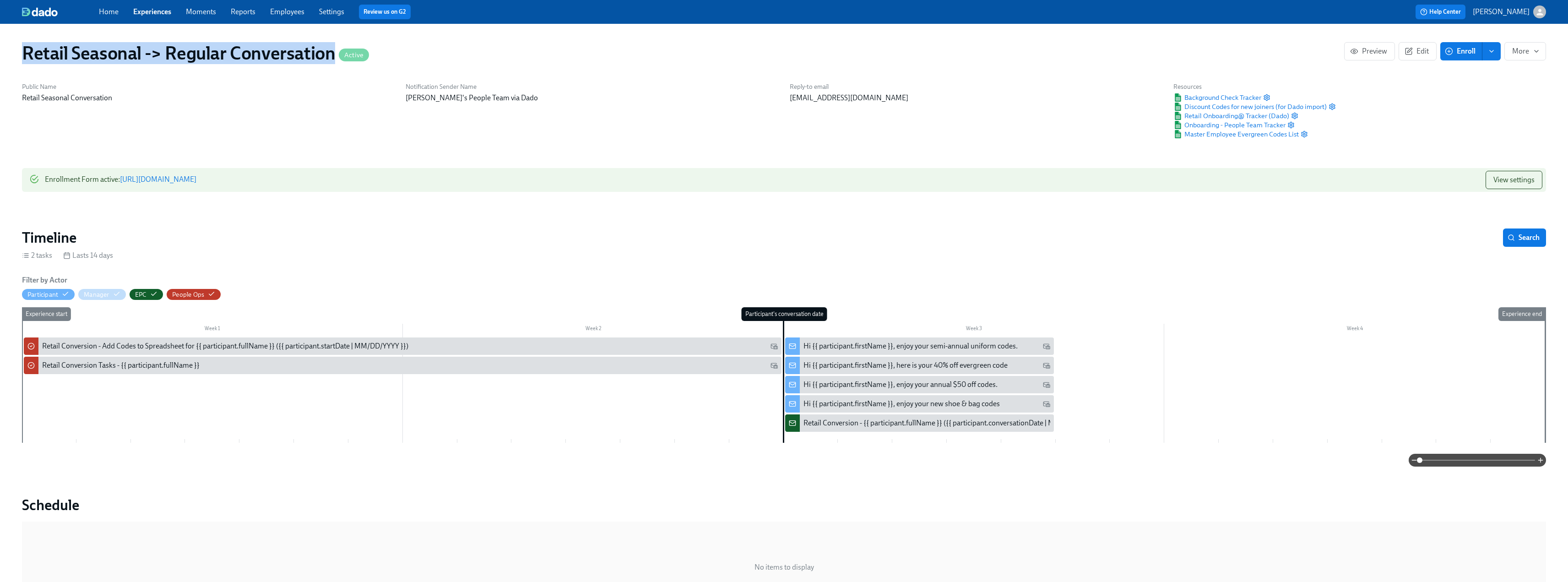 drag, startPoint x: 331, startPoint y: 56, endPoint x: 27, endPoint y: 65, distance: 304.1332 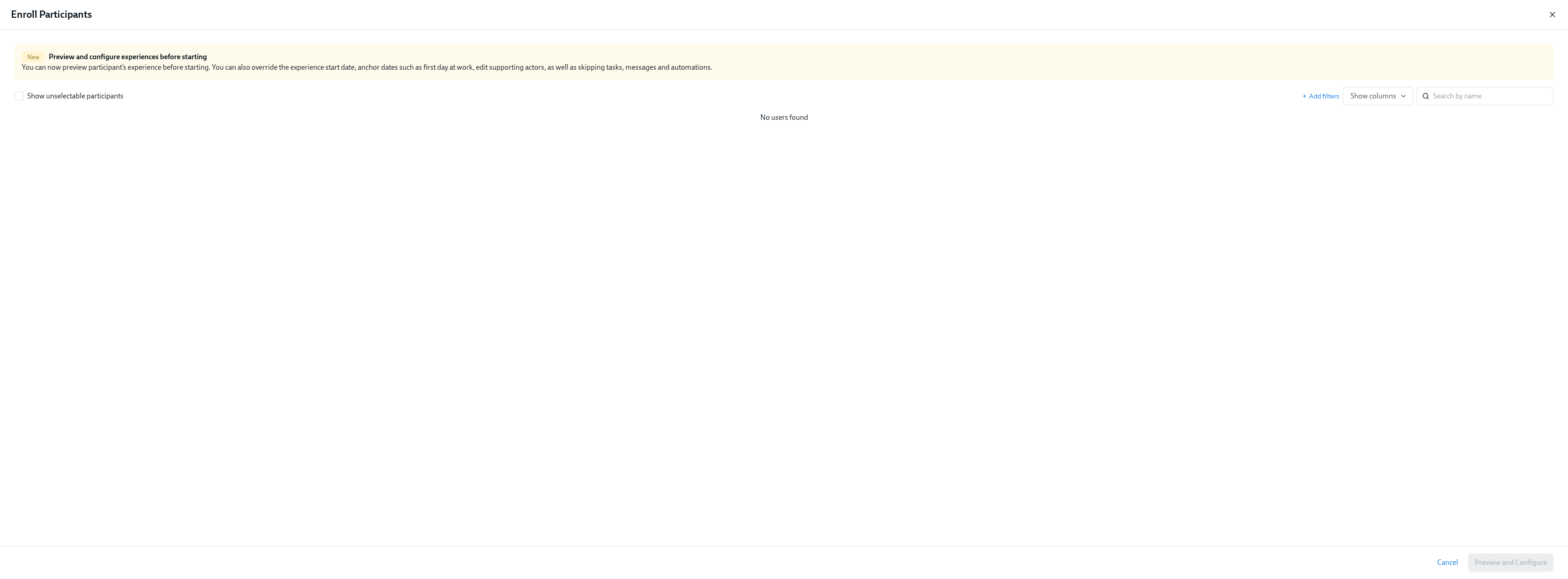 click 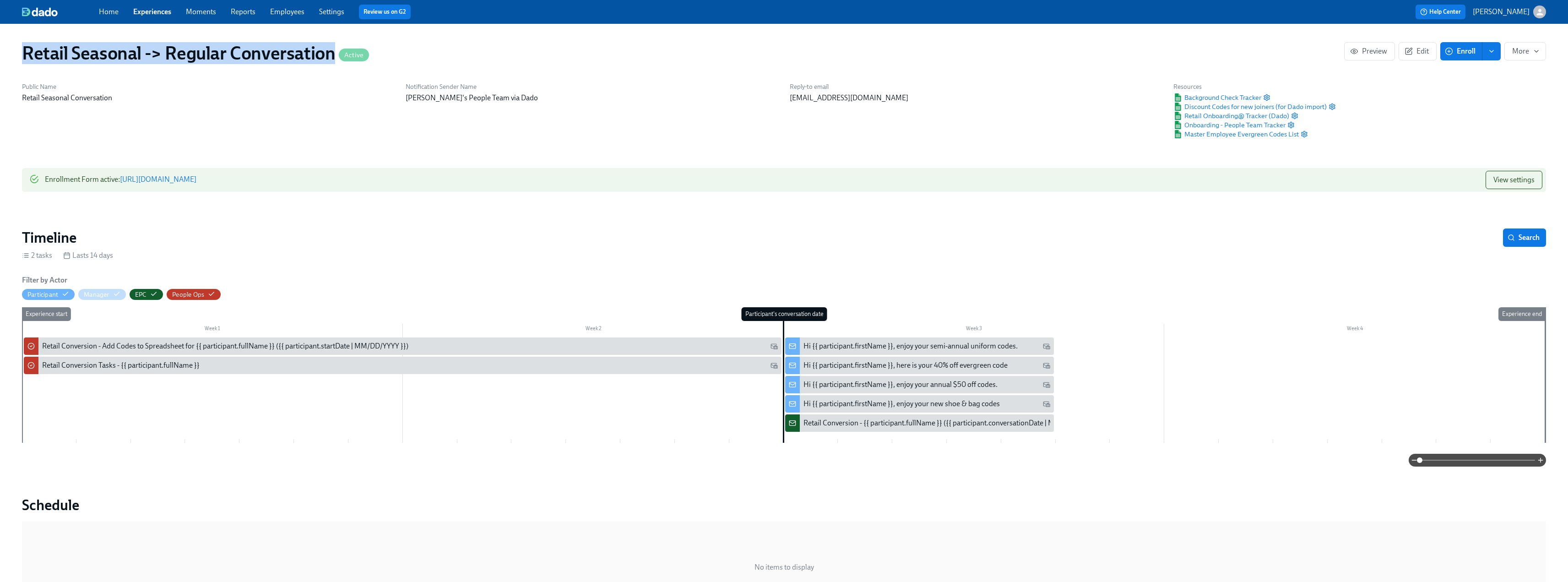click at bounding box center [1492, 51] 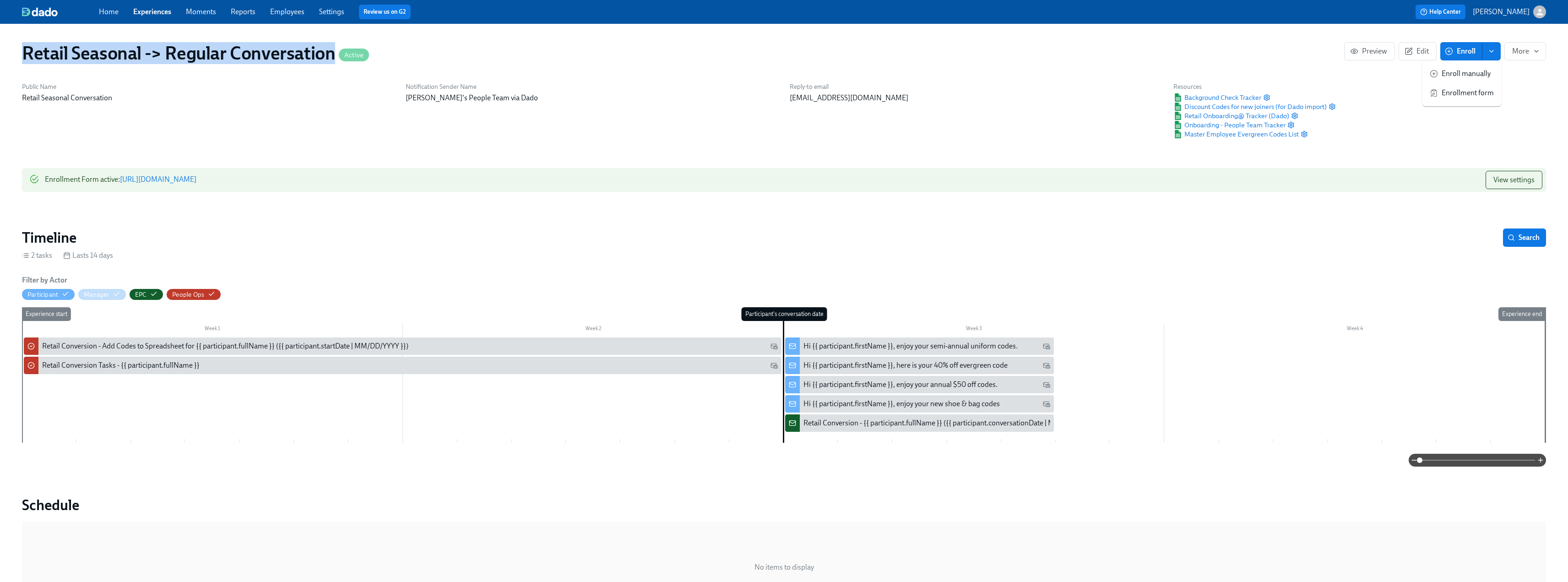 click on "Enrollment form" at bounding box center (1468, 93) 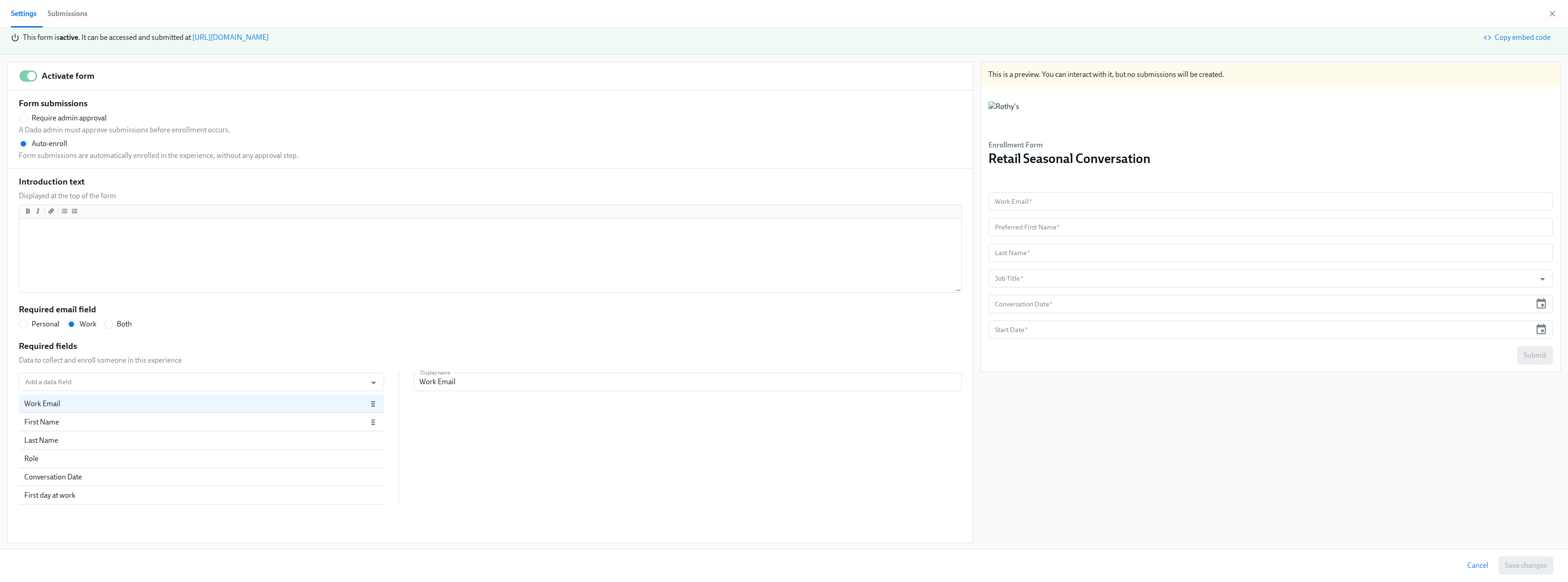 scroll, scrollTop: 9, scrollLeft: 0, axis: vertical 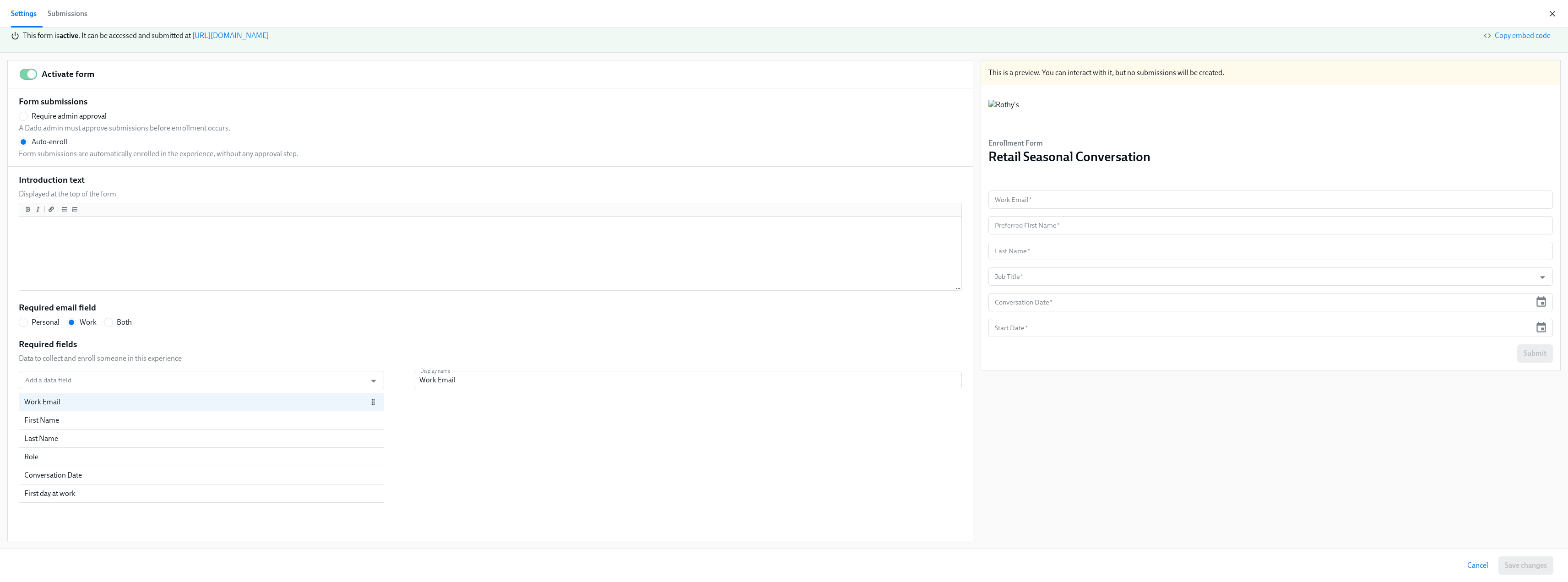 click 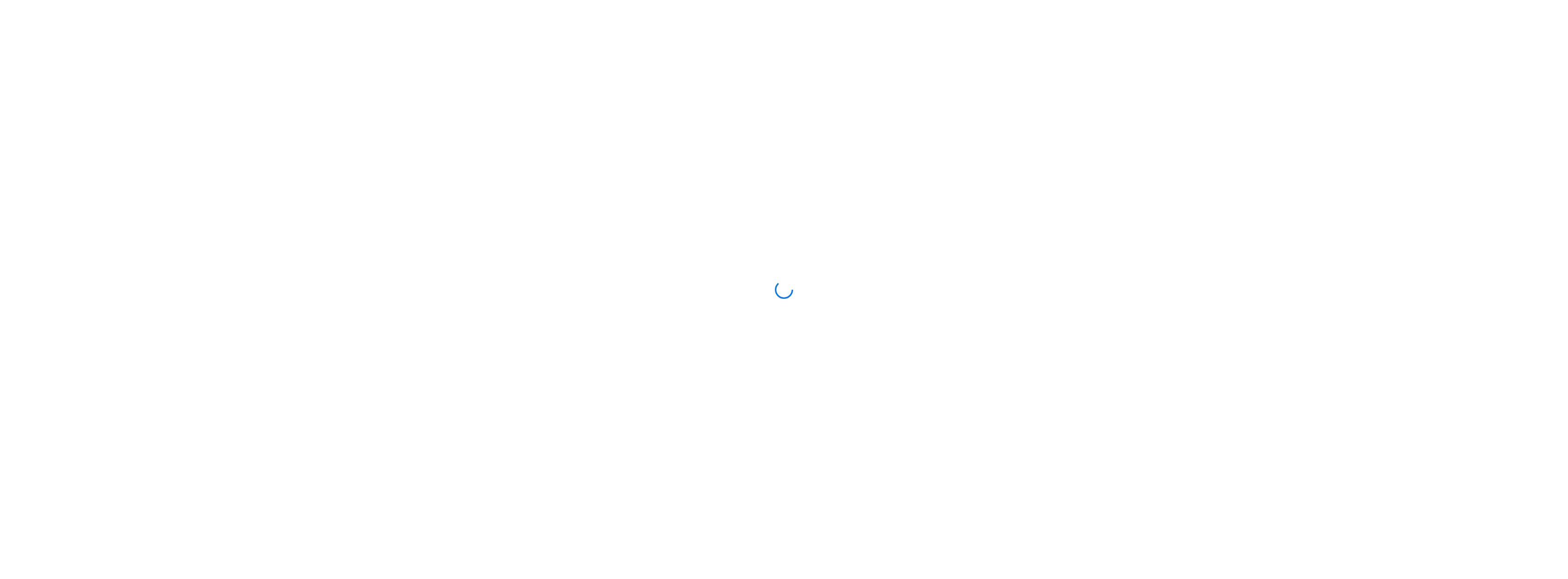 scroll, scrollTop: 0, scrollLeft: 0, axis: both 